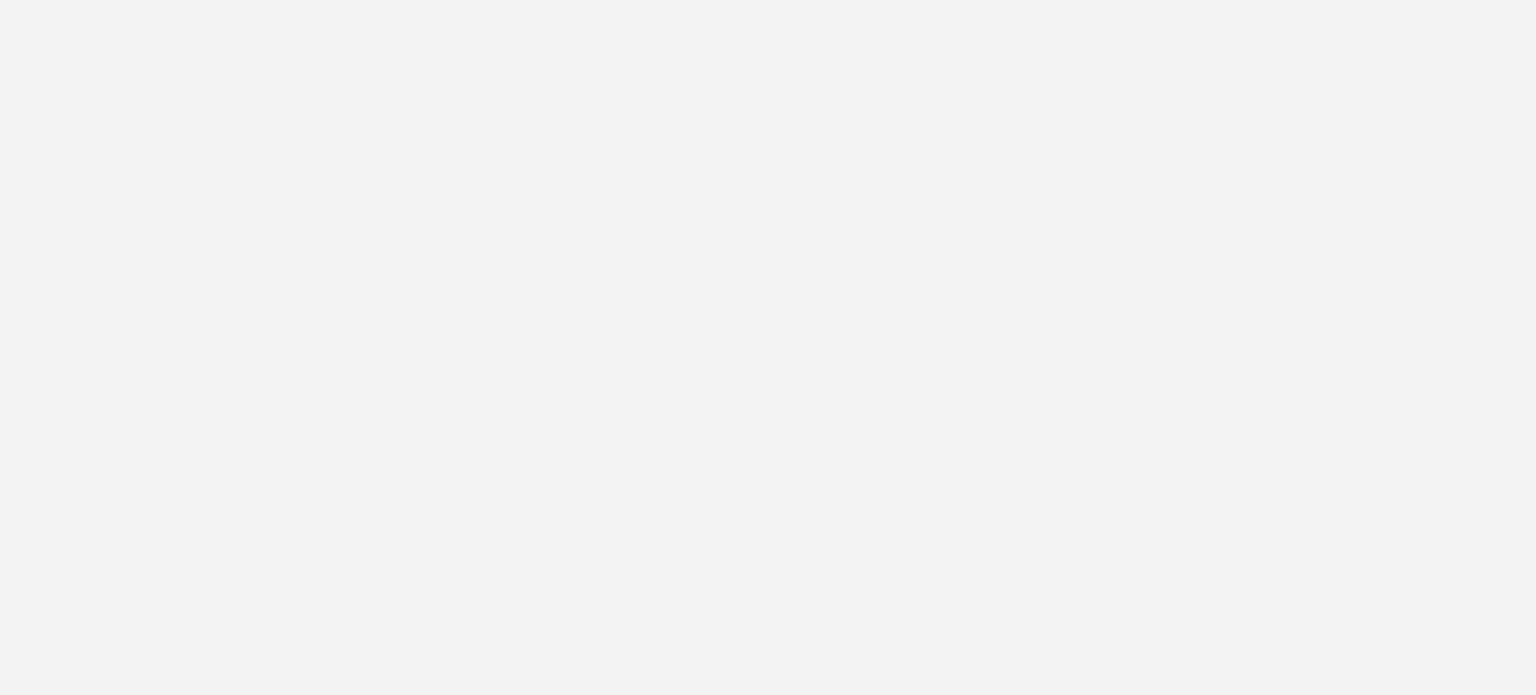 scroll, scrollTop: 0, scrollLeft: 0, axis: both 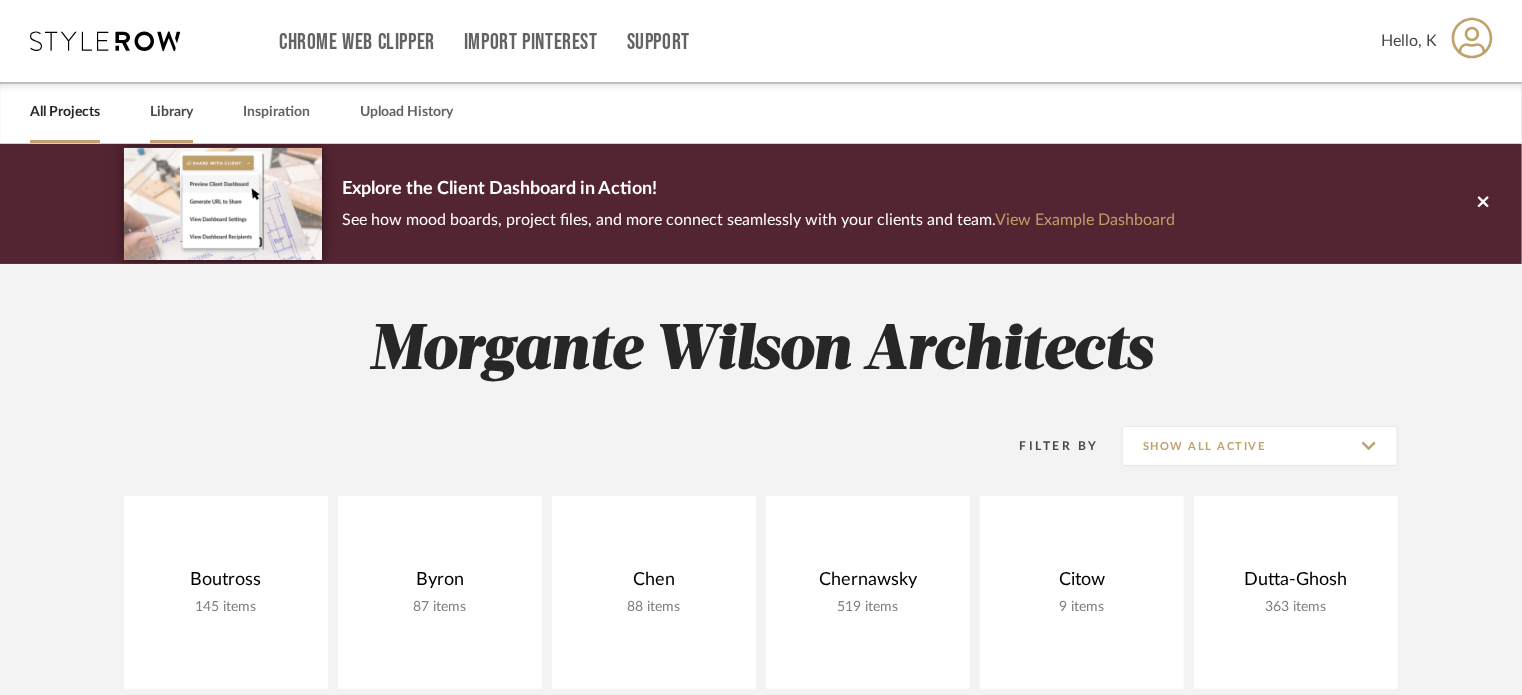 click on "Library" at bounding box center (171, 112) 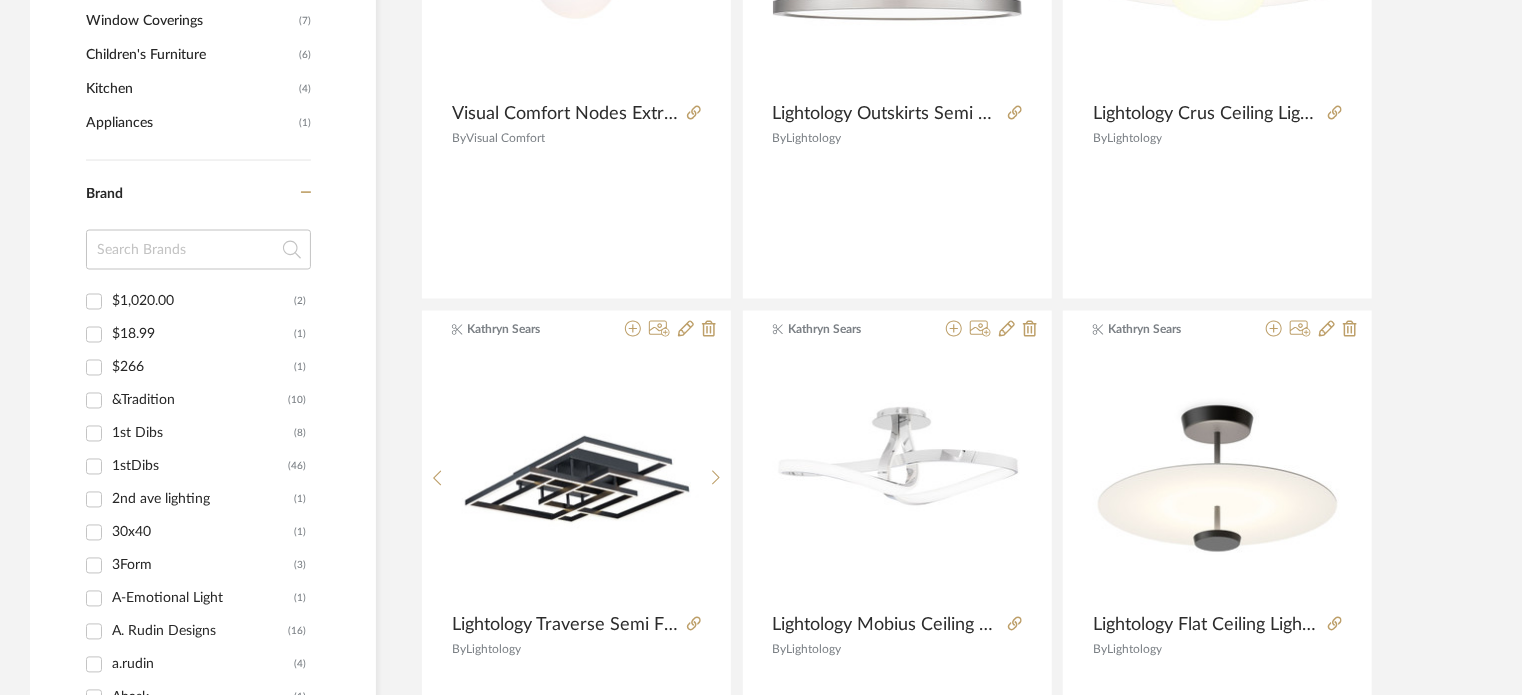 scroll, scrollTop: 1632, scrollLeft: 0, axis: vertical 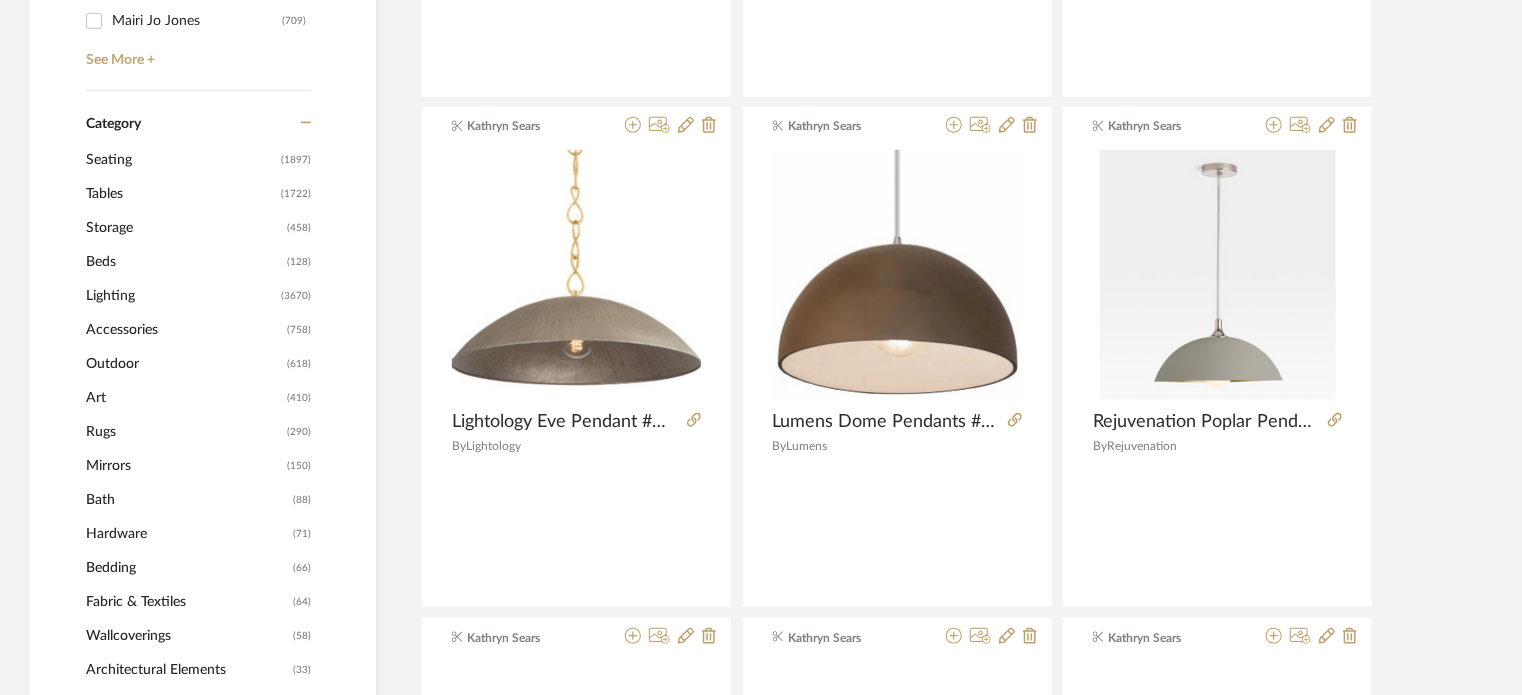 click on "Lighting" 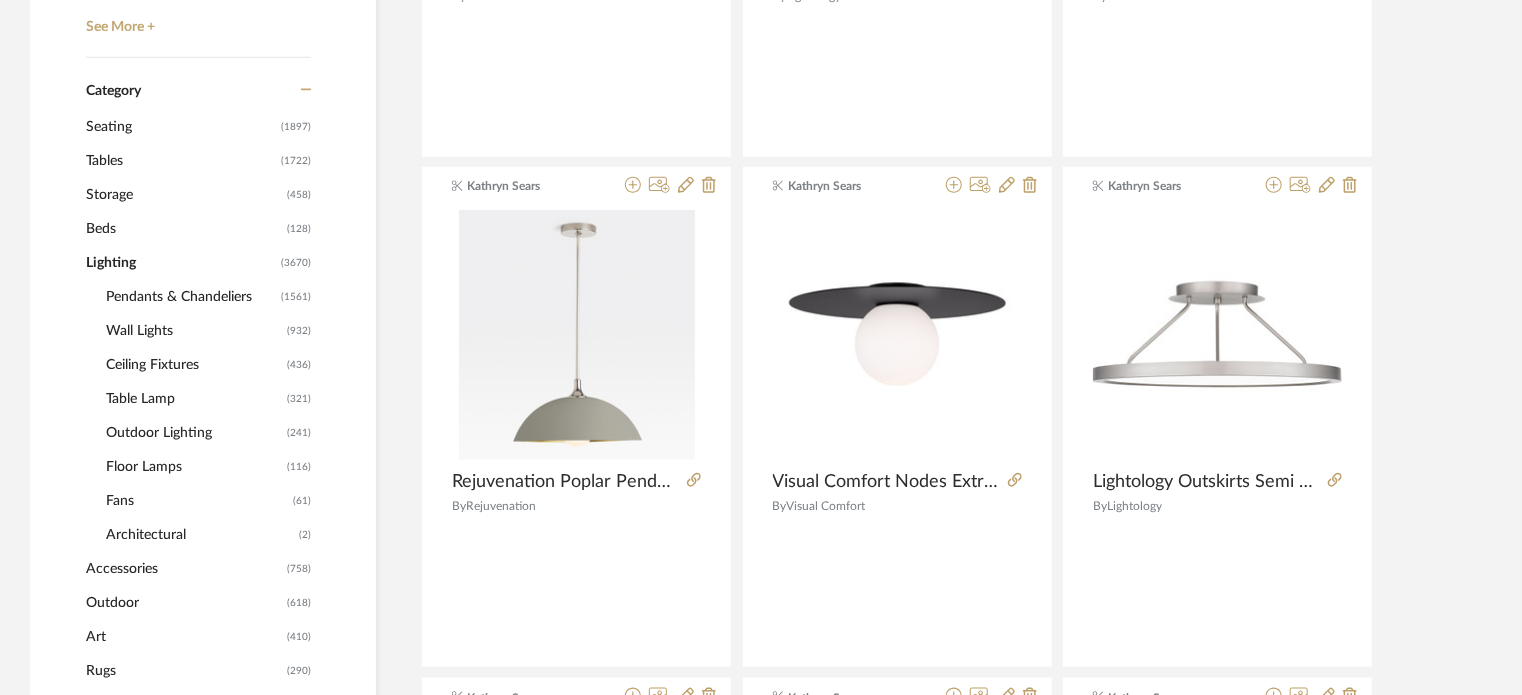 scroll, scrollTop: 783, scrollLeft: 0, axis: vertical 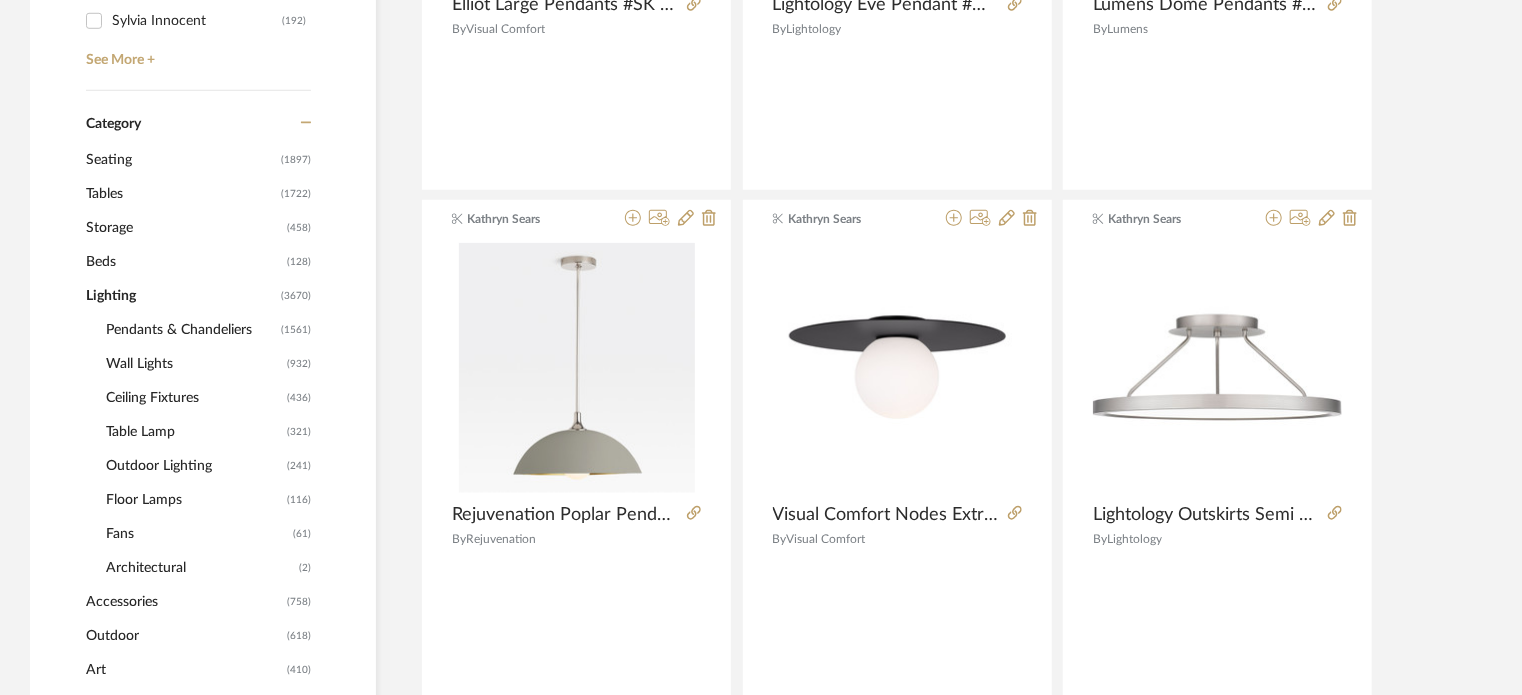 click on "Ceiling Fixtures" 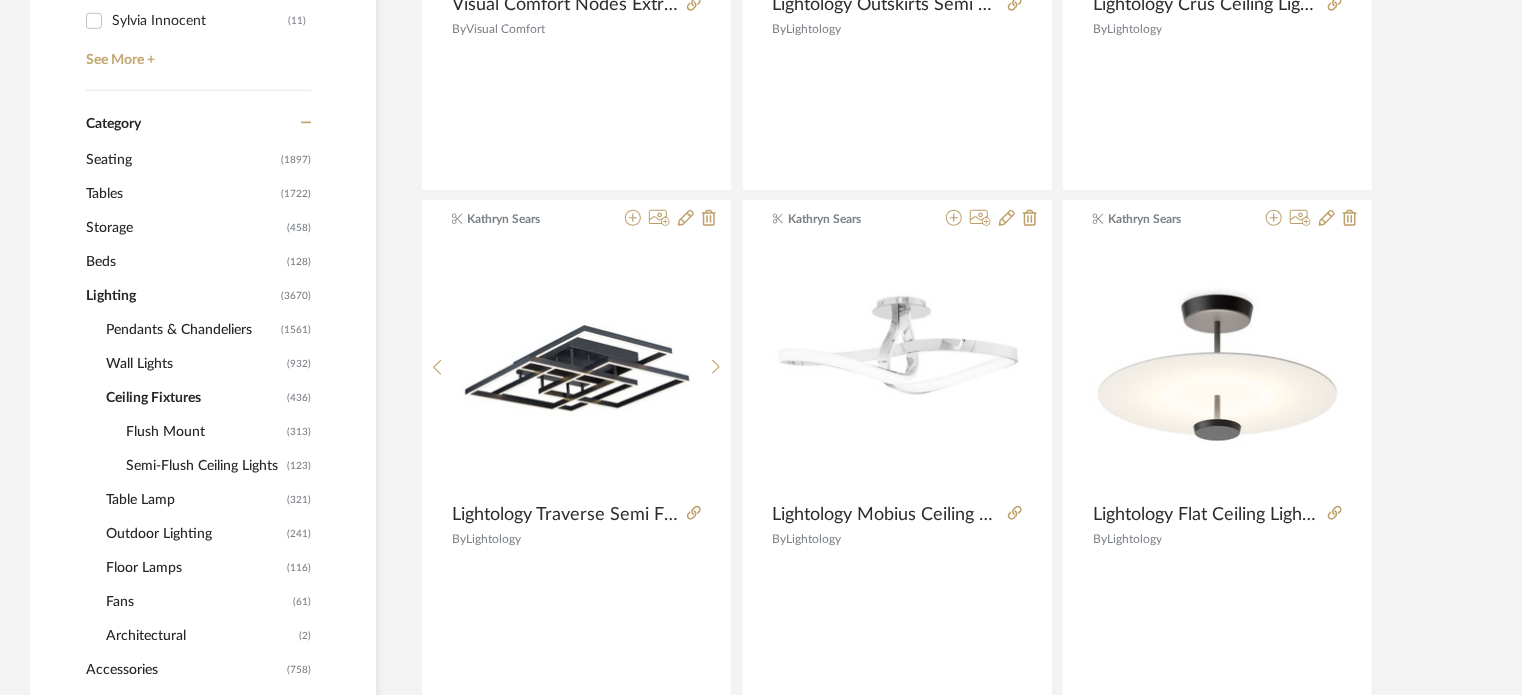 click on "Semi-Flush Ceiling Lights" 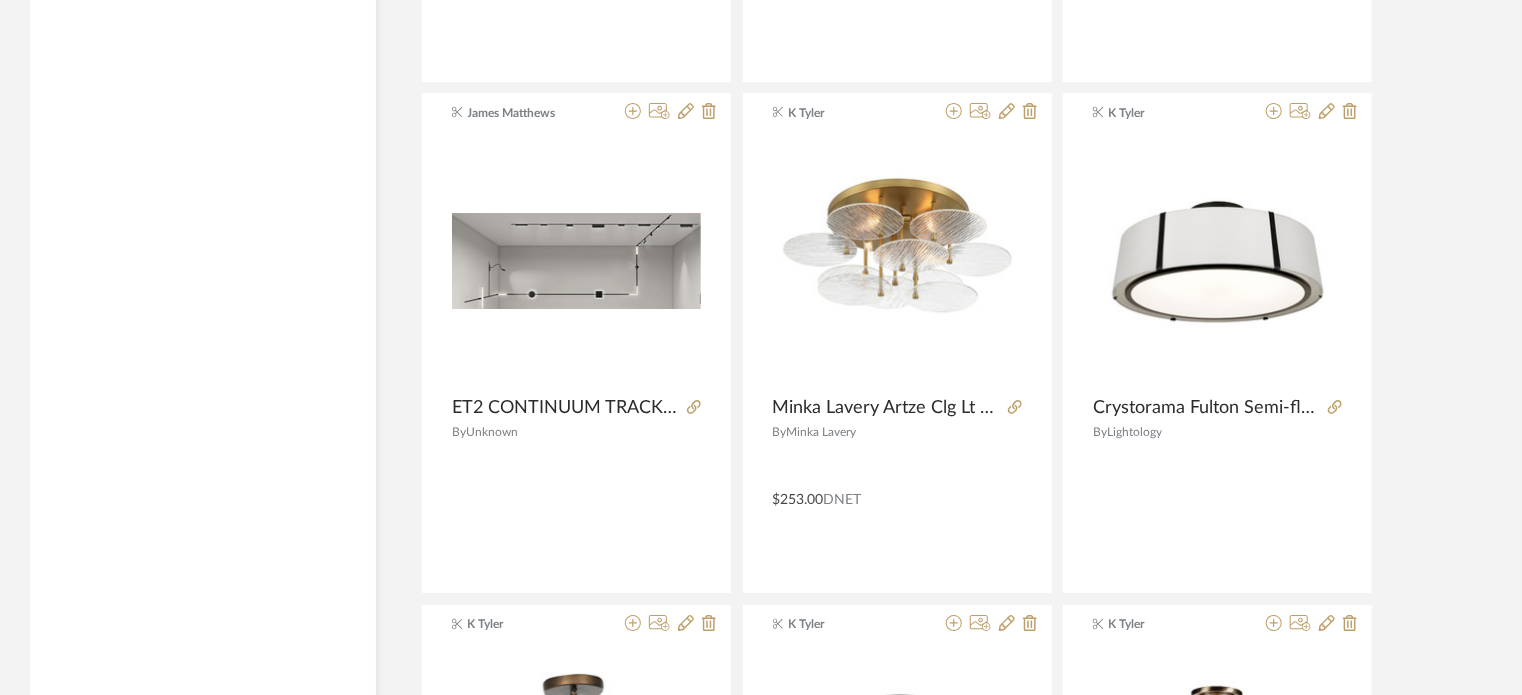 scroll, scrollTop: 3455, scrollLeft: 0, axis: vertical 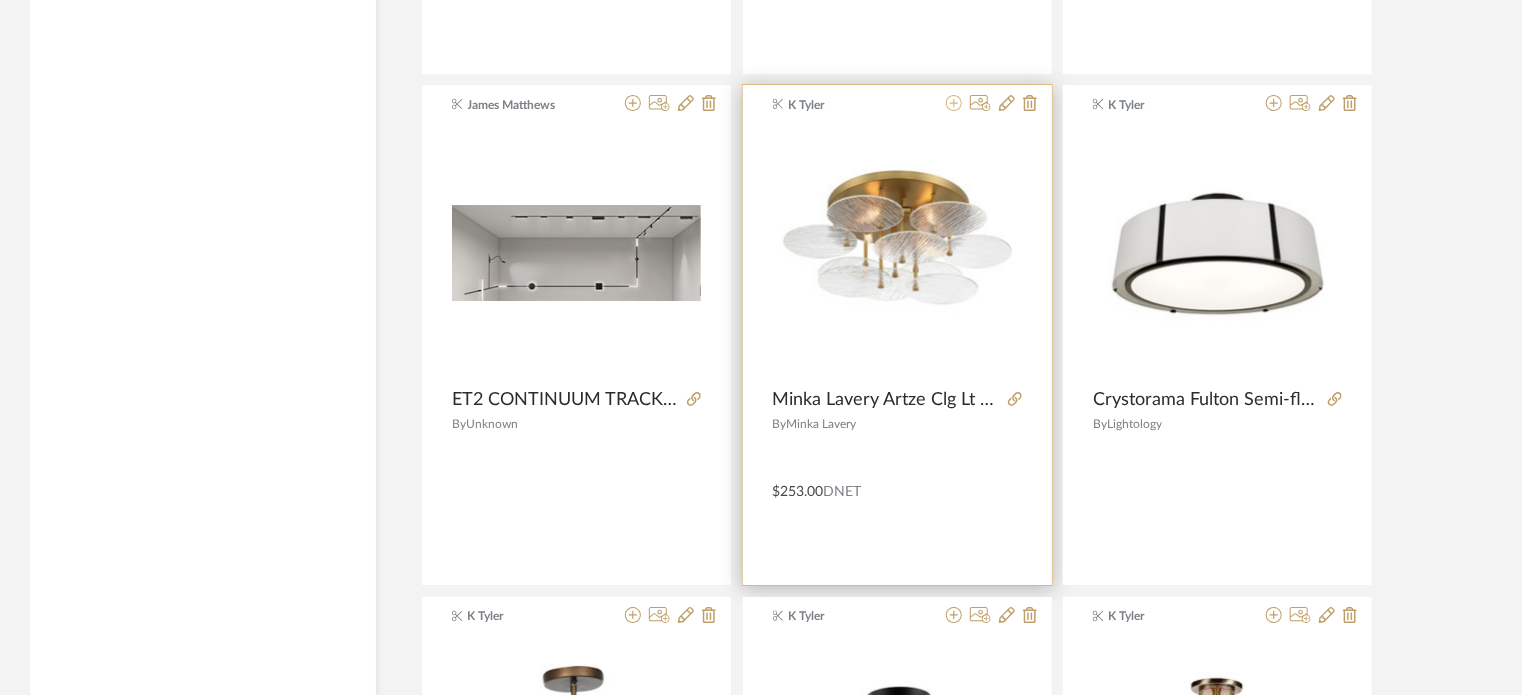 click 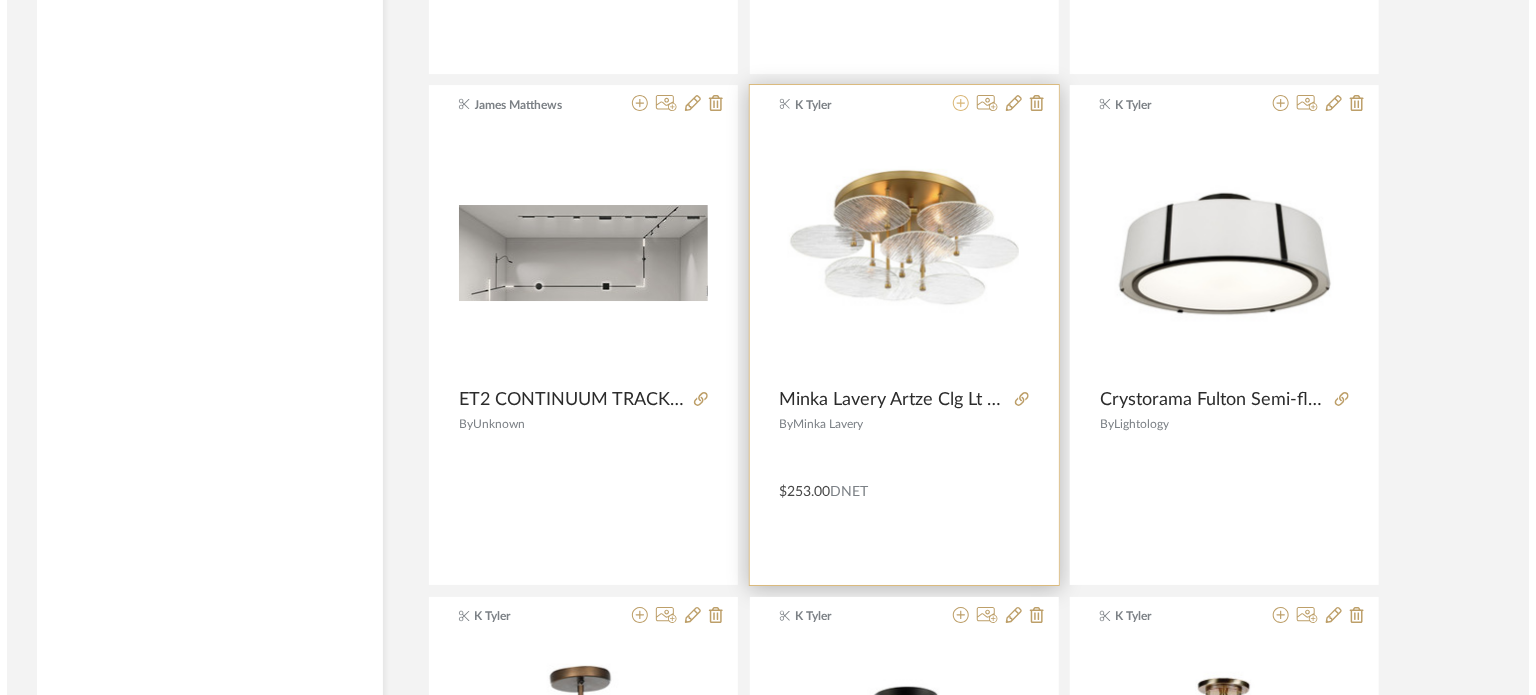 scroll, scrollTop: 0, scrollLeft: 0, axis: both 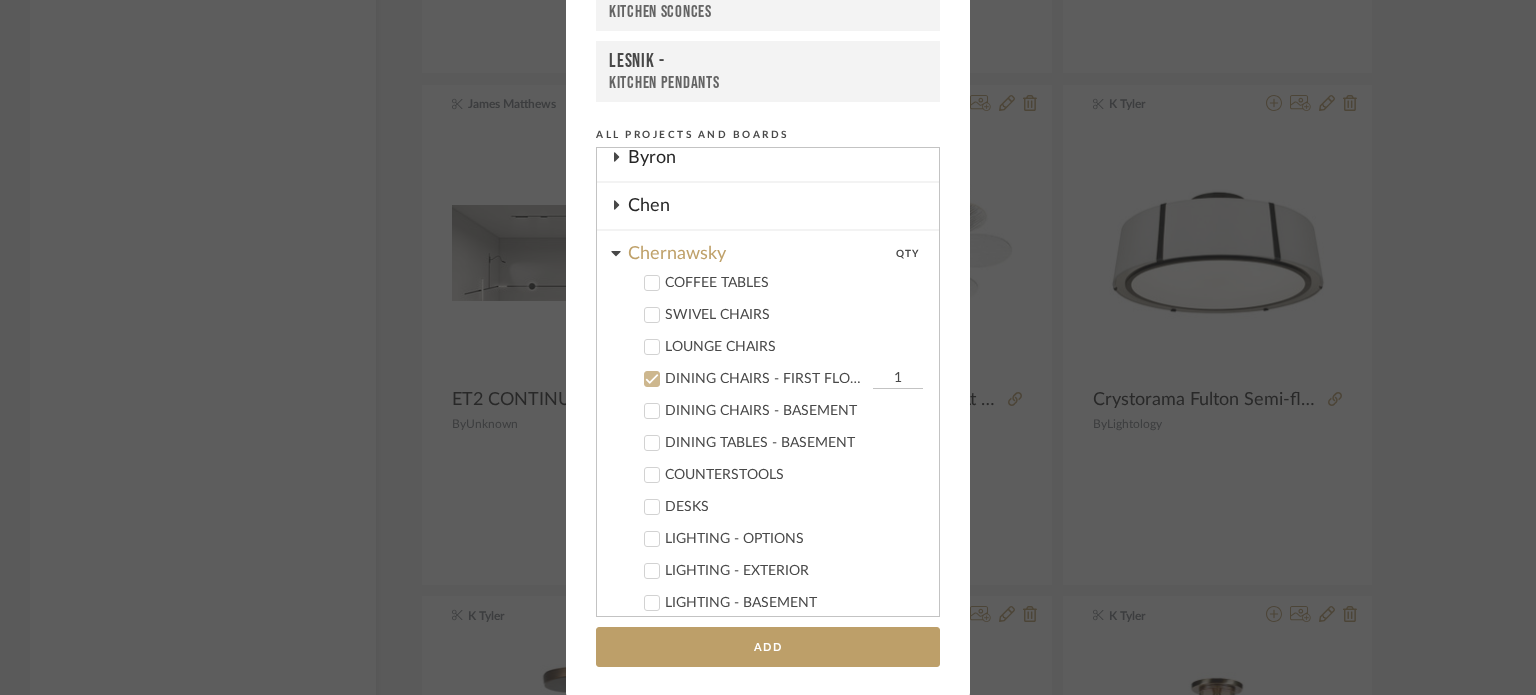 click 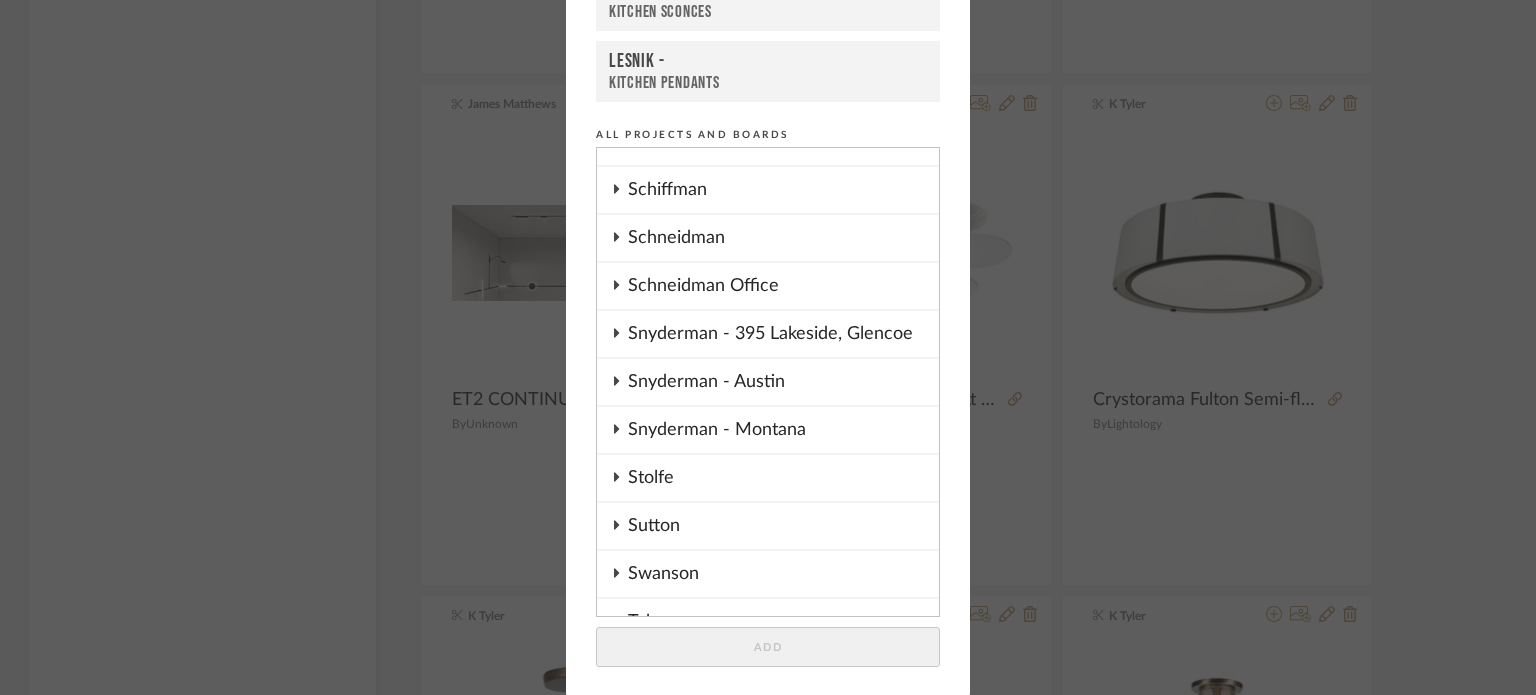 scroll, scrollTop: 2157, scrollLeft: 0, axis: vertical 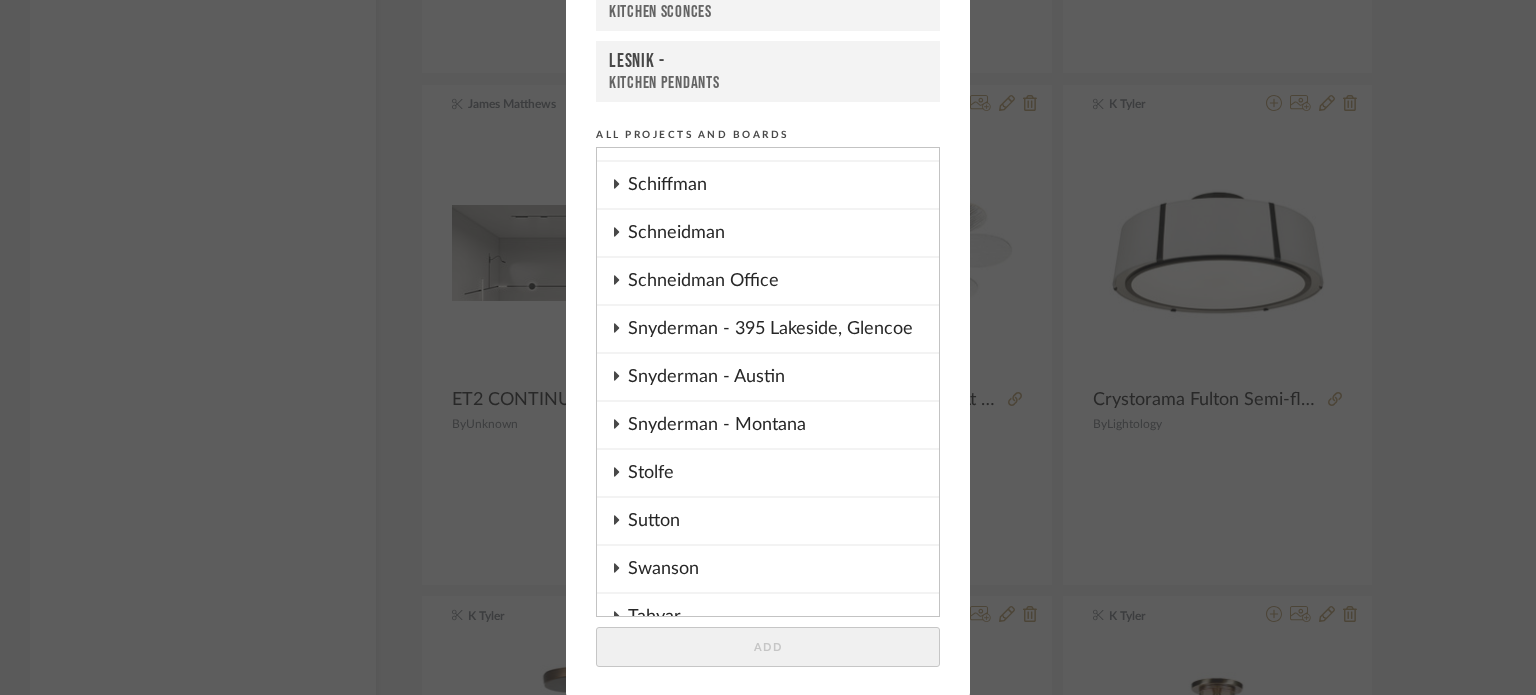 click on "Sutton" at bounding box center [783, 521] 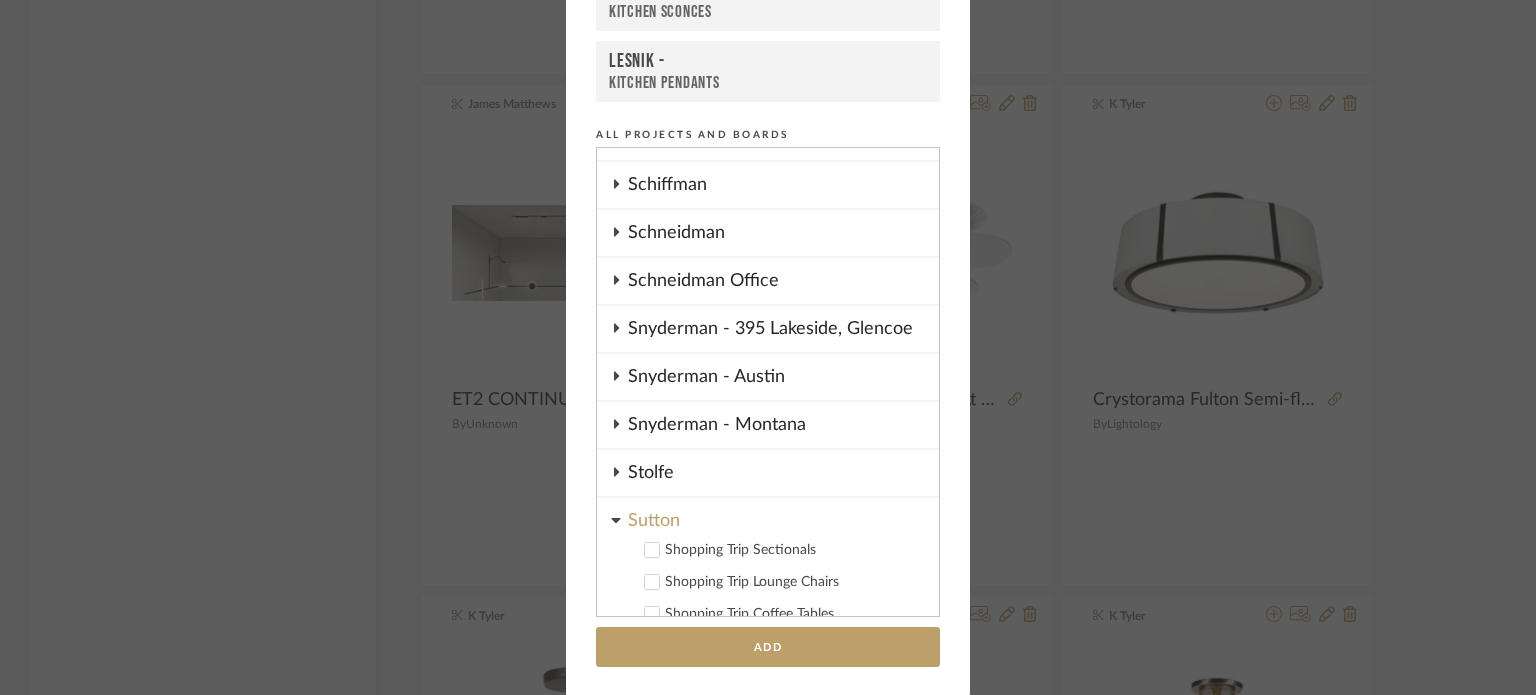 scroll, scrollTop: 2566, scrollLeft: 0, axis: vertical 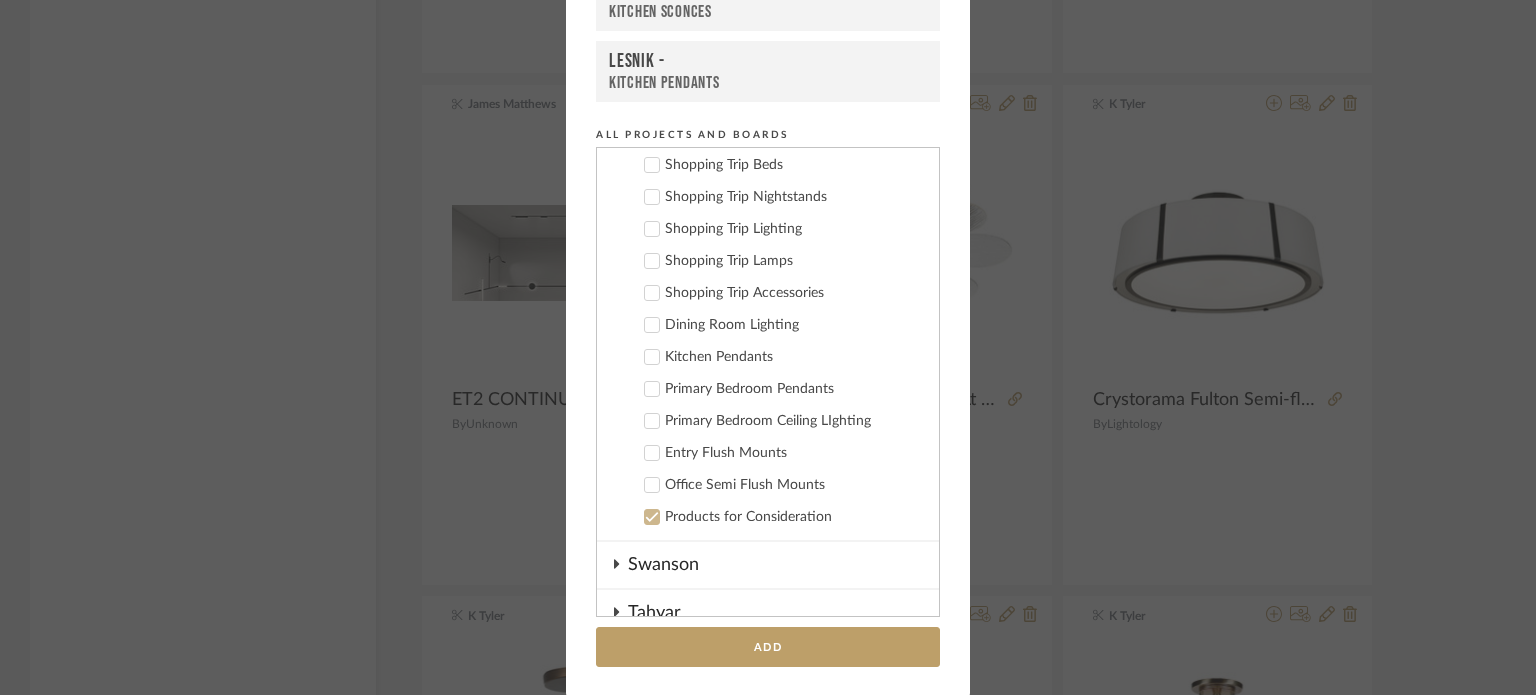 click on "Entry Flush Mounts" at bounding box center (794, 453) 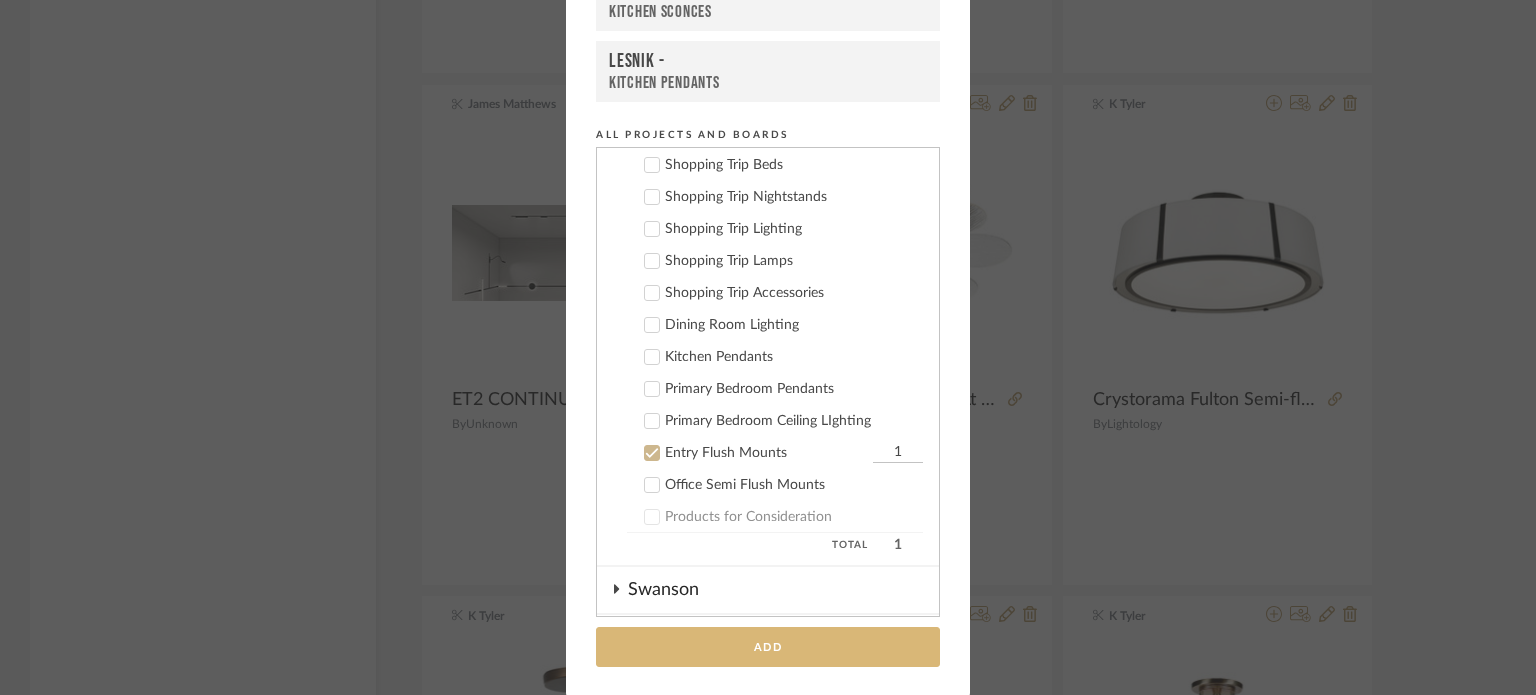 click on "Add" at bounding box center (768, 647) 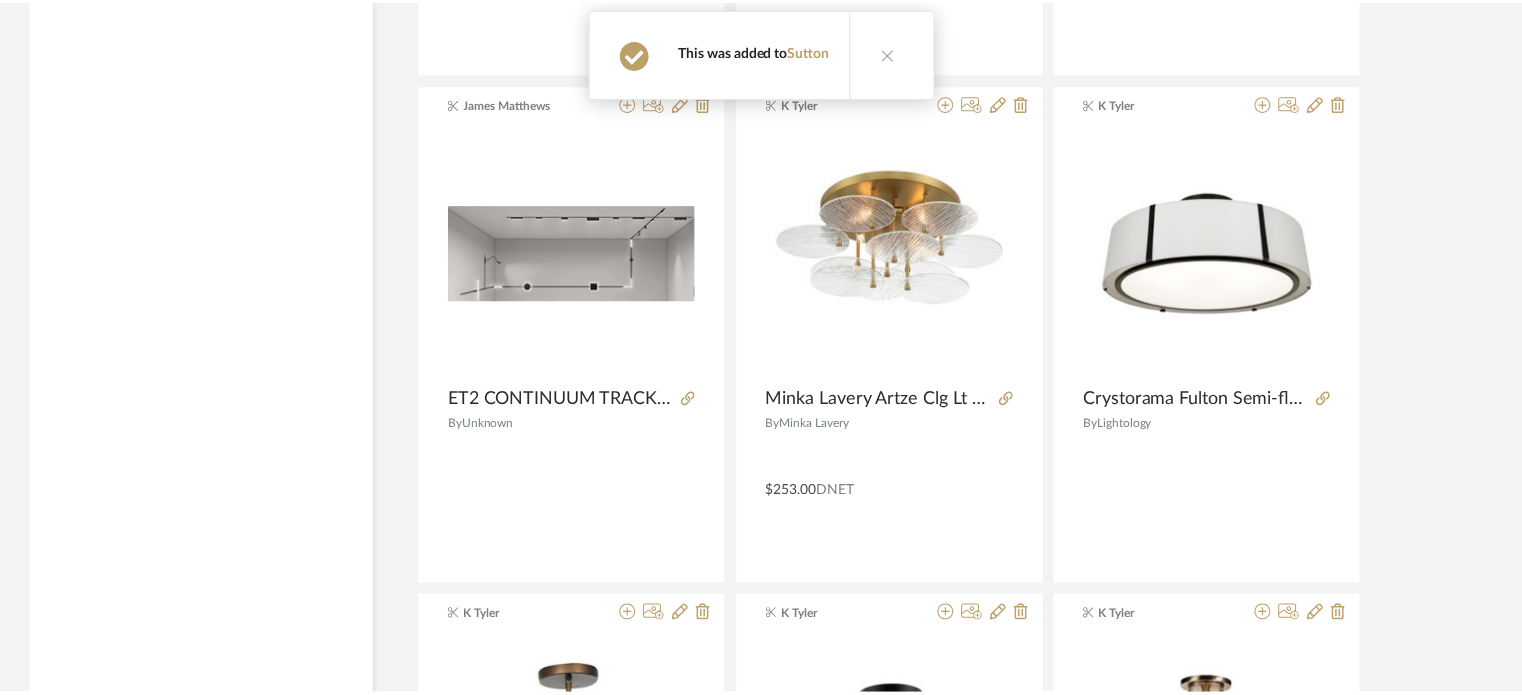 scroll, scrollTop: 3455, scrollLeft: 0, axis: vertical 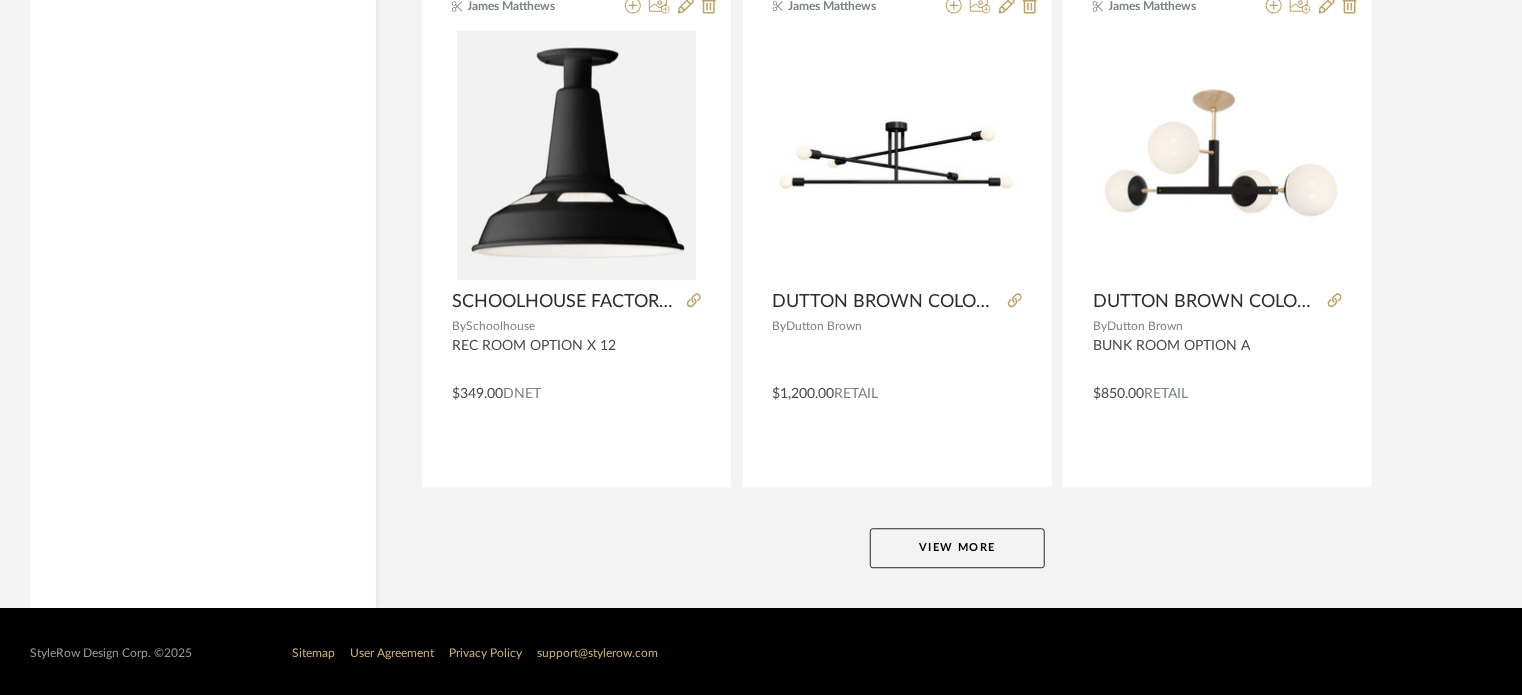 click on "View More" 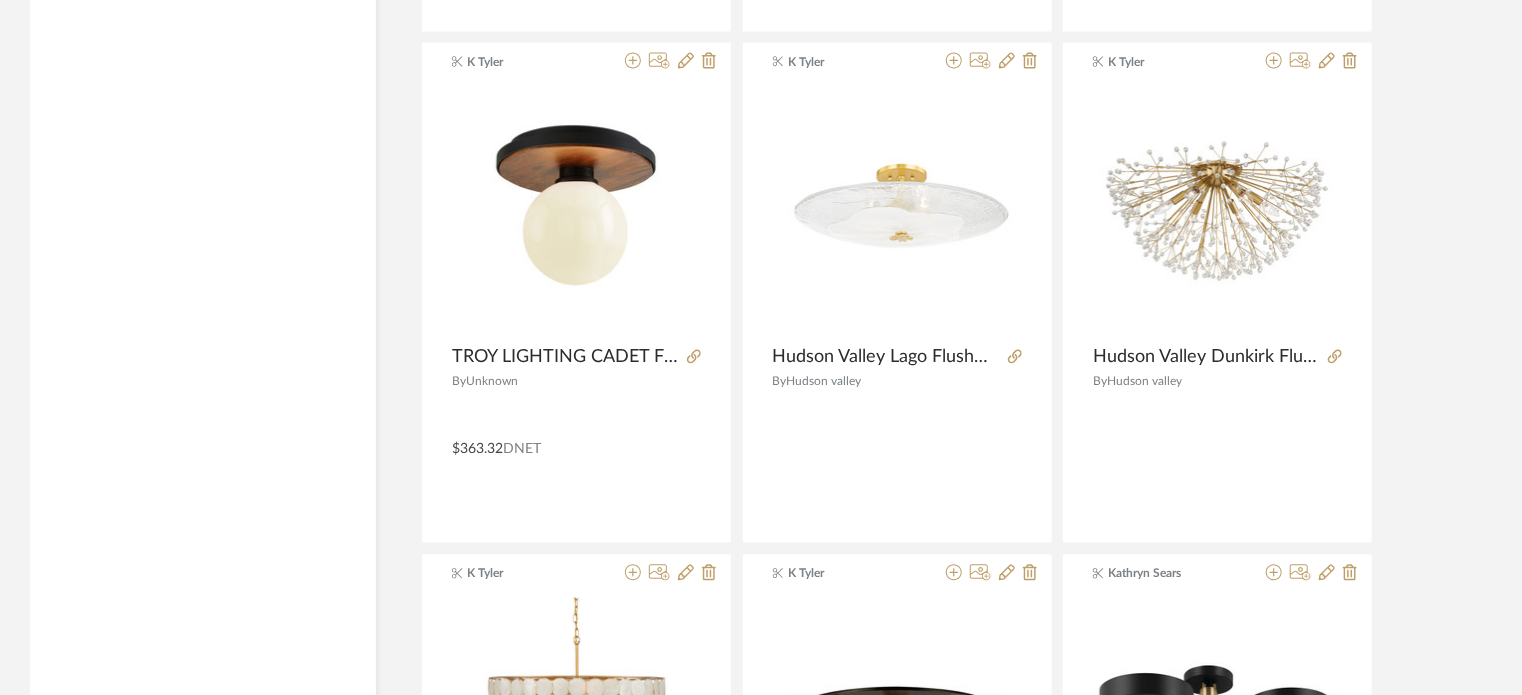 scroll, scrollTop: 9696, scrollLeft: 0, axis: vertical 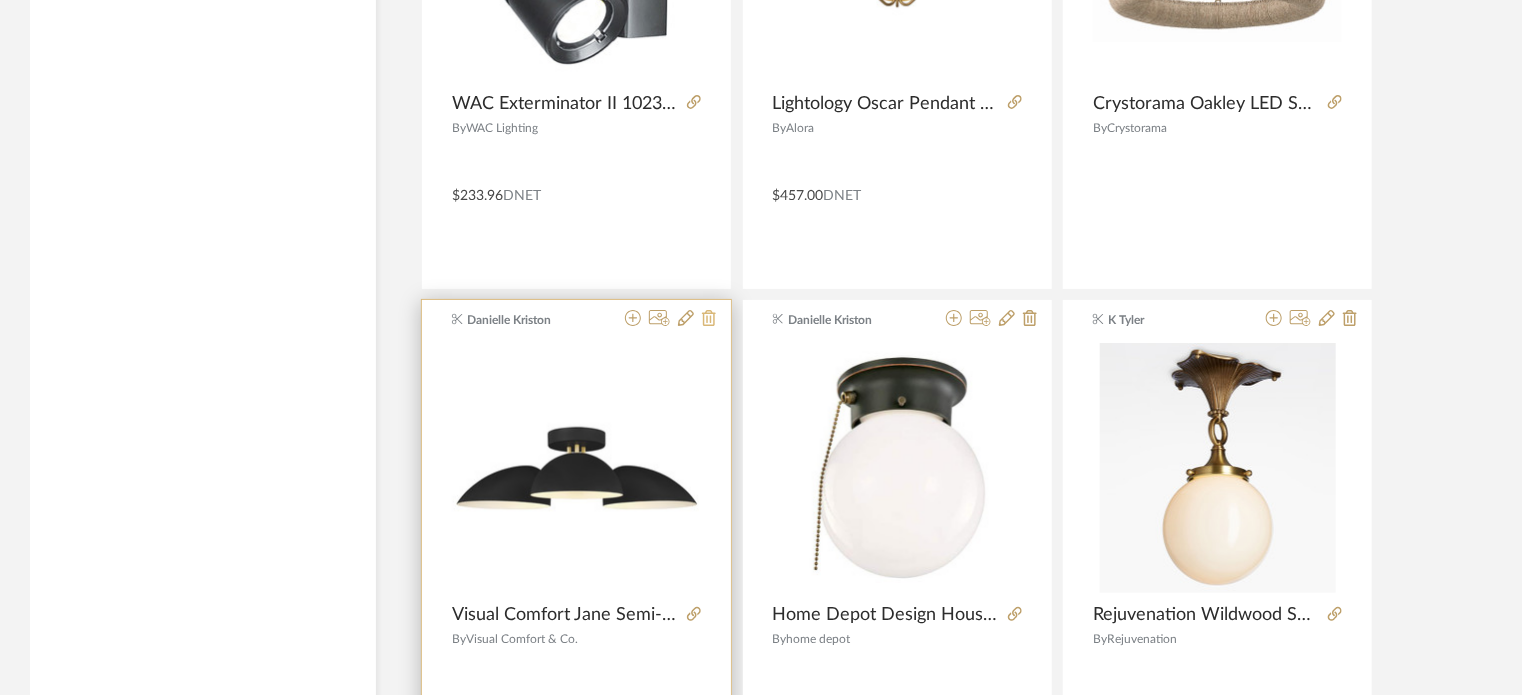 click 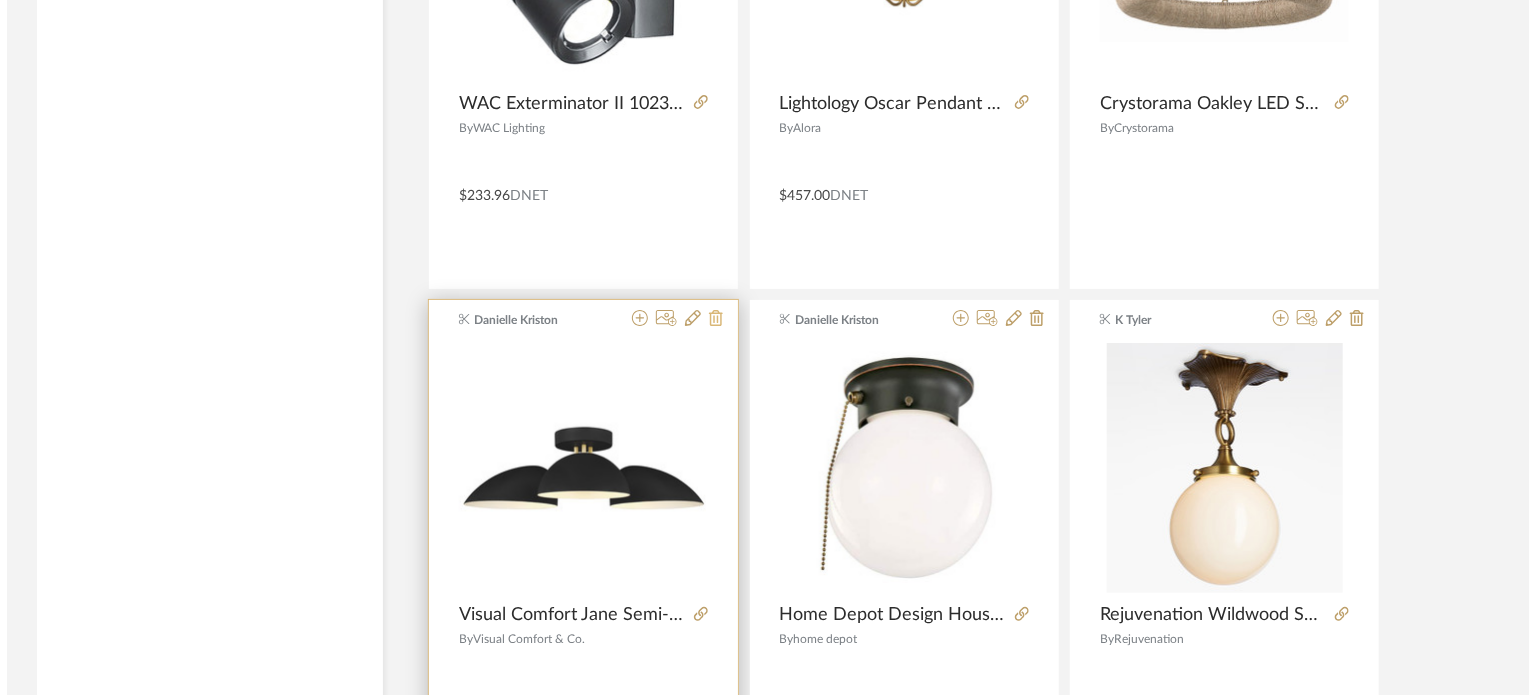 scroll, scrollTop: 0, scrollLeft: 0, axis: both 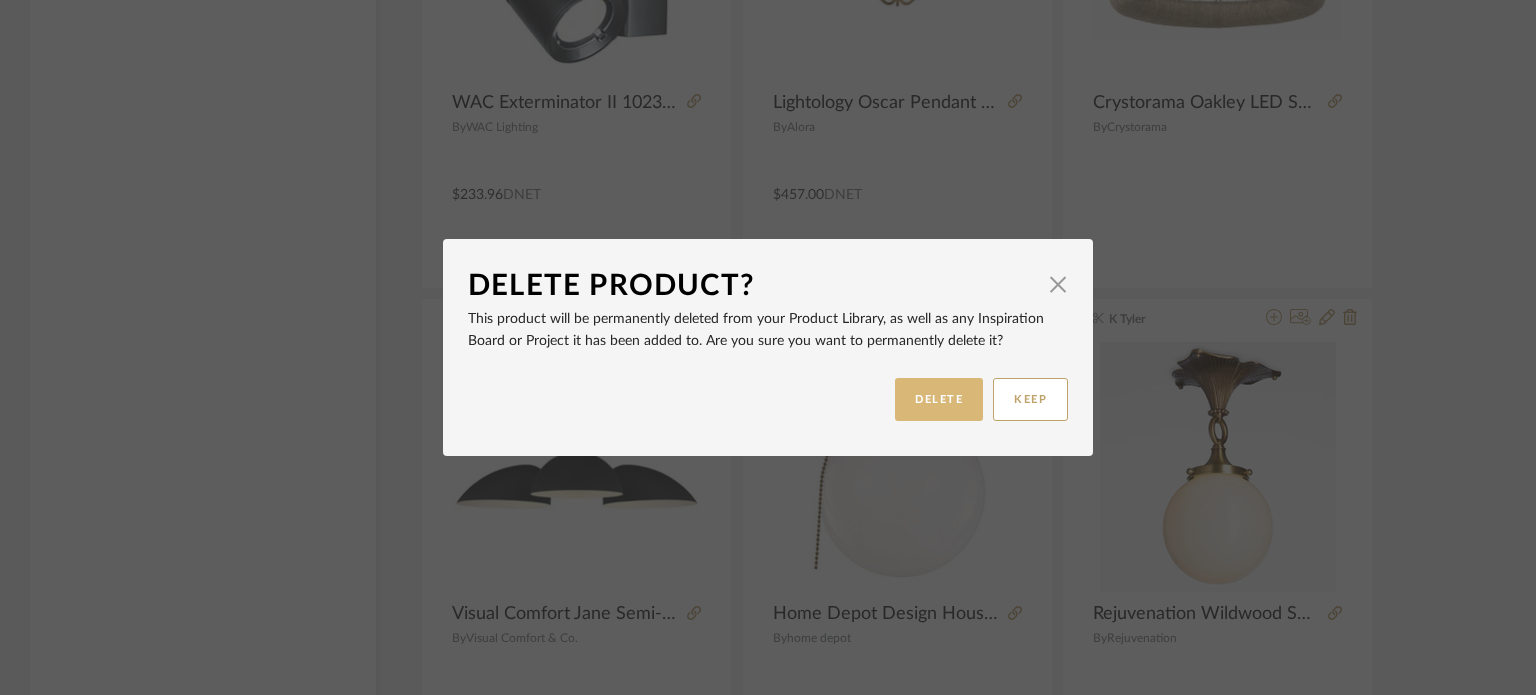 click on "DELETE" at bounding box center [939, 399] 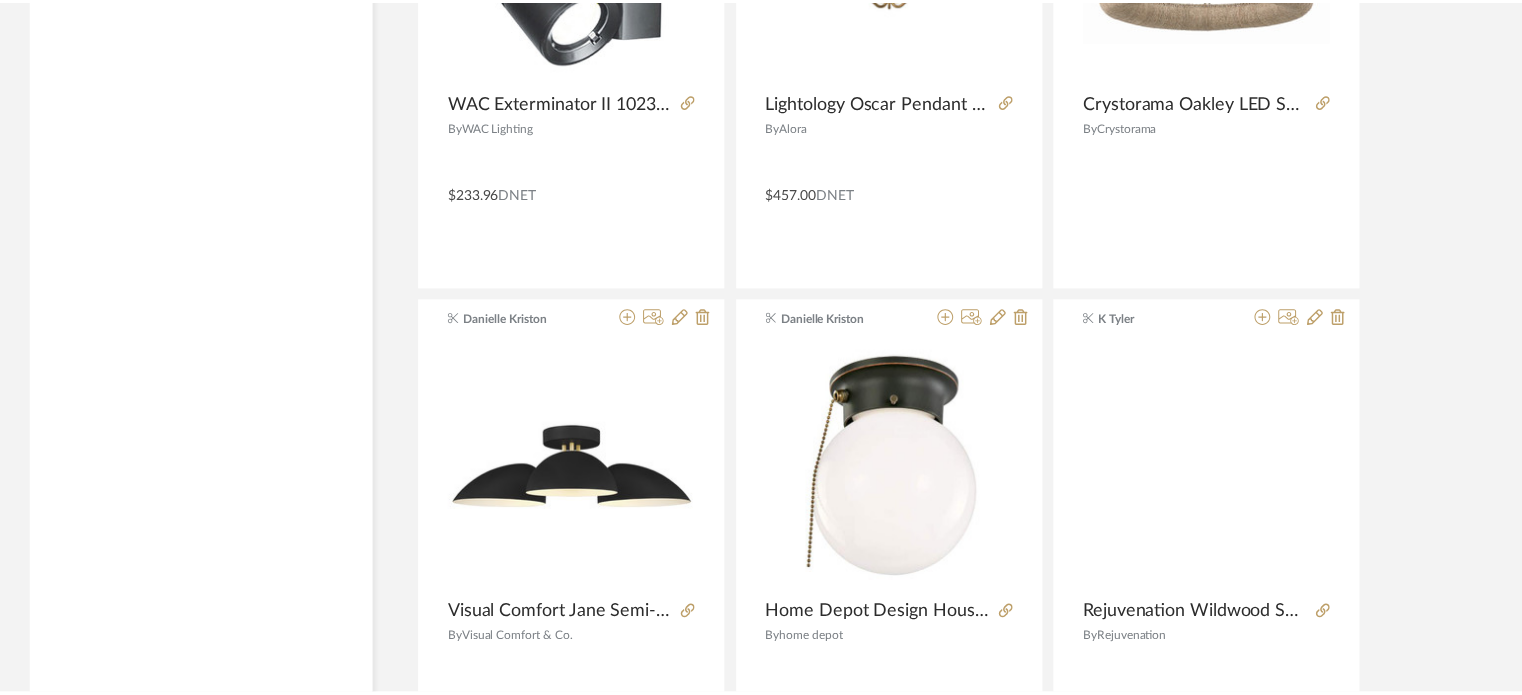scroll, scrollTop: 11424, scrollLeft: 0, axis: vertical 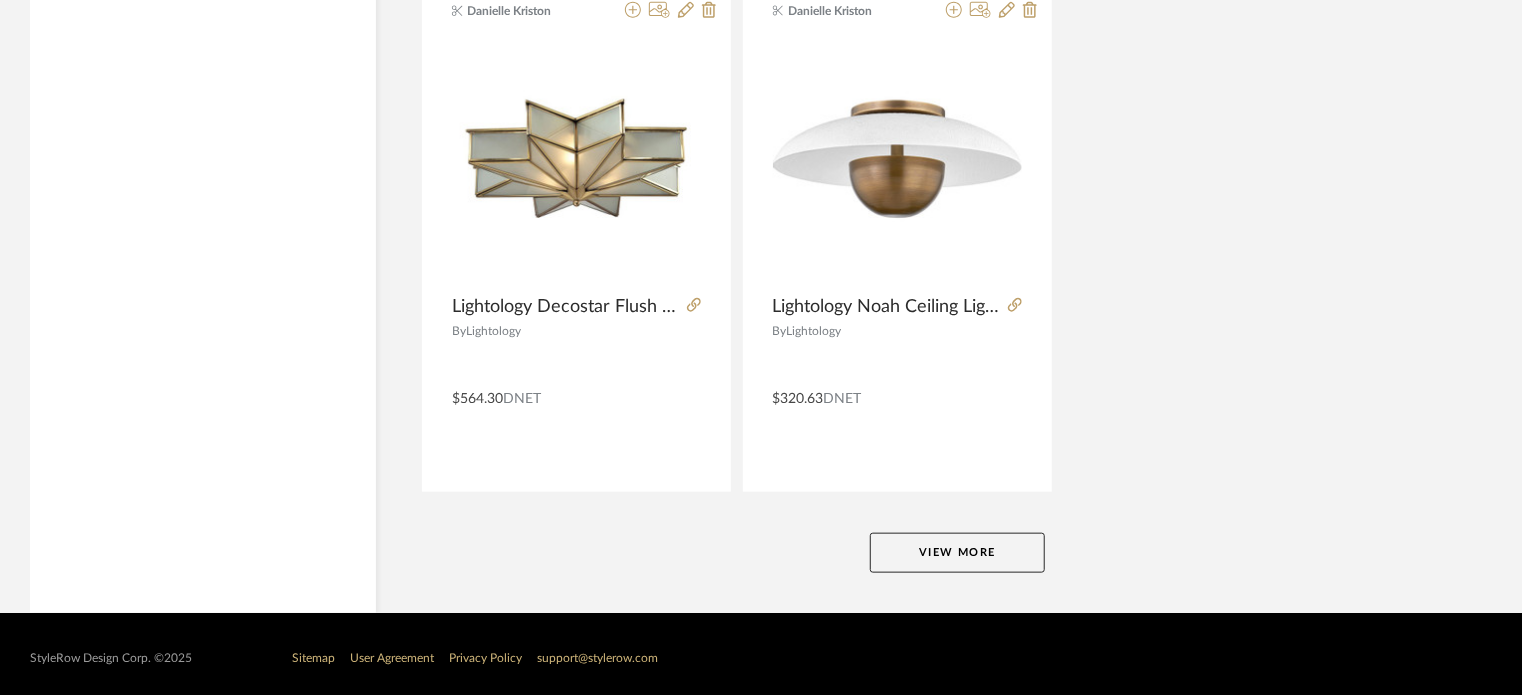 click on "View More" 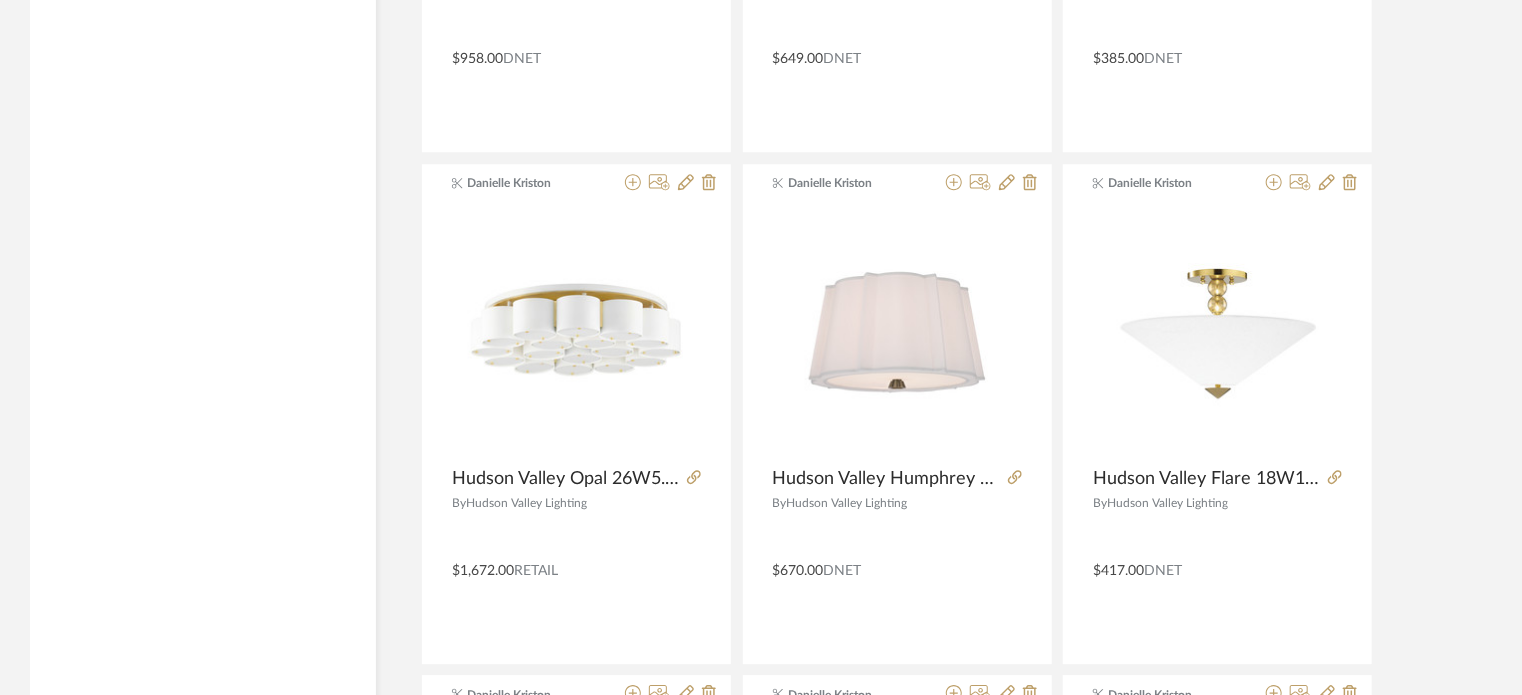 scroll, scrollTop: 14228, scrollLeft: 0, axis: vertical 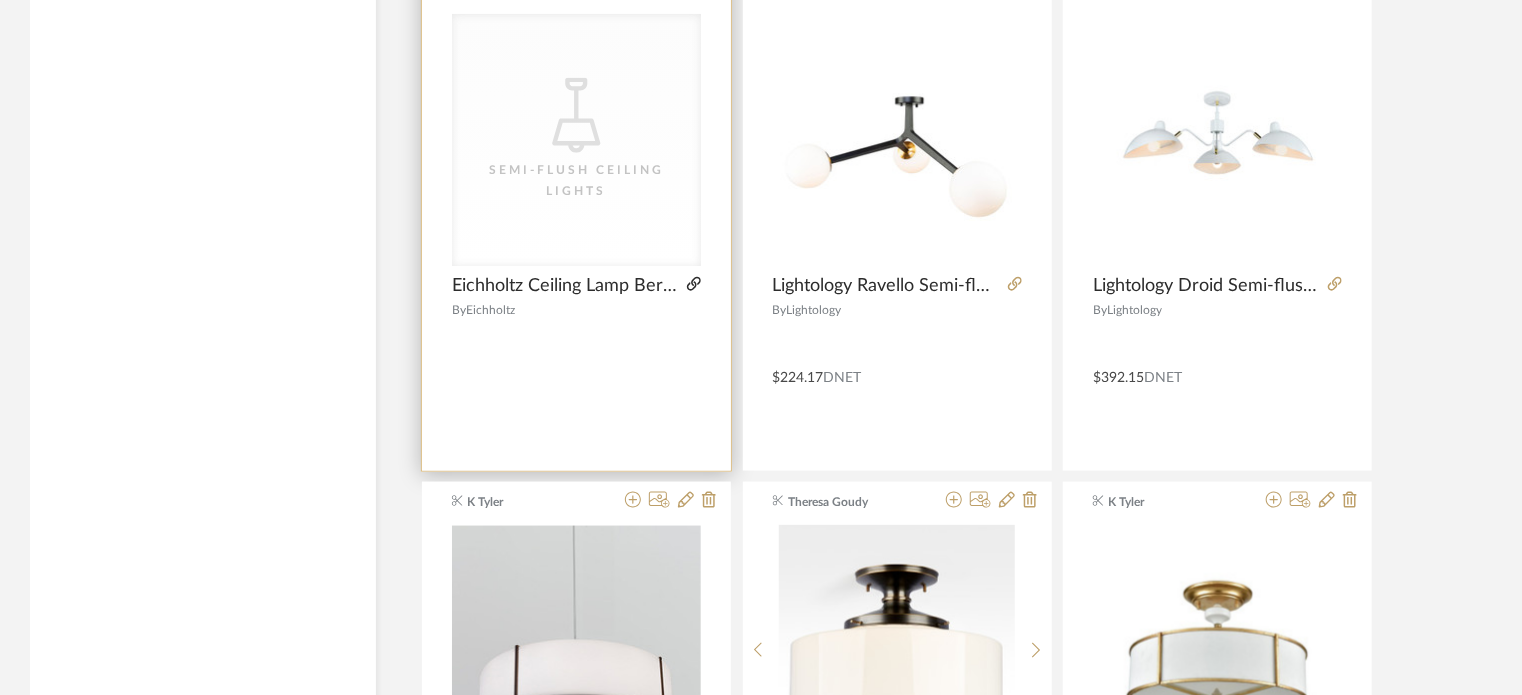 click 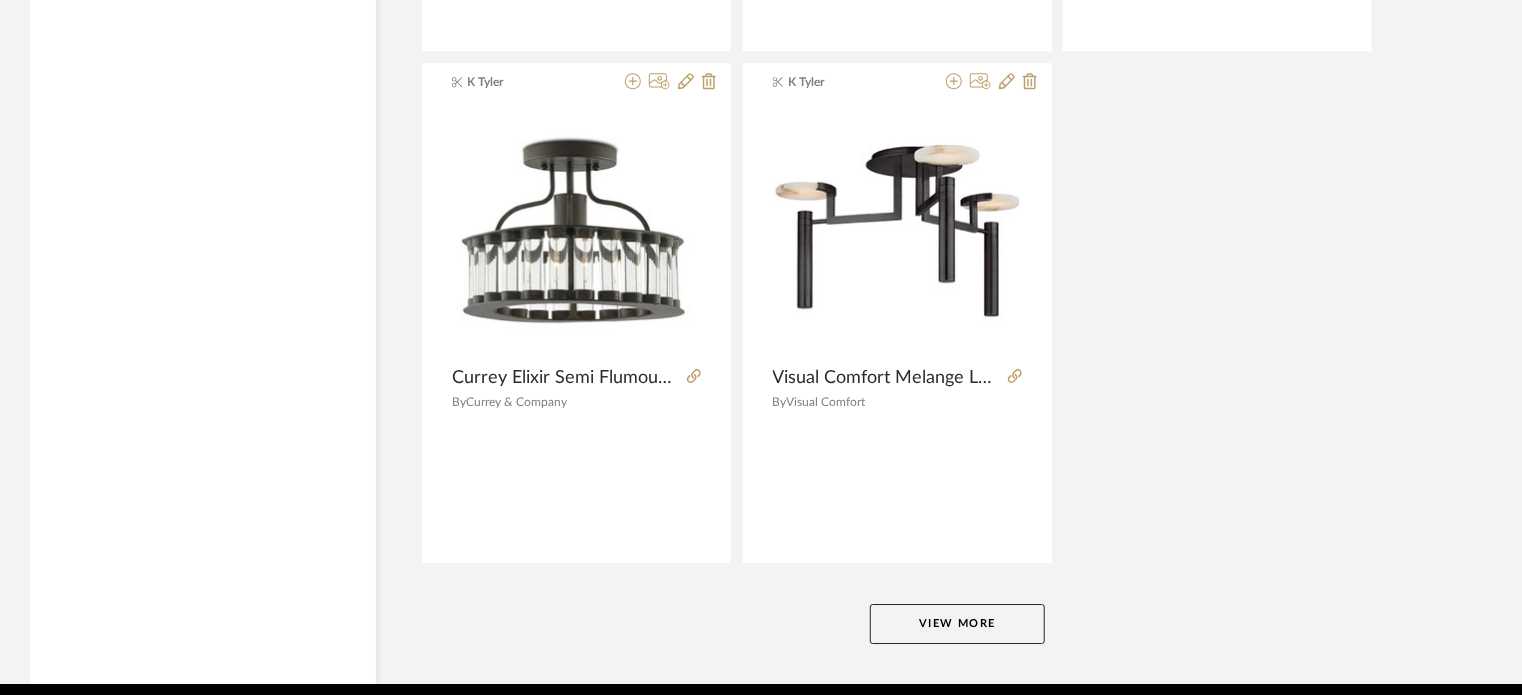 scroll, scrollTop: 18333, scrollLeft: 0, axis: vertical 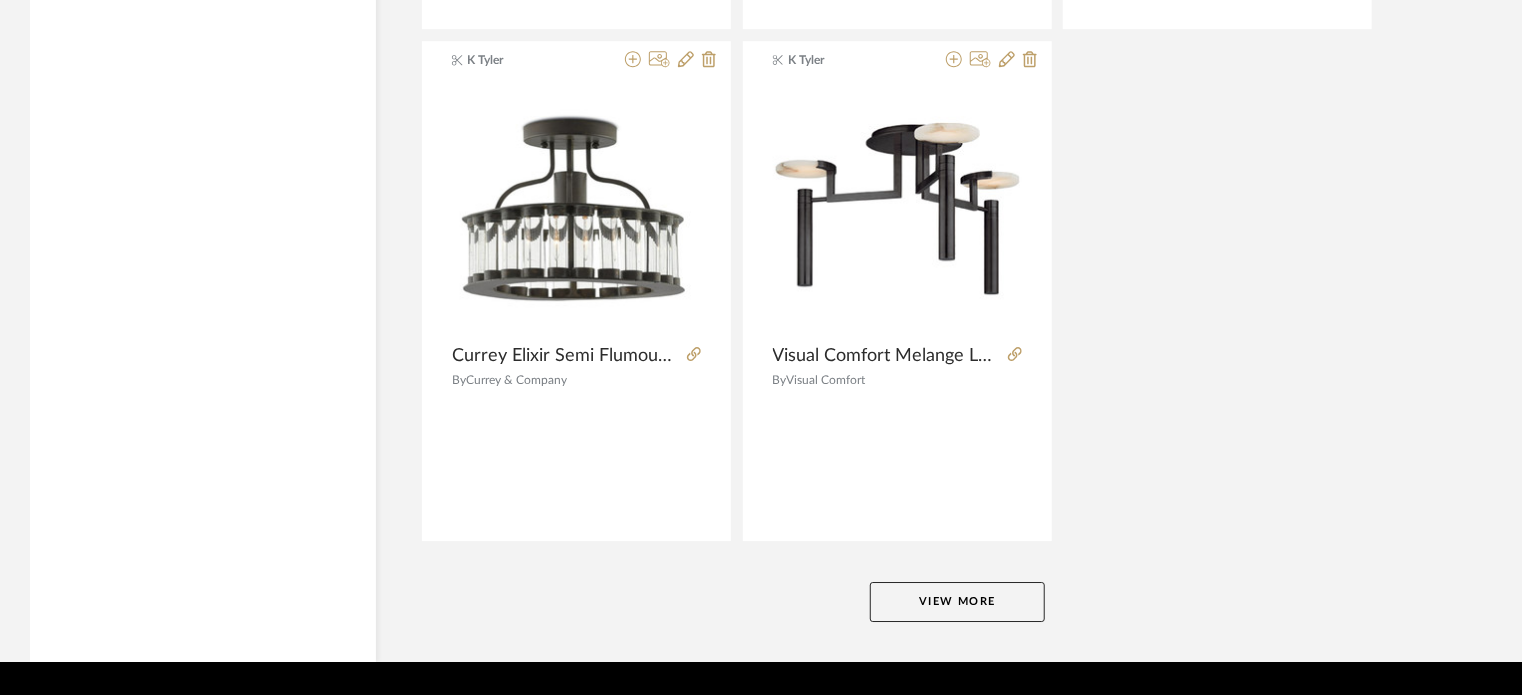 click on "View More" 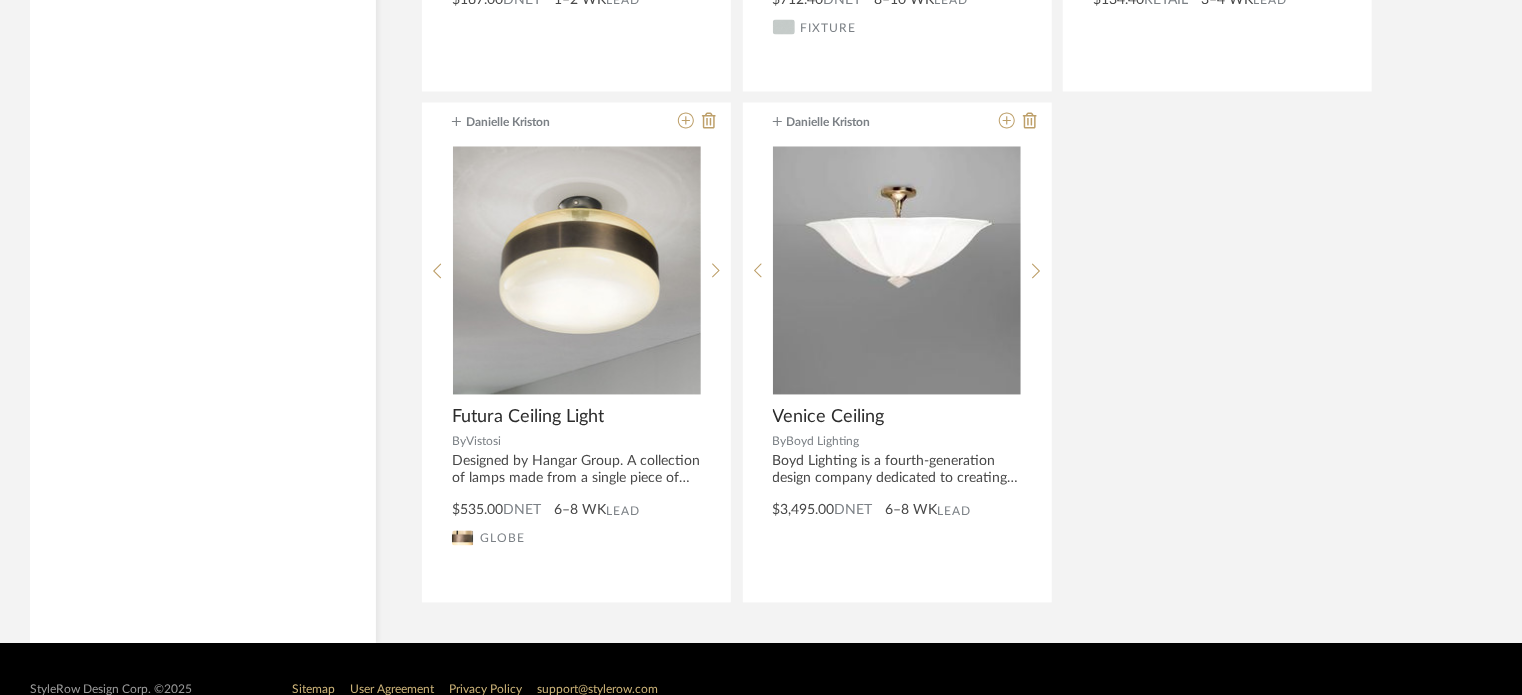 scroll, scrollTop: 20852, scrollLeft: 0, axis: vertical 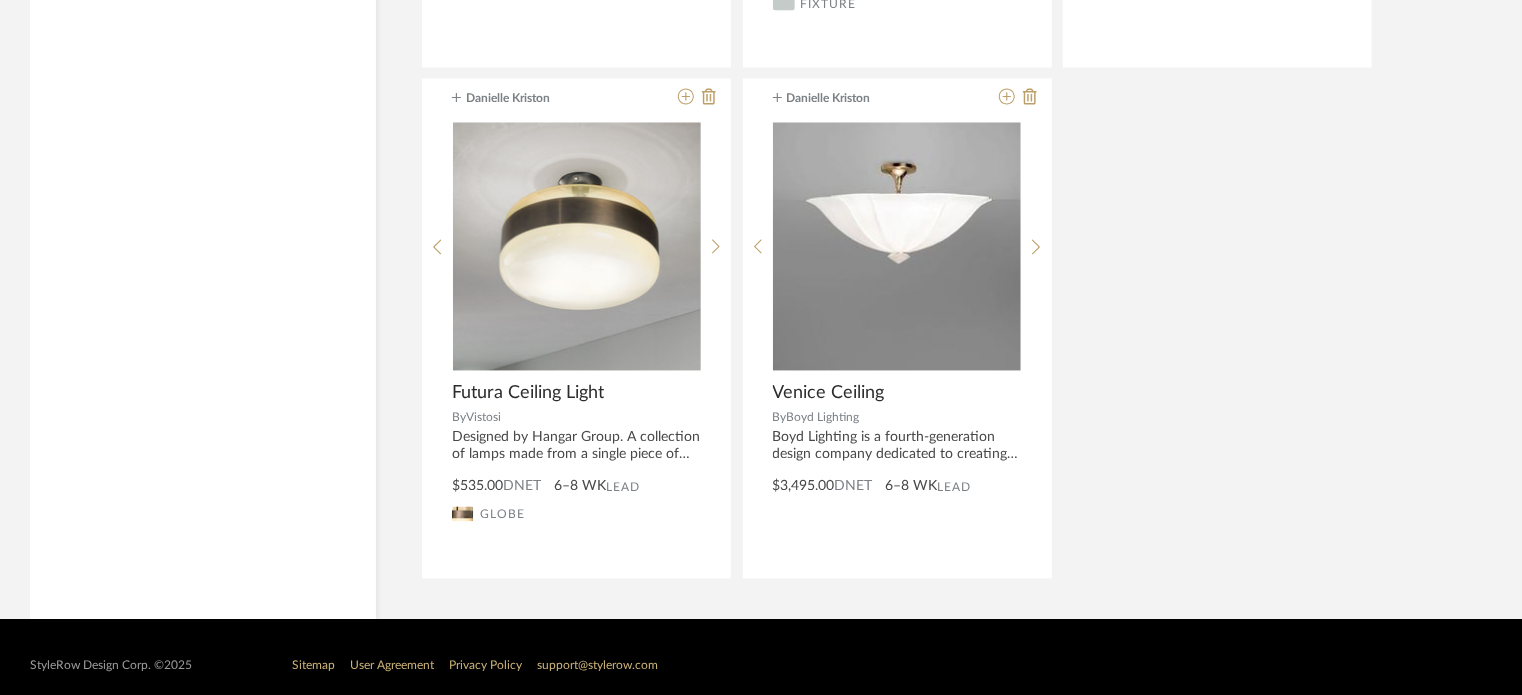 click on "Kathryn Sears Visual Comfort Nodes Extra Large Flush Mount #KF1101MBK 18"W x 8"H By   Visual Comfort  Kathryn Sears Lightology Outskirts Semi Flush Ceiling Light #QZL11593448 20"W x 8"H By   Lightology  Kathryn Sears Lightology Crus Ceiling Light Fixture #KZC1034030 15"W x 5.75"H By   Lightology  Kathryn Sears Lightology Traverse Semi Flush Ceiling Light #ET2813803 31"W x 6"H By   Lightology  Kathryn Sears Lightology Mobius Ceiling Light #WAC1313799 By   Lightology  Kathryn Sears Lightology Flat Ceiling Light #VIB1180758 21.8"Dia or 35.5"Dia By   Lightology  Kathryn Sears Lightology Orion Ceiling Light Fixture 15.75"W x 3.5"H By   Lightology  K Tyler Regina Andrew Shine Flush Mount 33.75Dia x 22.25H By   Regina Andrew  James Matthews BELLEVUE MERIDIAN 3-LIHGT SEMI FLUSHMOUNT 30"DIA X 8.5"H By   Build.com  $241.14  DNET James Matthews VAKKER JASPER CEILING LAMP 33.5"DIA X 7.1"H By   Vakkerlight  $275.00  Retail James Matthews DUTTON BROWN ORBI FLUSHMOUNT- 6" GLOBE 20"DIA X 10"H By   Dutton Brown  $560.00 By" 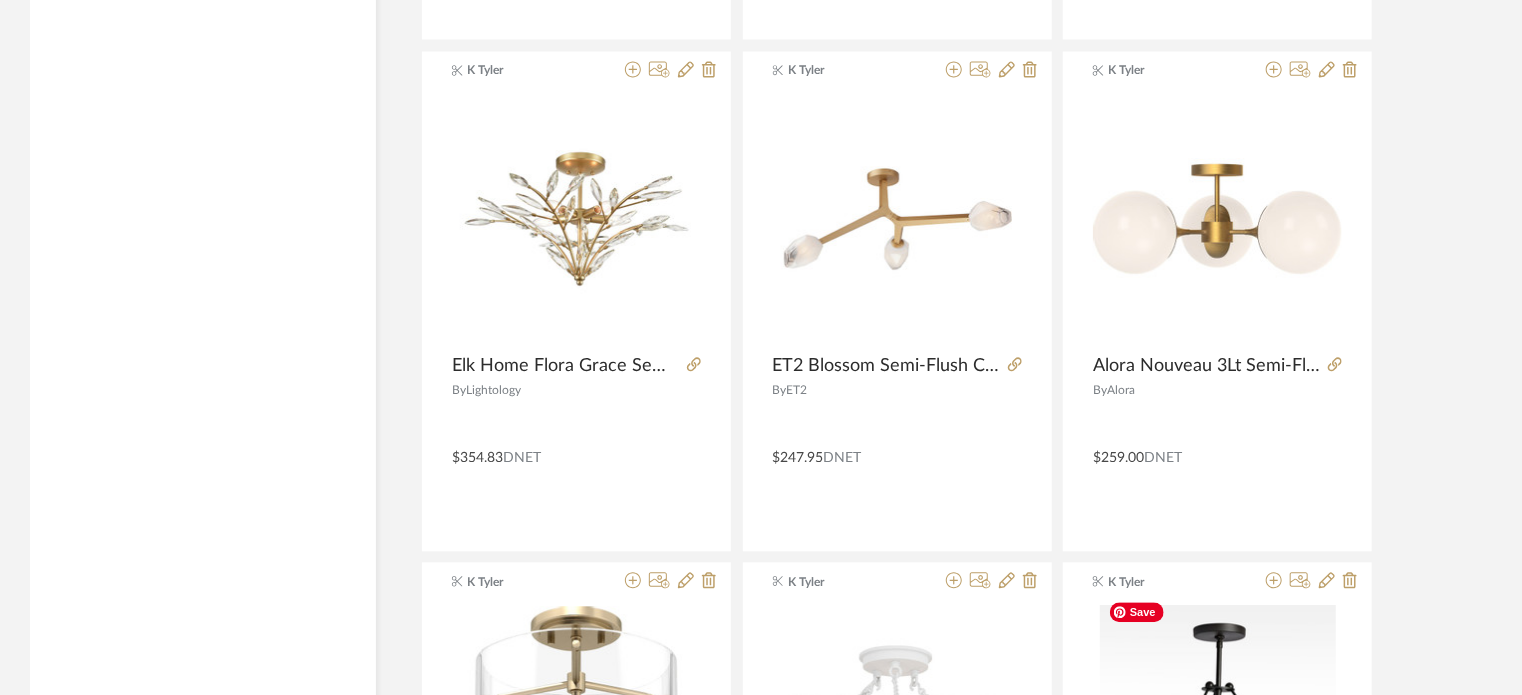 scroll, scrollTop: 17252, scrollLeft: 0, axis: vertical 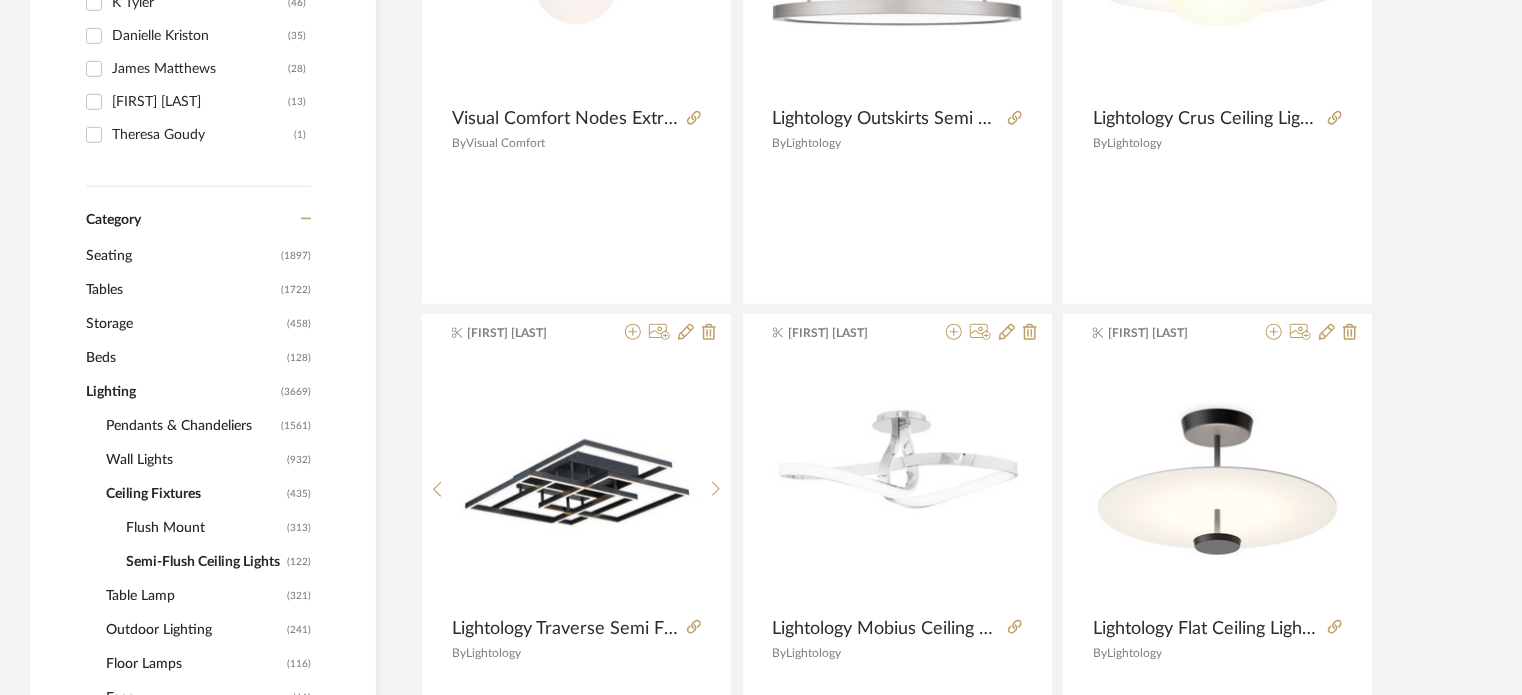 click on "Ceiling Fixtures" 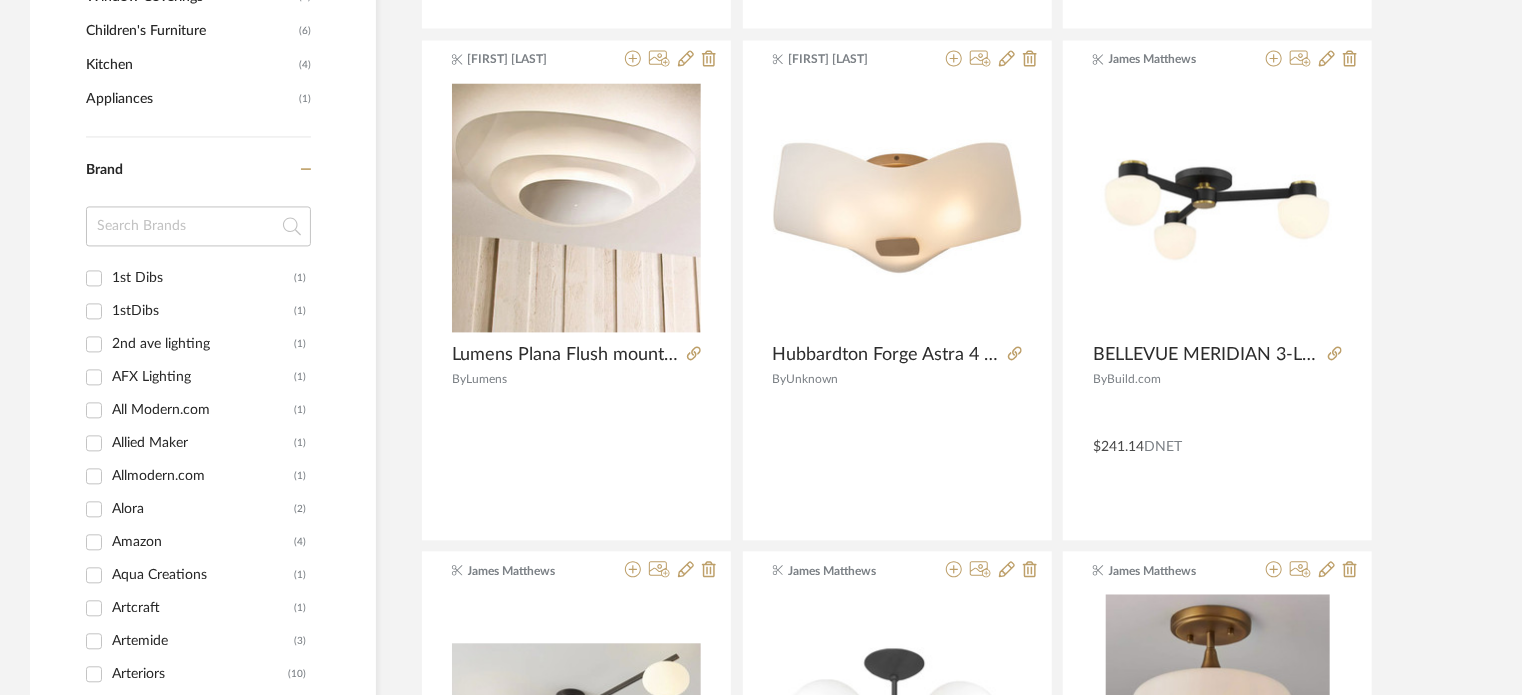 scroll, scrollTop: 1896, scrollLeft: 0, axis: vertical 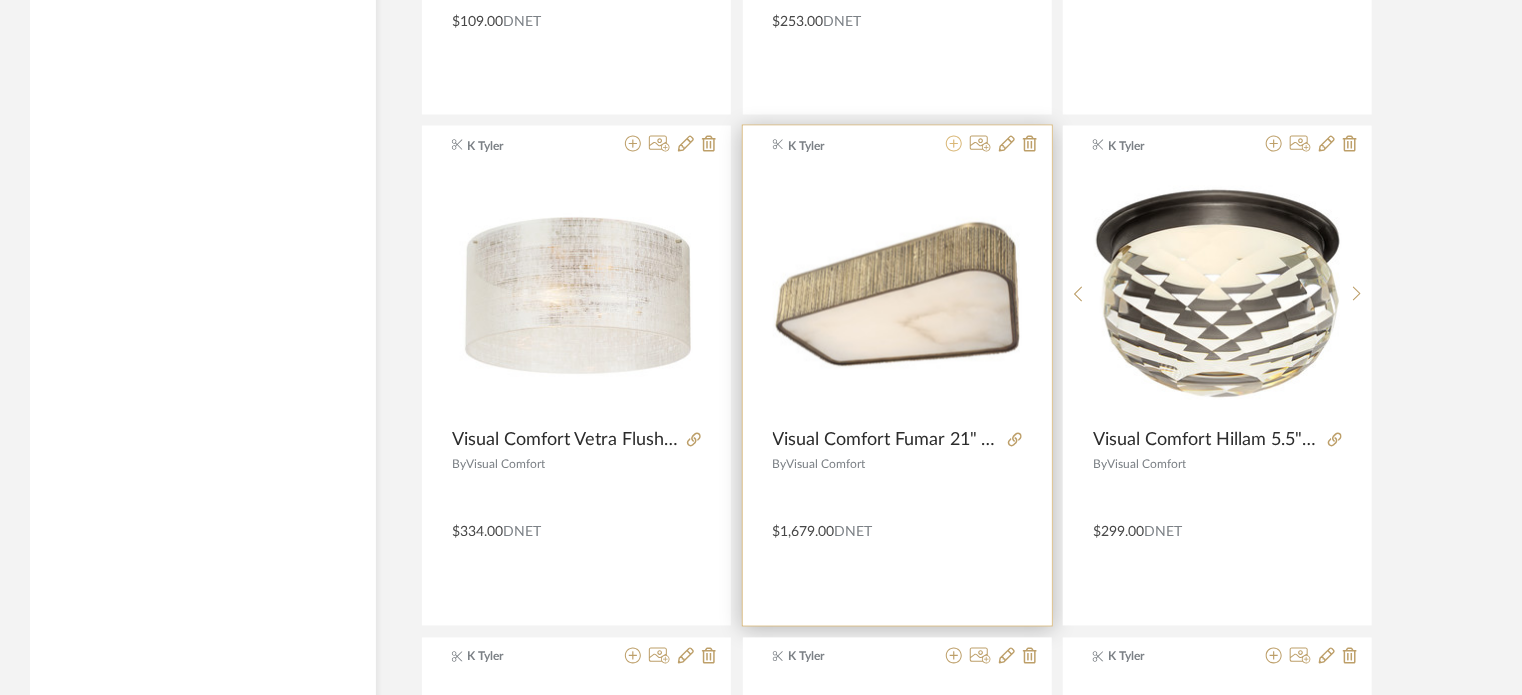 click 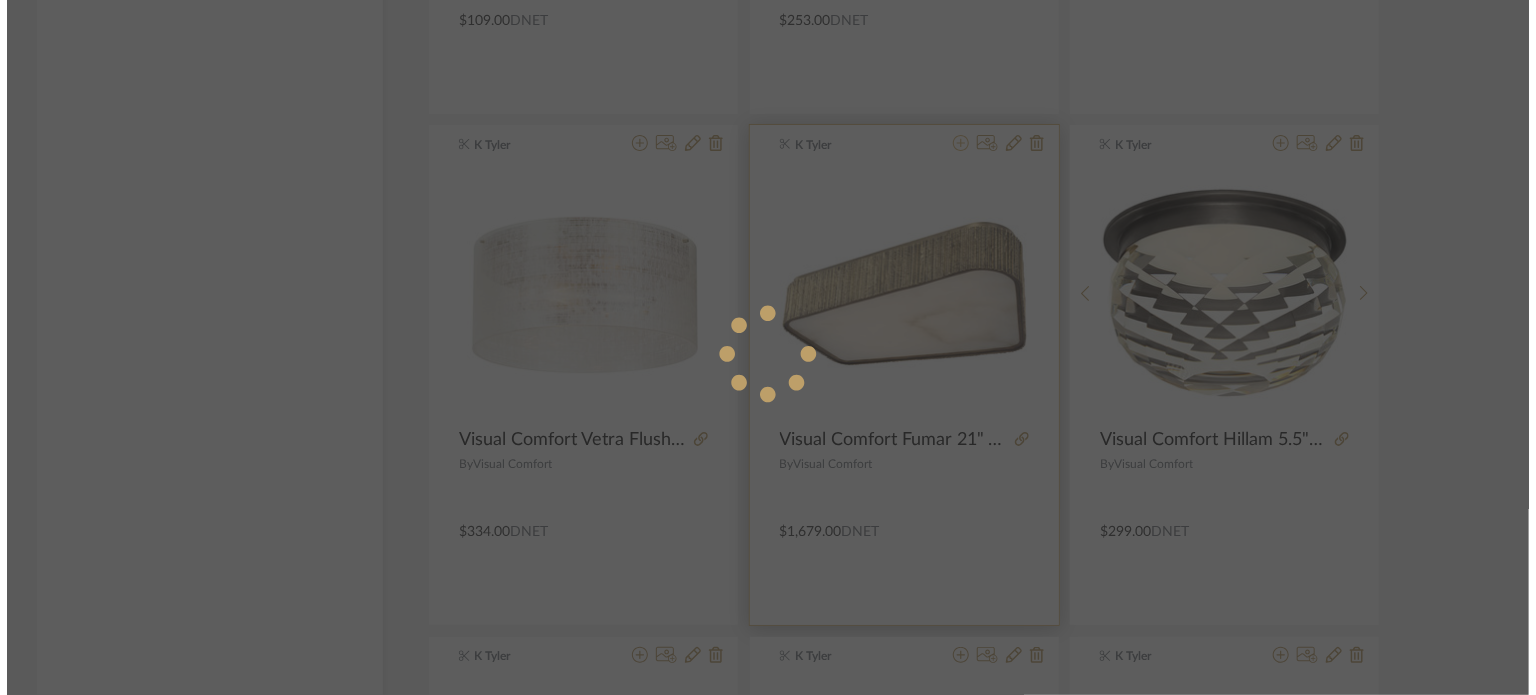 scroll, scrollTop: 0, scrollLeft: 0, axis: both 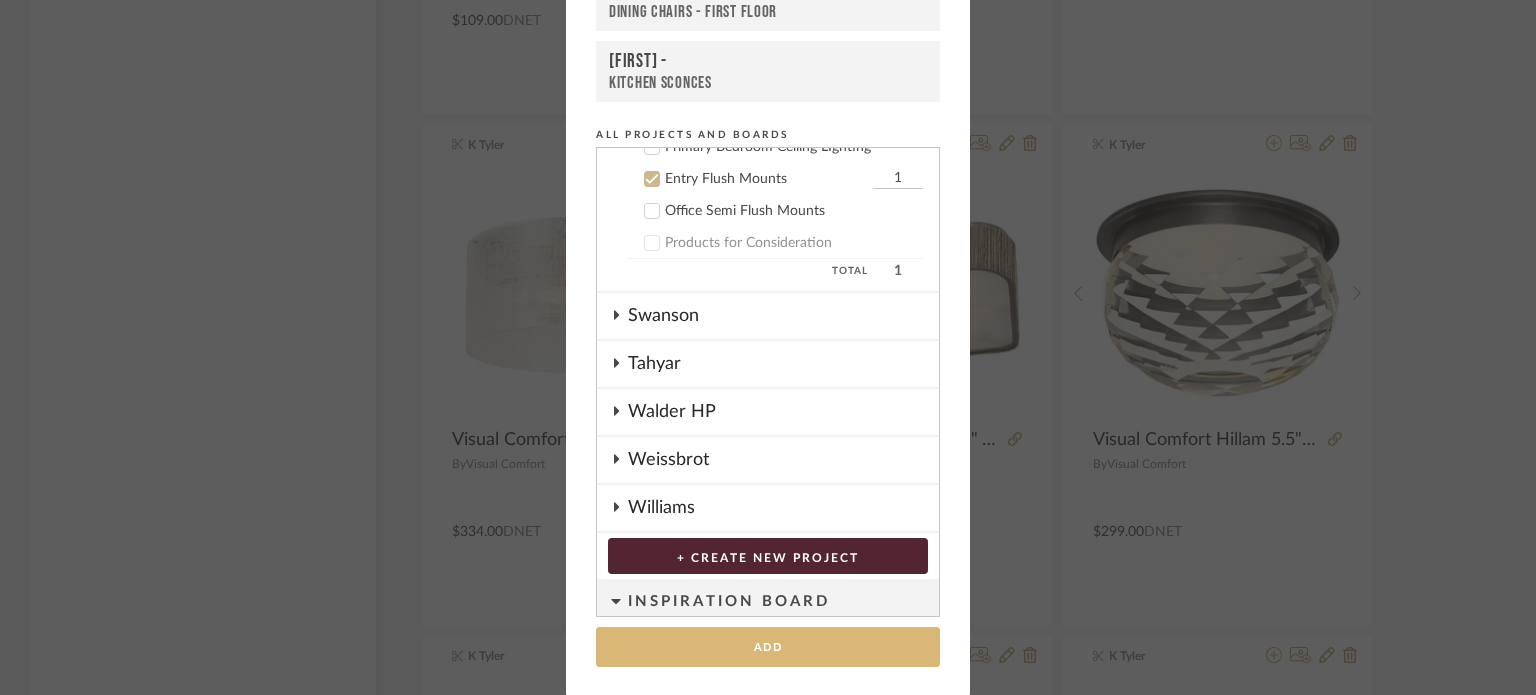 click on "Add" at bounding box center [768, 647] 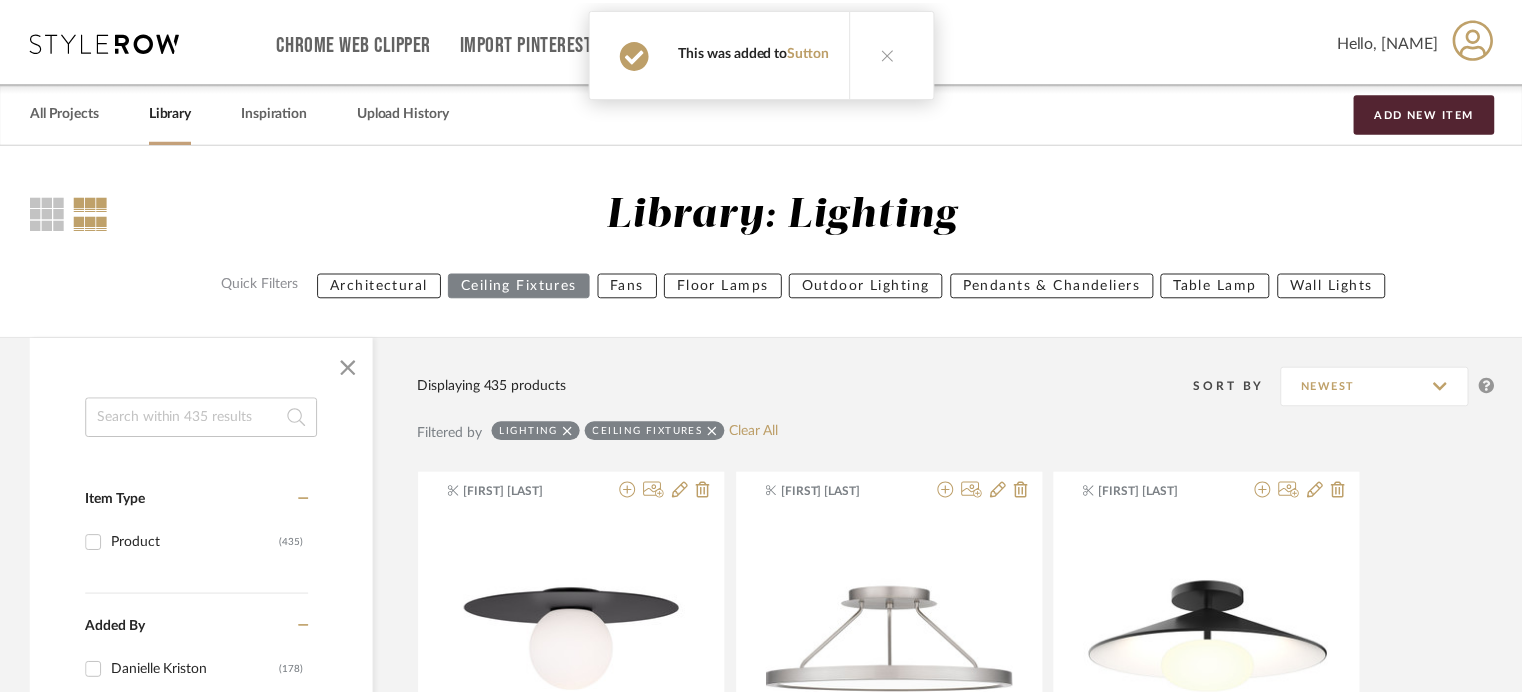 scroll, scrollTop: 5460, scrollLeft: 0, axis: vertical 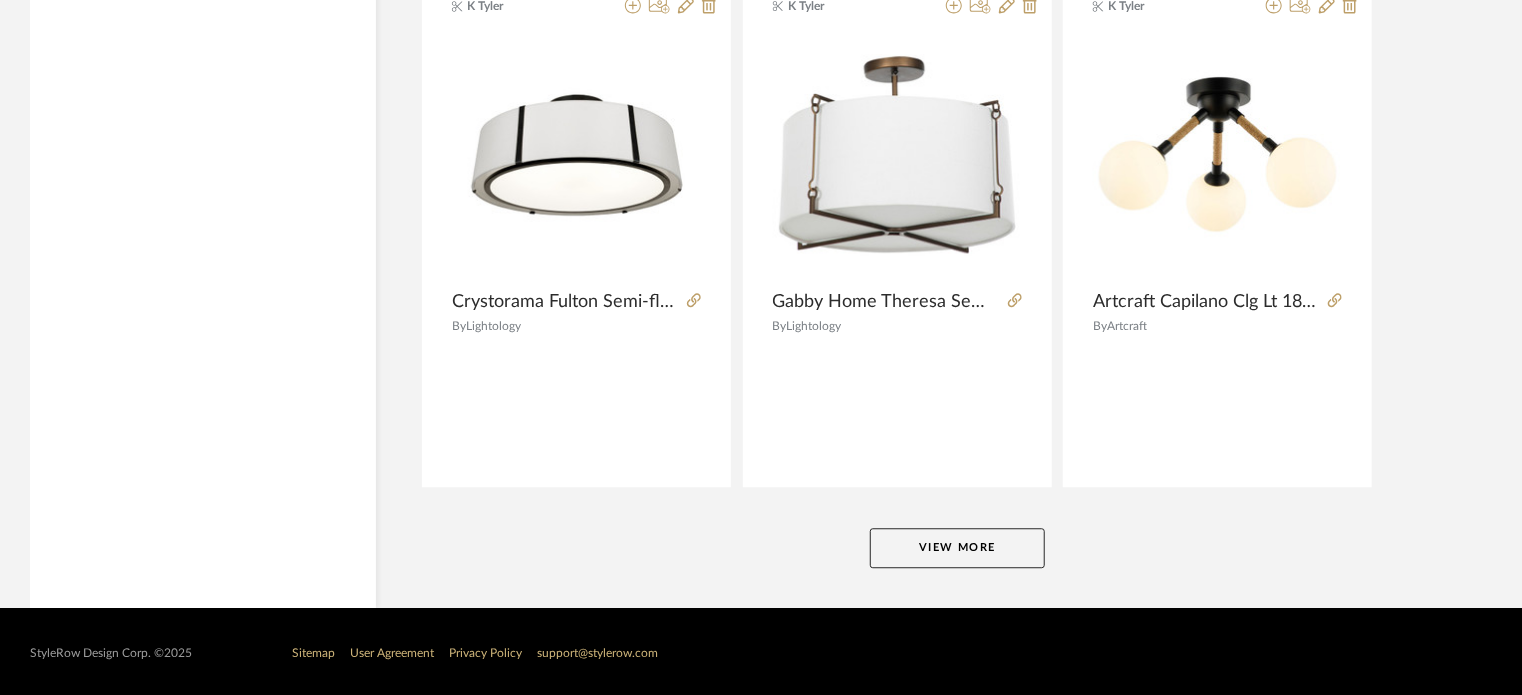 click on "View More" 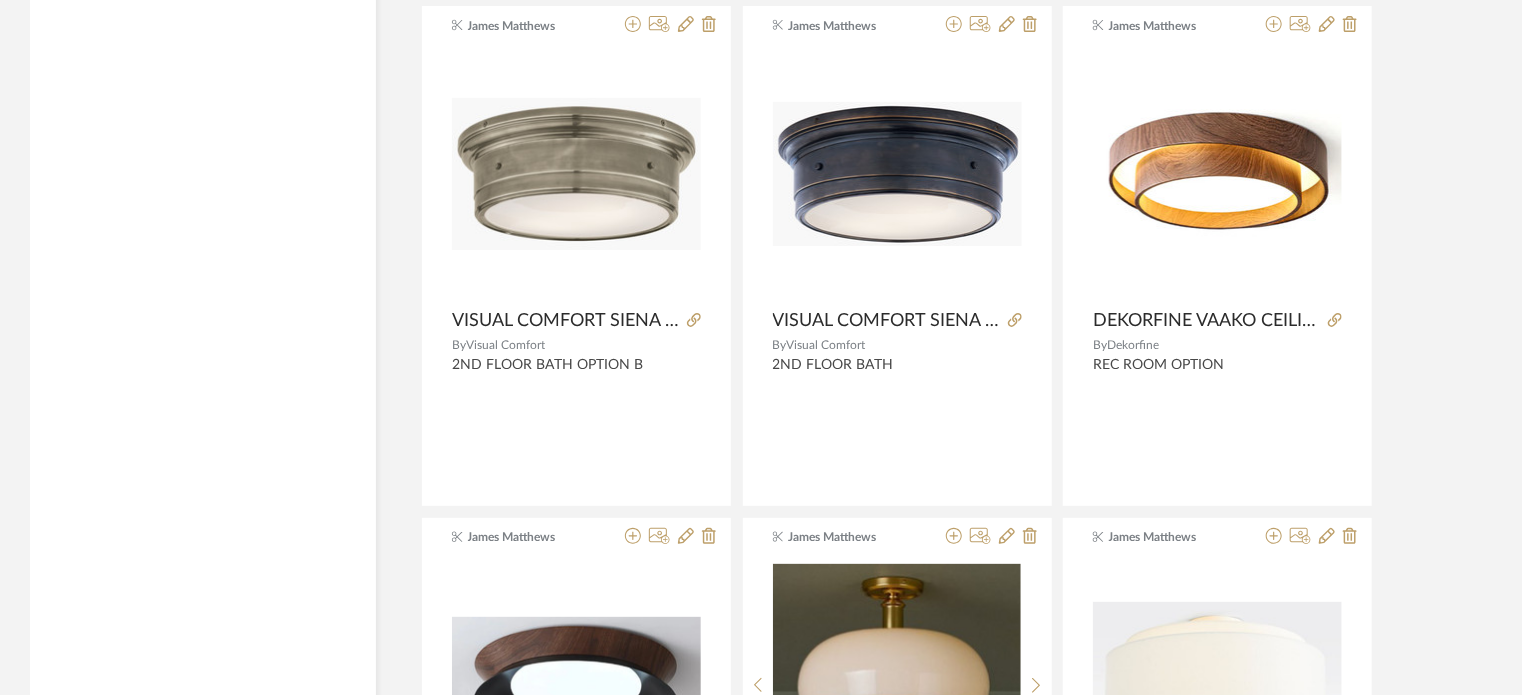 scroll, scrollTop: 7641, scrollLeft: 0, axis: vertical 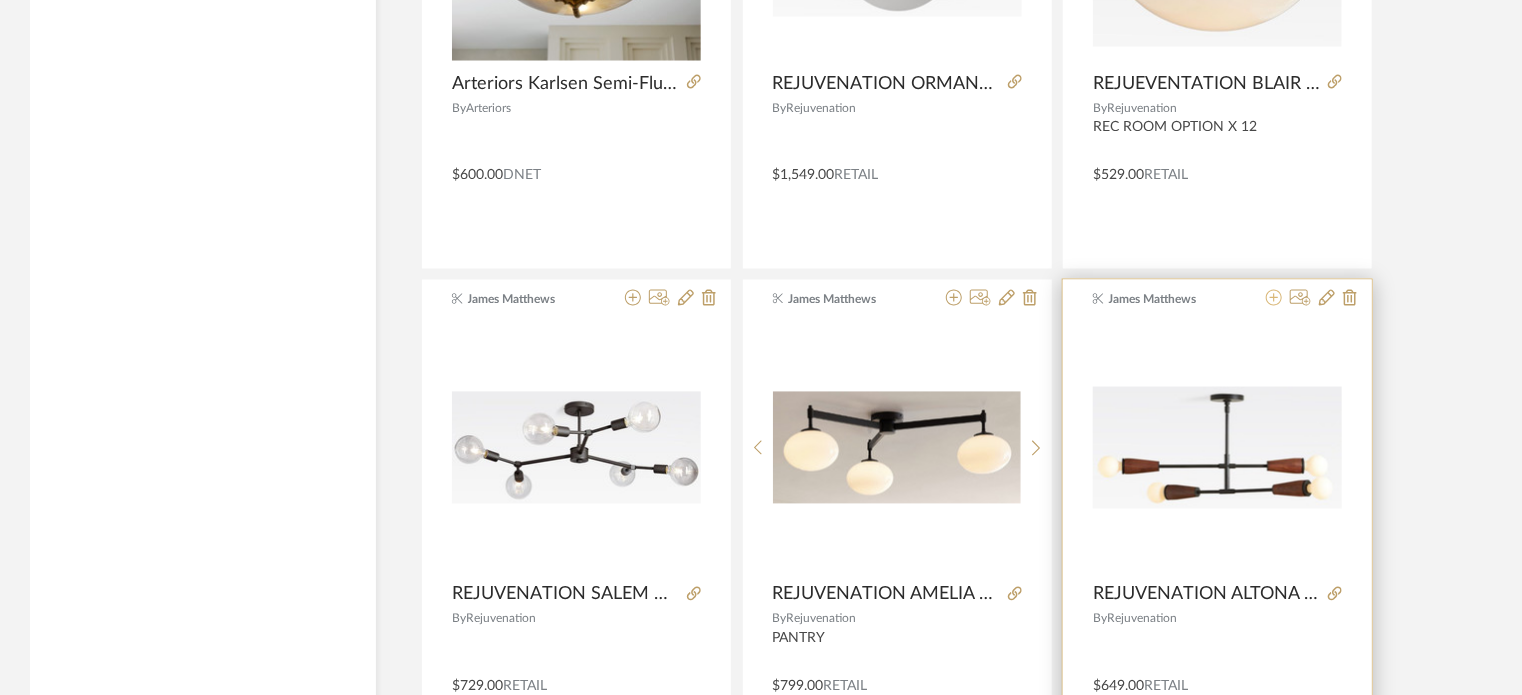 click 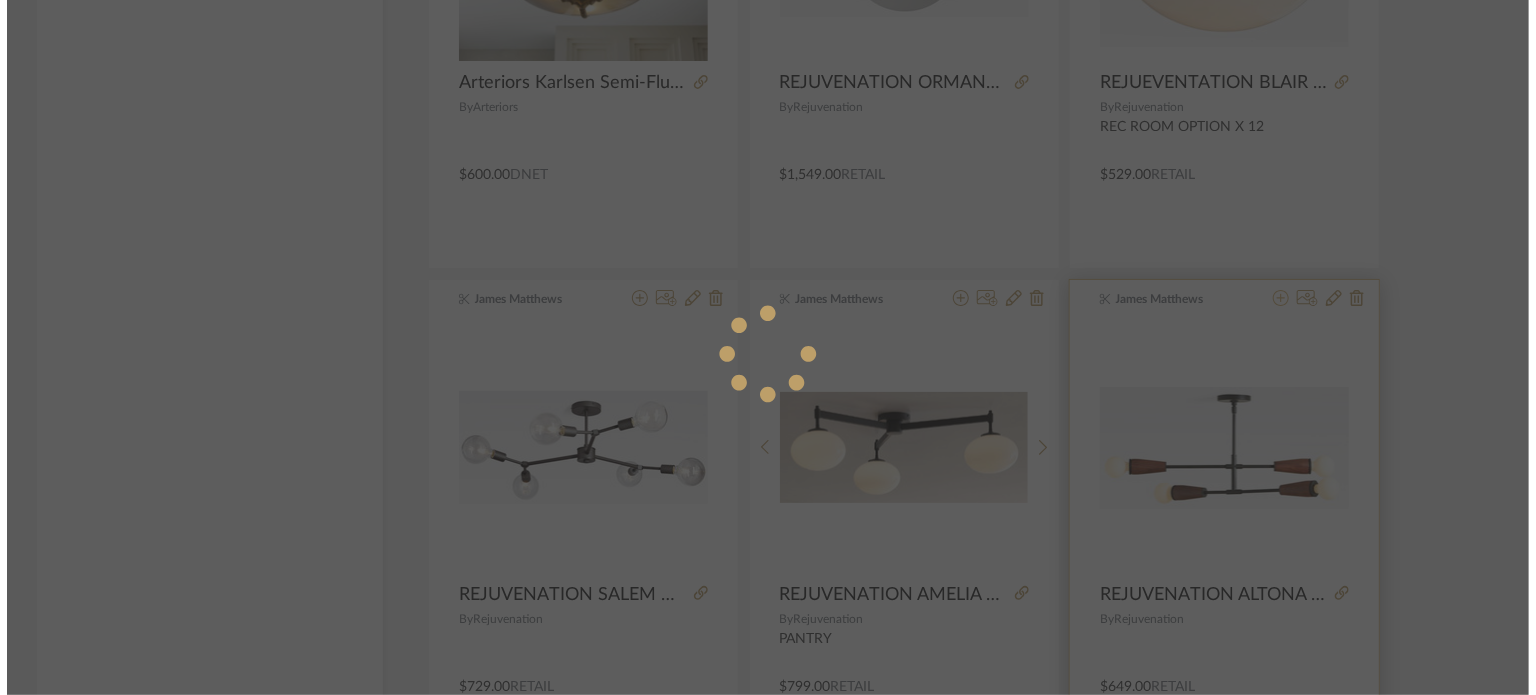 scroll, scrollTop: 0, scrollLeft: 0, axis: both 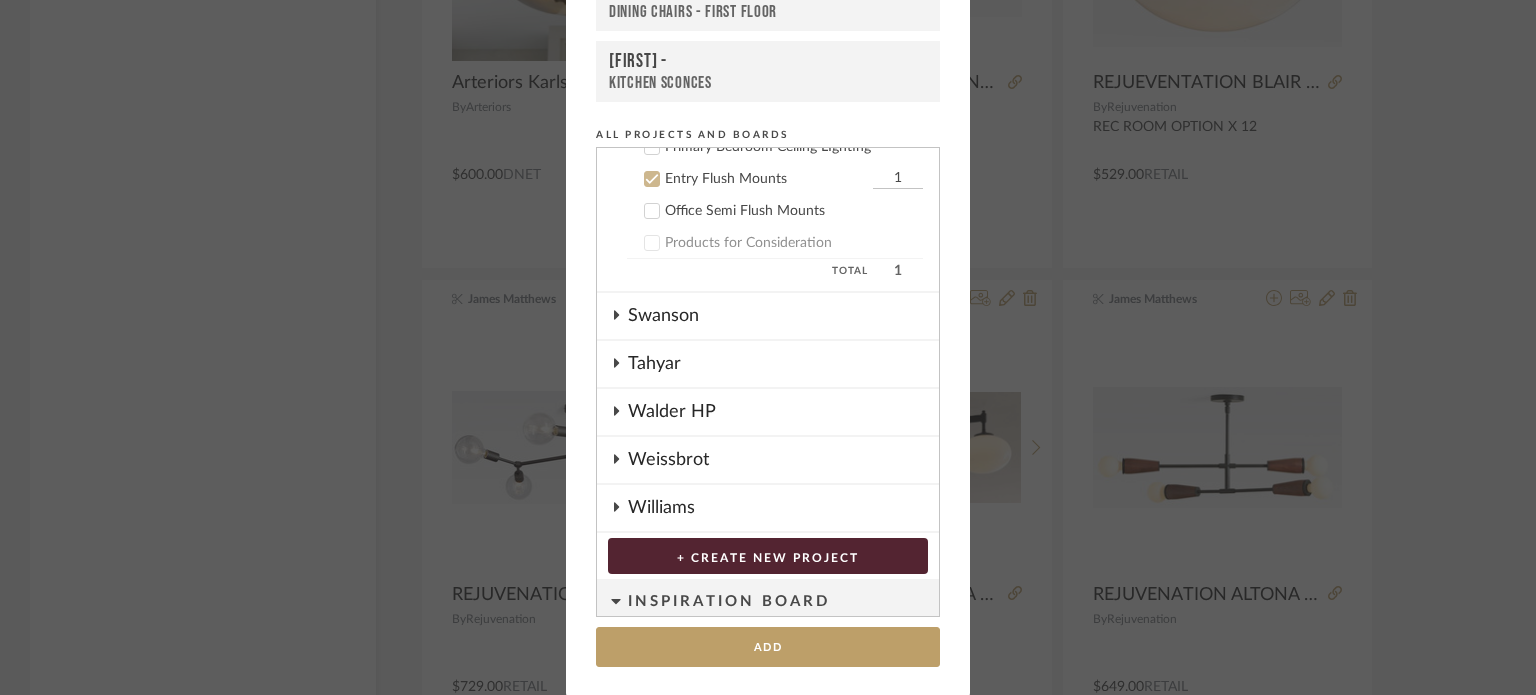 click on "Office Semi Flush Mounts" at bounding box center (794, 211) 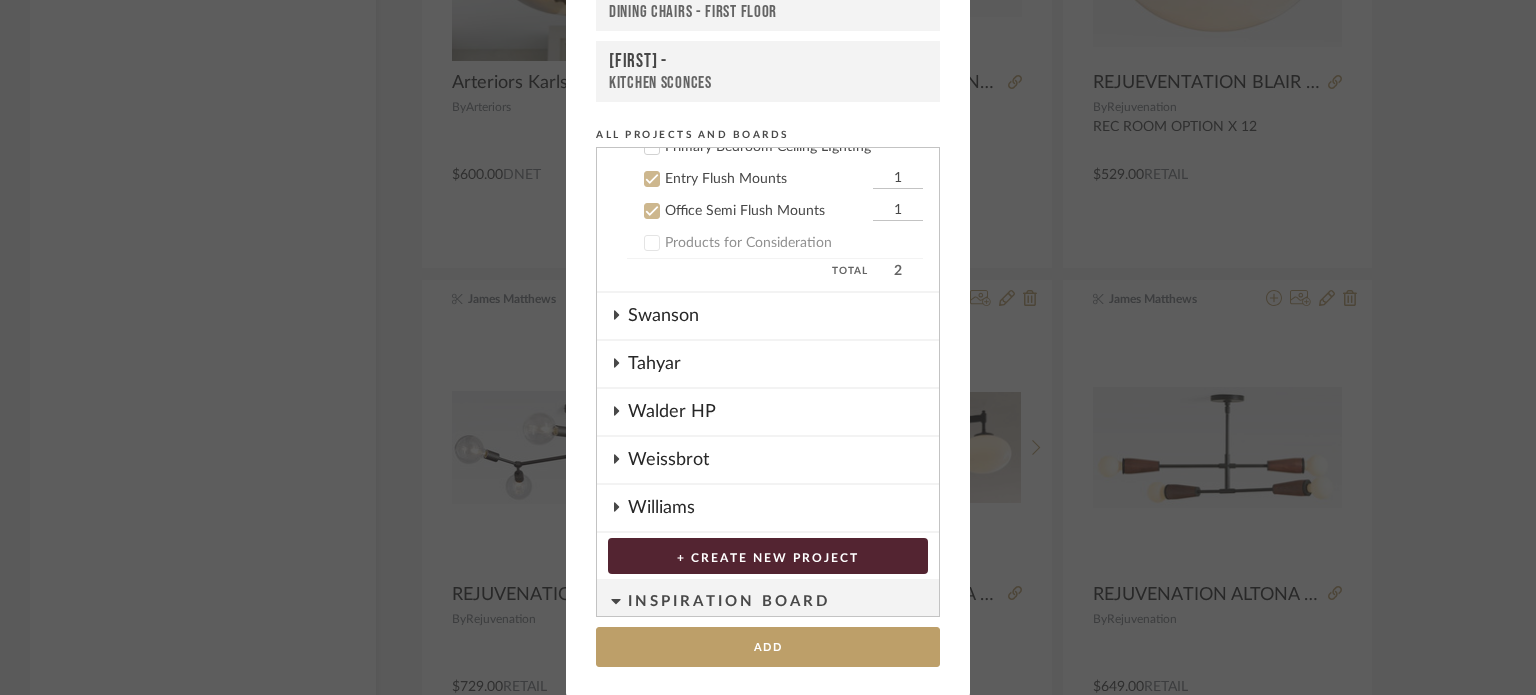 click on "Entry Flush Mounts  1" at bounding box center [775, 179] 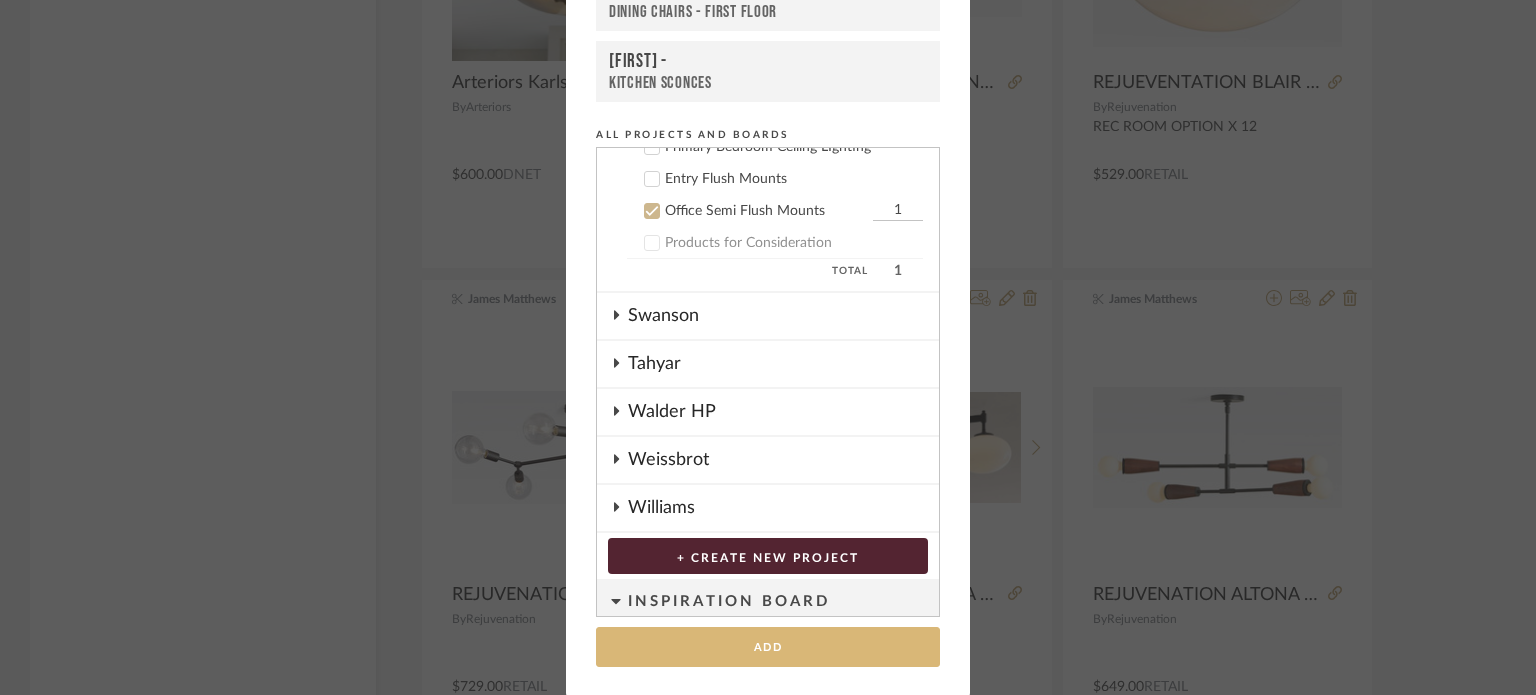 click on "Add" at bounding box center [768, 647] 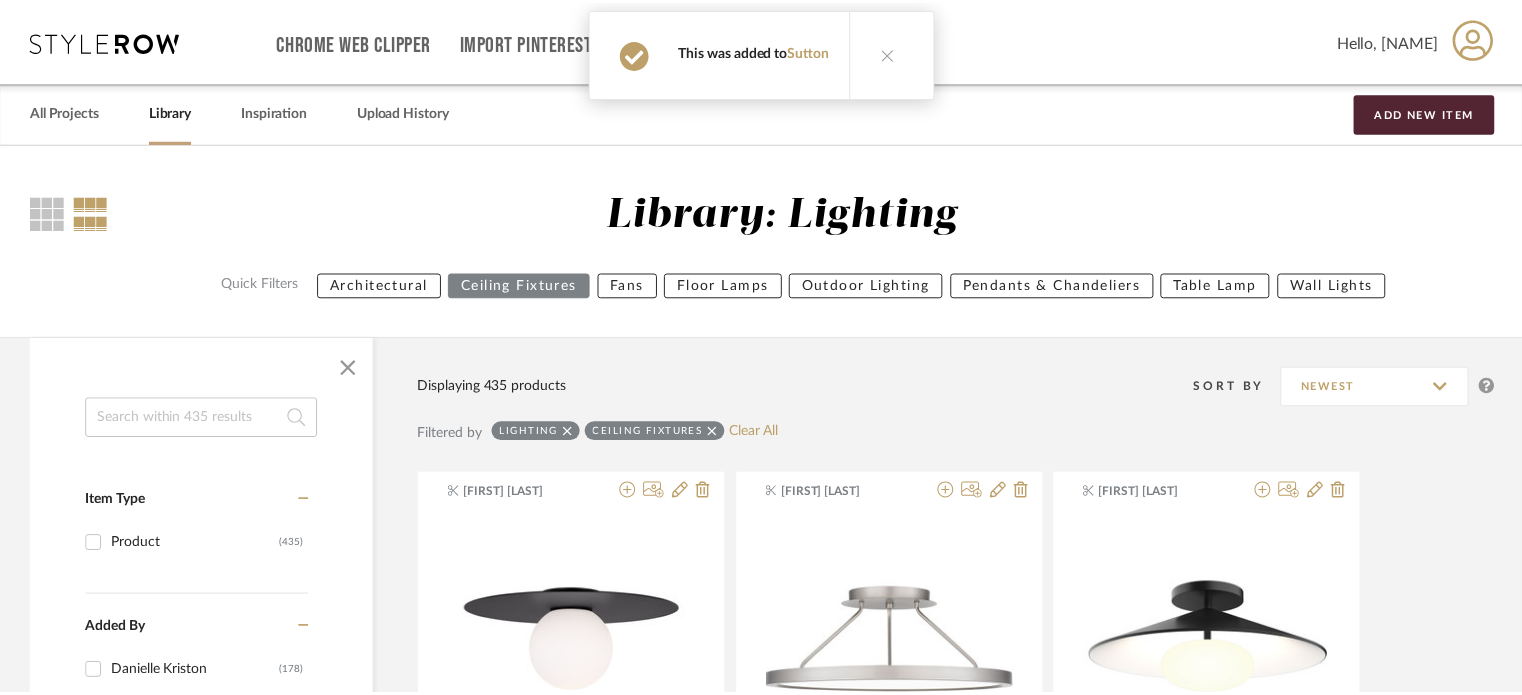 scroll, scrollTop: 9398, scrollLeft: 0, axis: vertical 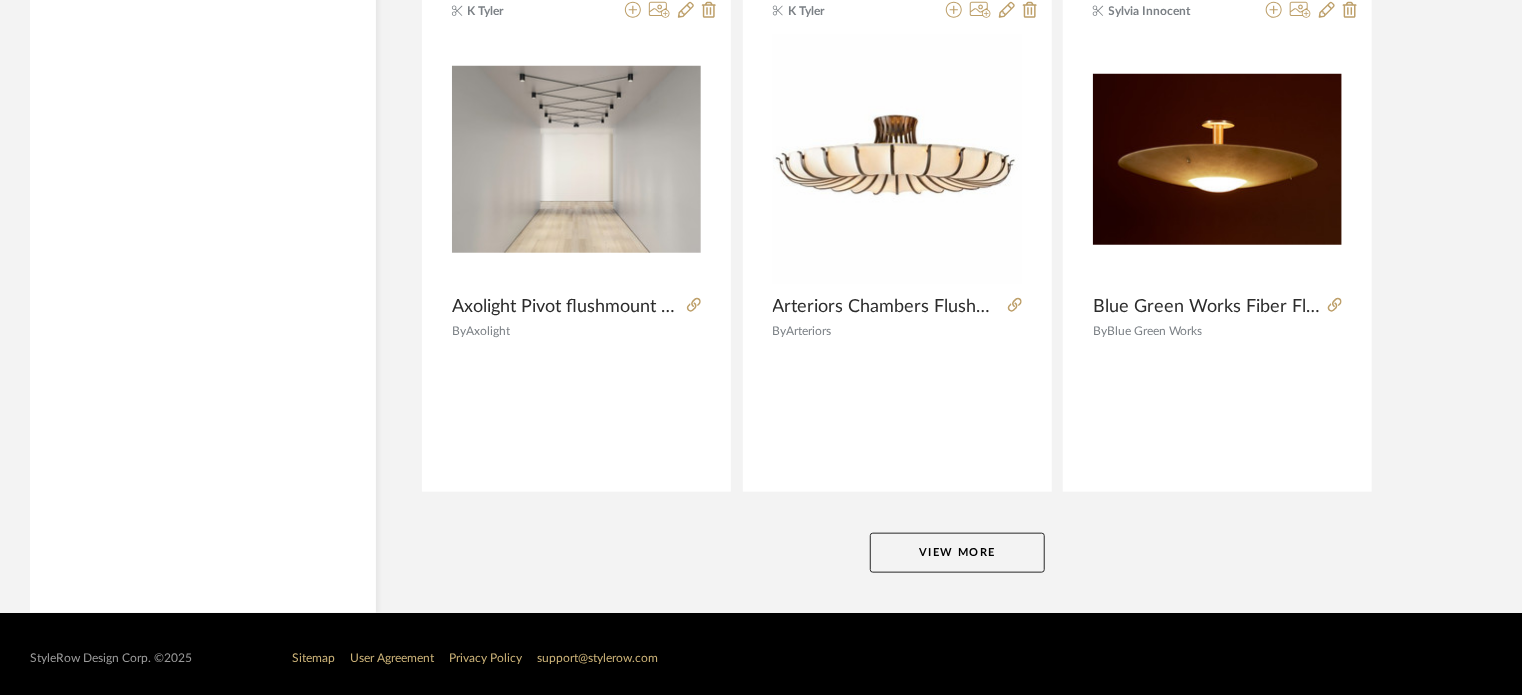 click on "View More" 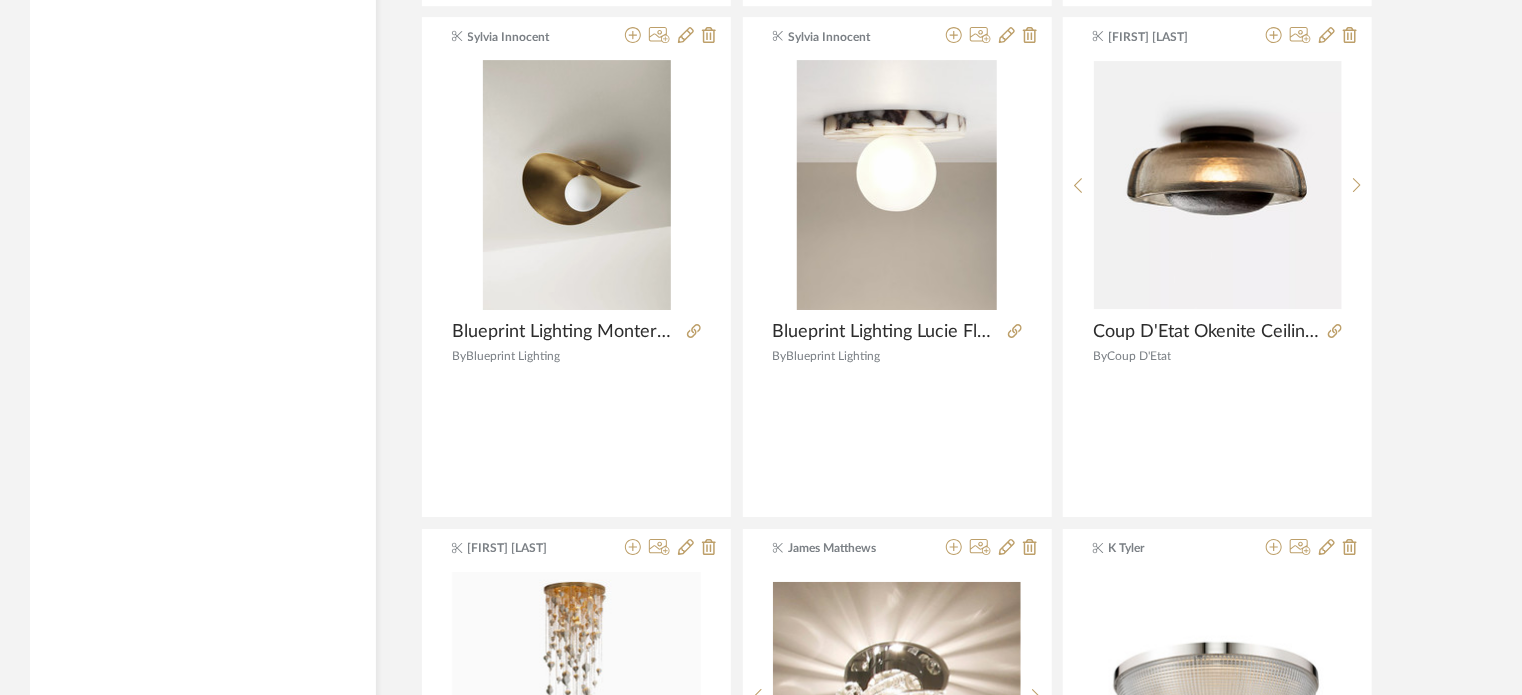 scroll, scrollTop: 14798, scrollLeft: 0, axis: vertical 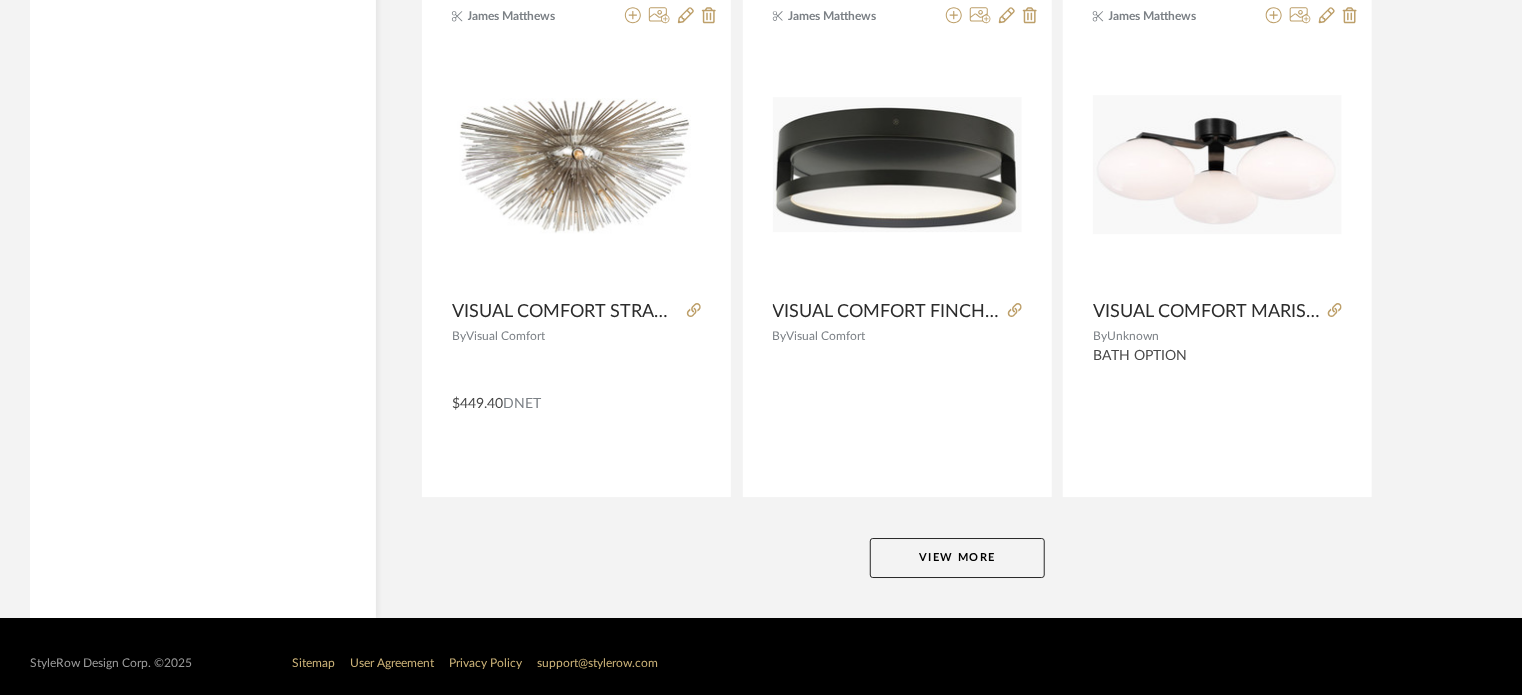 click on "View More" 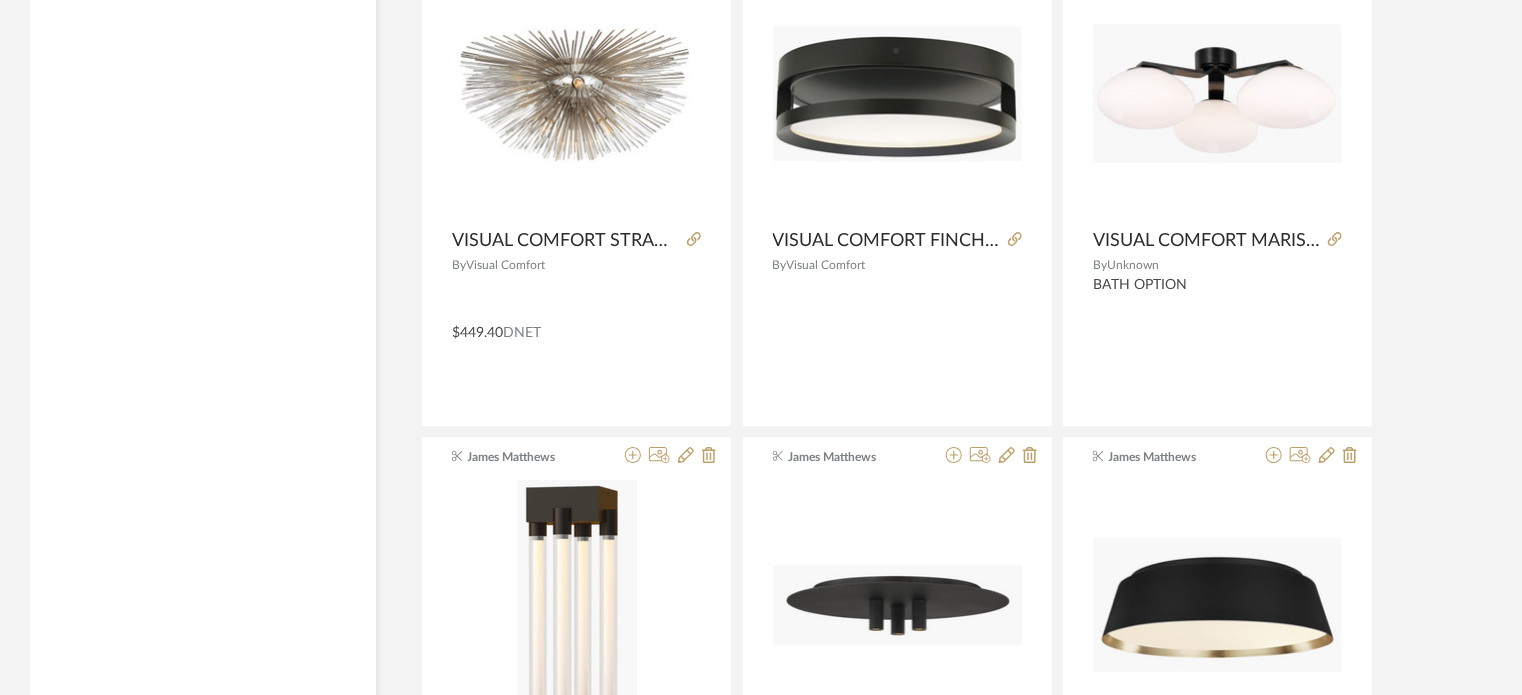 scroll, scrollTop: 18476, scrollLeft: 0, axis: vertical 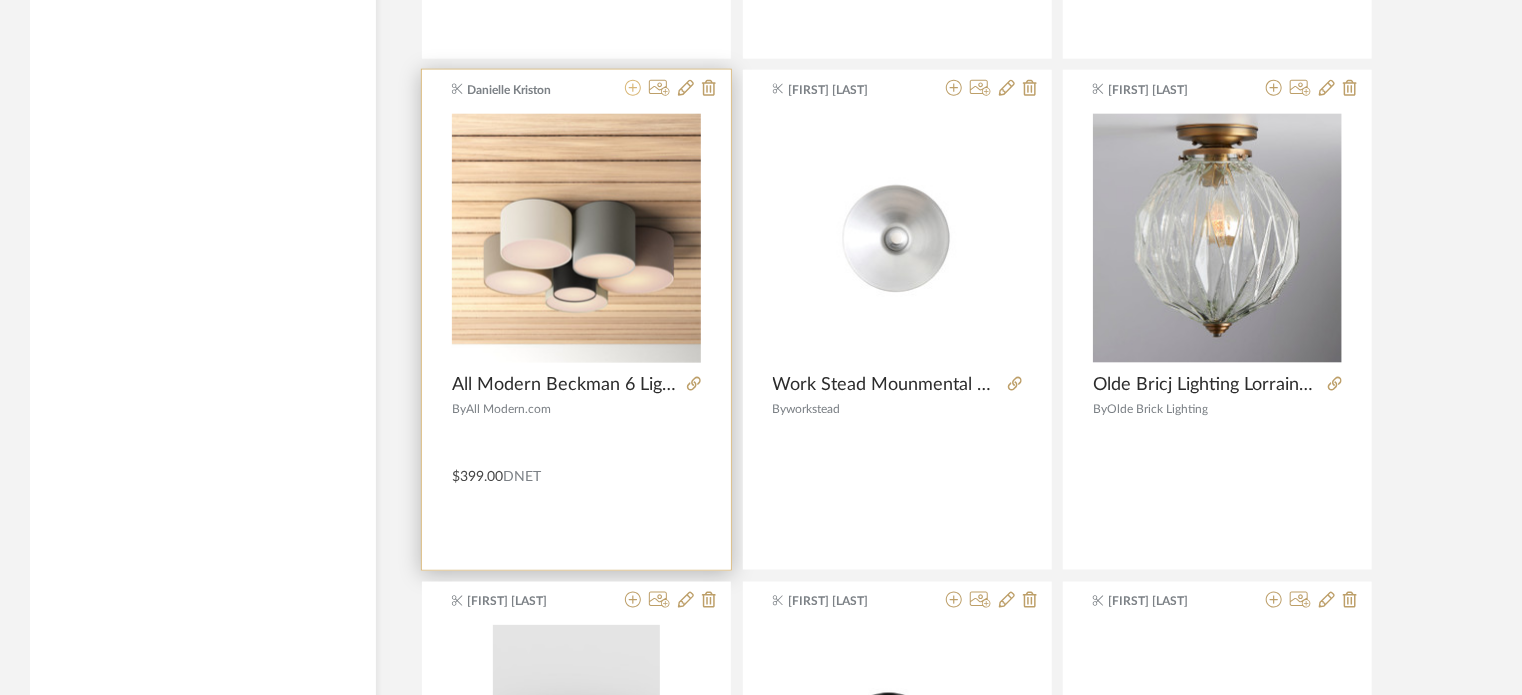 click 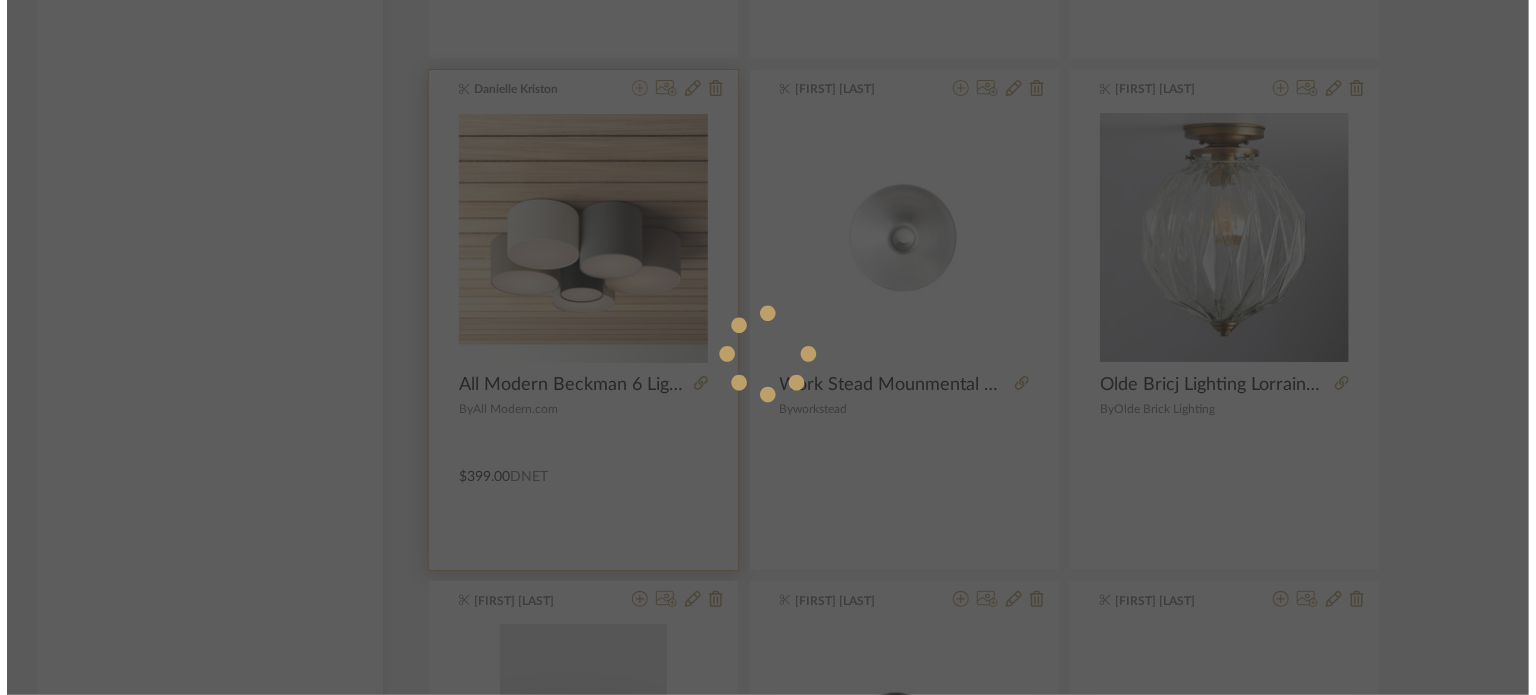 scroll, scrollTop: 0, scrollLeft: 0, axis: both 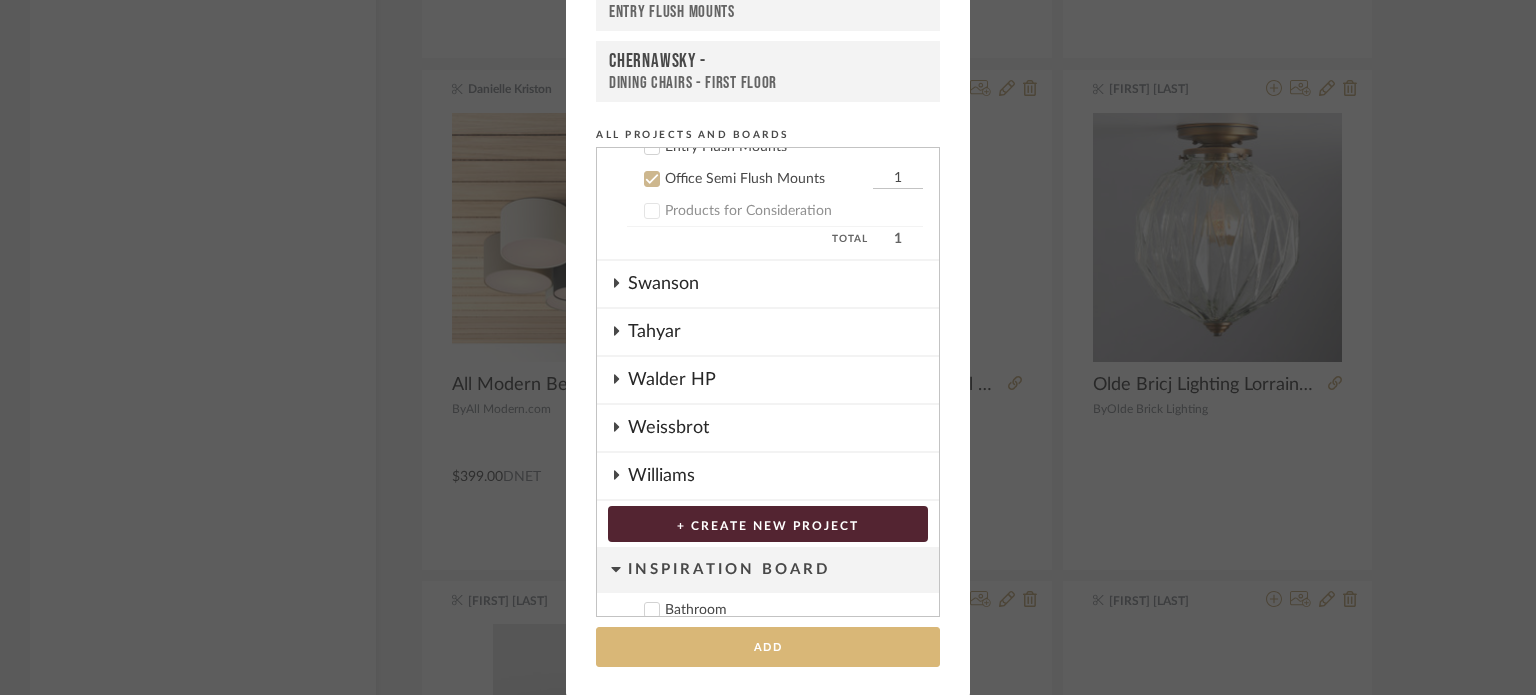 click on "Add" at bounding box center (768, 647) 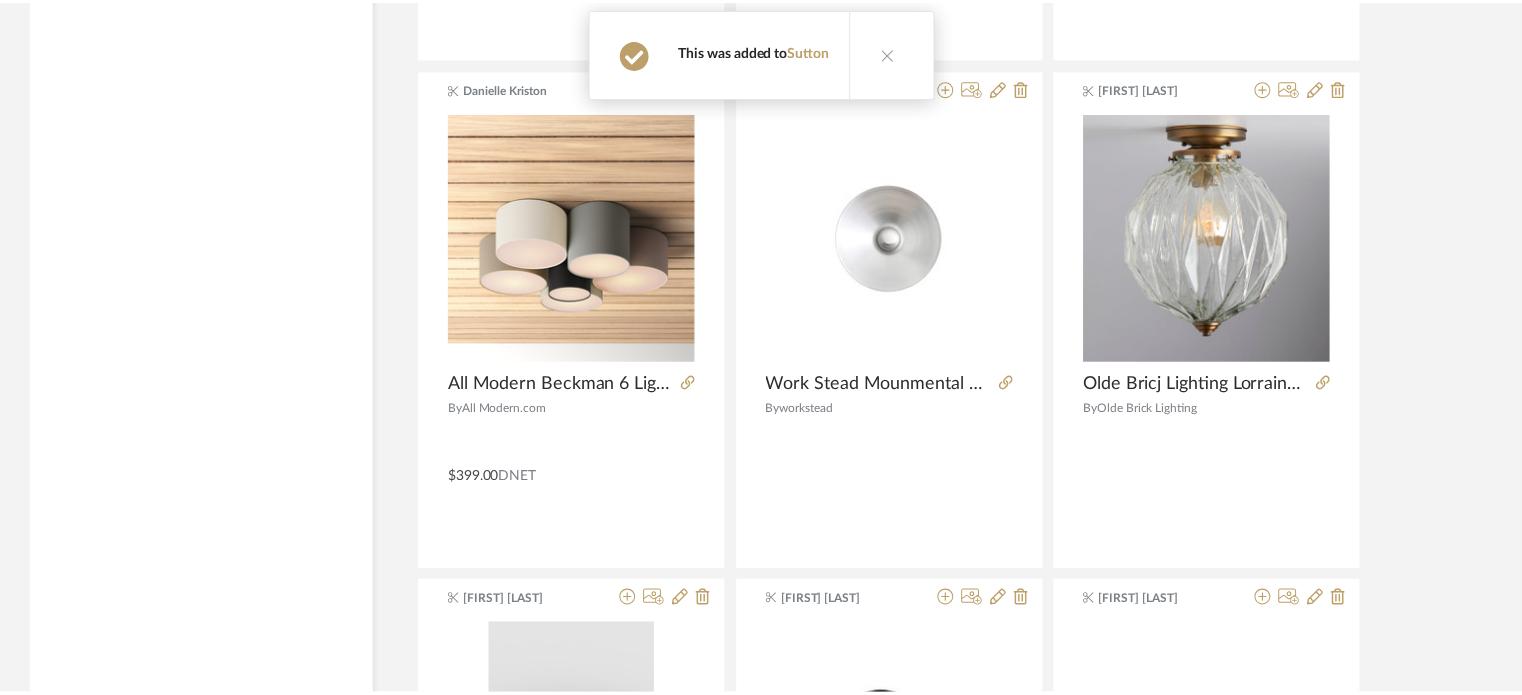 scroll, scrollTop: 23930, scrollLeft: 0, axis: vertical 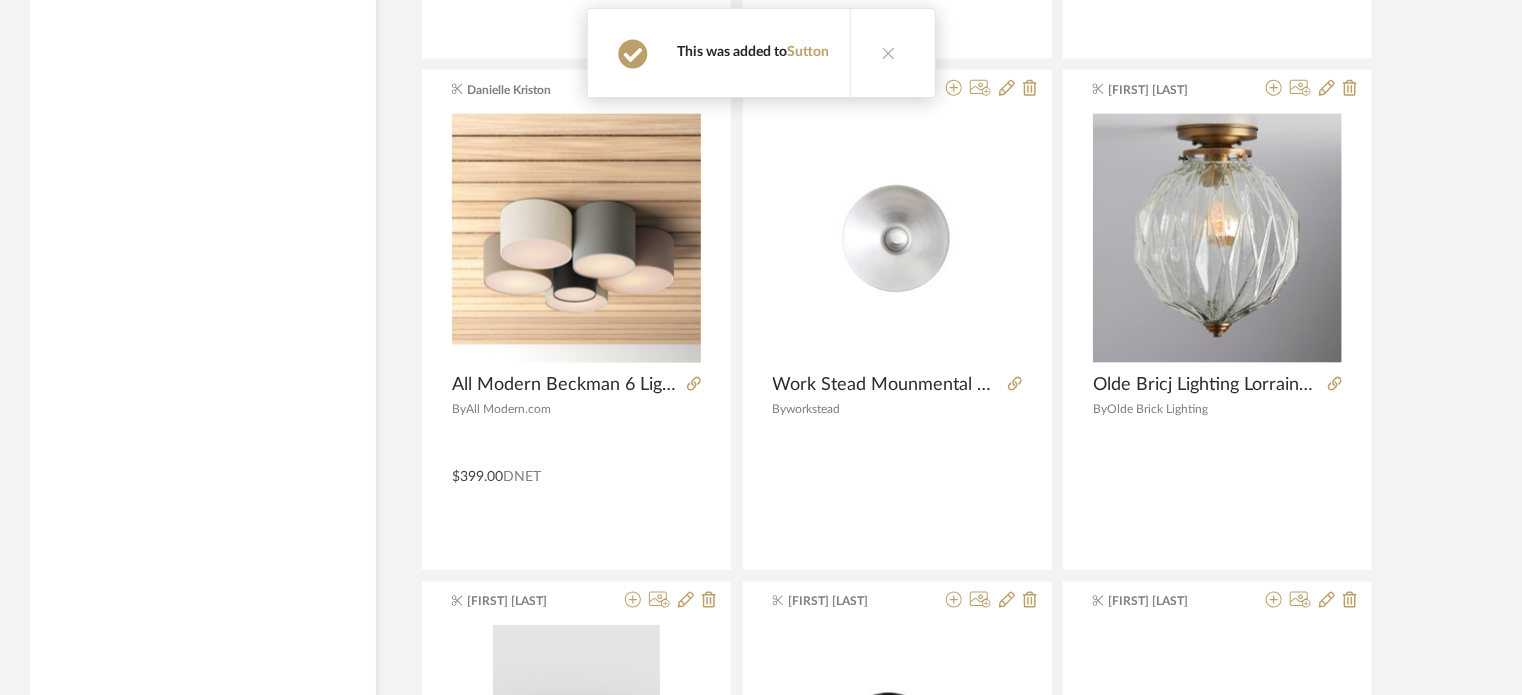 type 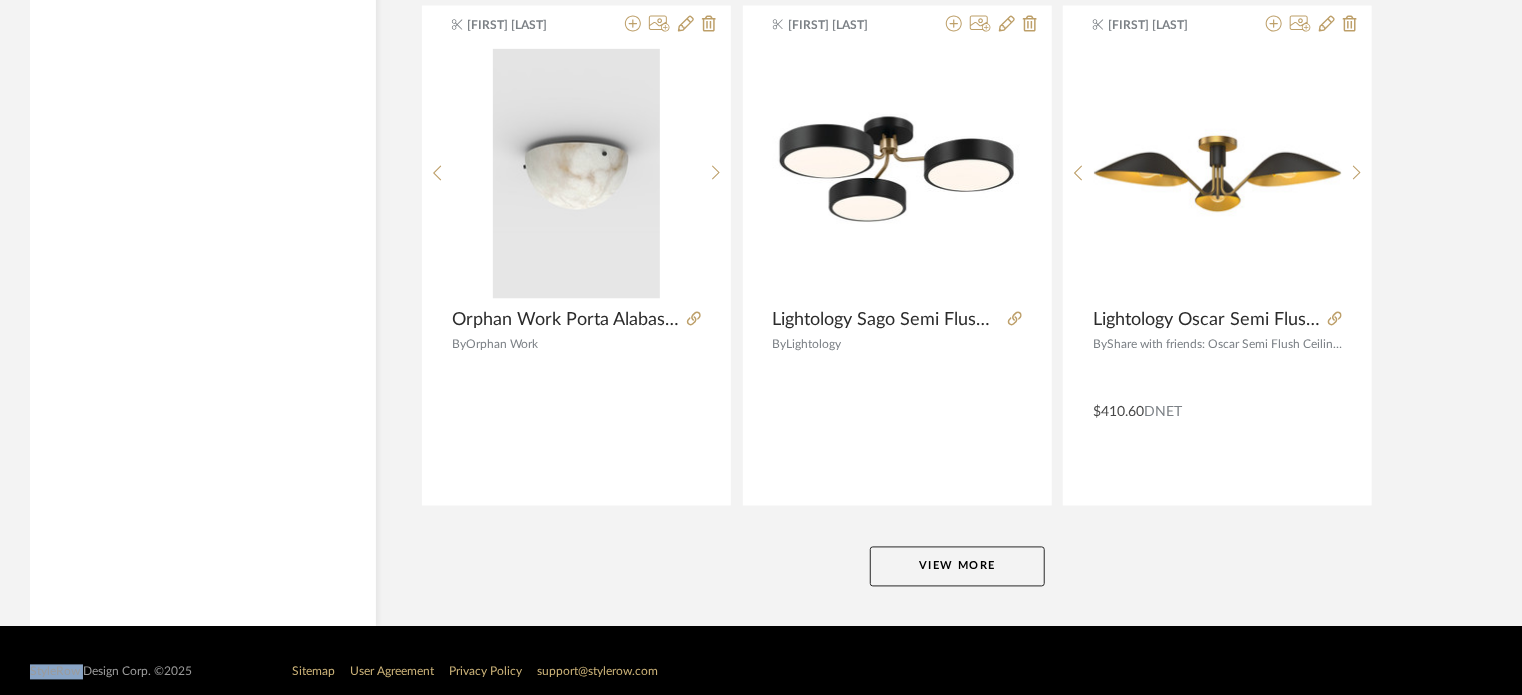 scroll, scrollTop: 24510, scrollLeft: 0, axis: vertical 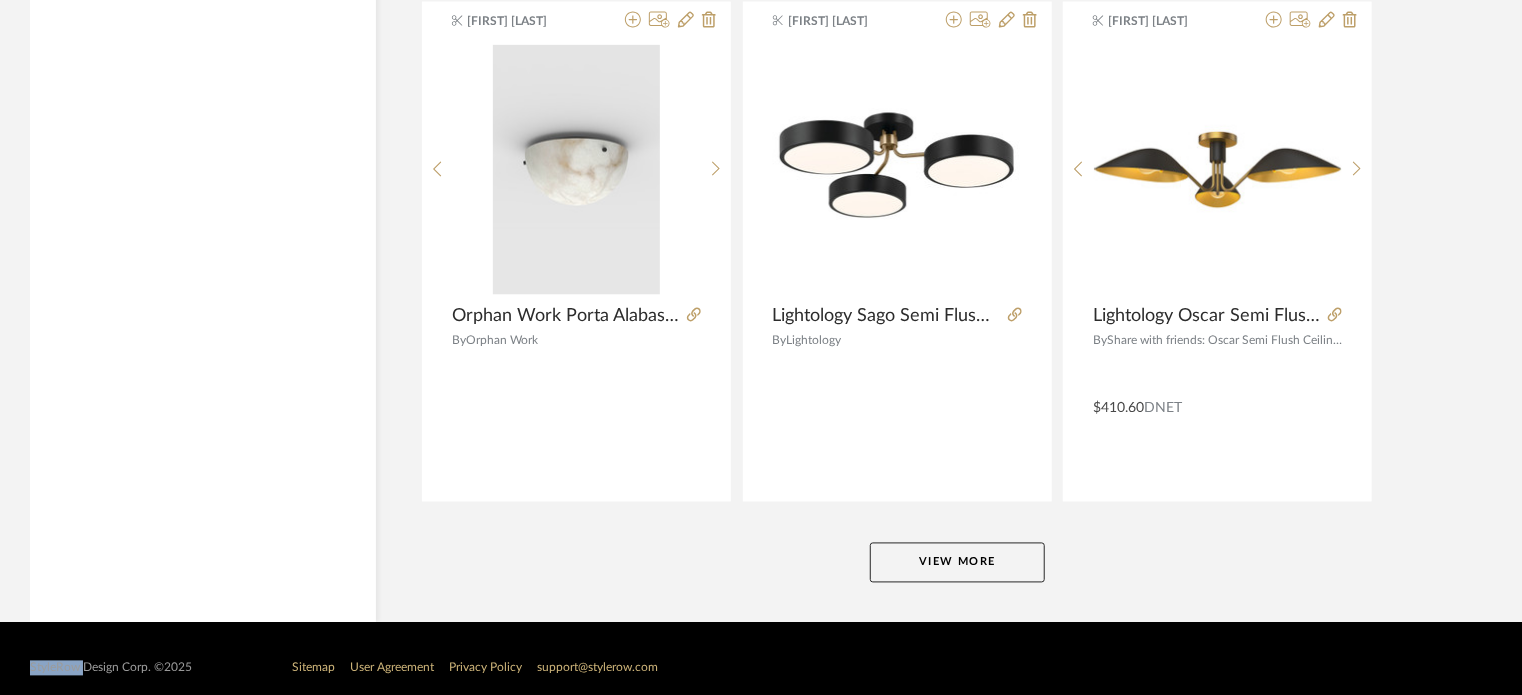 click on "View More" 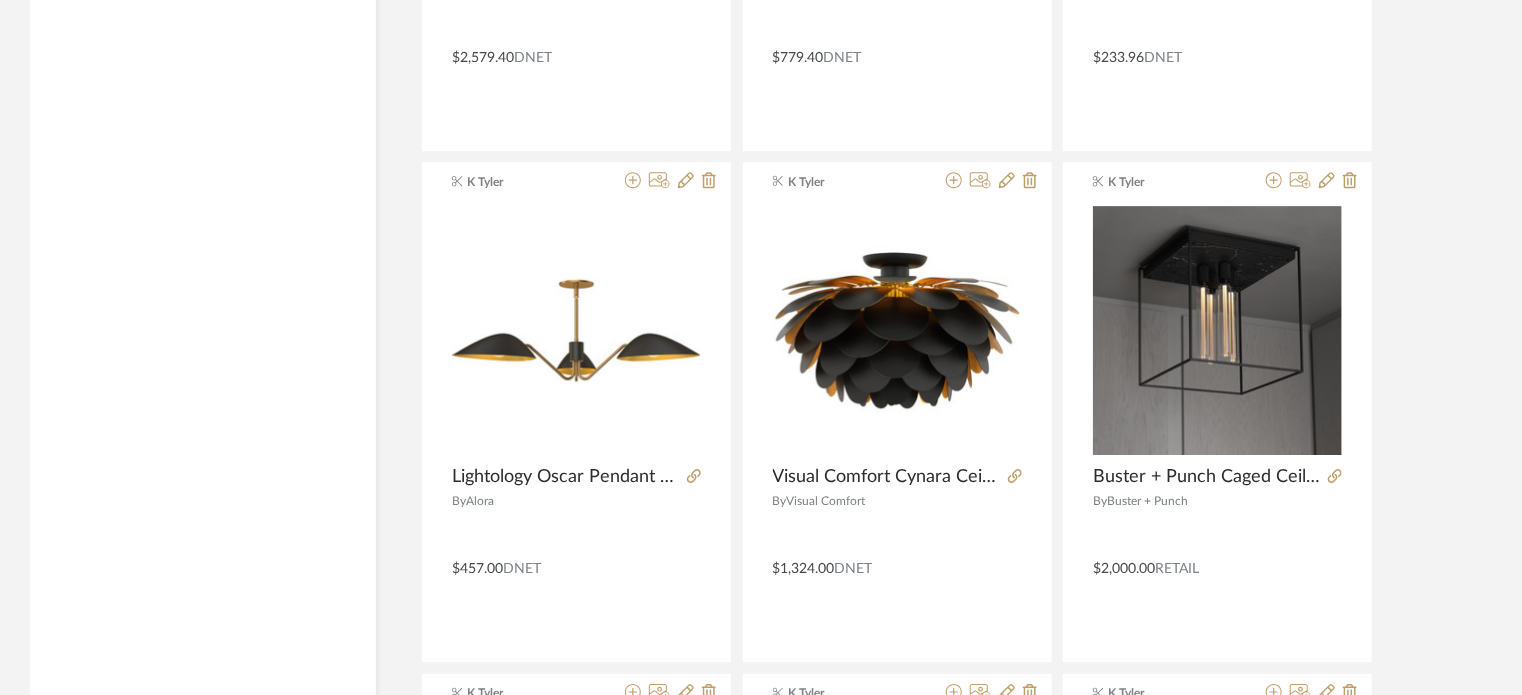 scroll, scrollTop: 25921, scrollLeft: 0, axis: vertical 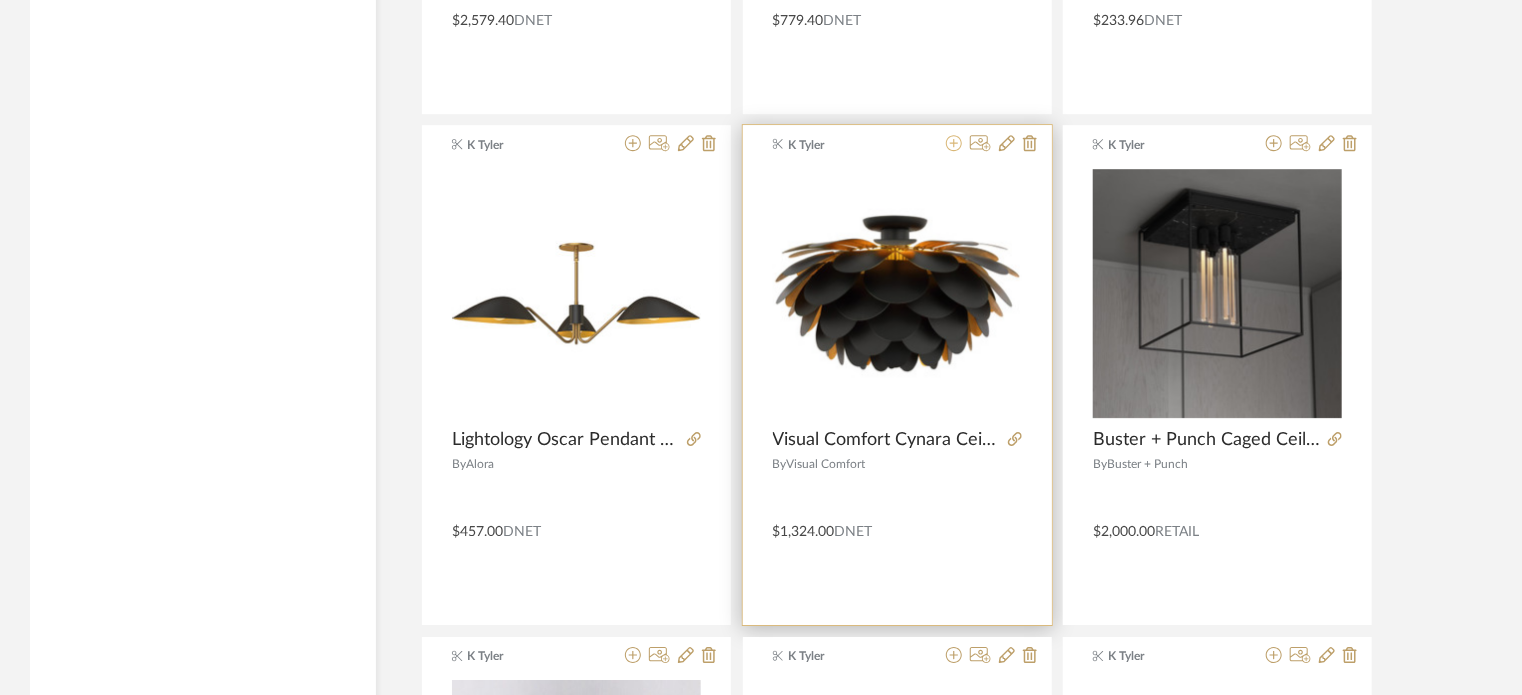 click 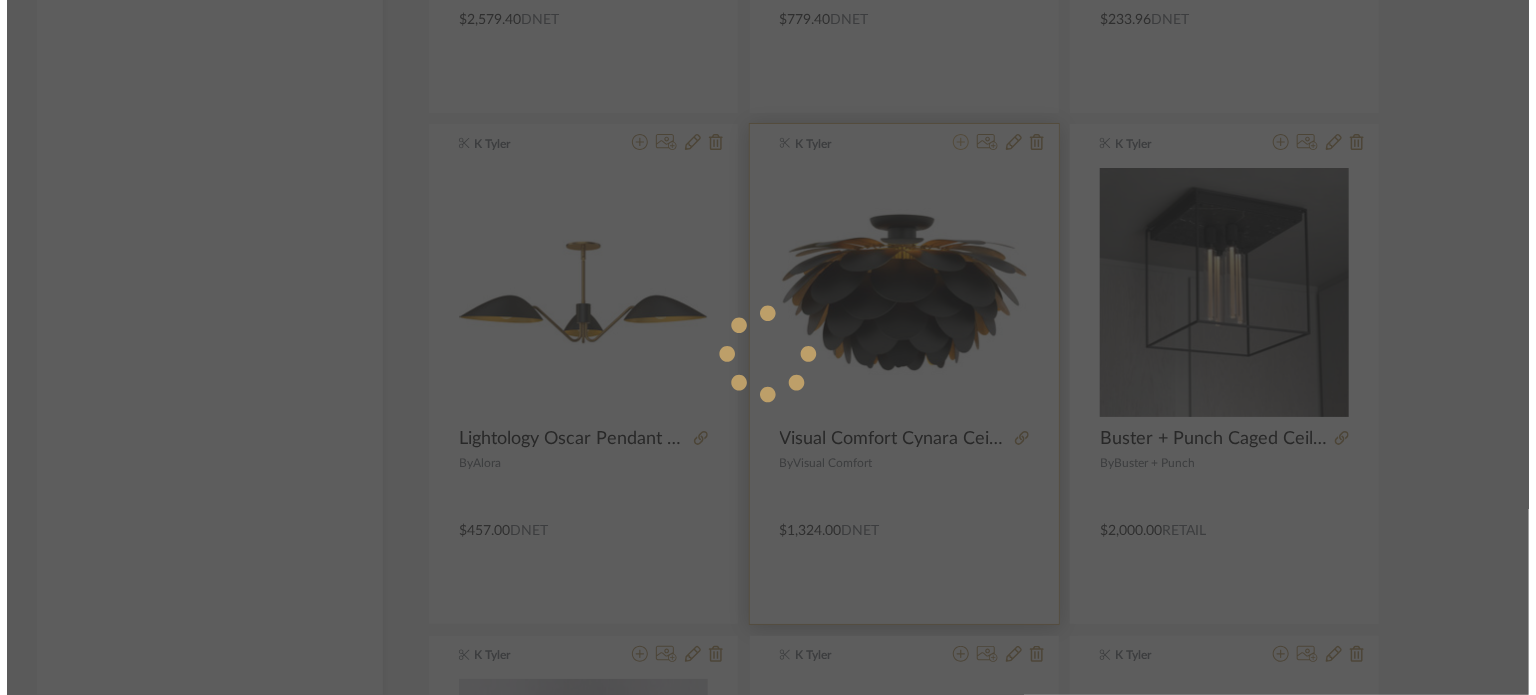 scroll, scrollTop: 0, scrollLeft: 0, axis: both 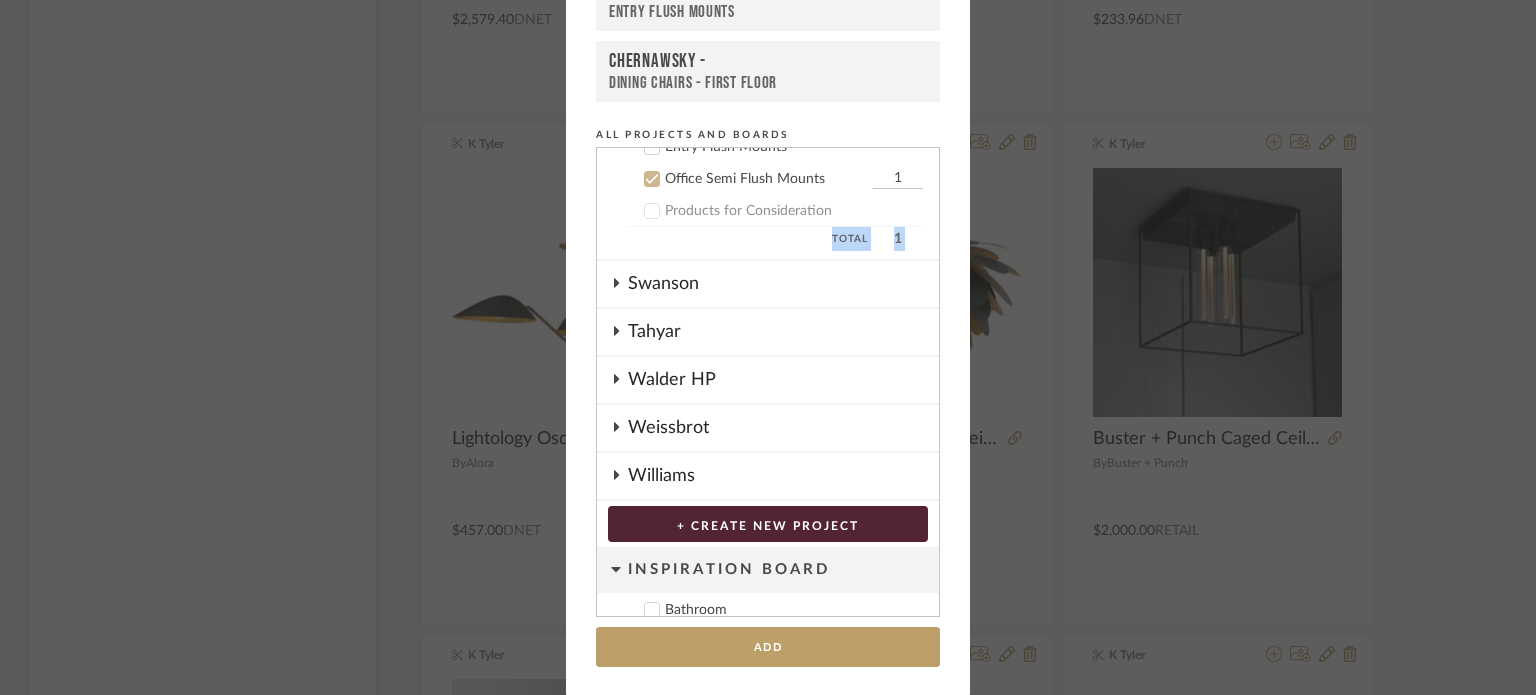 drag, startPoint x: 974, startPoint y: 258, endPoint x: 770, endPoint y: 203, distance: 211.28416 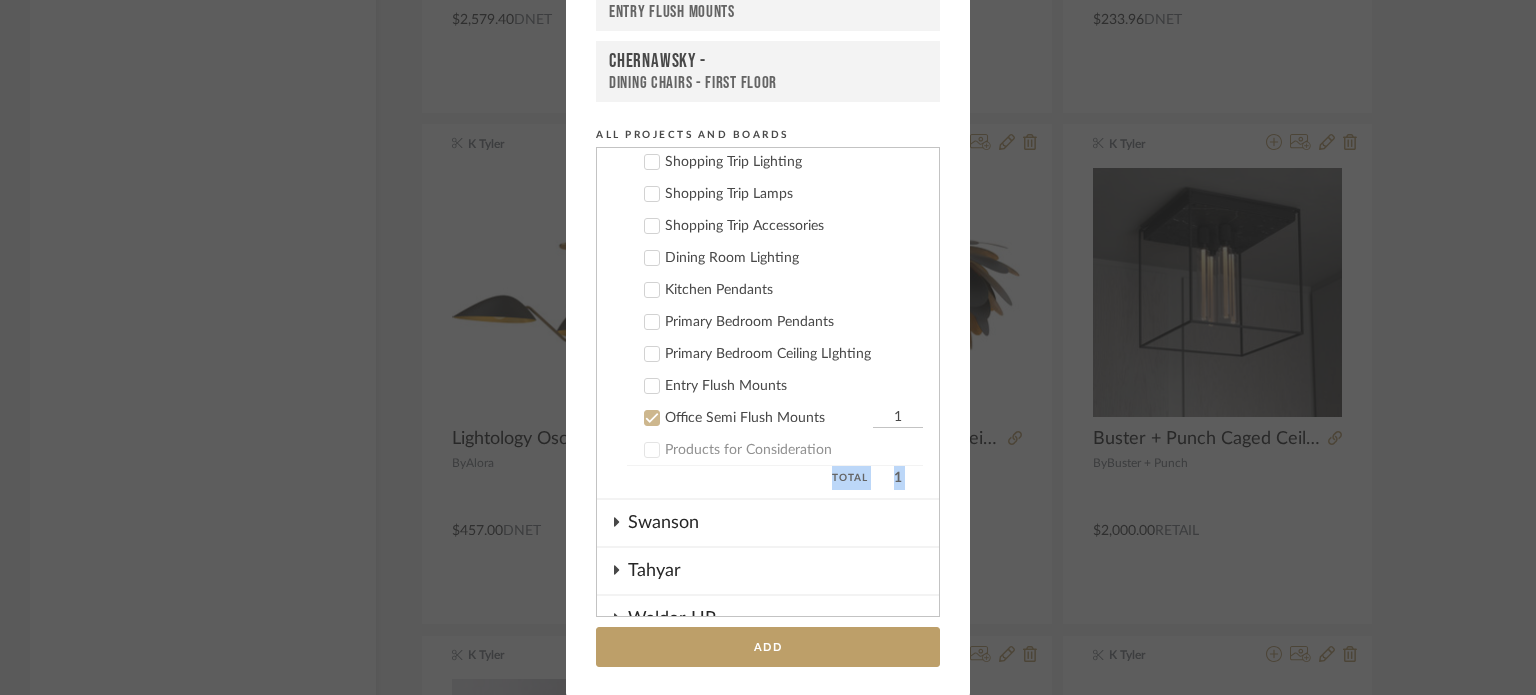 scroll, scrollTop: 2040, scrollLeft: 0, axis: vertical 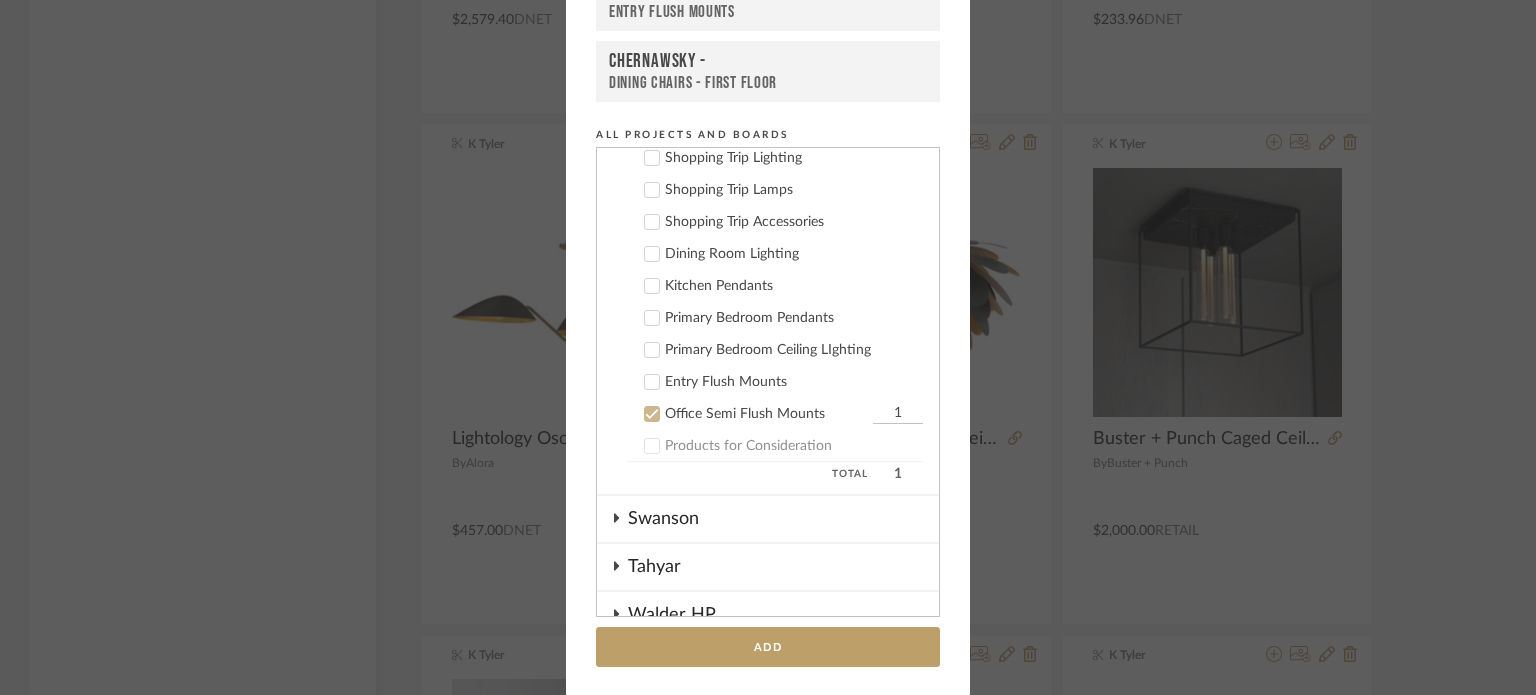 click 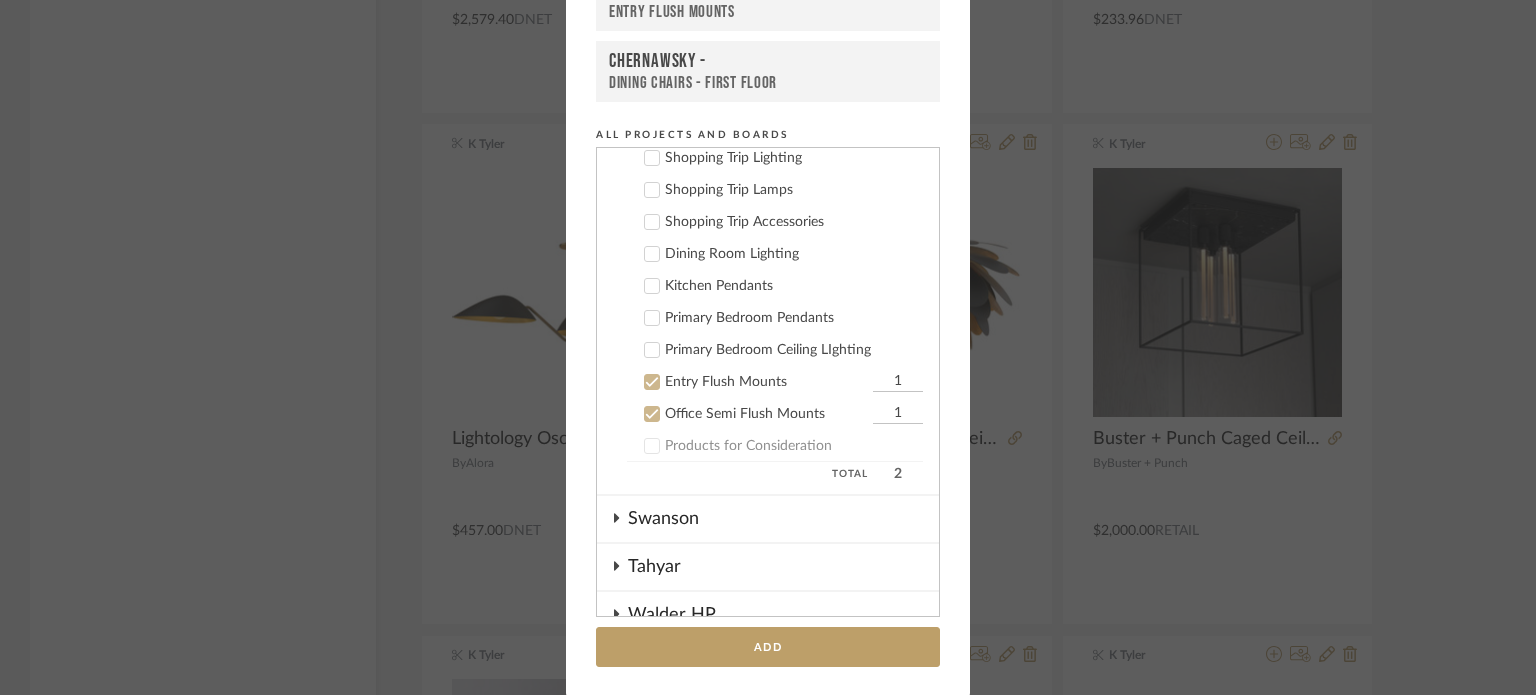 click 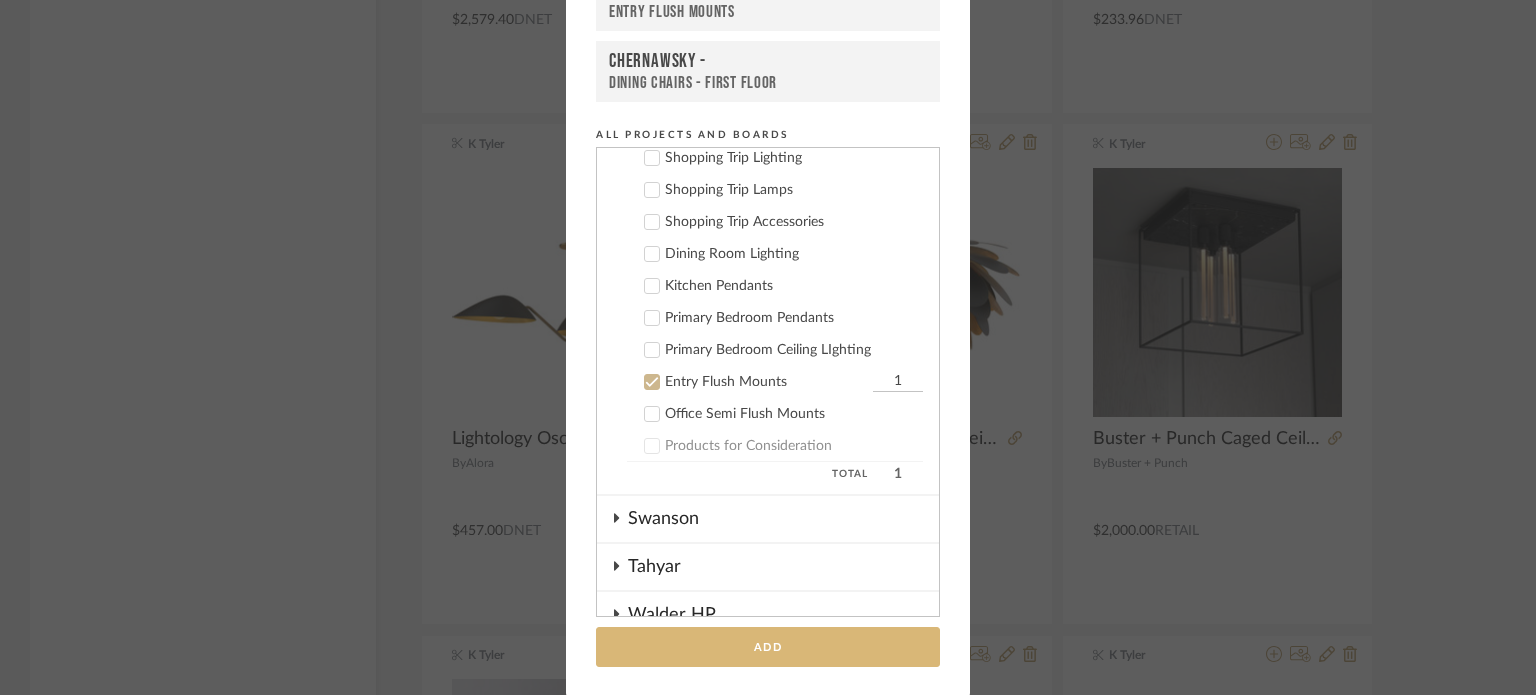 click on "Add" at bounding box center [768, 647] 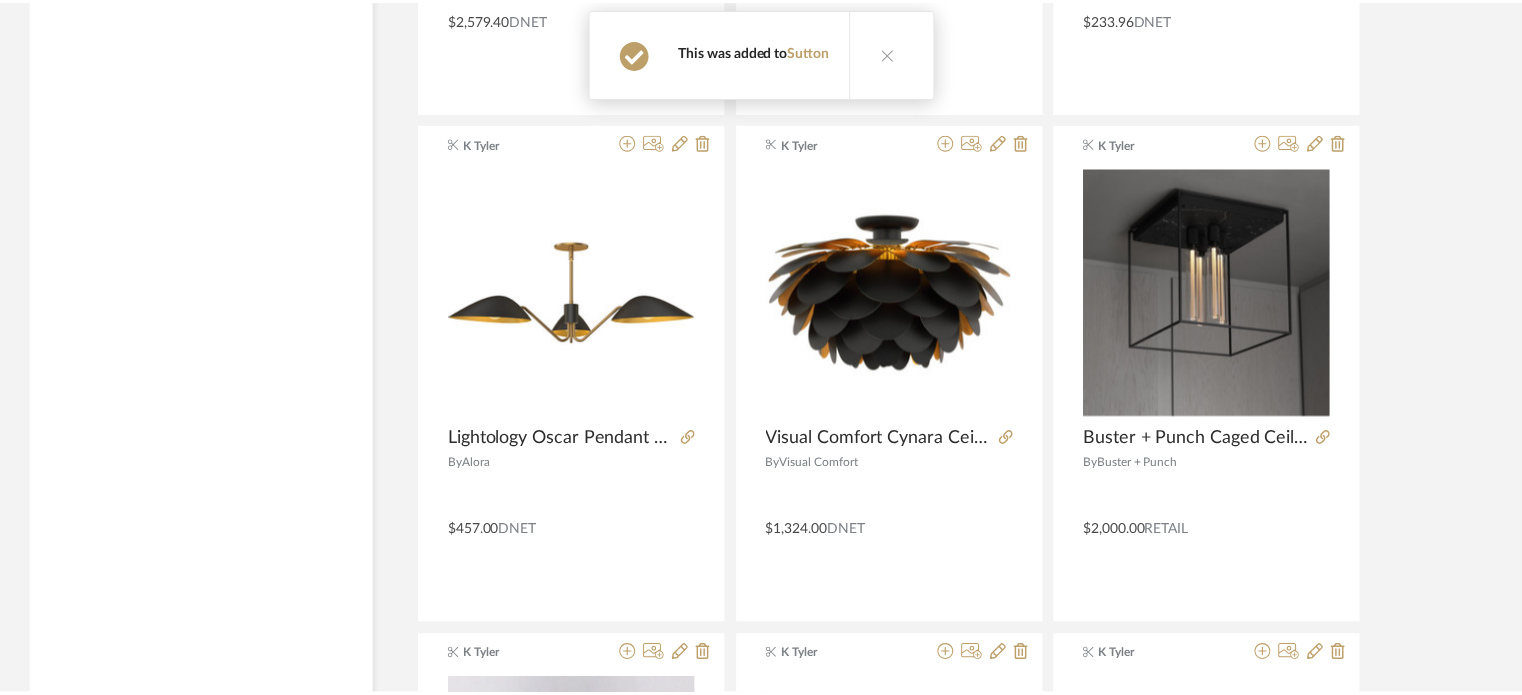 scroll, scrollTop: 25921, scrollLeft: 0, axis: vertical 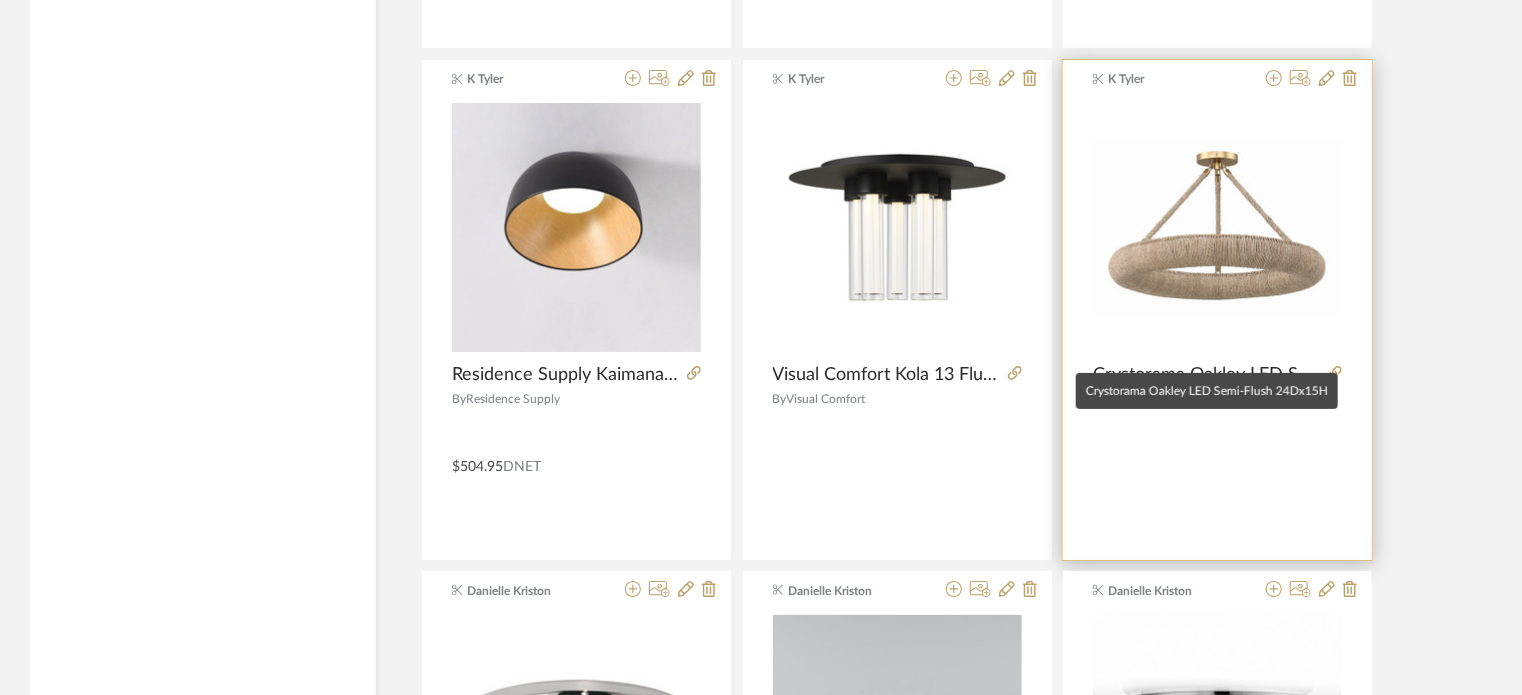 click on "Crystorama Oakley LED Semi-Flush 24Dx15H" at bounding box center [1206, 375] 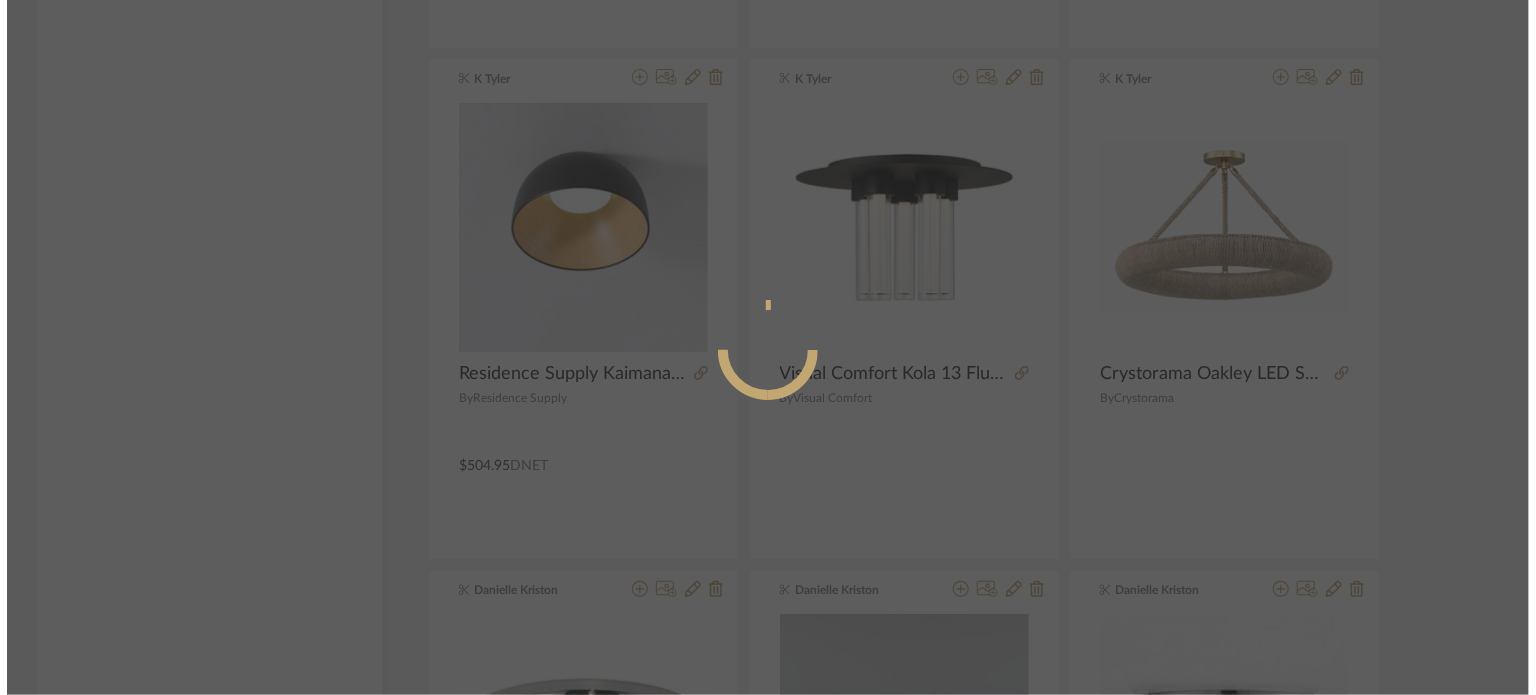 scroll, scrollTop: 0, scrollLeft: 0, axis: both 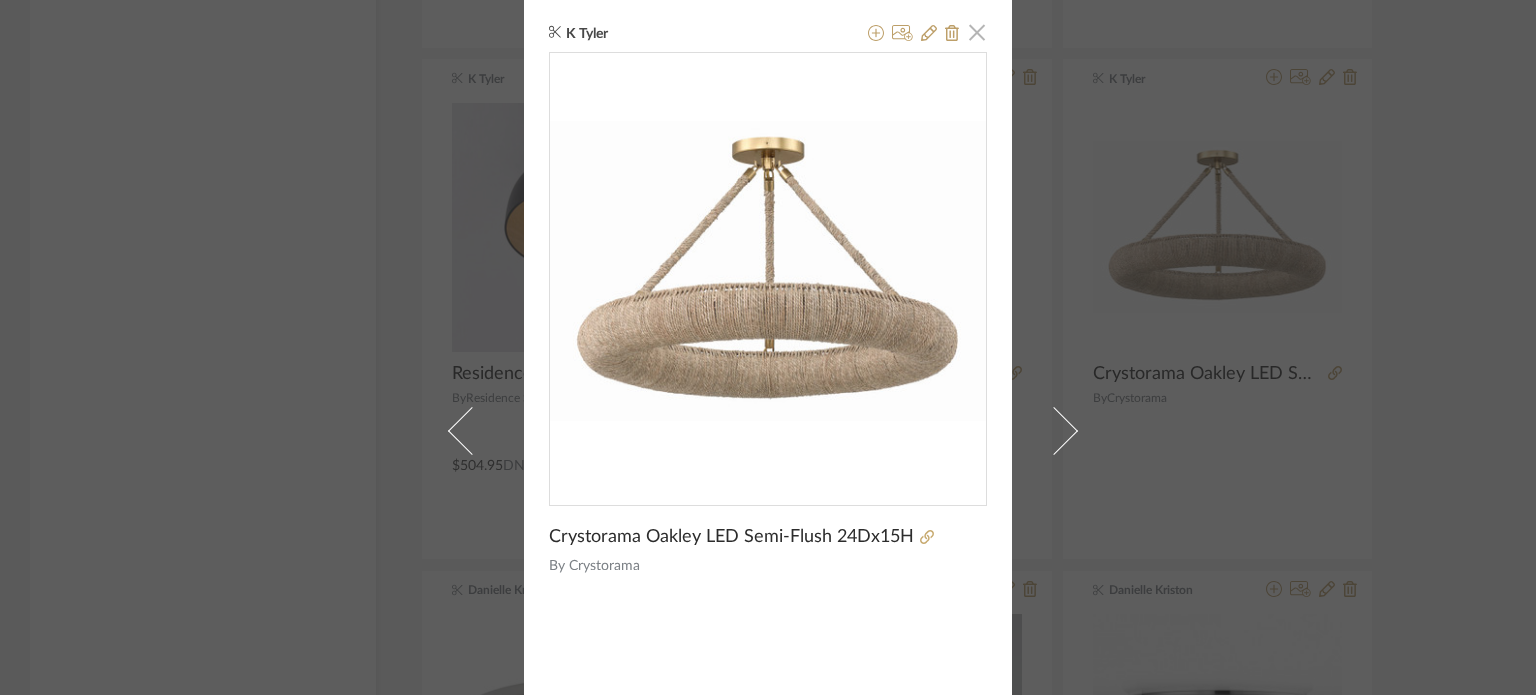 click 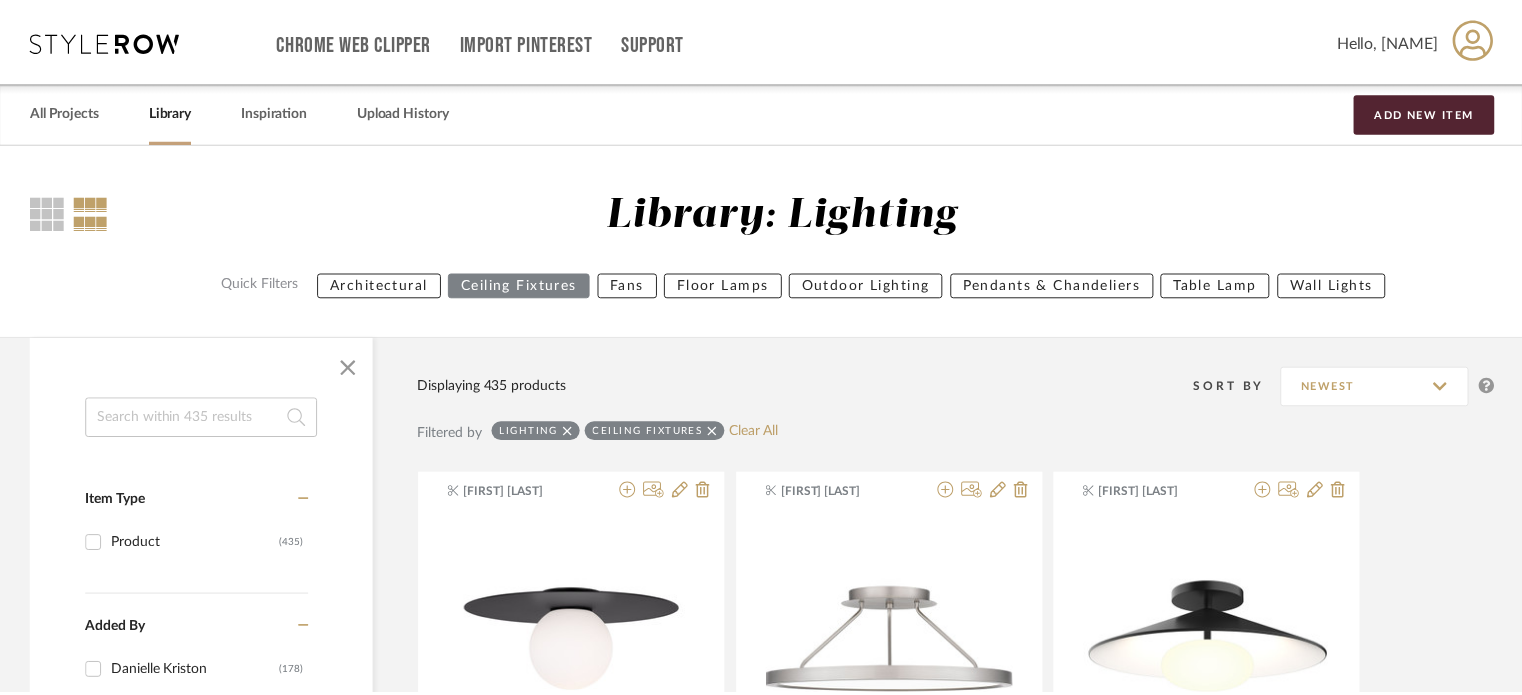 scroll, scrollTop: 26498, scrollLeft: 0, axis: vertical 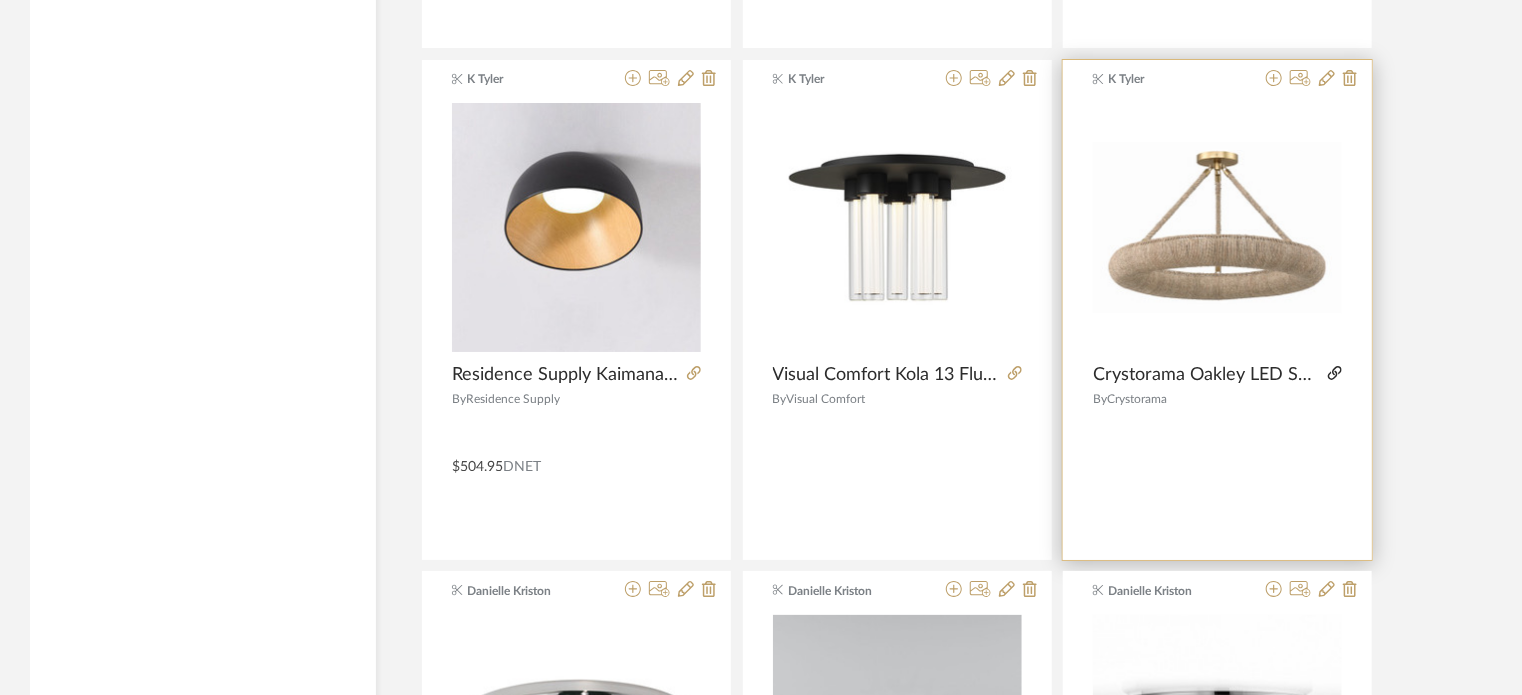 click 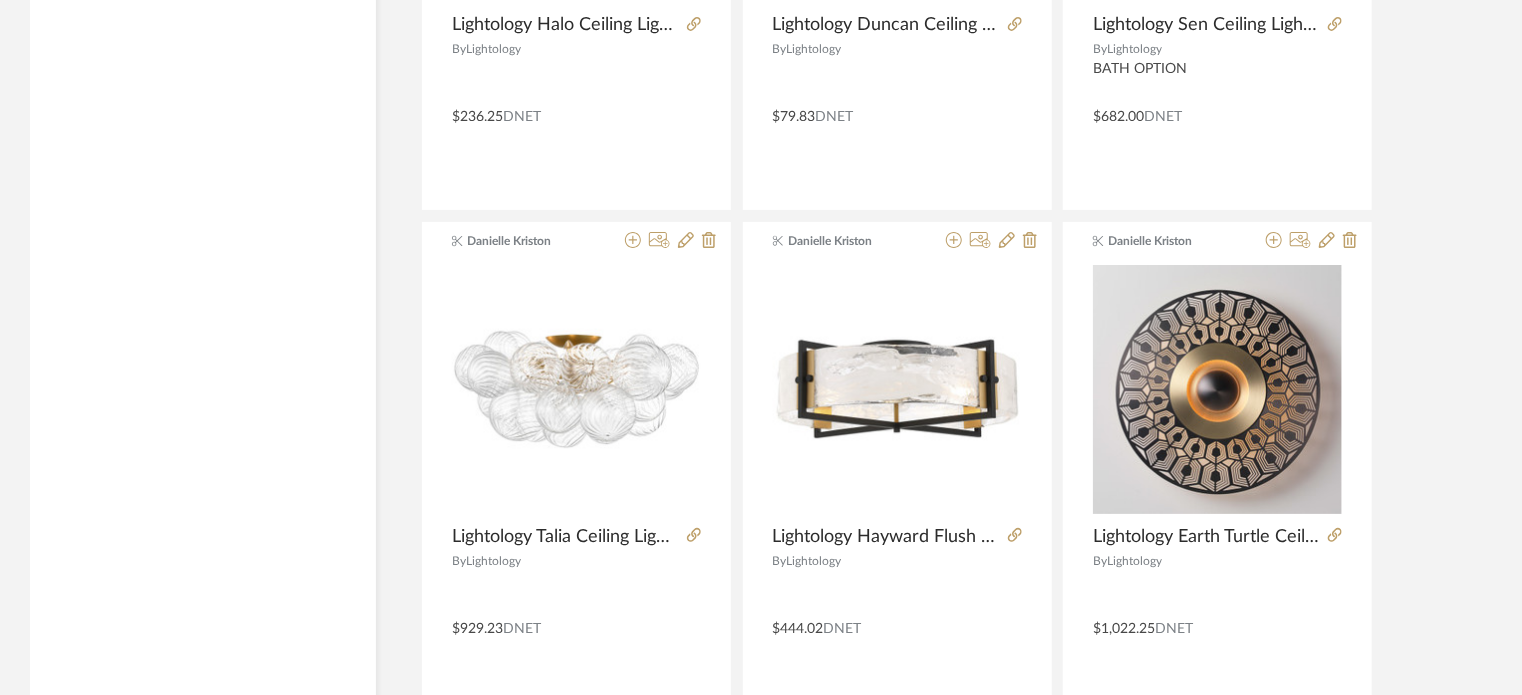 scroll, scrollTop: 30644, scrollLeft: 0, axis: vertical 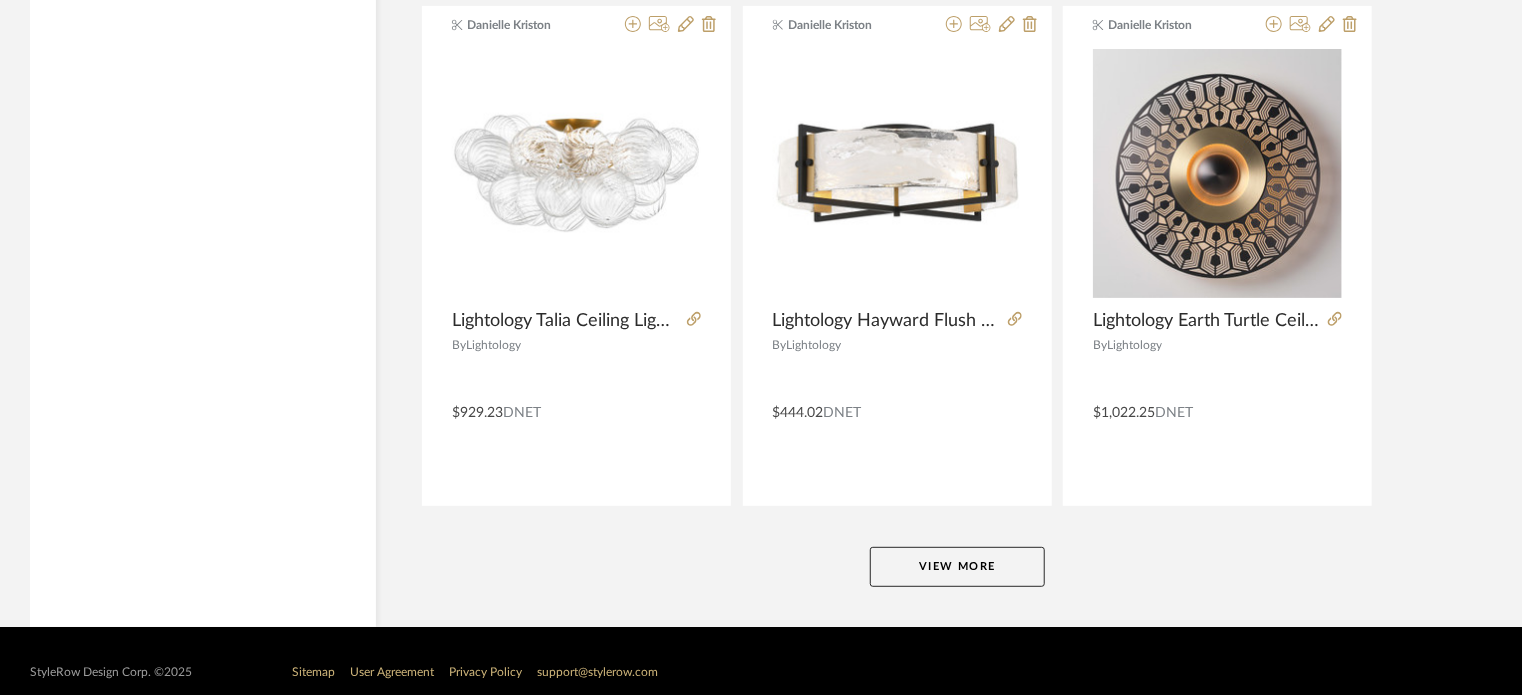click on "View More" 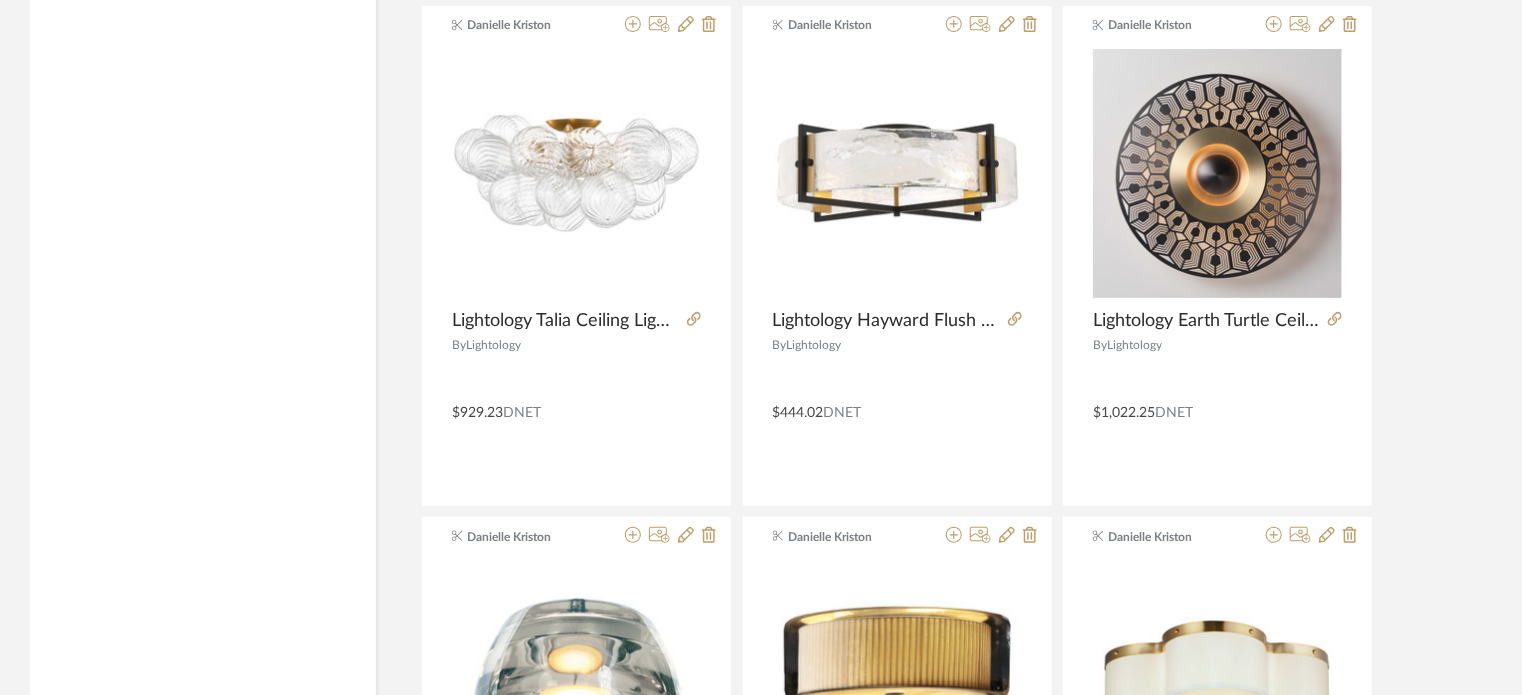 scroll, scrollTop: 30503, scrollLeft: 0, axis: vertical 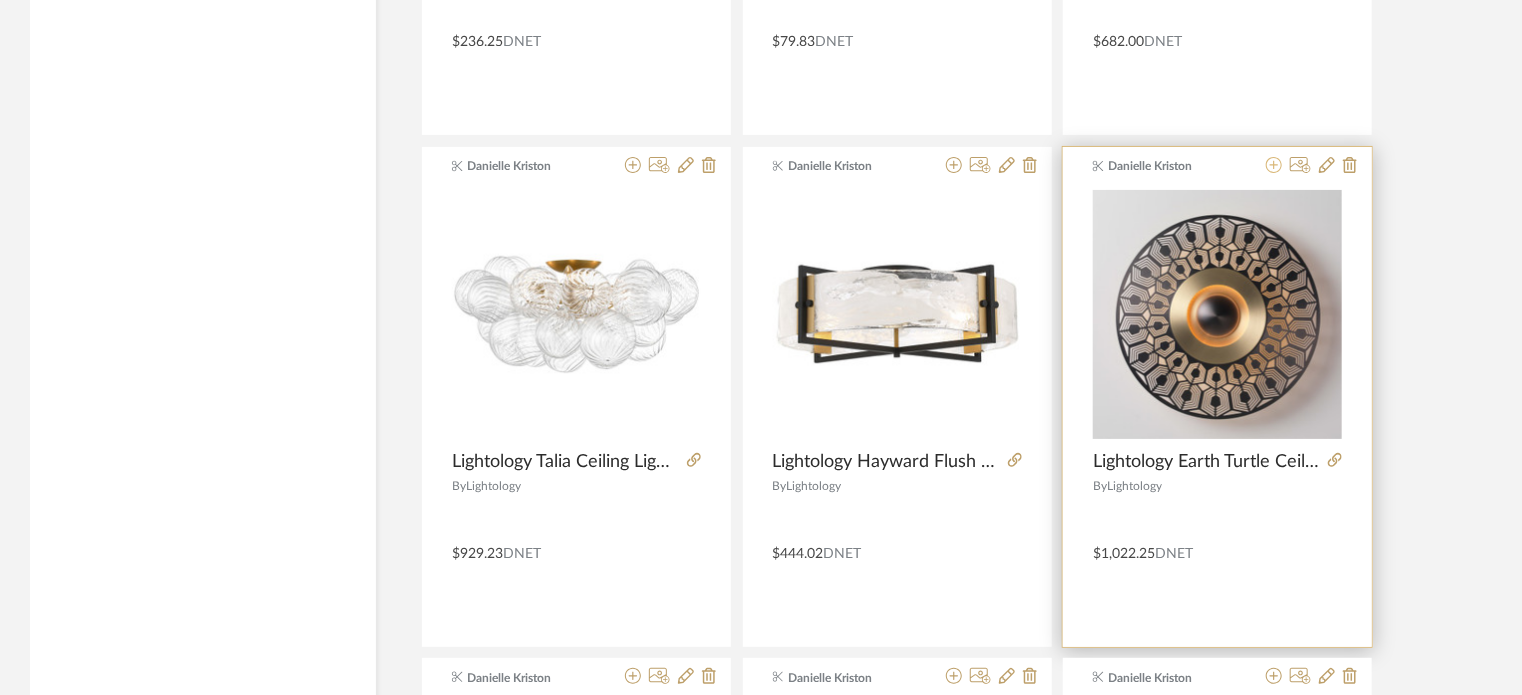 click 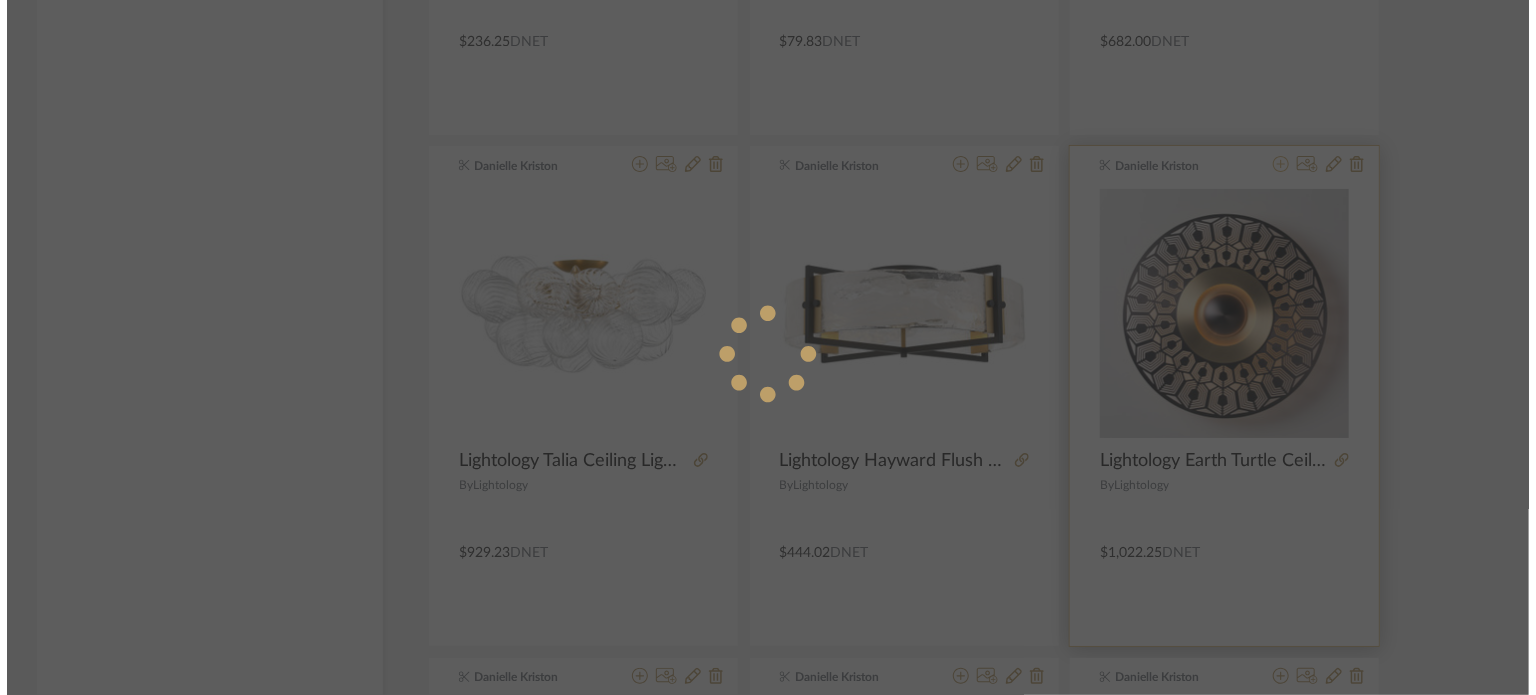 scroll, scrollTop: 0, scrollLeft: 0, axis: both 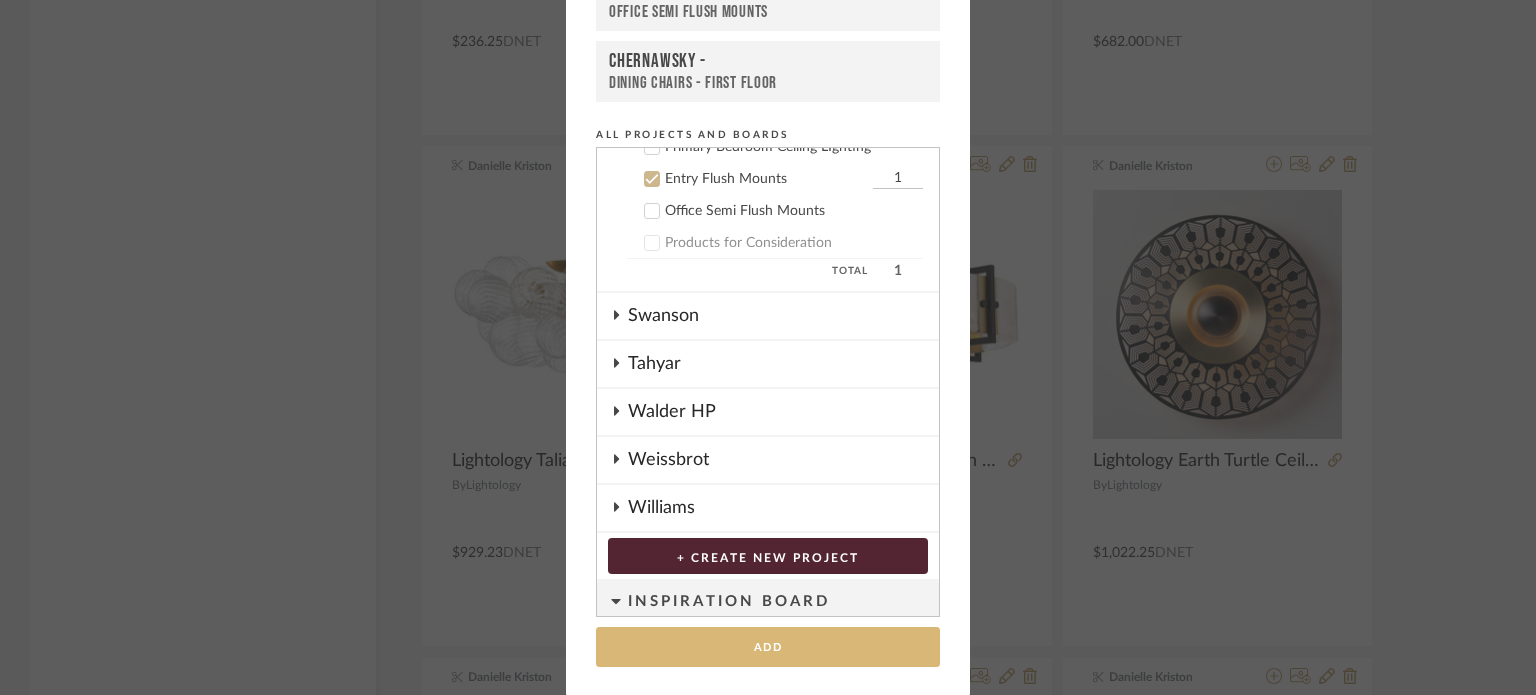 click on "Add" at bounding box center (768, 647) 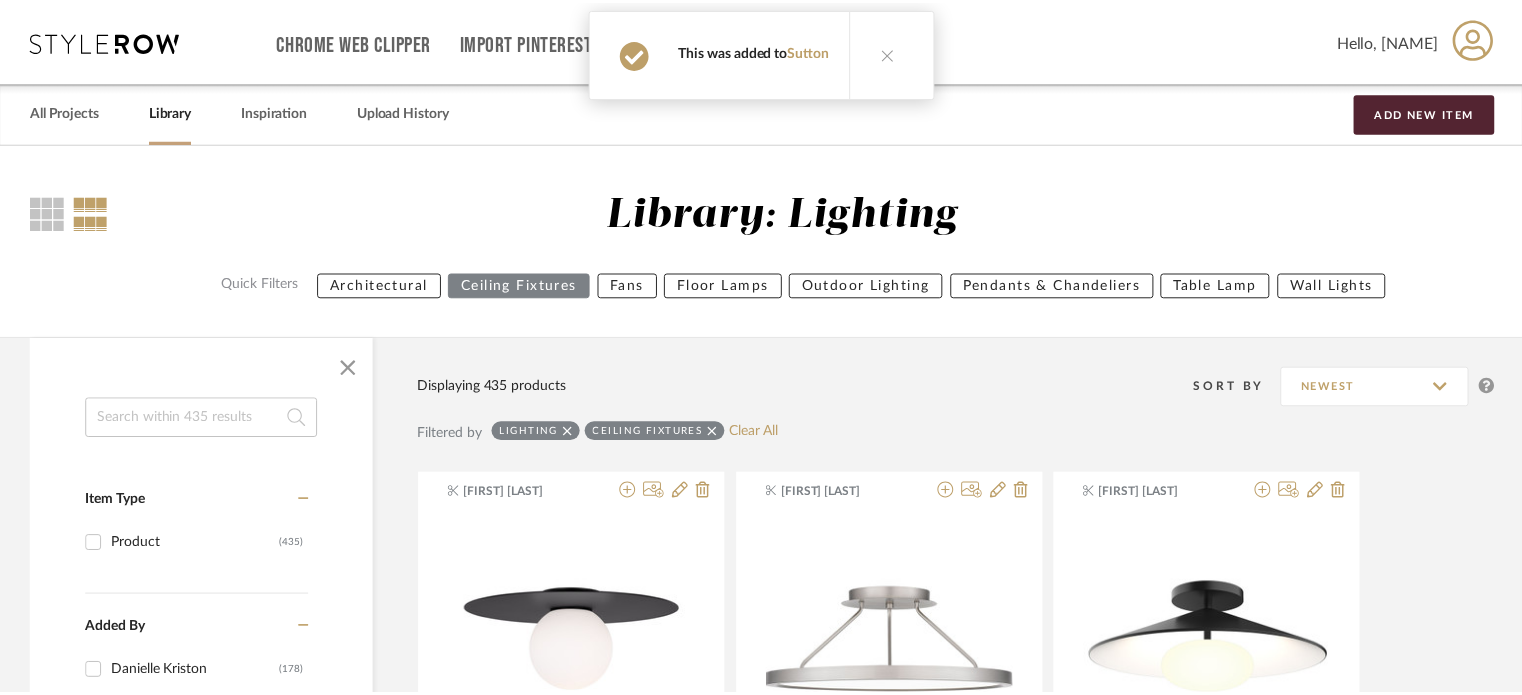 scroll, scrollTop: 30503, scrollLeft: 0, axis: vertical 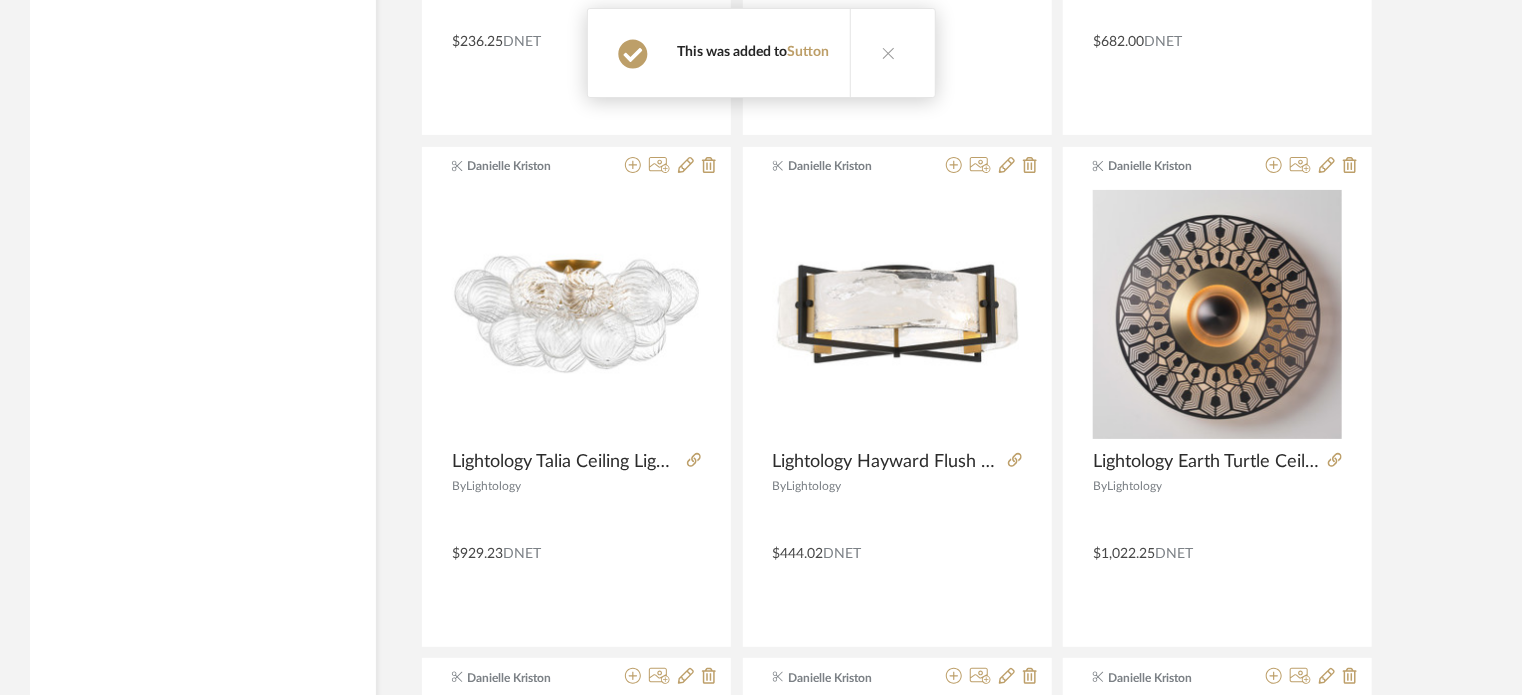 type 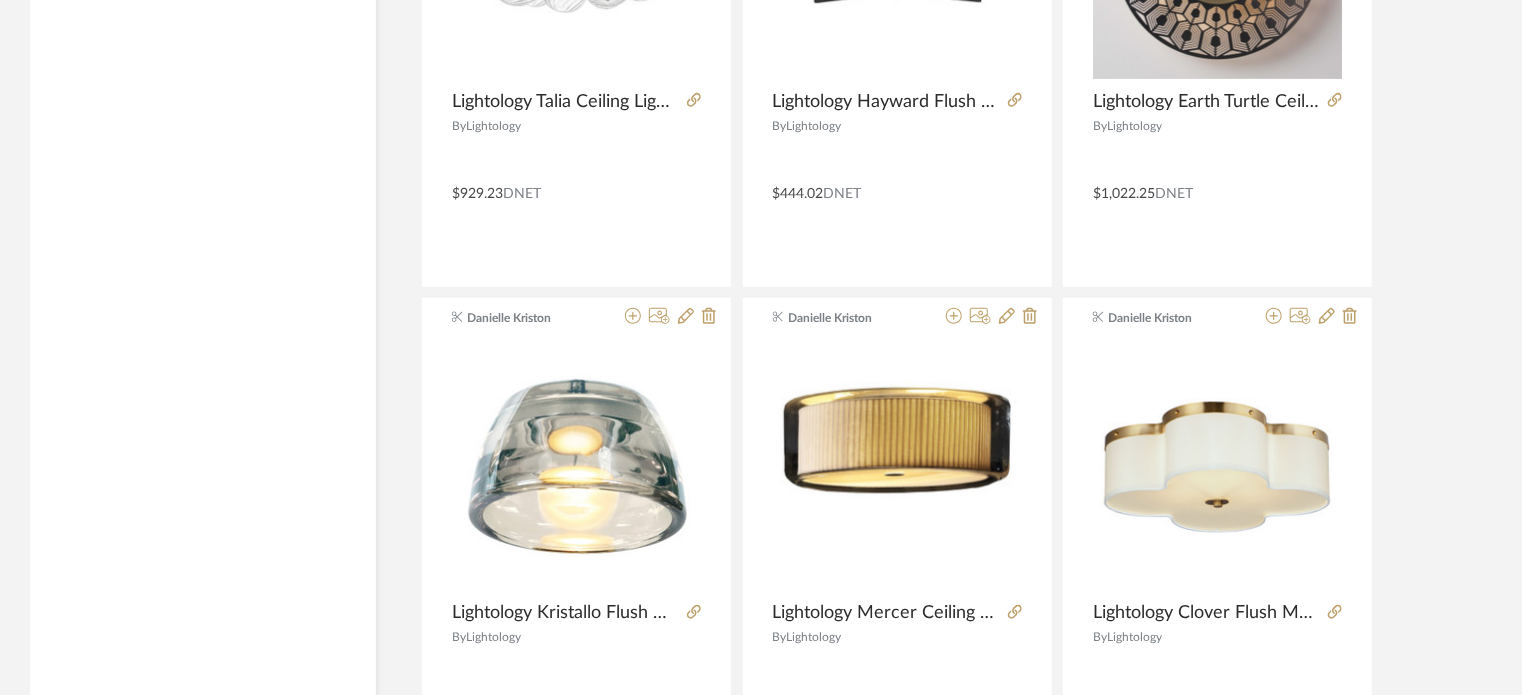 scroll, scrollTop: 30903, scrollLeft: 0, axis: vertical 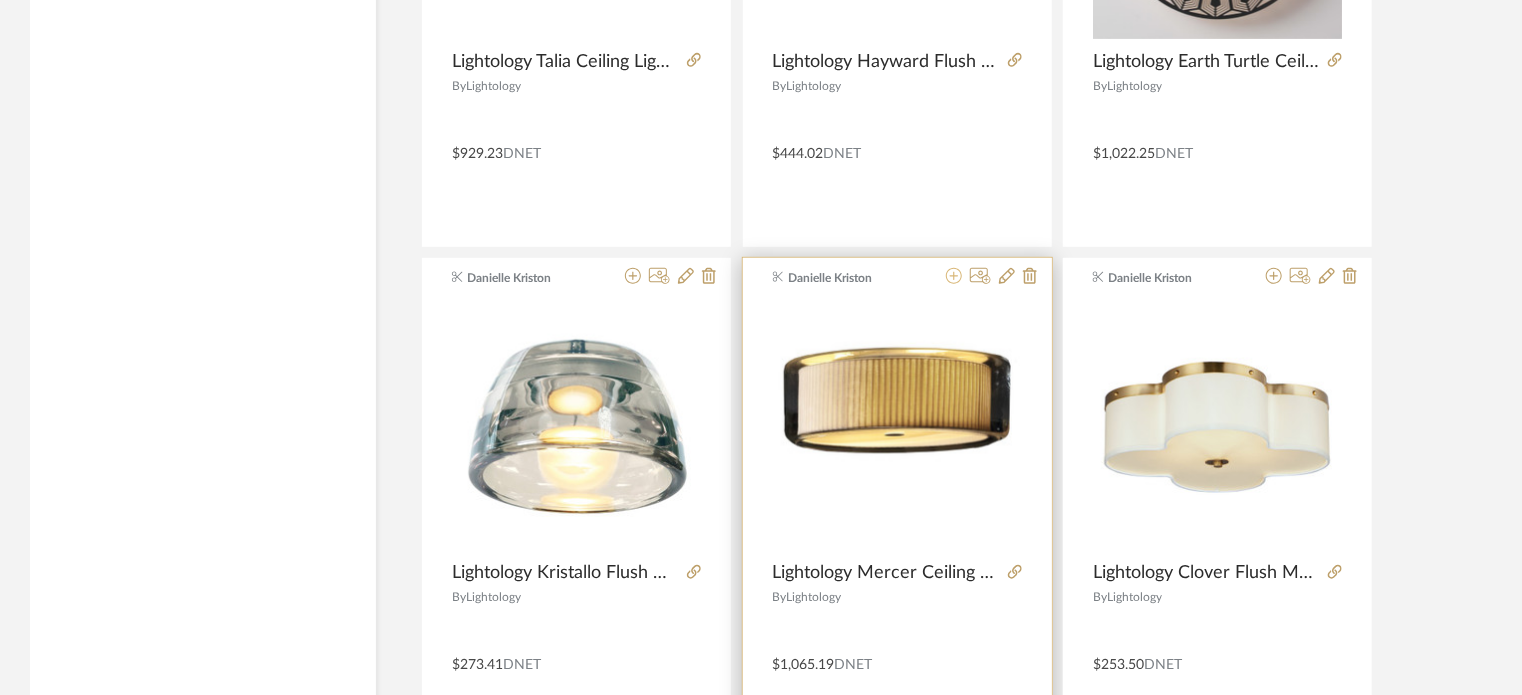 click 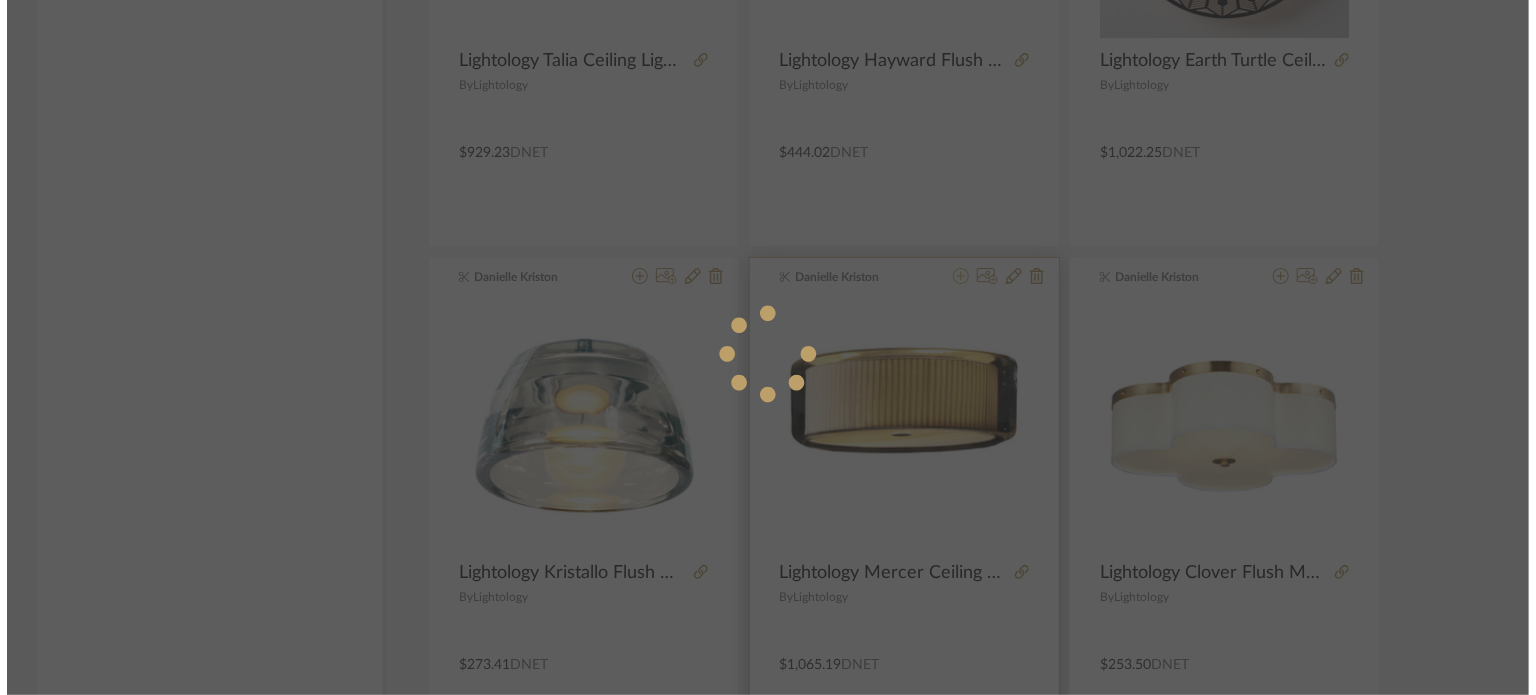 scroll, scrollTop: 0, scrollLeft: 0, axis: both 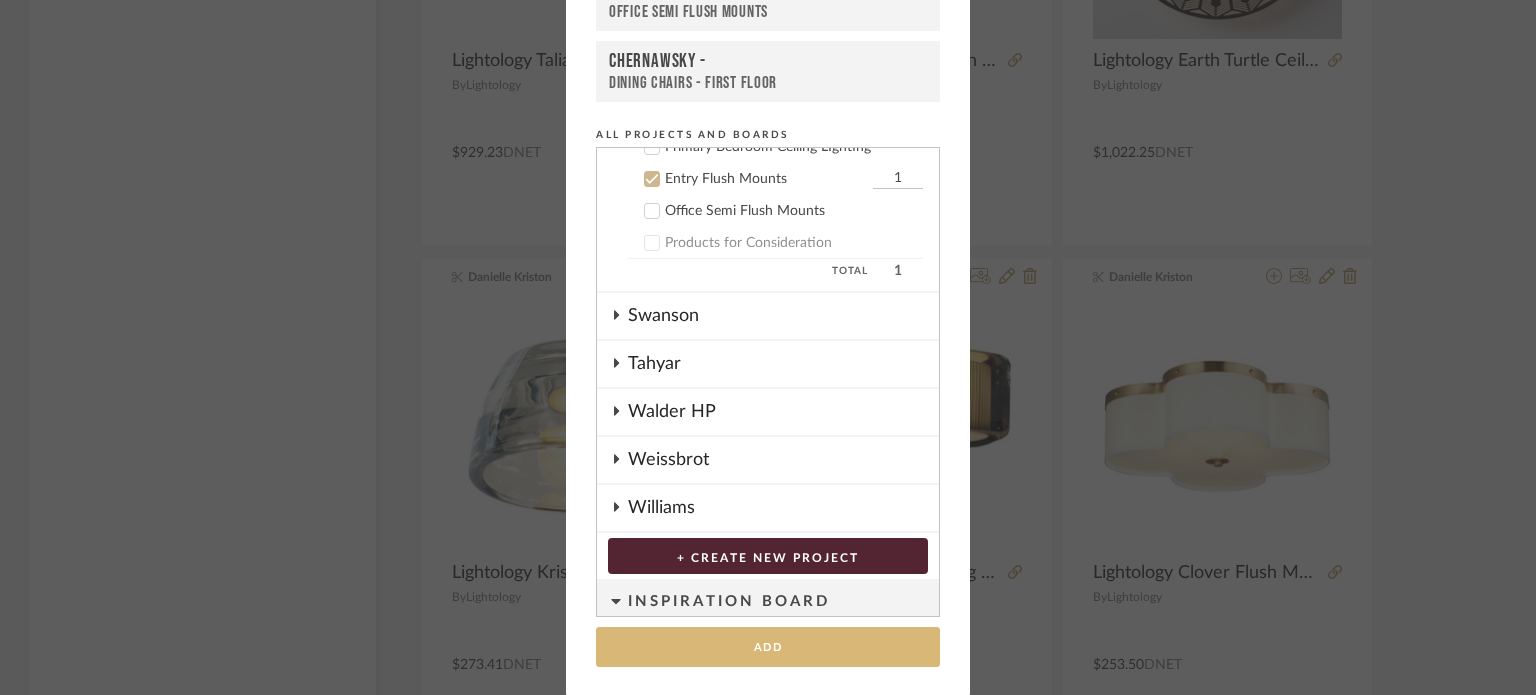 click on "Add" at bounding box center (768, 647) 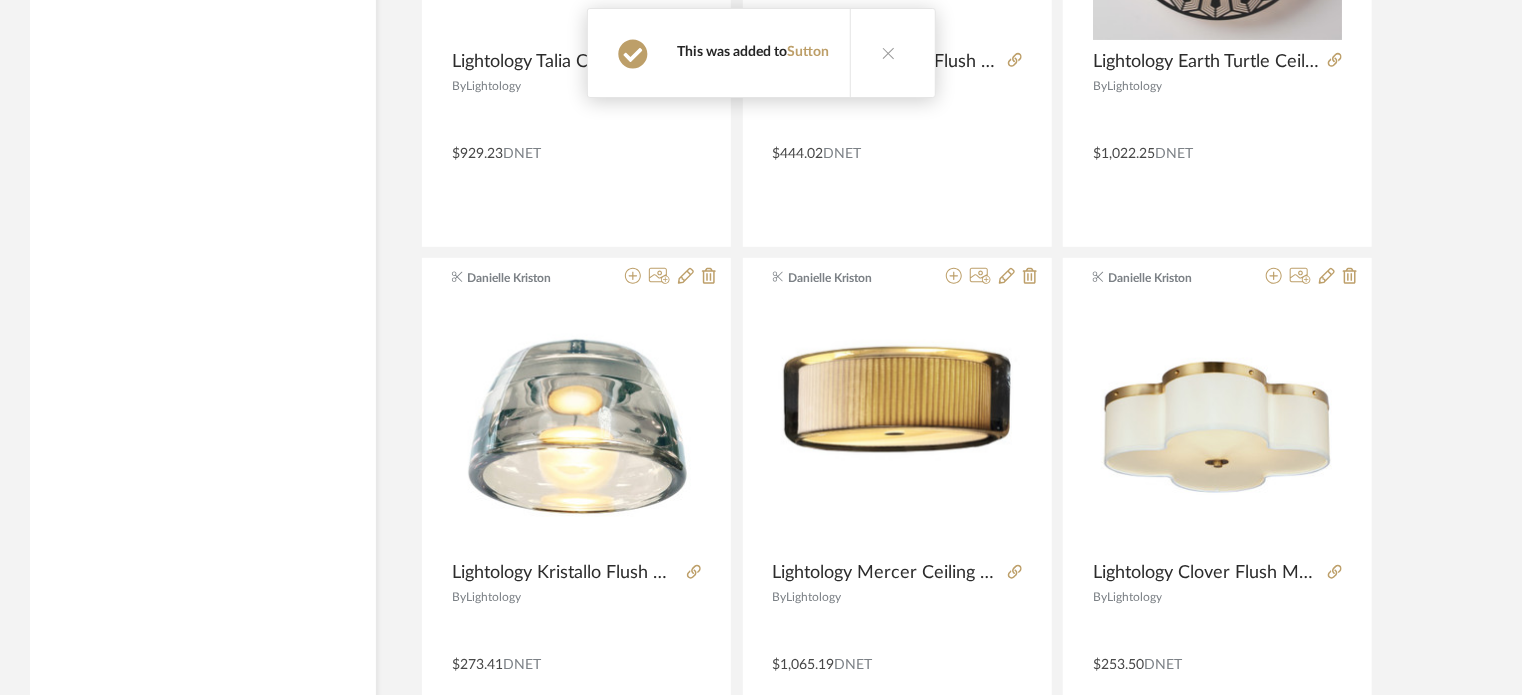 type 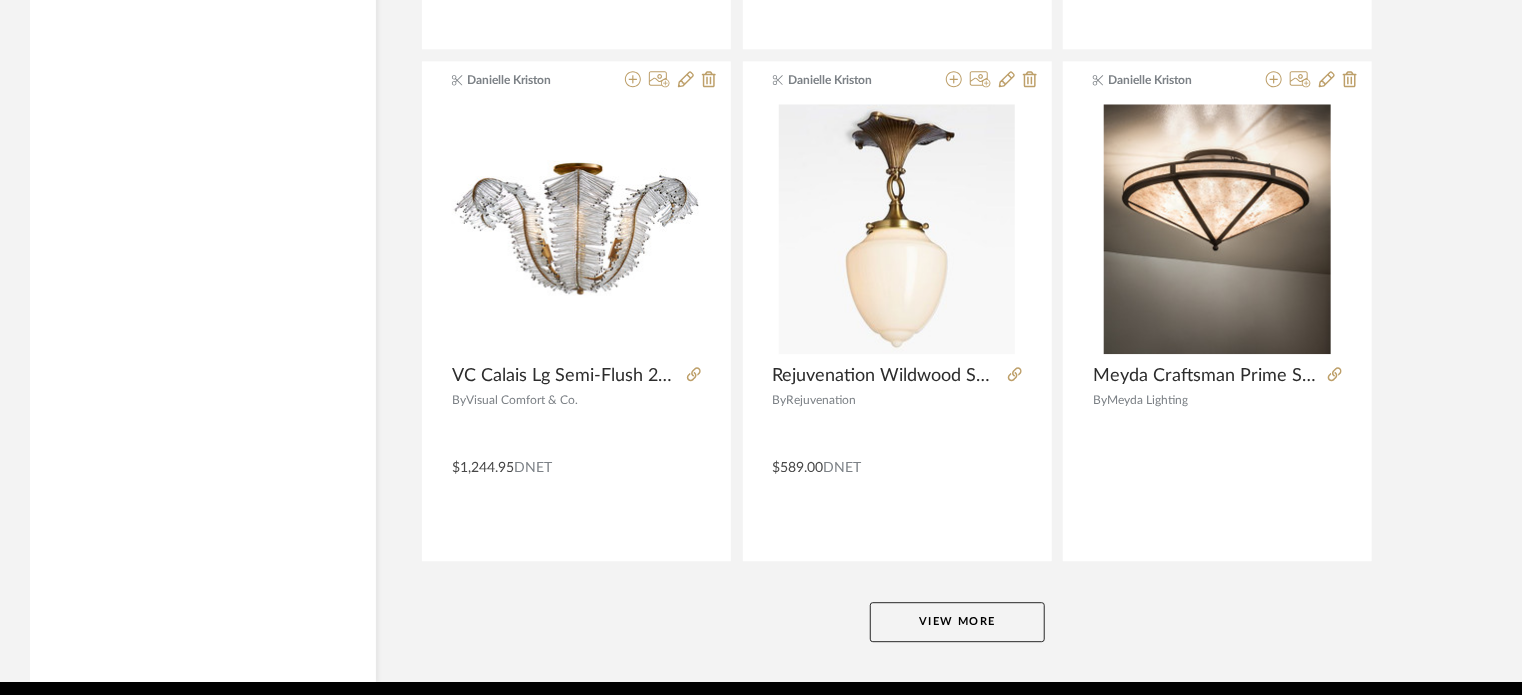 scroll, scrollTop: 36776, scrollLeft: 0, axis: vertical 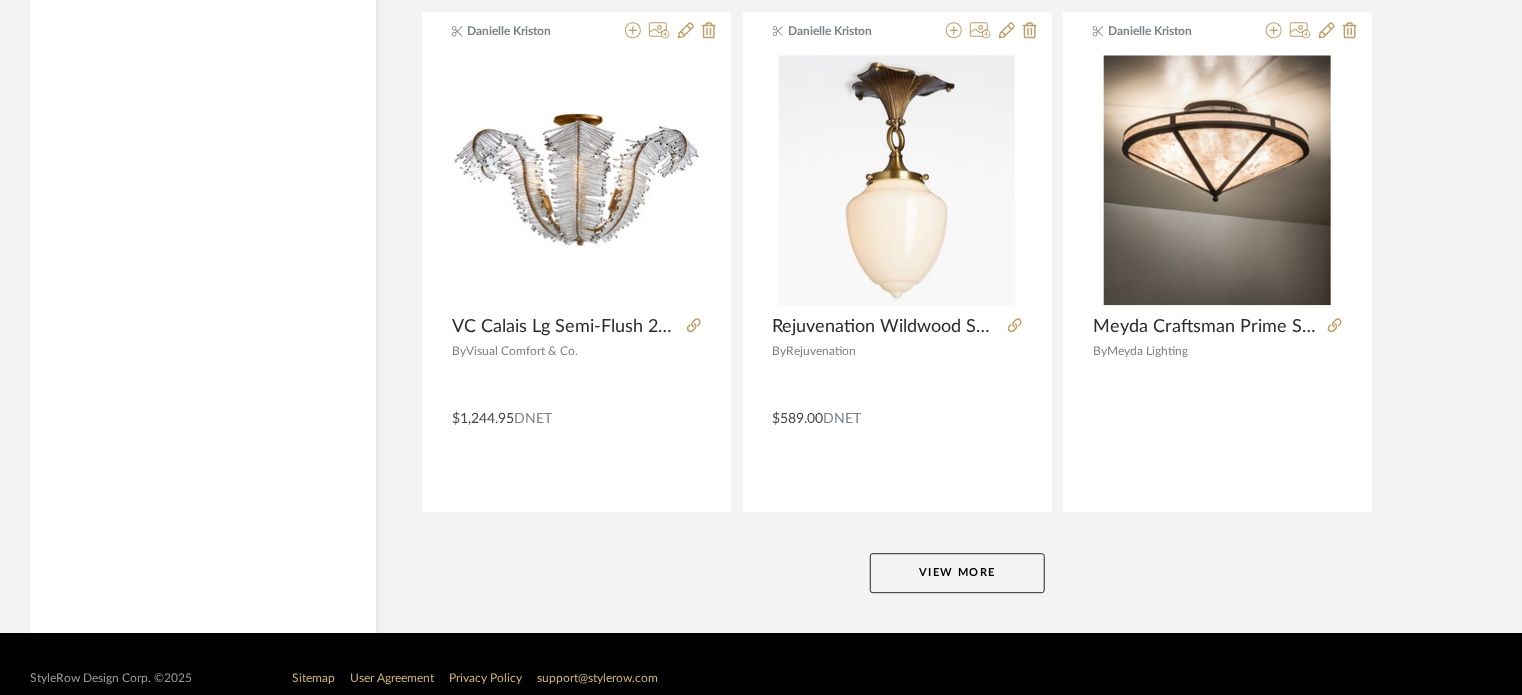 click on "View More" 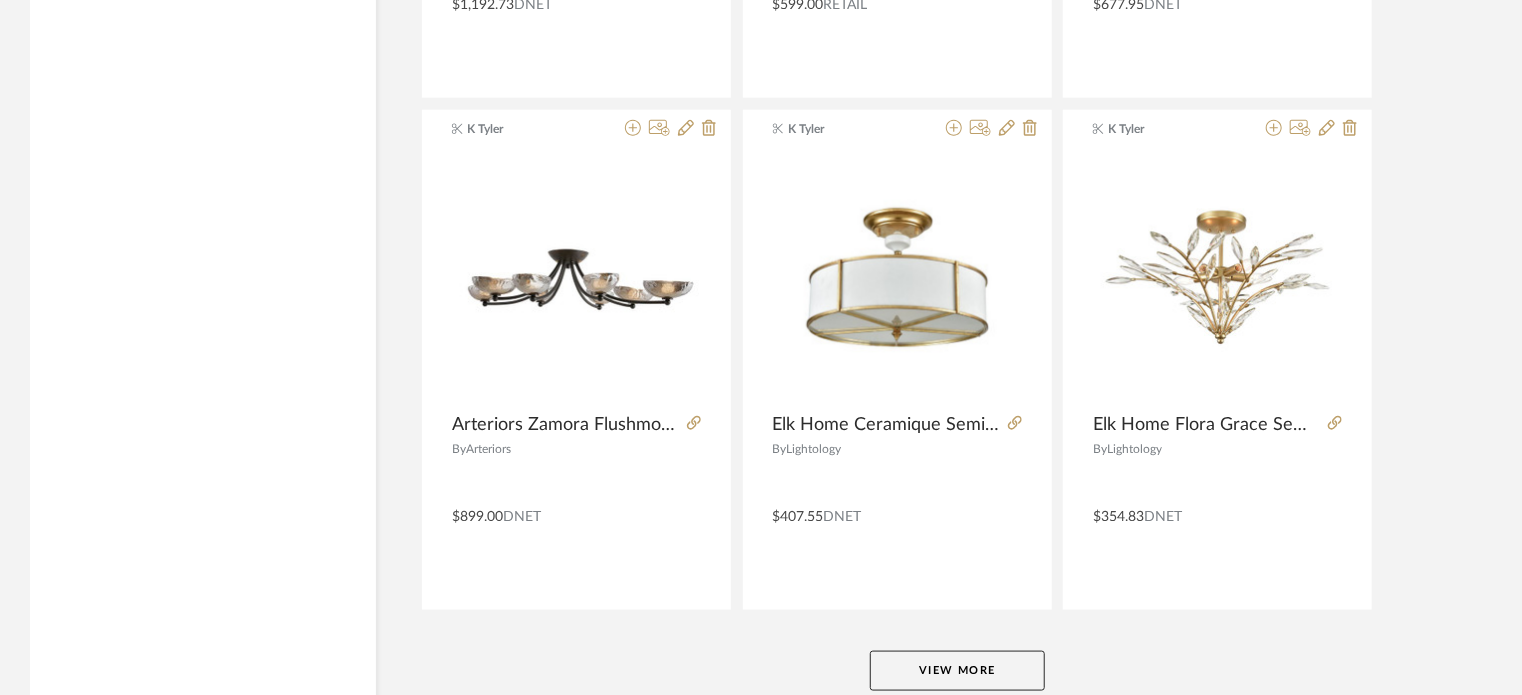 scroll, scrollTop: 42910, scrollLeft: 0, axis: vertical 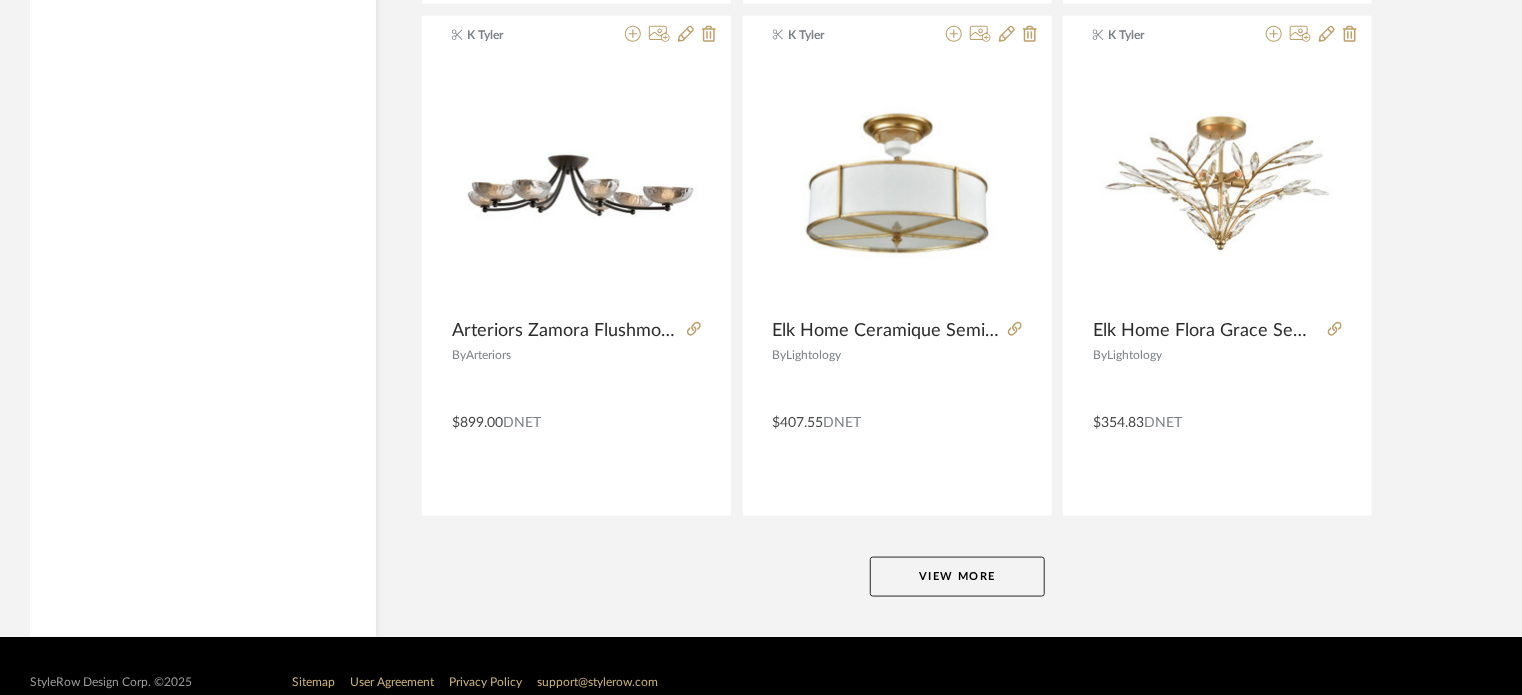 click on "View More" 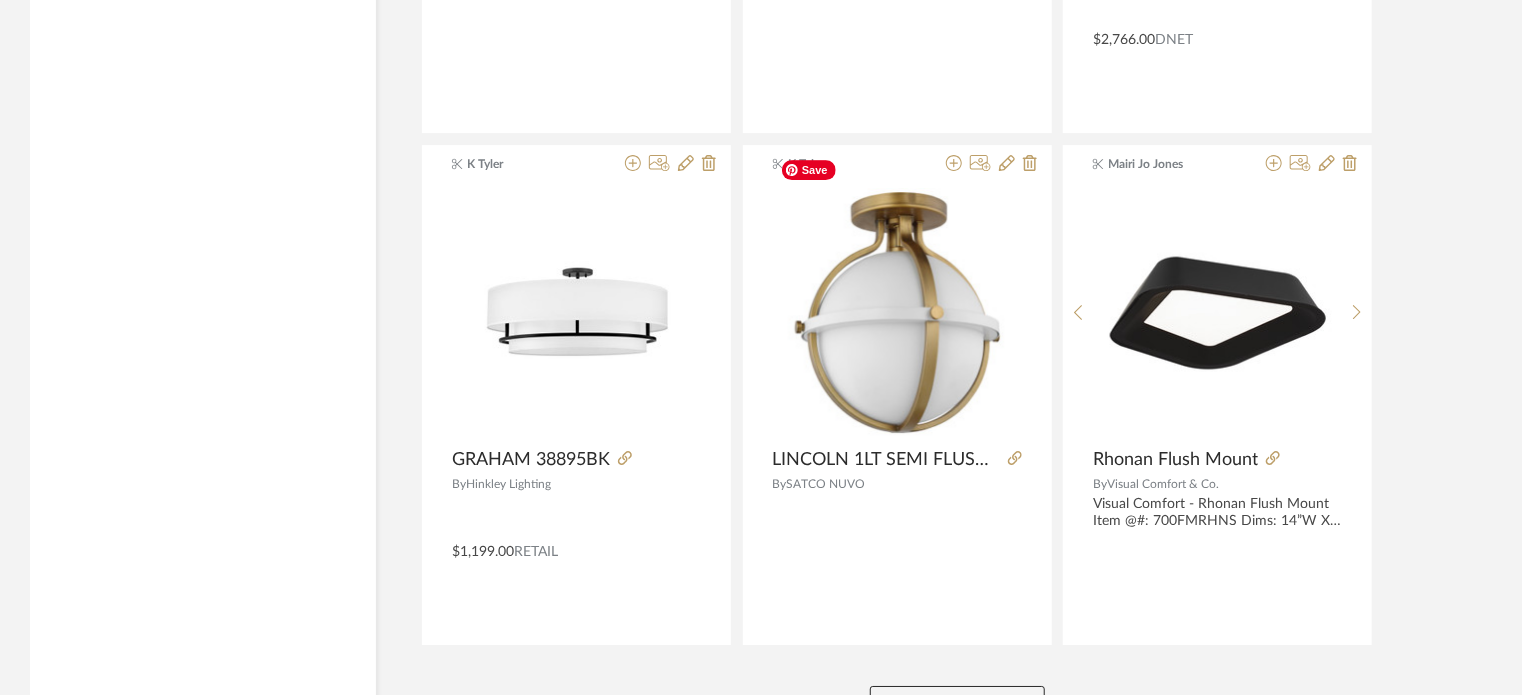 scroll, scrollTop: 49043, scrollLeft: 0, axis: vertical 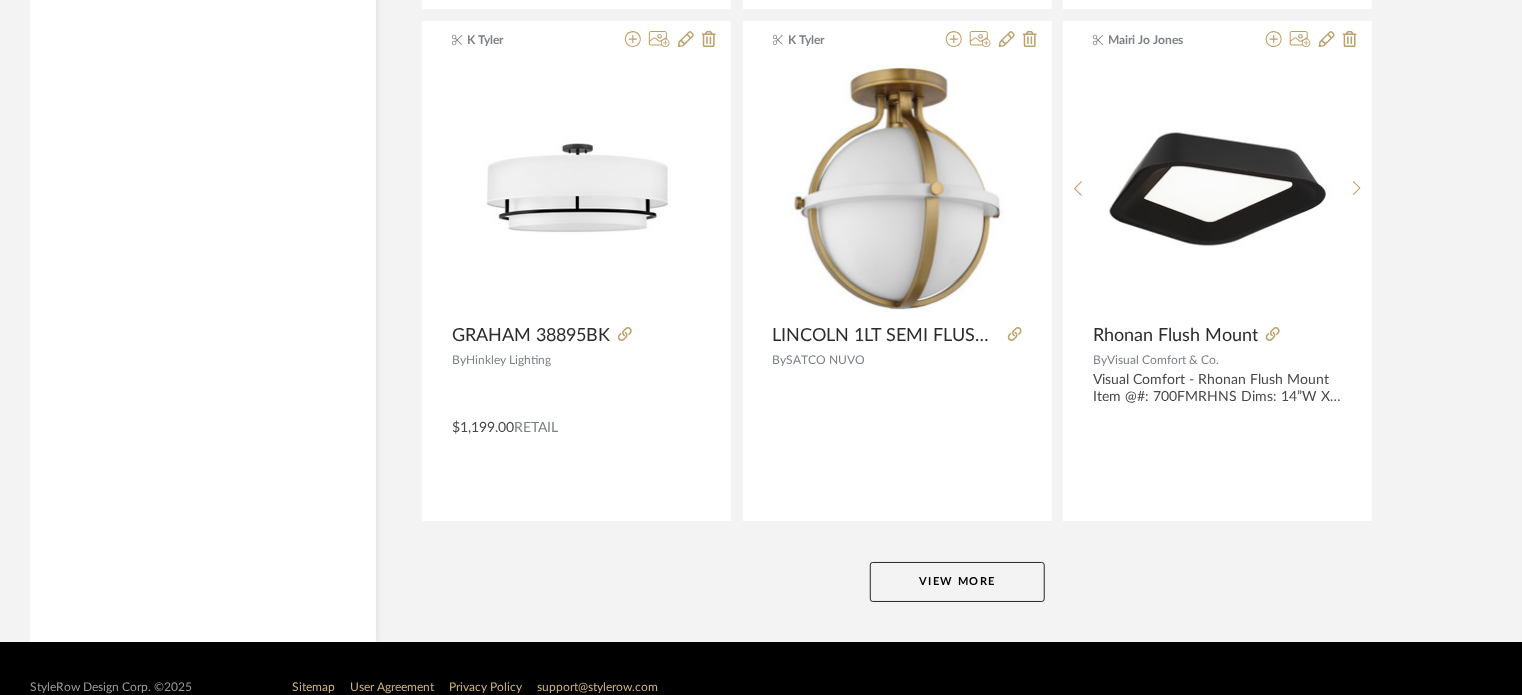 click on "View More" 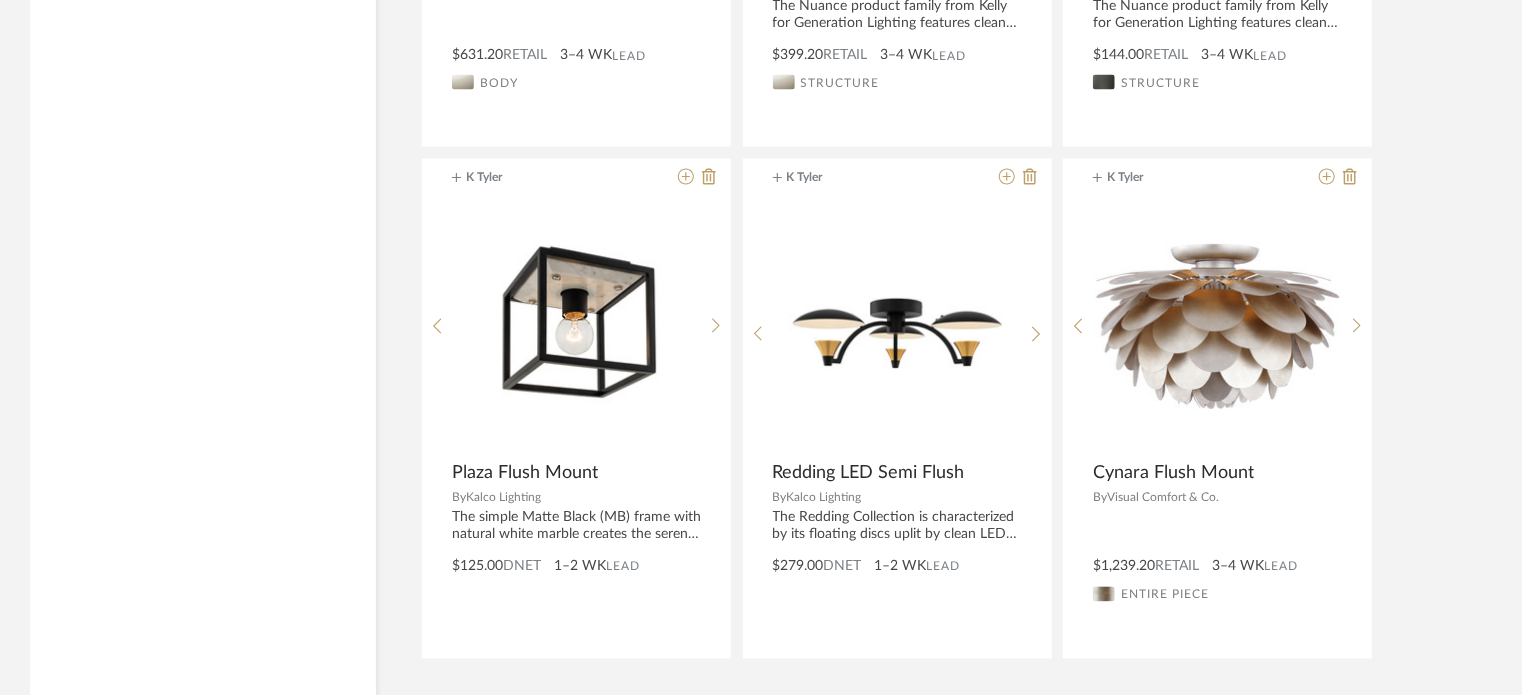scroll, scrollTop: 55003, scrollLeft: 0, axis: vertical 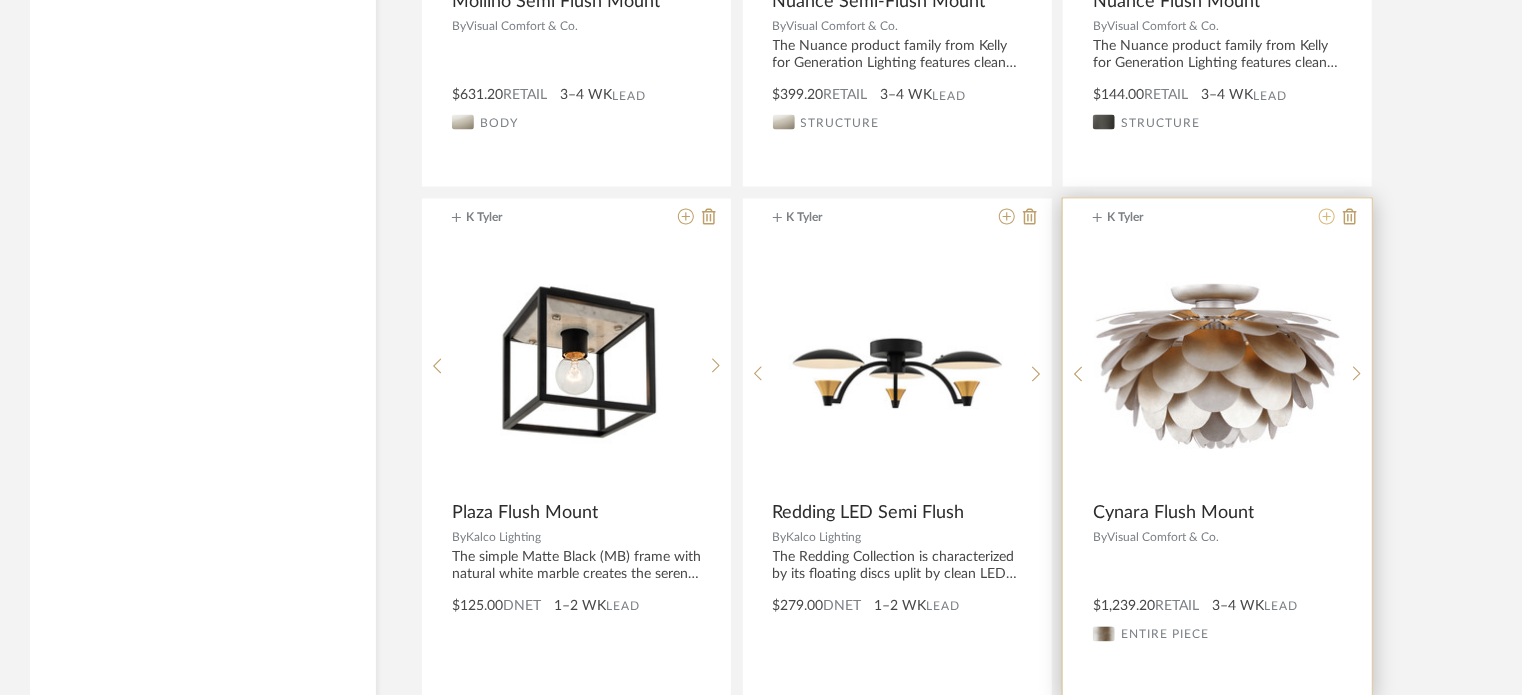 click 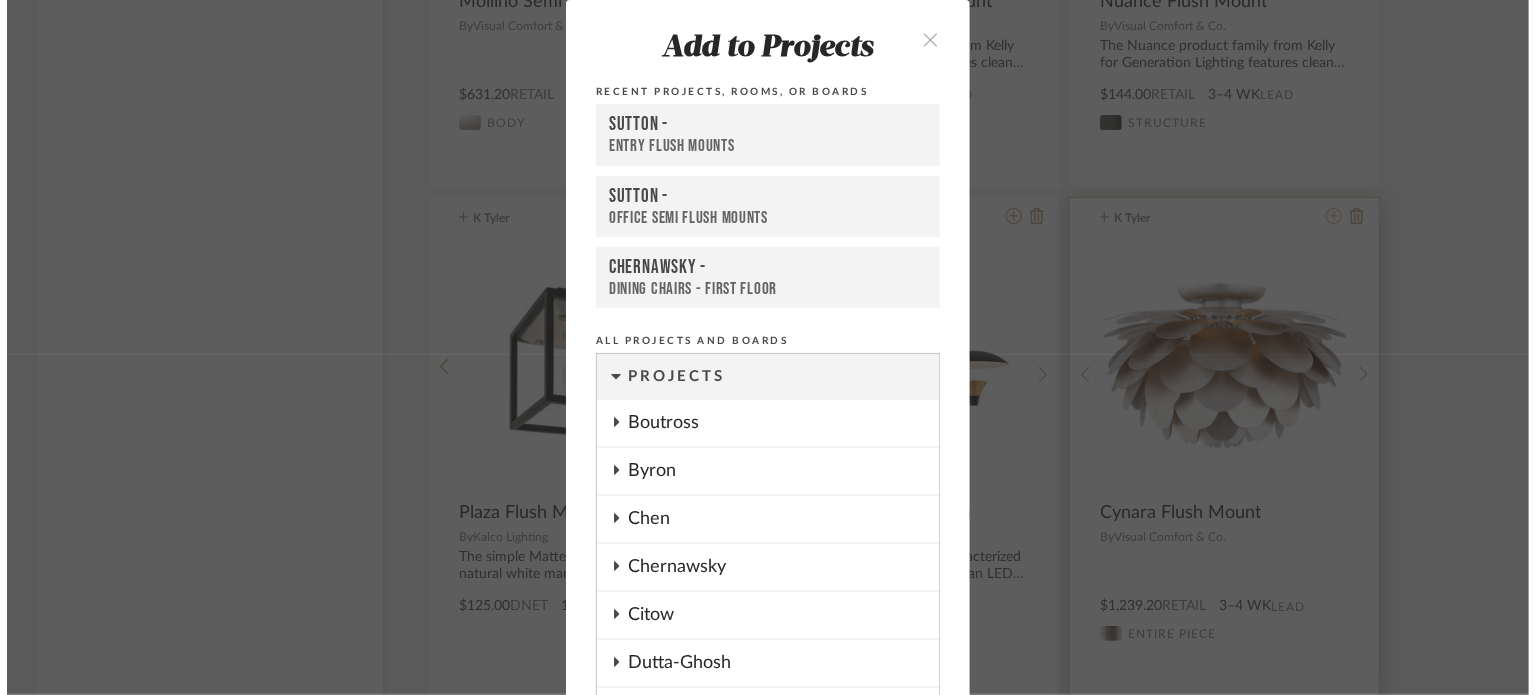 scroll, scrollTop: 0, scrollLeft: 0, axis: both 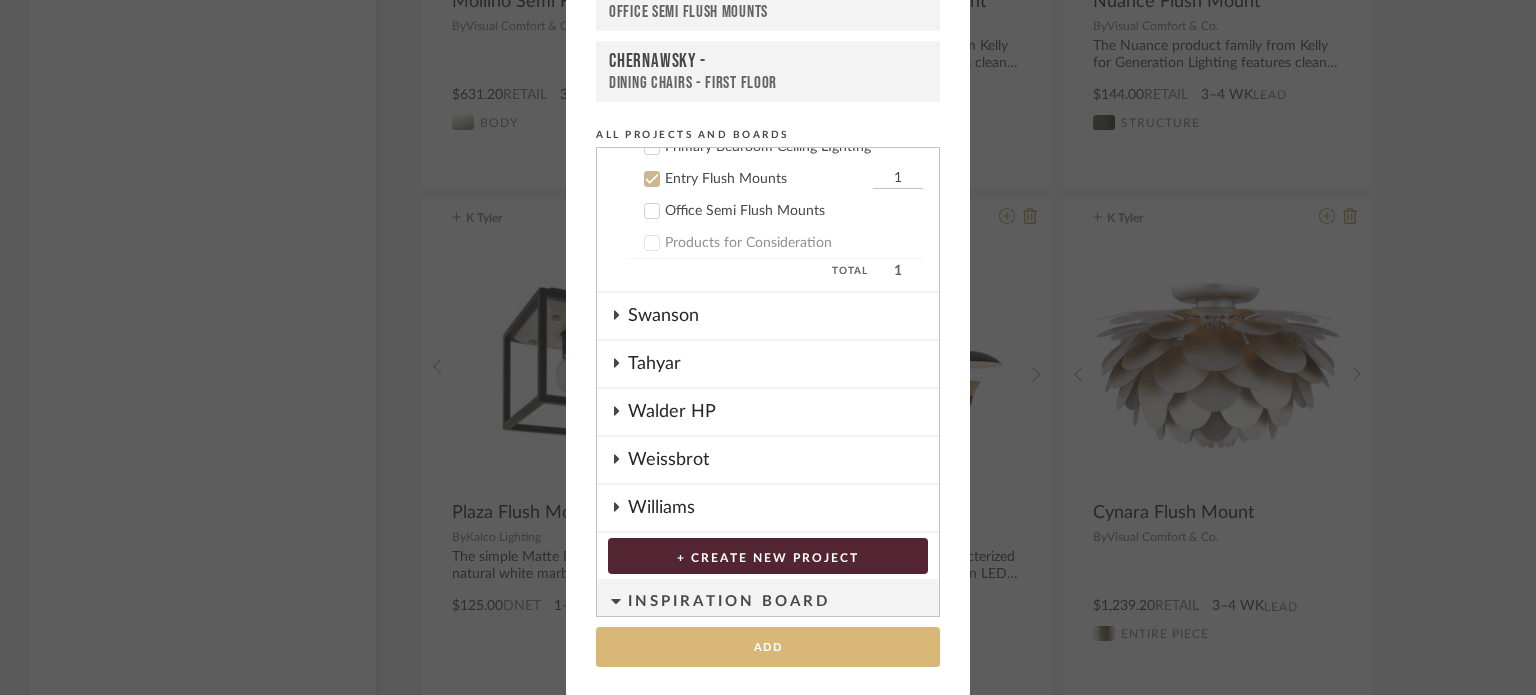 click on "Add" at bounding box center (768, 647) 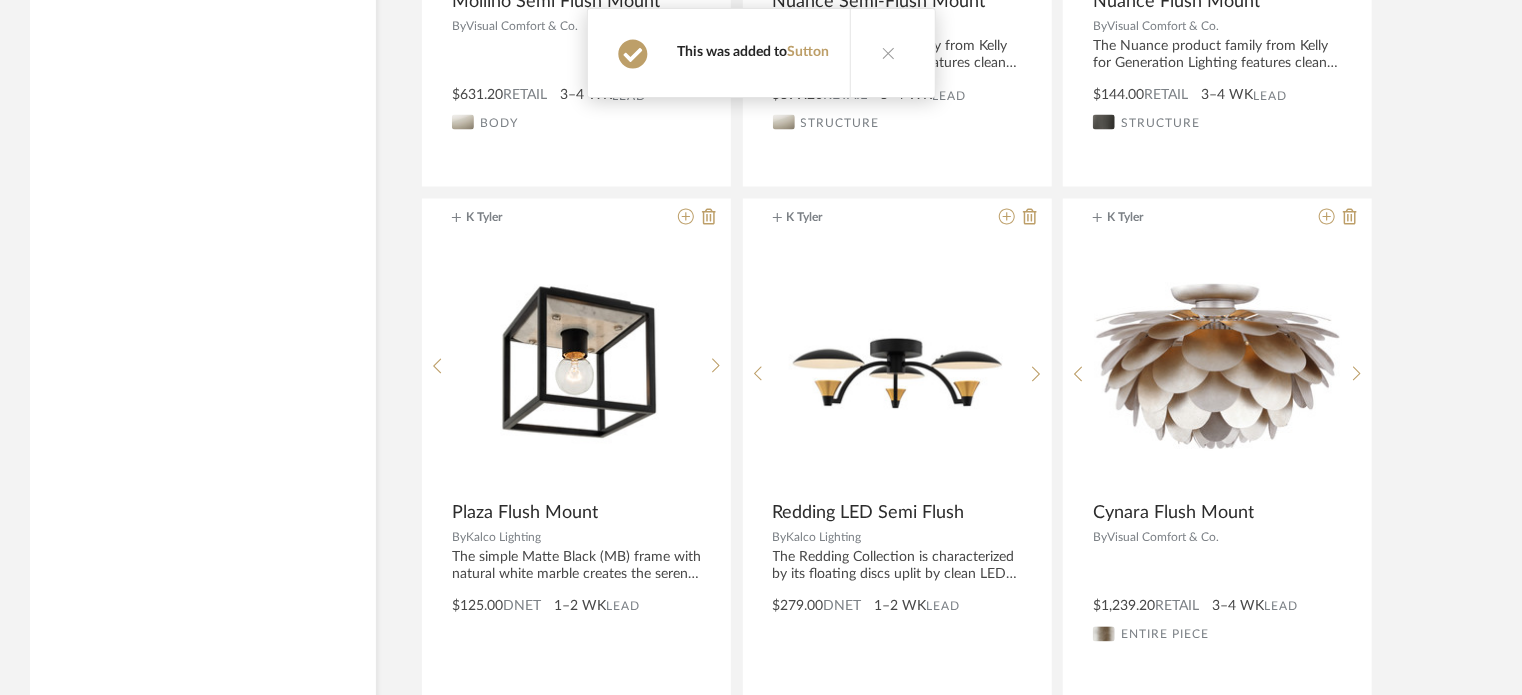 type 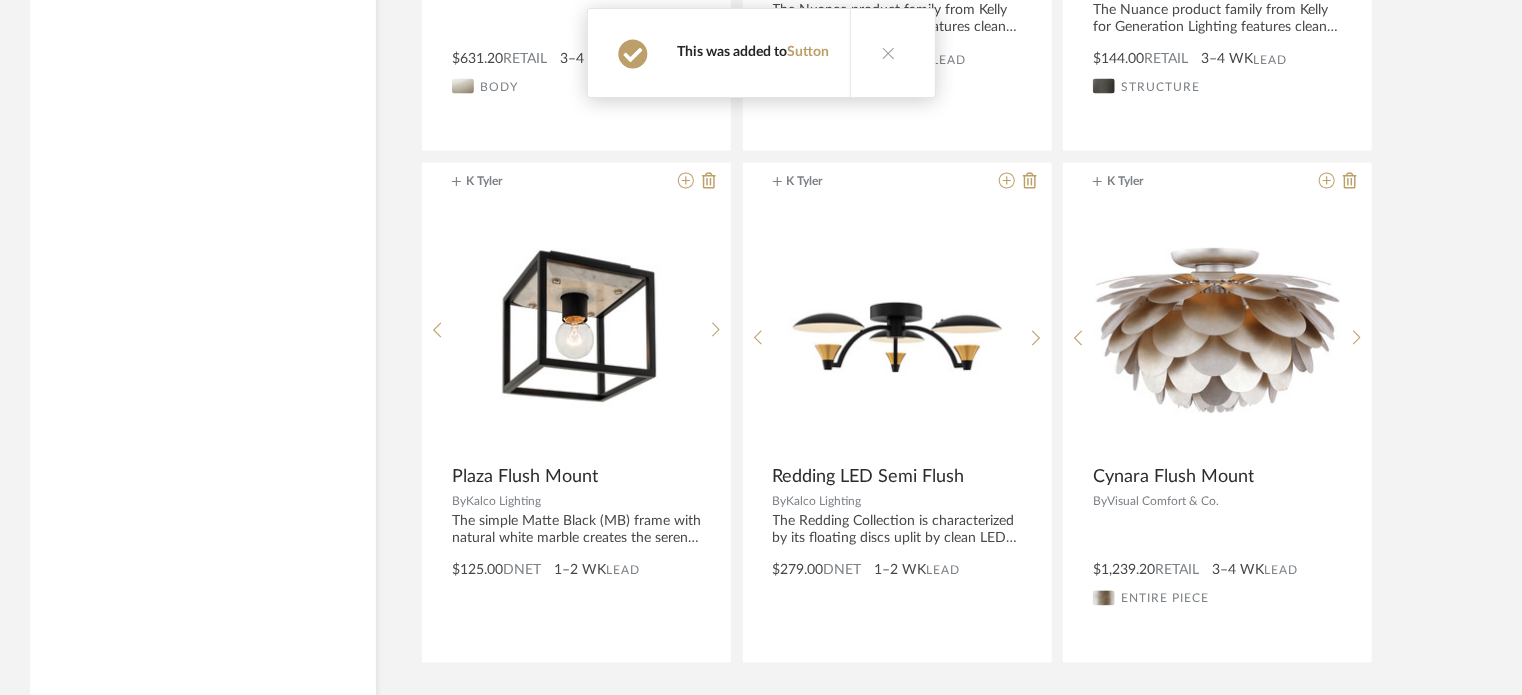 scroll, scrollTop: 55043, scrollLeft: 0, axis: vertical 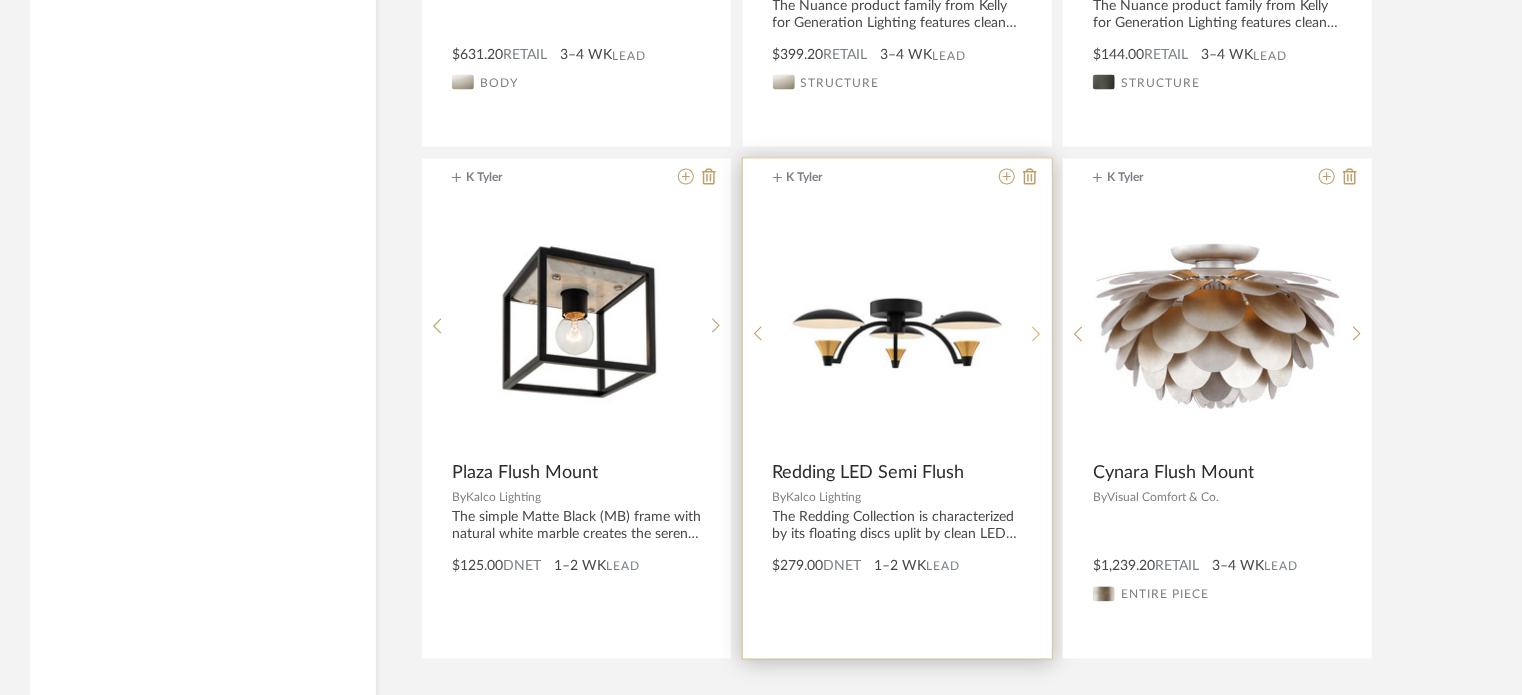 click 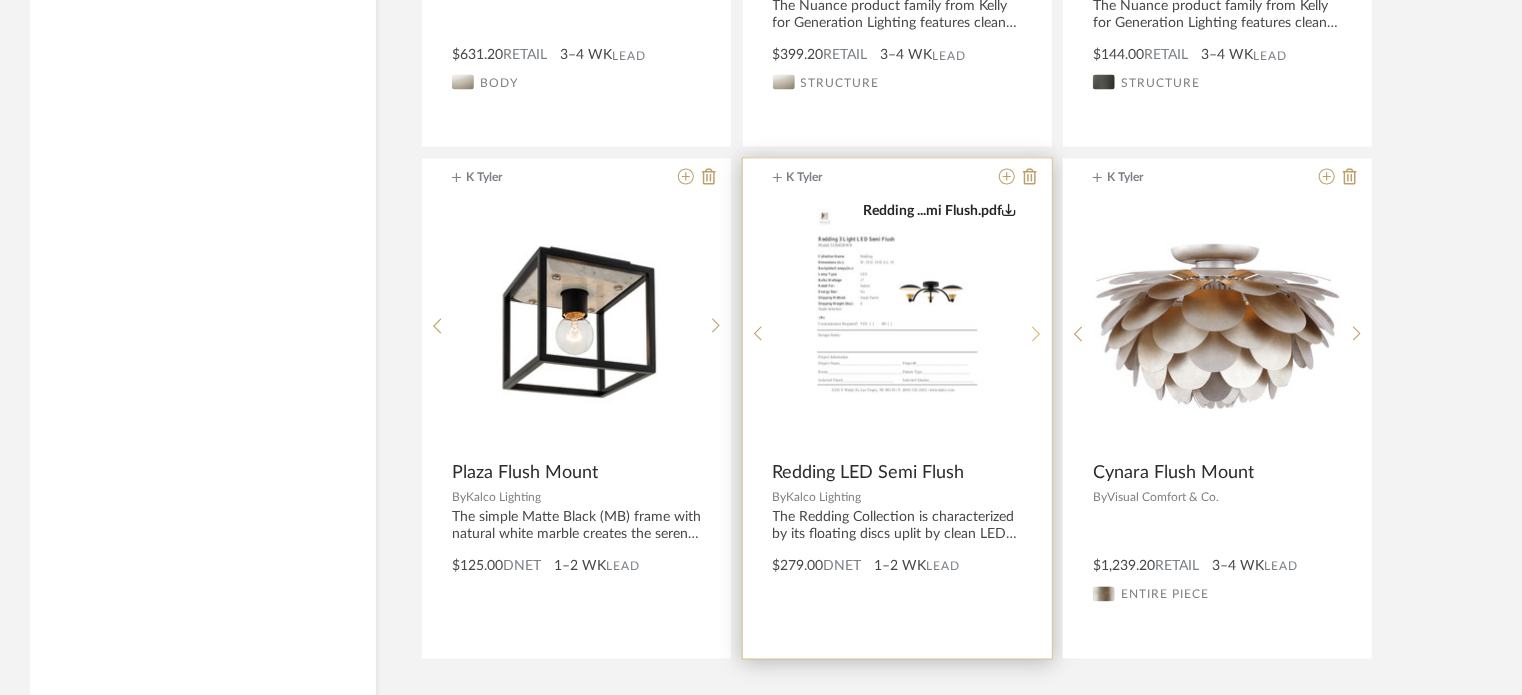 click 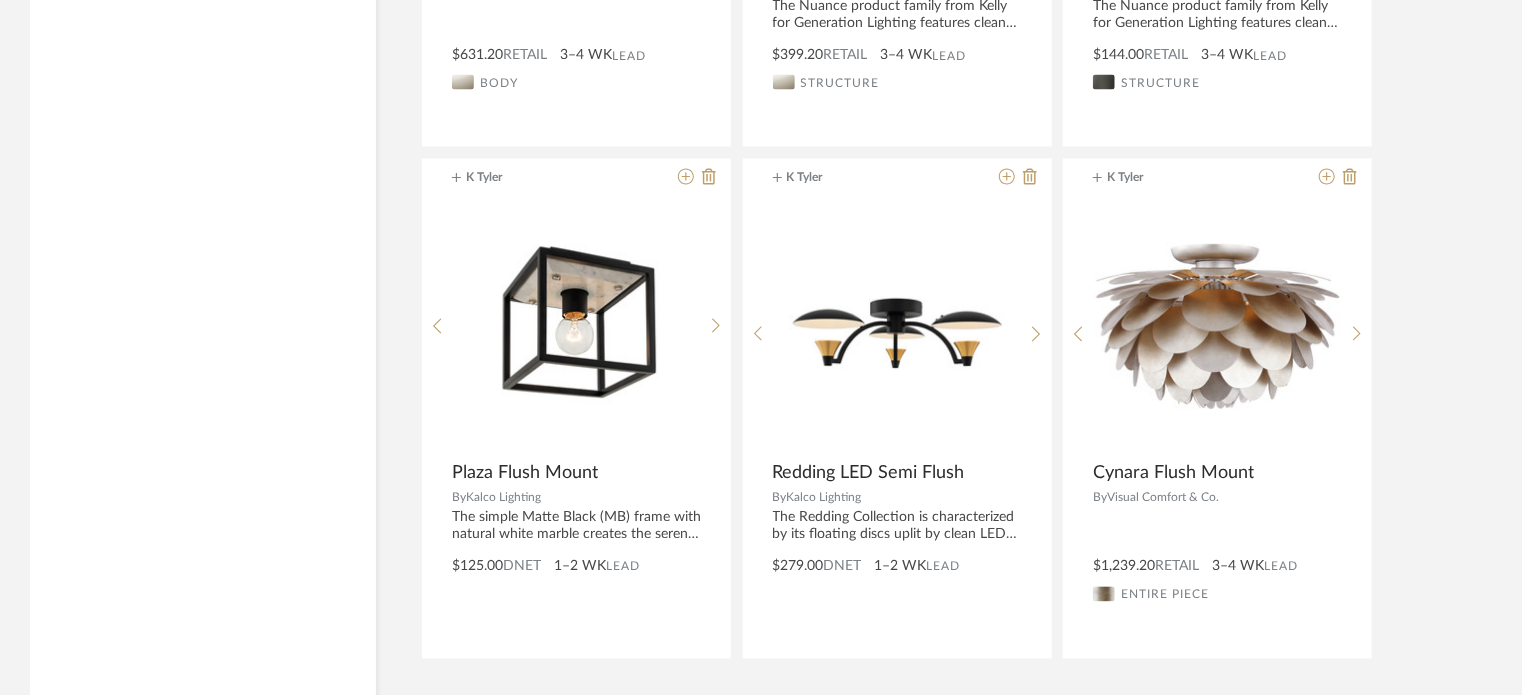 click on "View More" 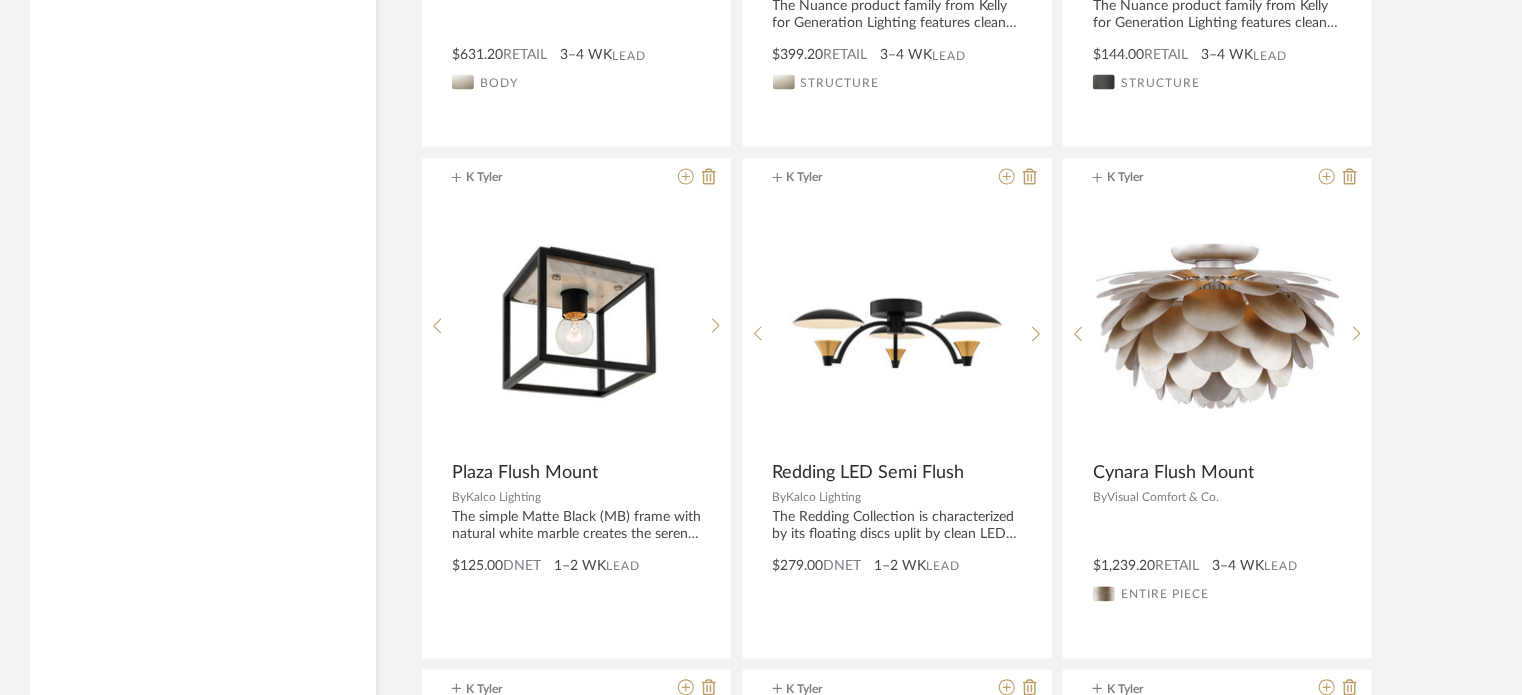 click on "K Tyler Chatham Small Flush Mount in Bronze By   [NAME]   inquire  for price  8–10 WK   Lead" at bounding box center [897, 920] 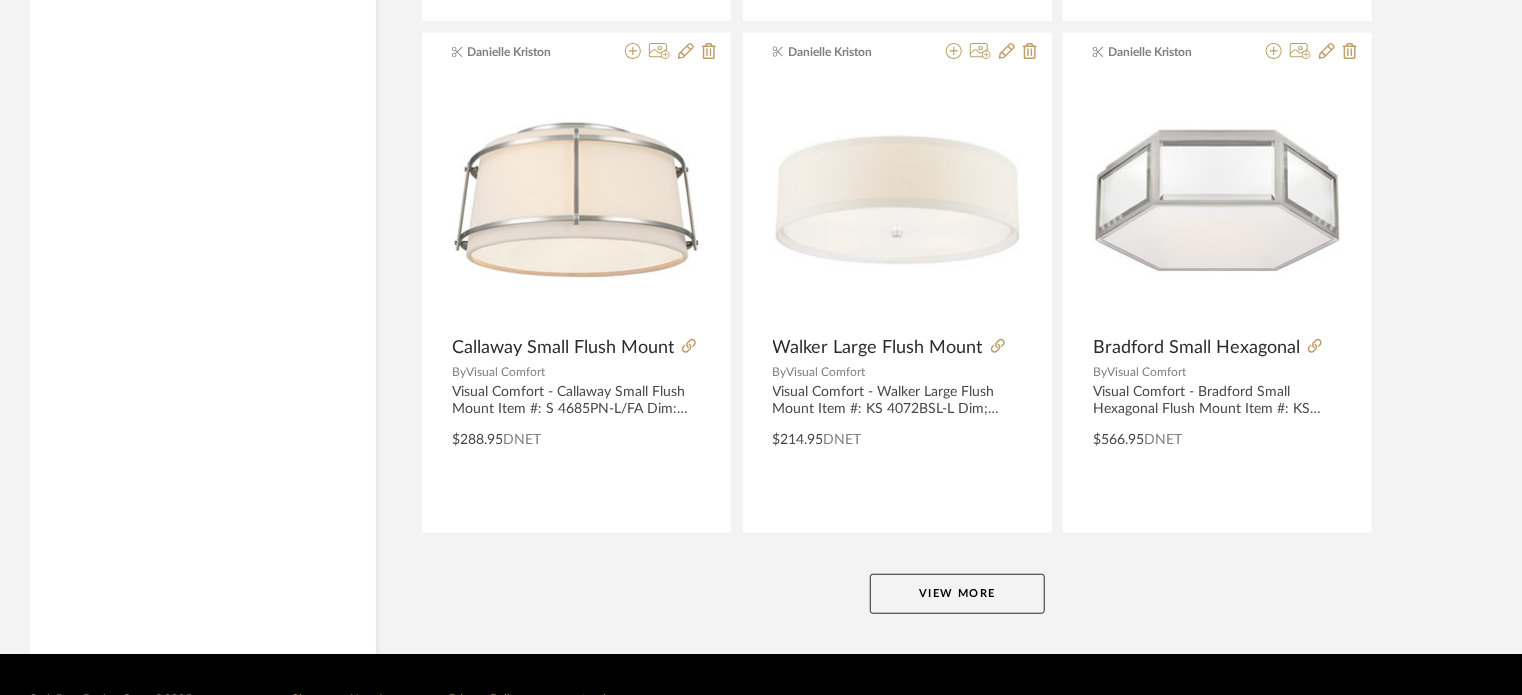 scroll, scrollTop: 61309, scrollLeft: 0, axis: vertical 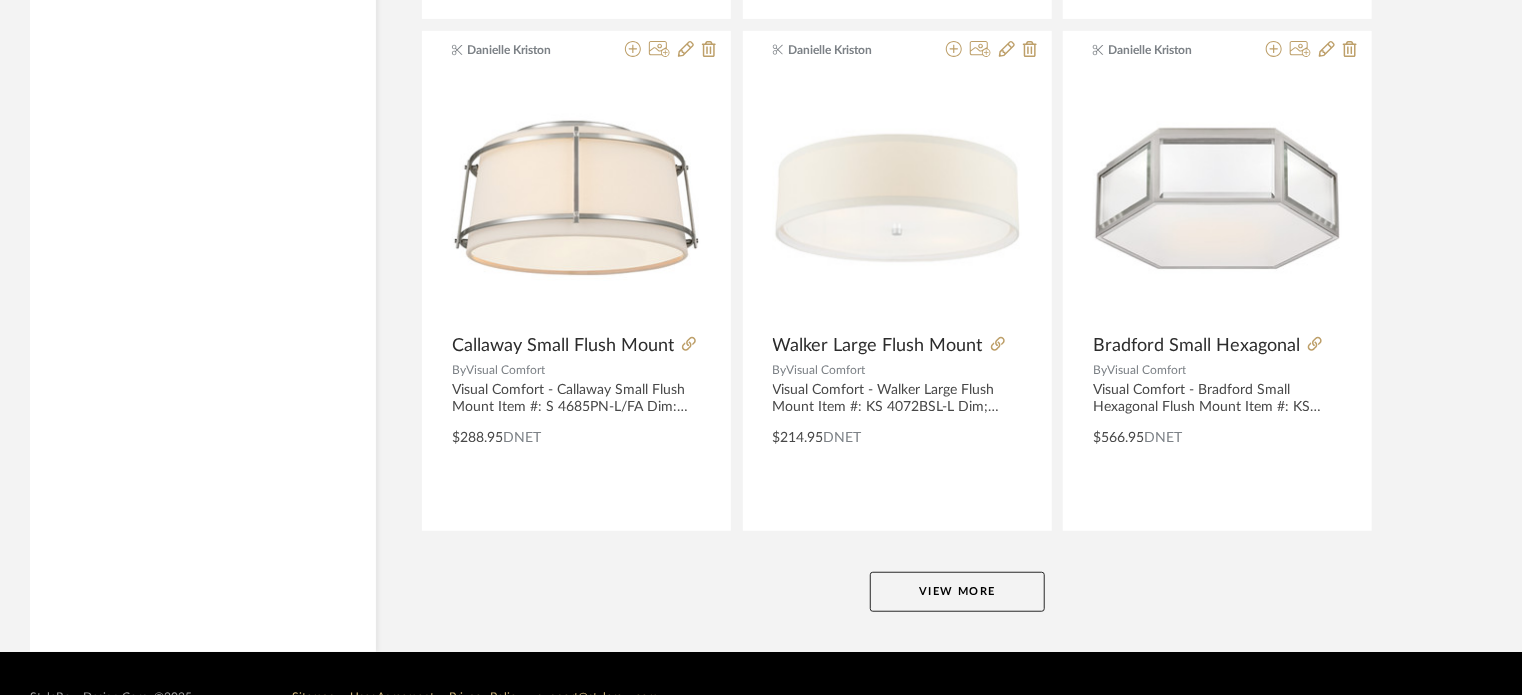 click on "View More" 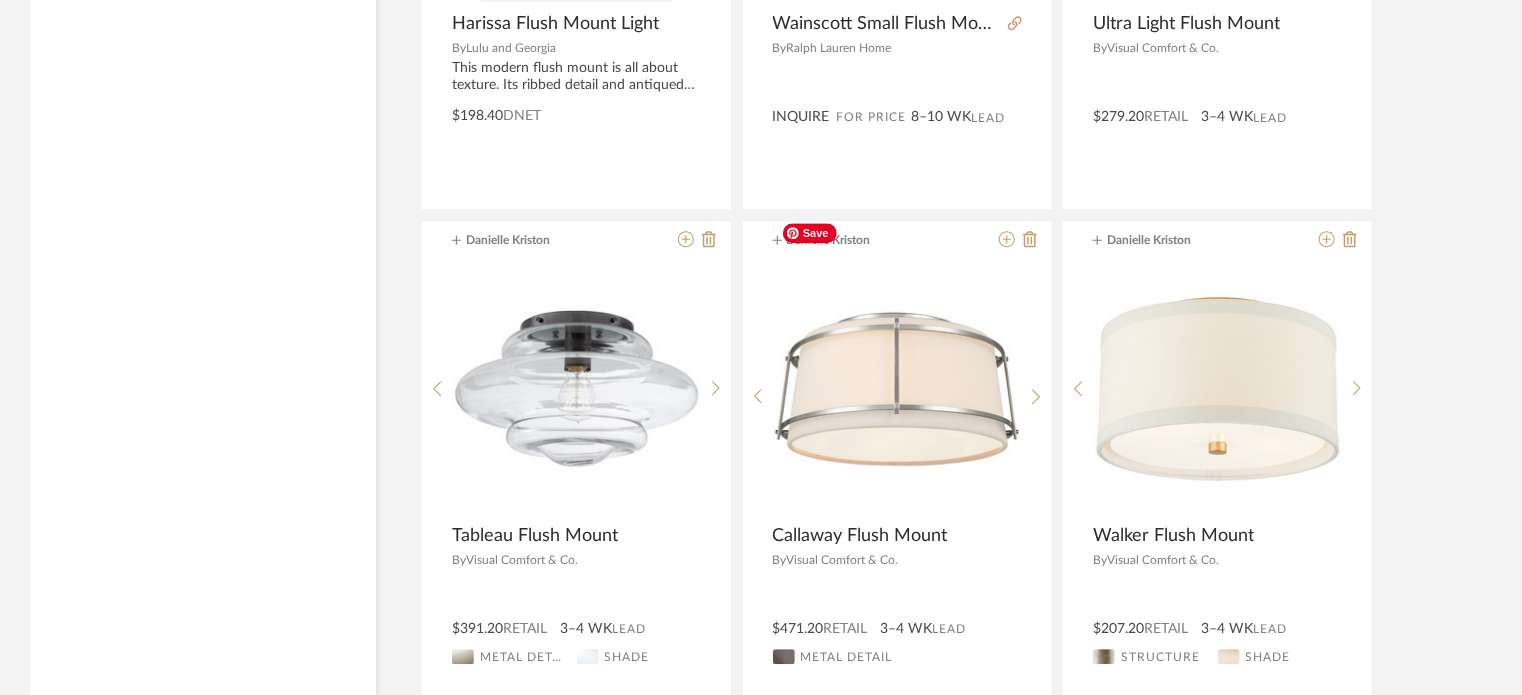 scroll, scrollTop: 67443, scrollLeft: 0, axis: vertical 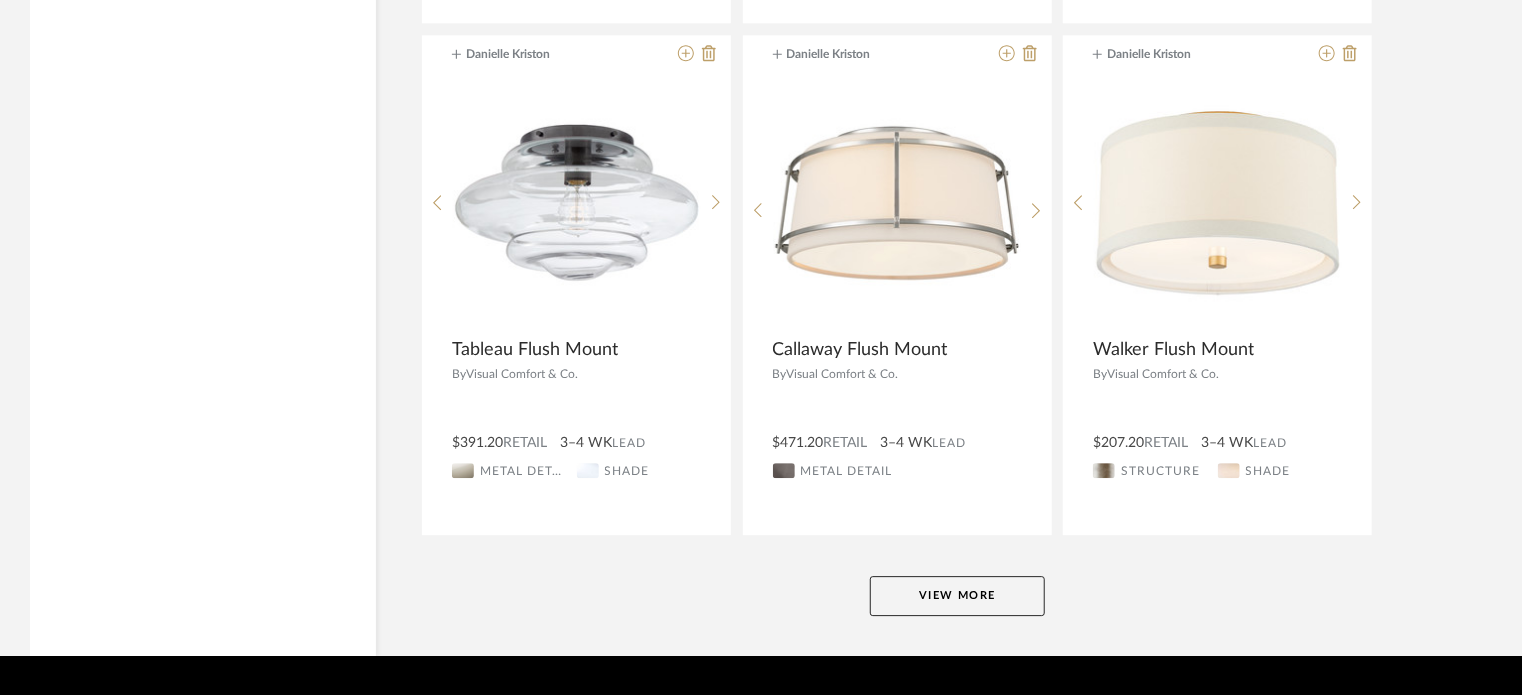 click on "View More" 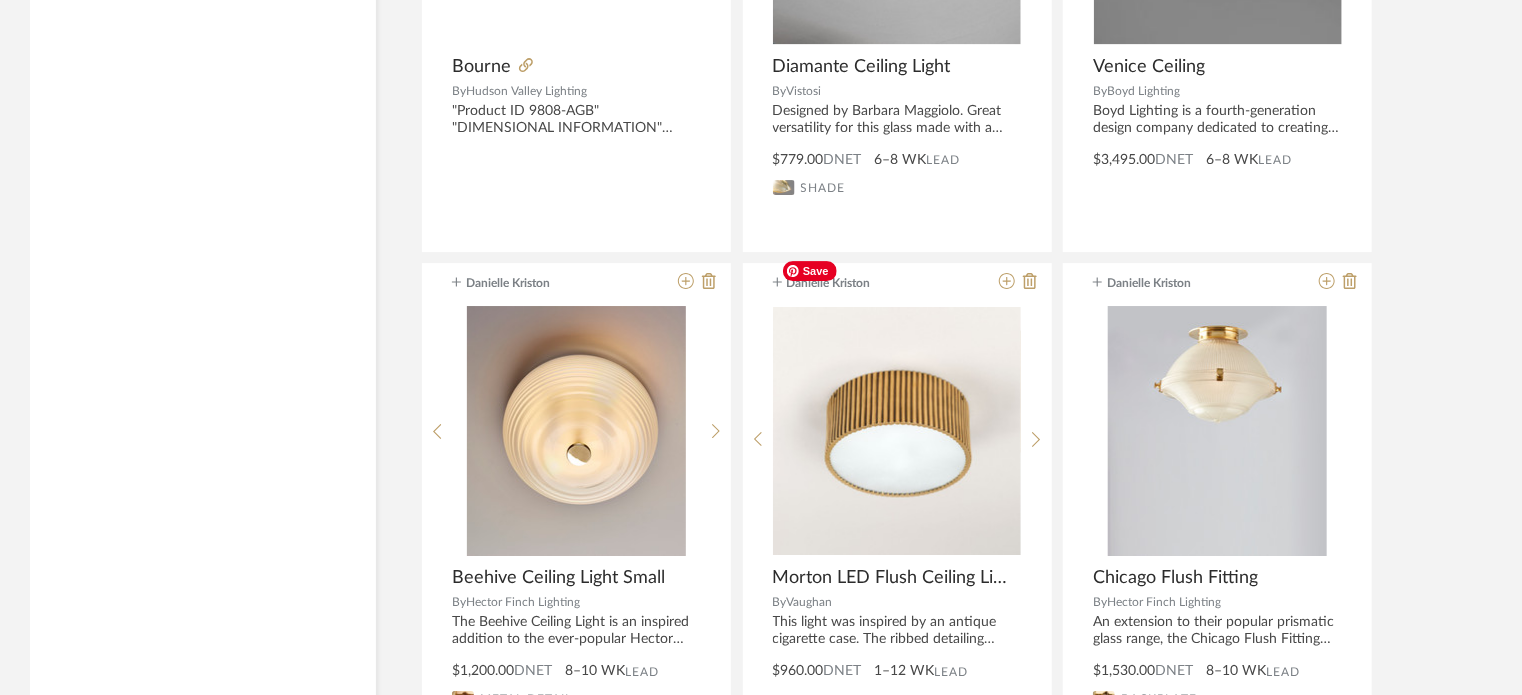 scroll, scrollTop: 71523, scrollLeft: 0, axis: vertical 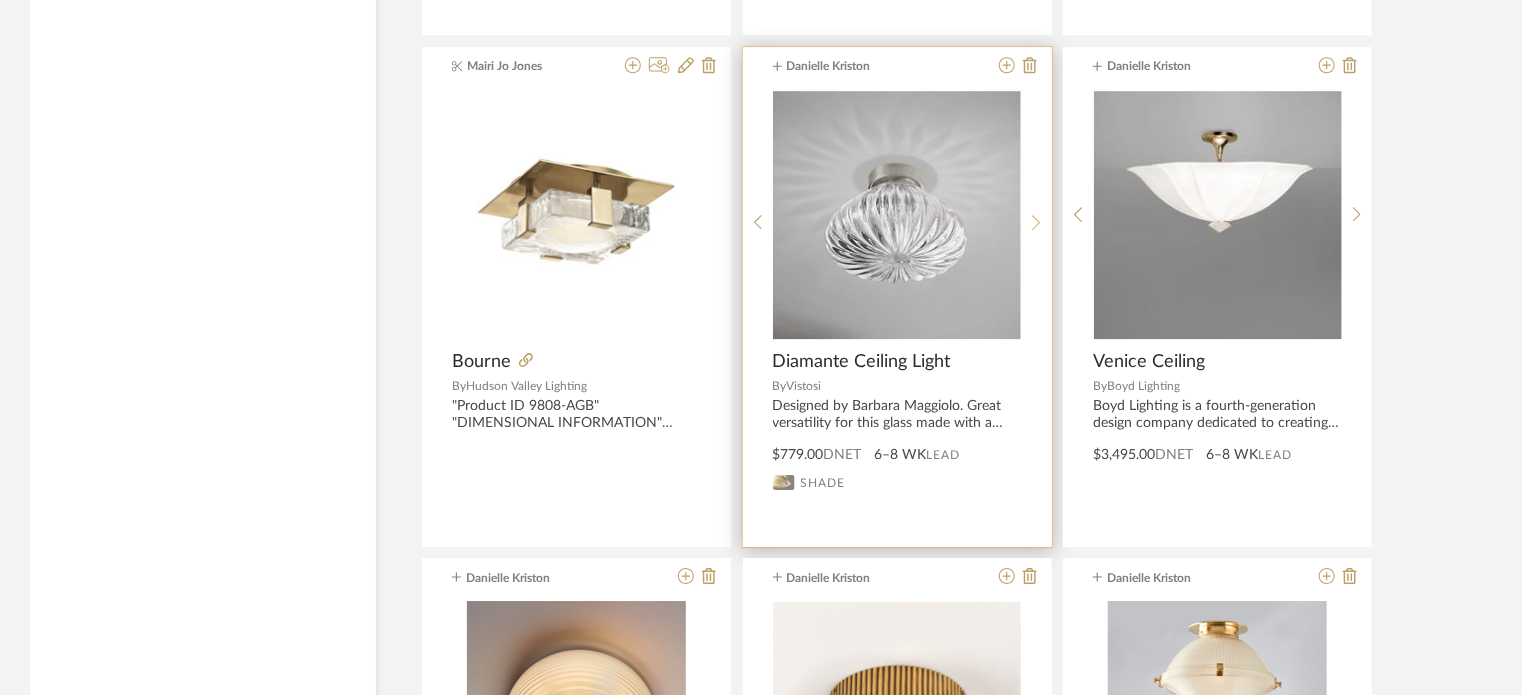 click at bounding box center (1036, 222) 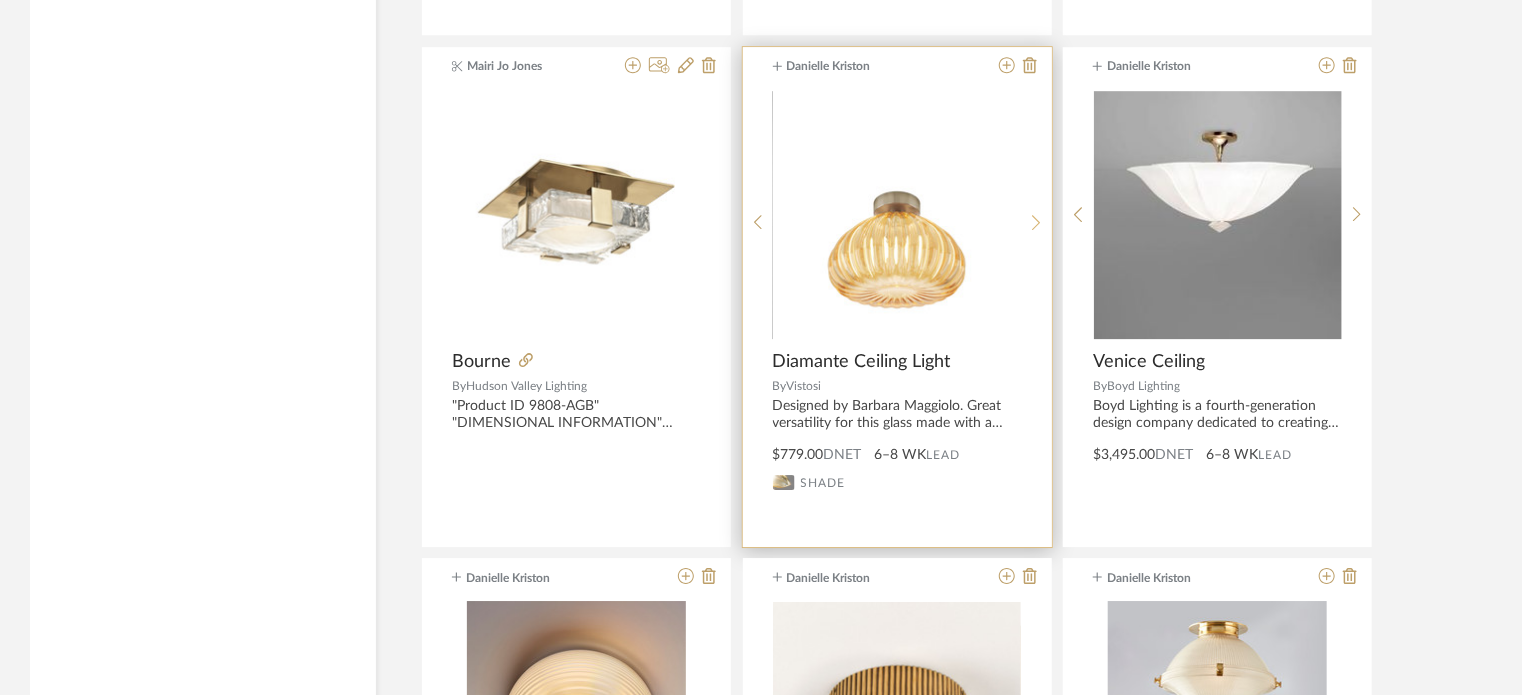 click at bounding box center (1036, 222) 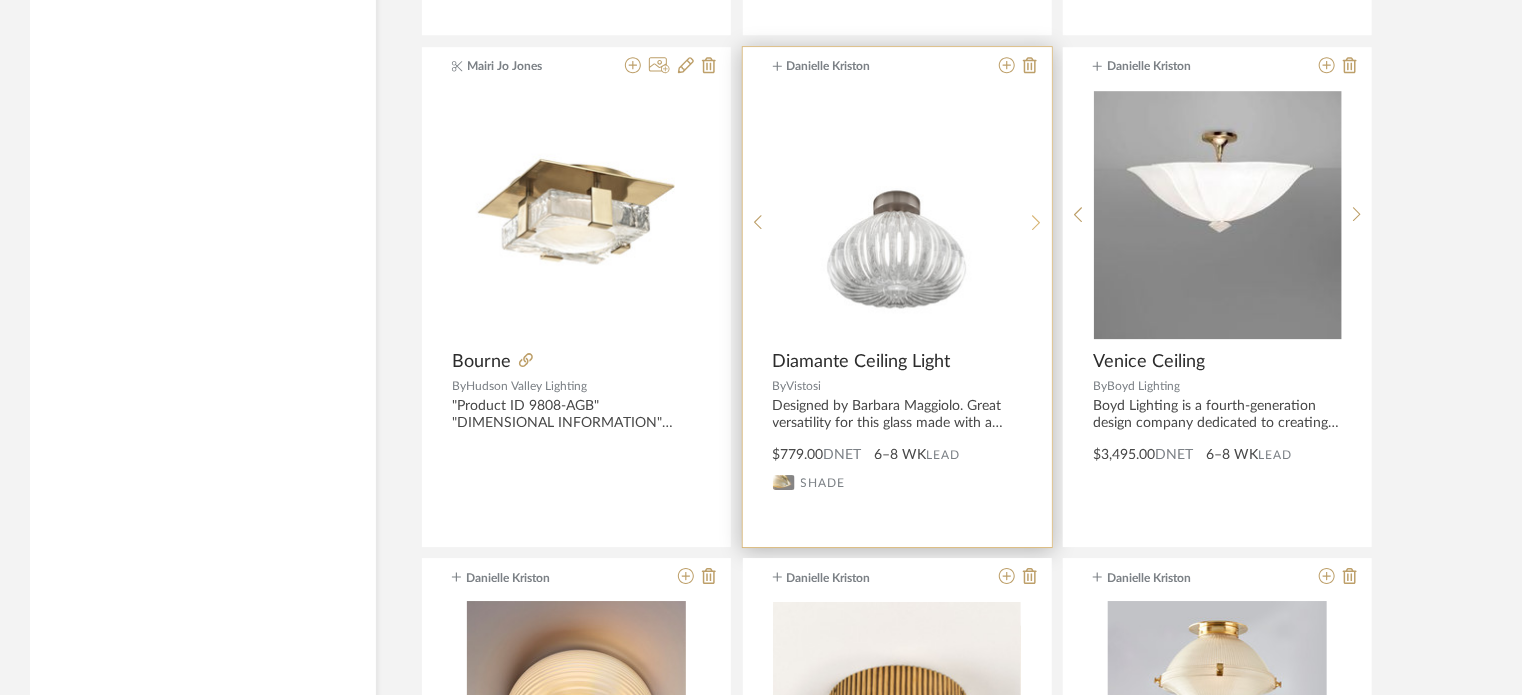 click at bounding box center (1036, 222) 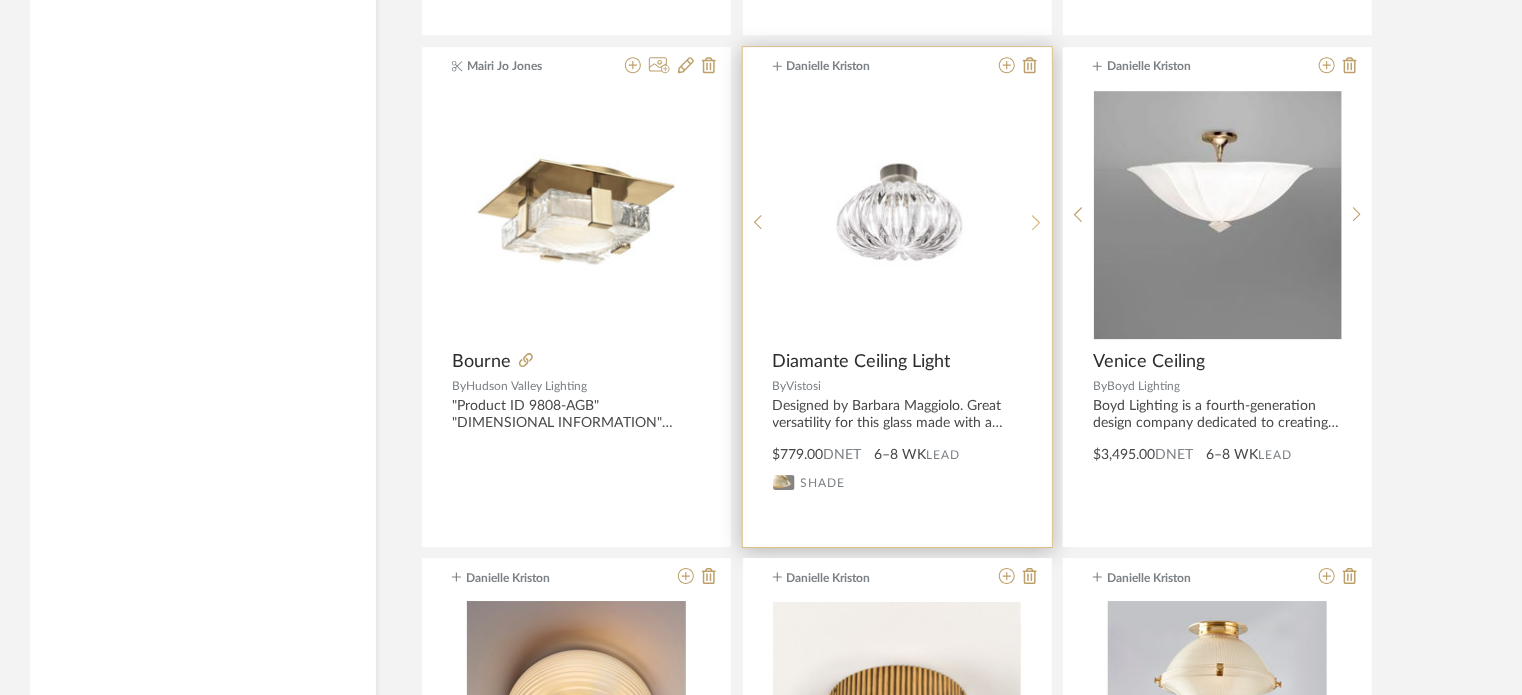 click at bounding box center (1036, 222) 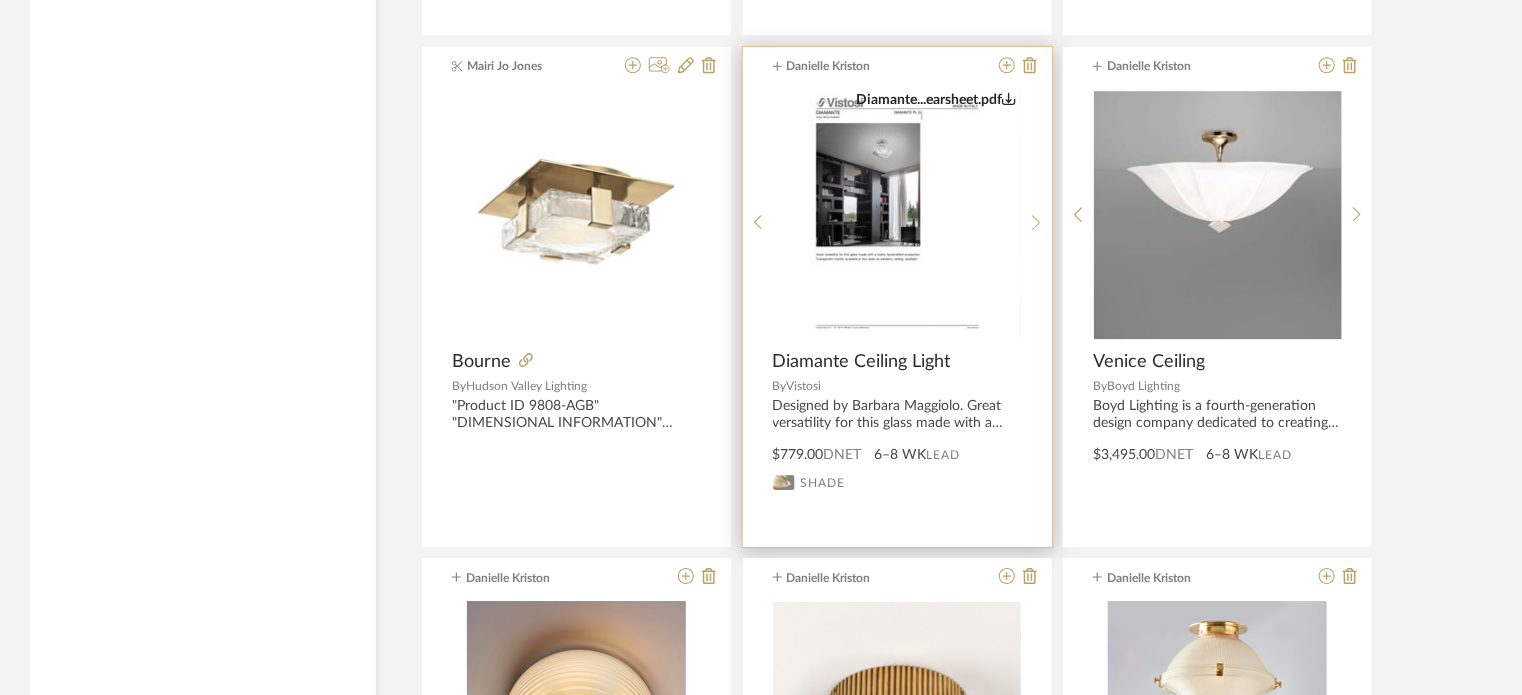 click at bounding box center [1036, 222] 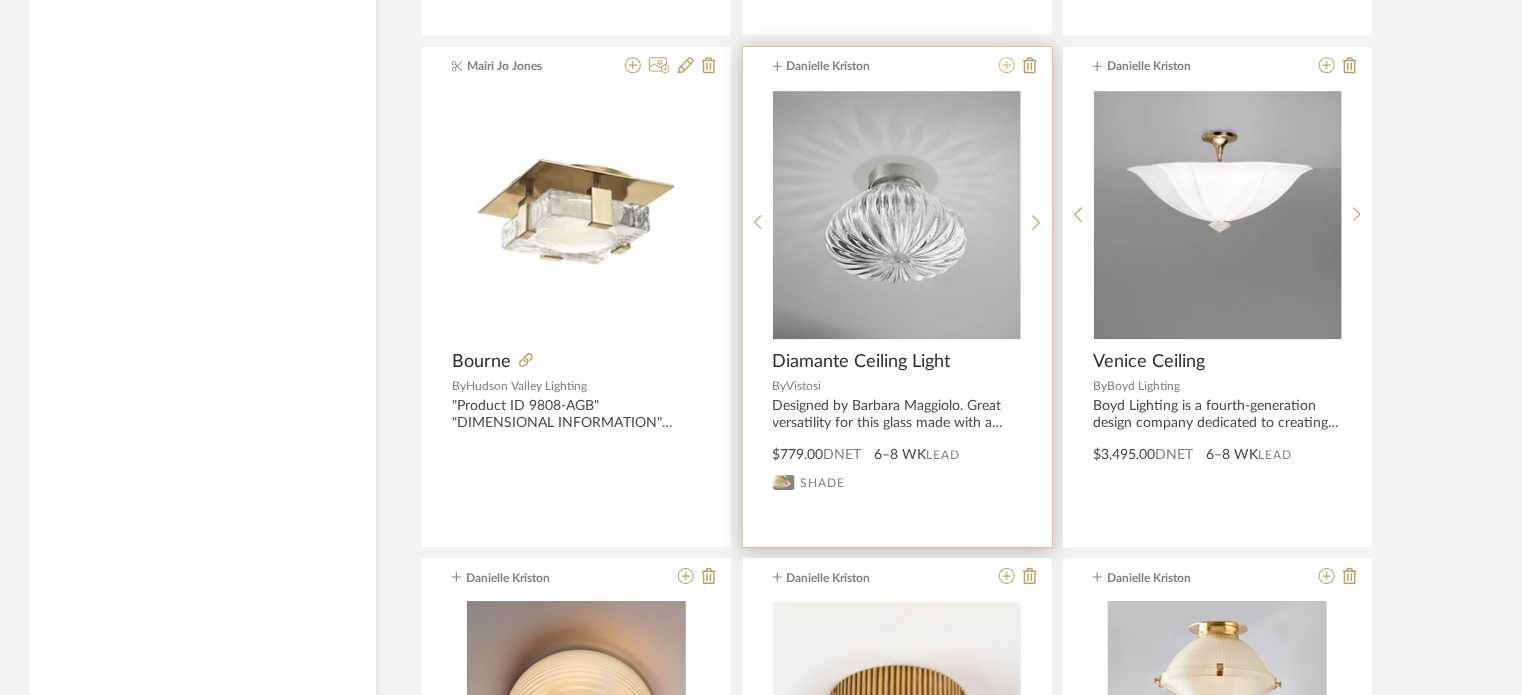 click 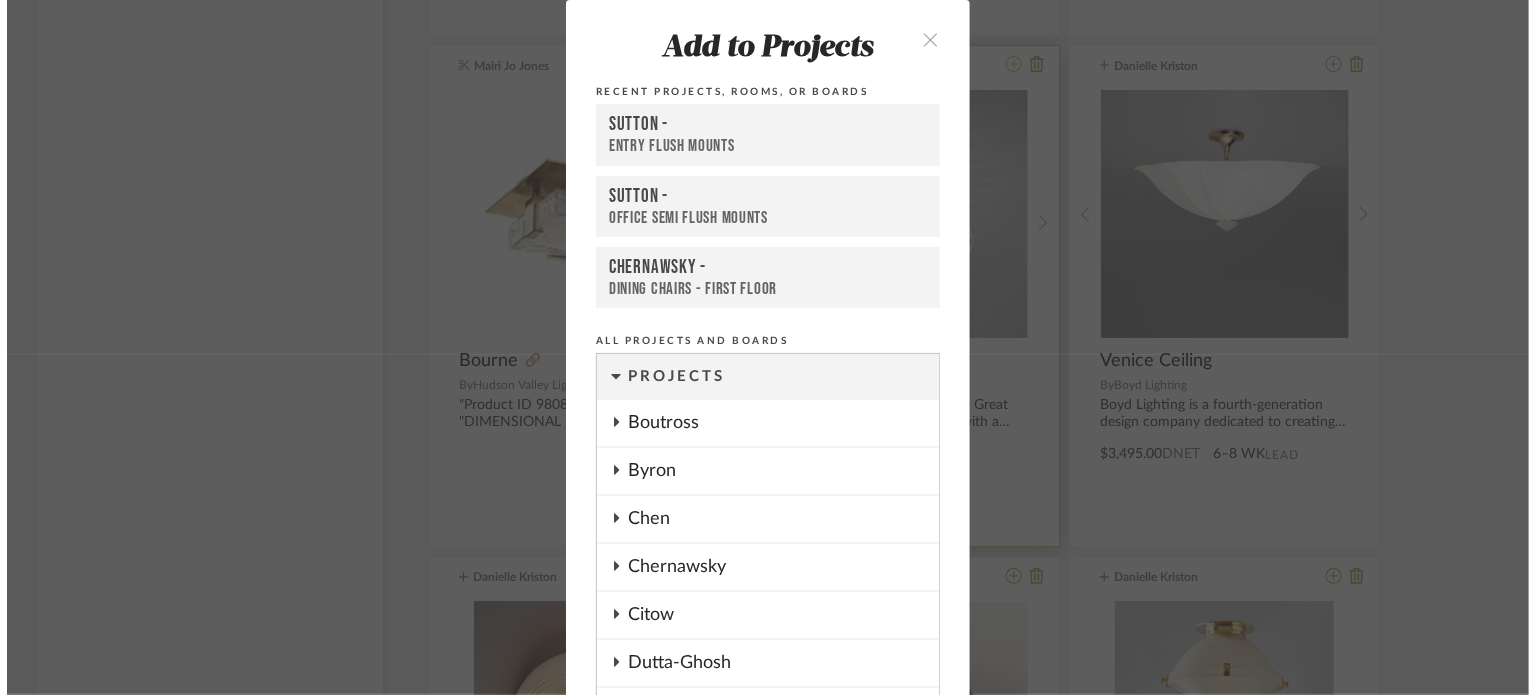 scroll, scrollTop: 0, scrollLeft: 0, axis: both 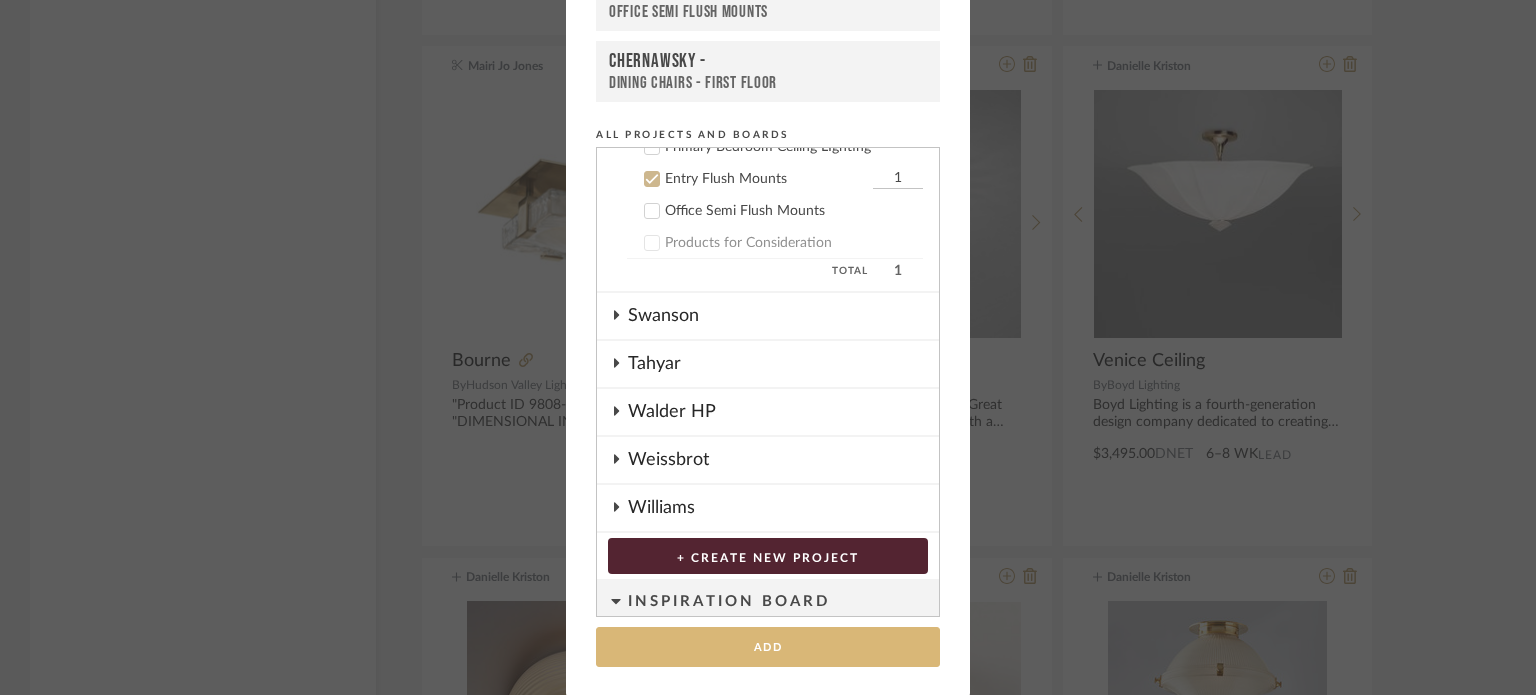 click on "Add" at bounding box center (768, 647) 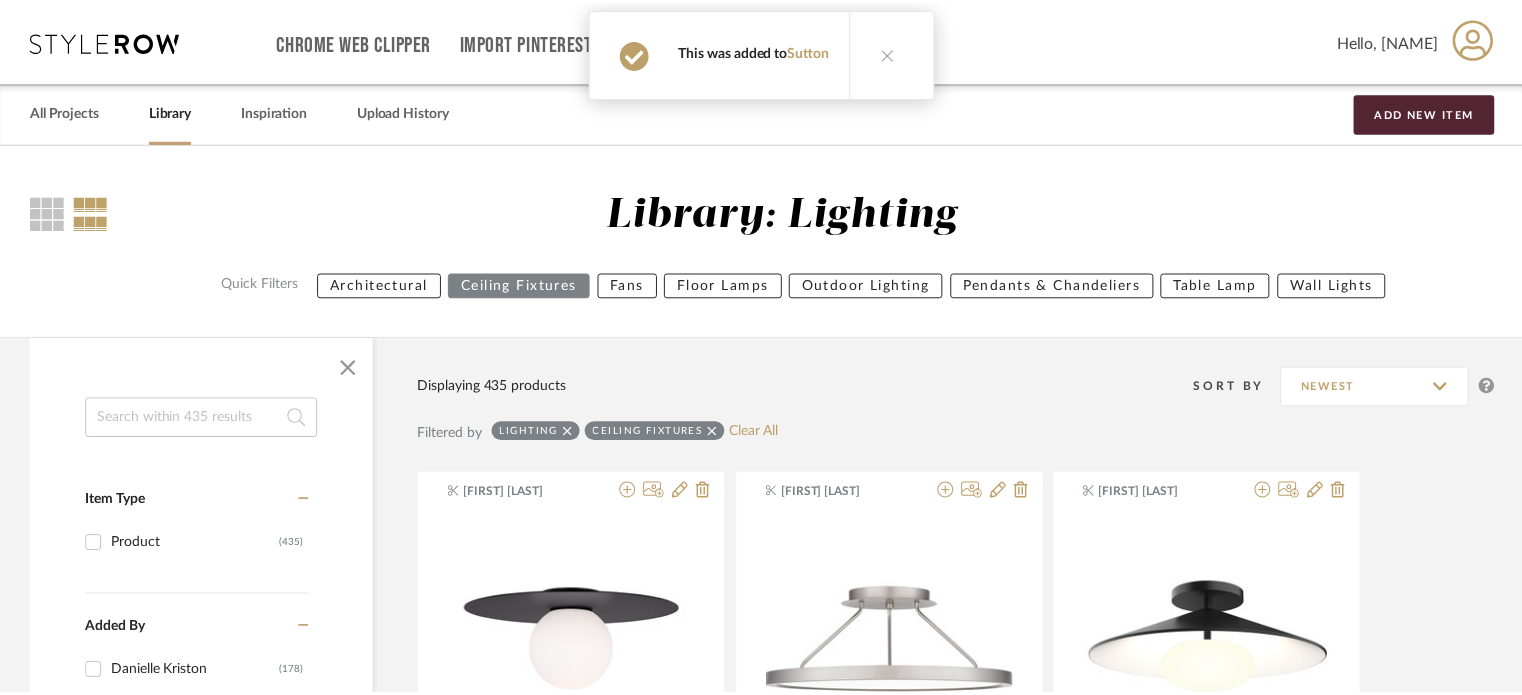 scroll, scrollTop: 71523, scrollLeft: 0, axis: vertical 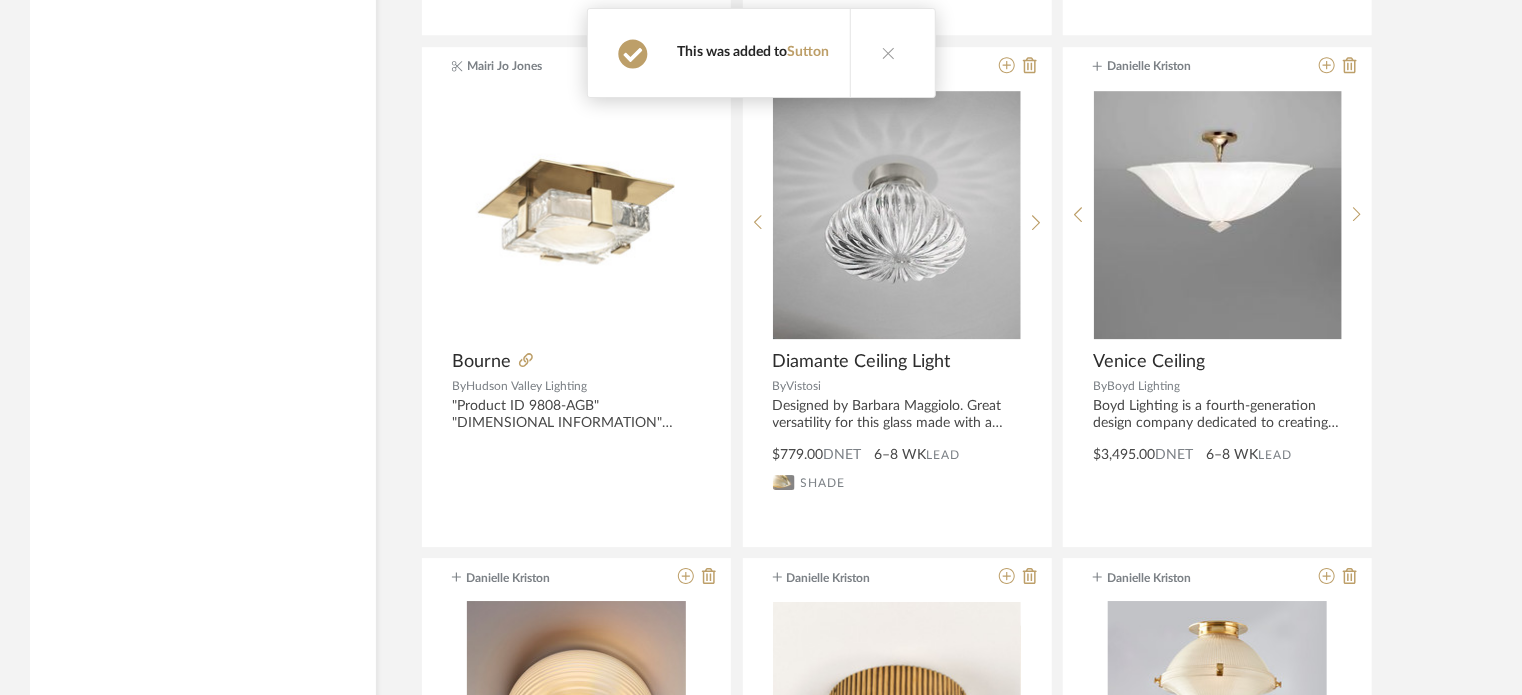 type 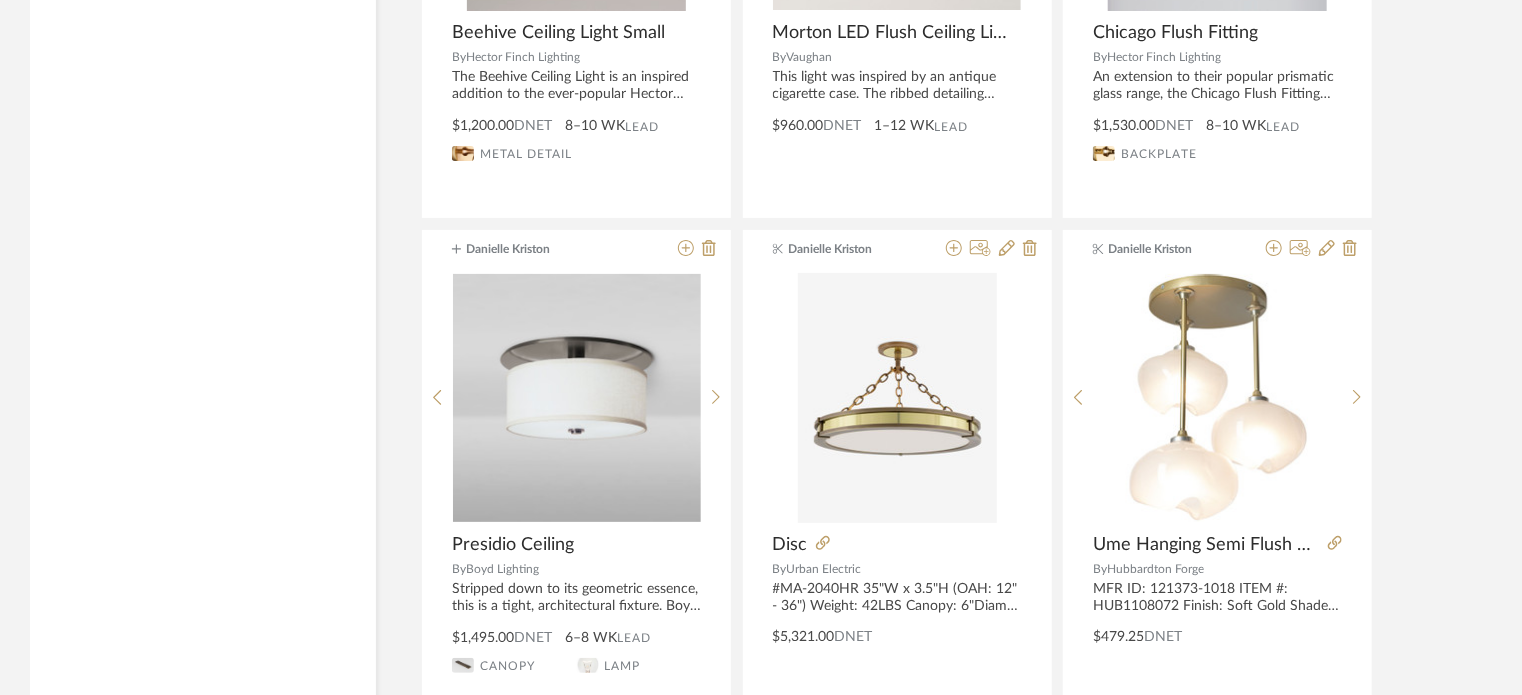 scroll, scrollTop: 72403, scrollLeft: 0, axis: vertical 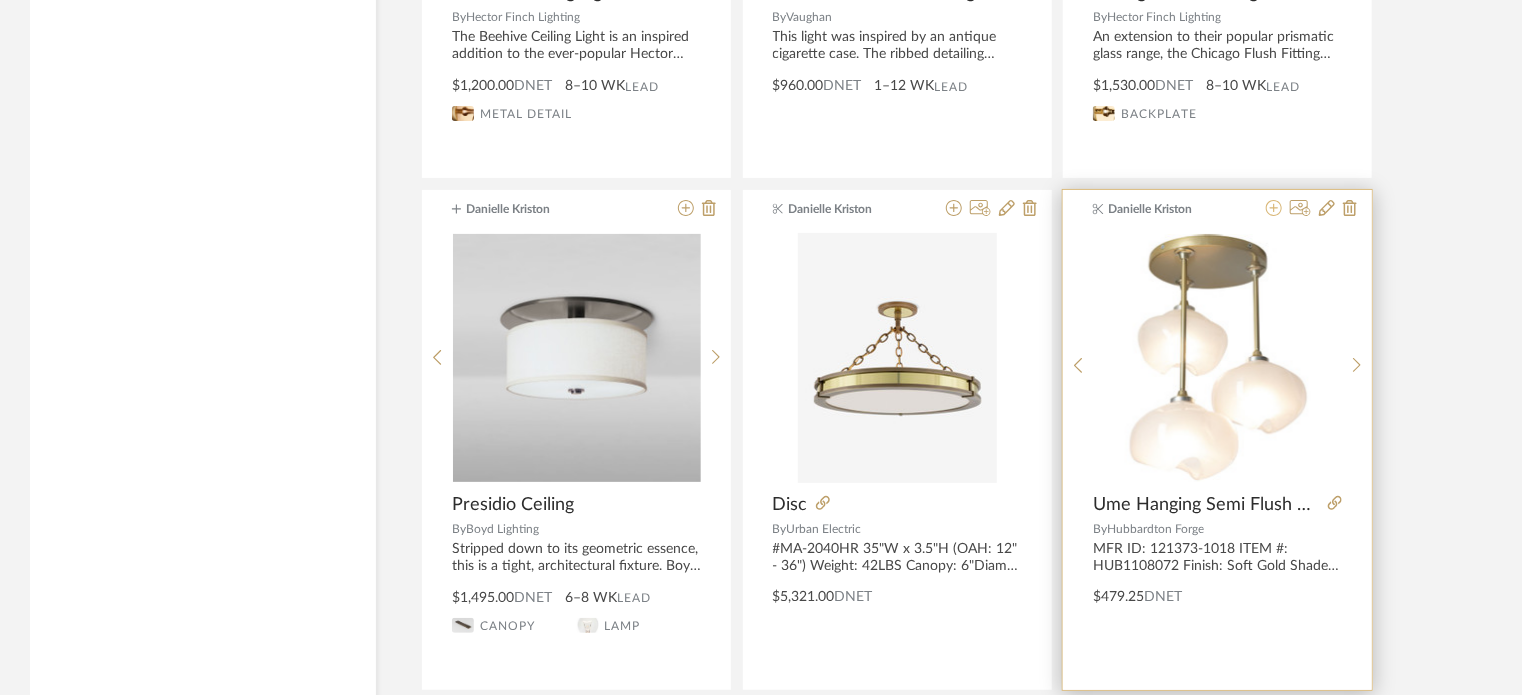 click 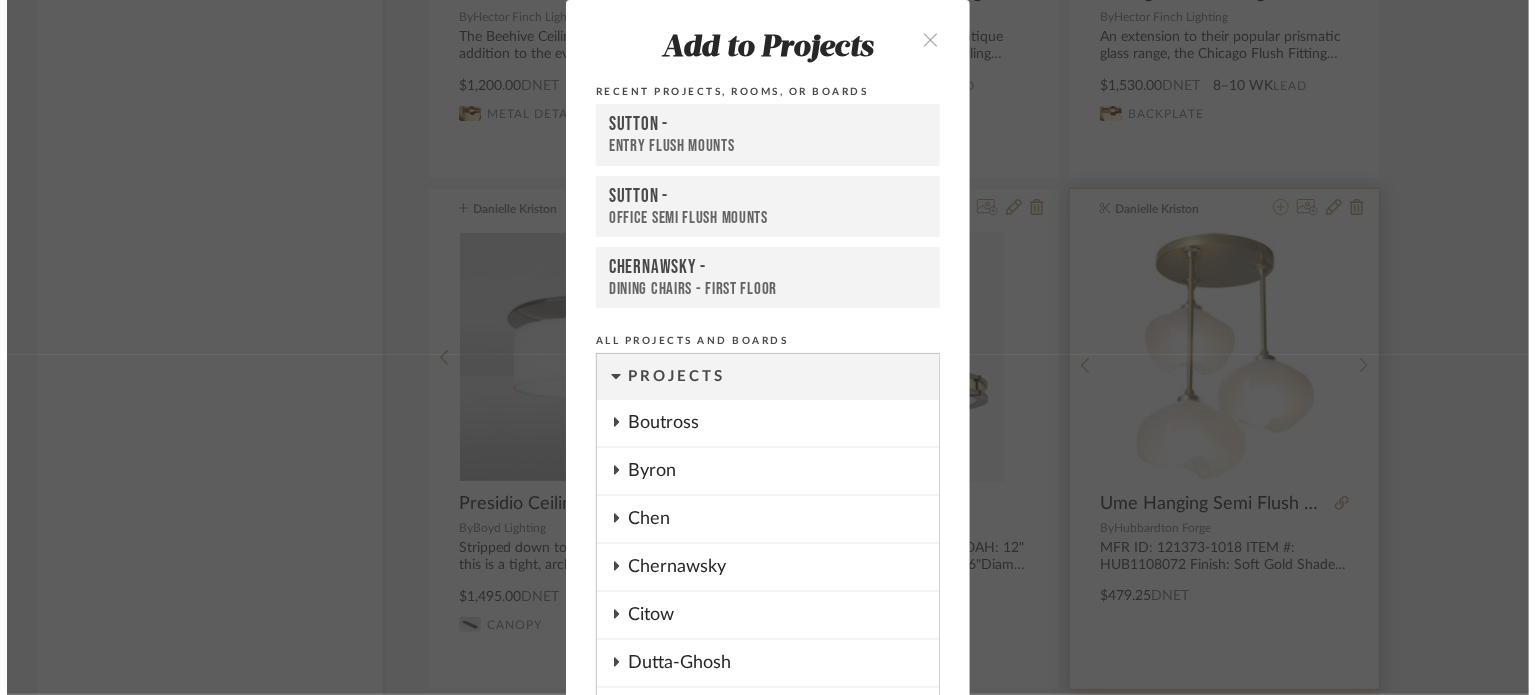 scroll, scrollTop: 0, scrollLeft: 0, axis: both 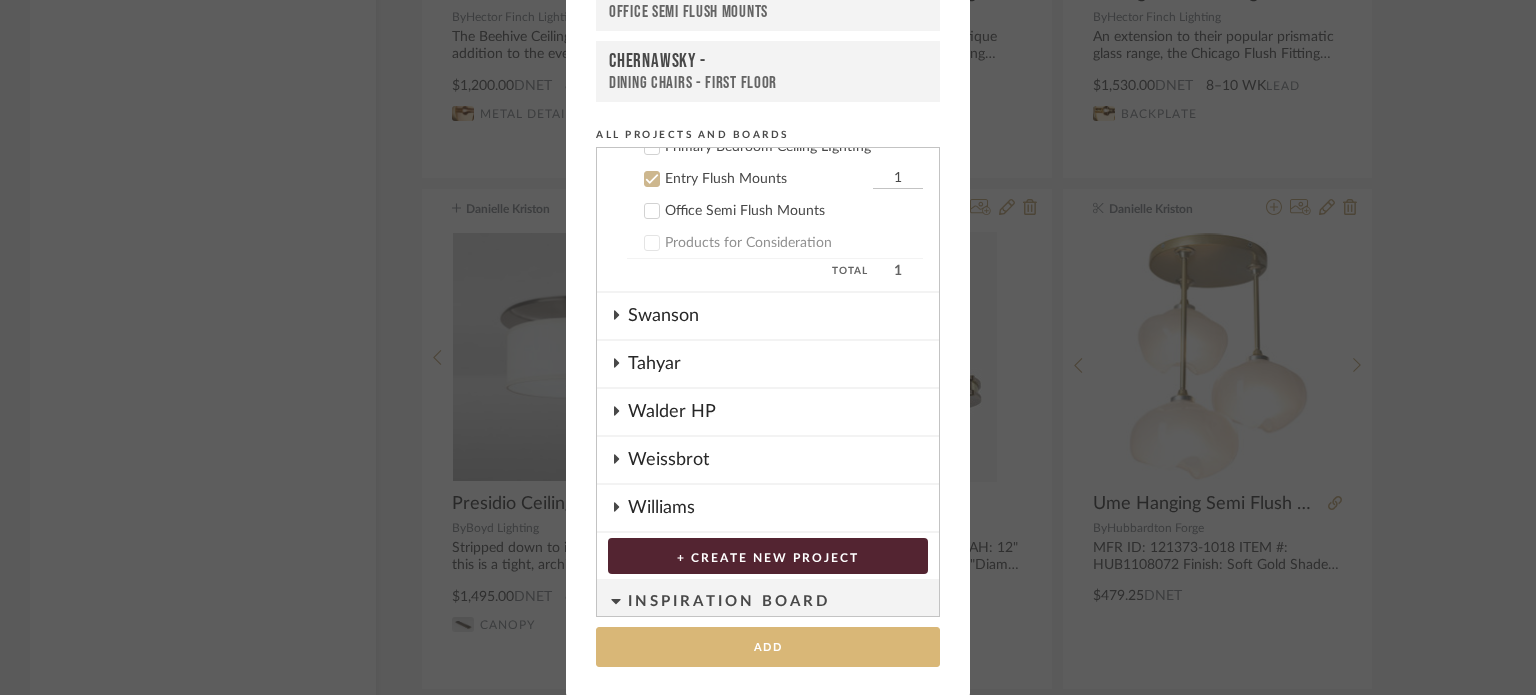 click on "Add" at bounding box center (768, 647) 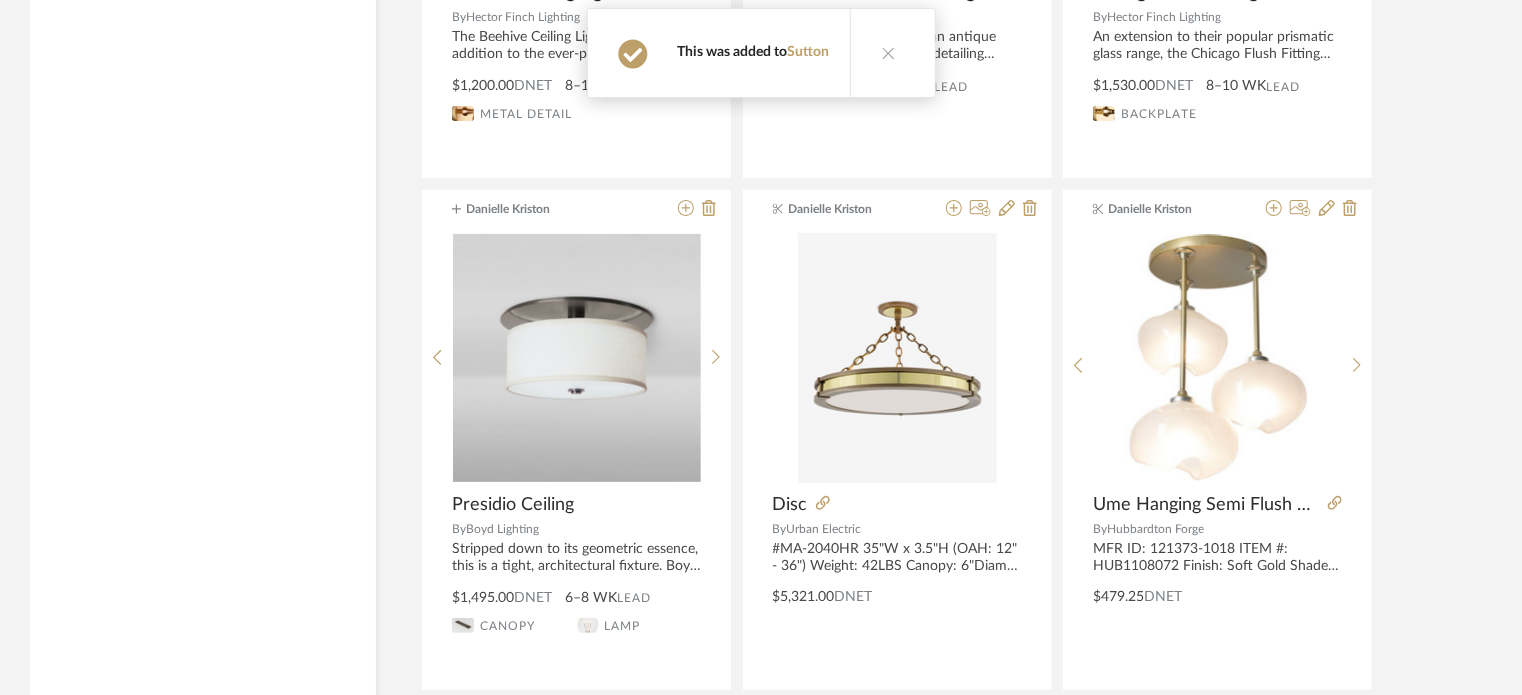 type 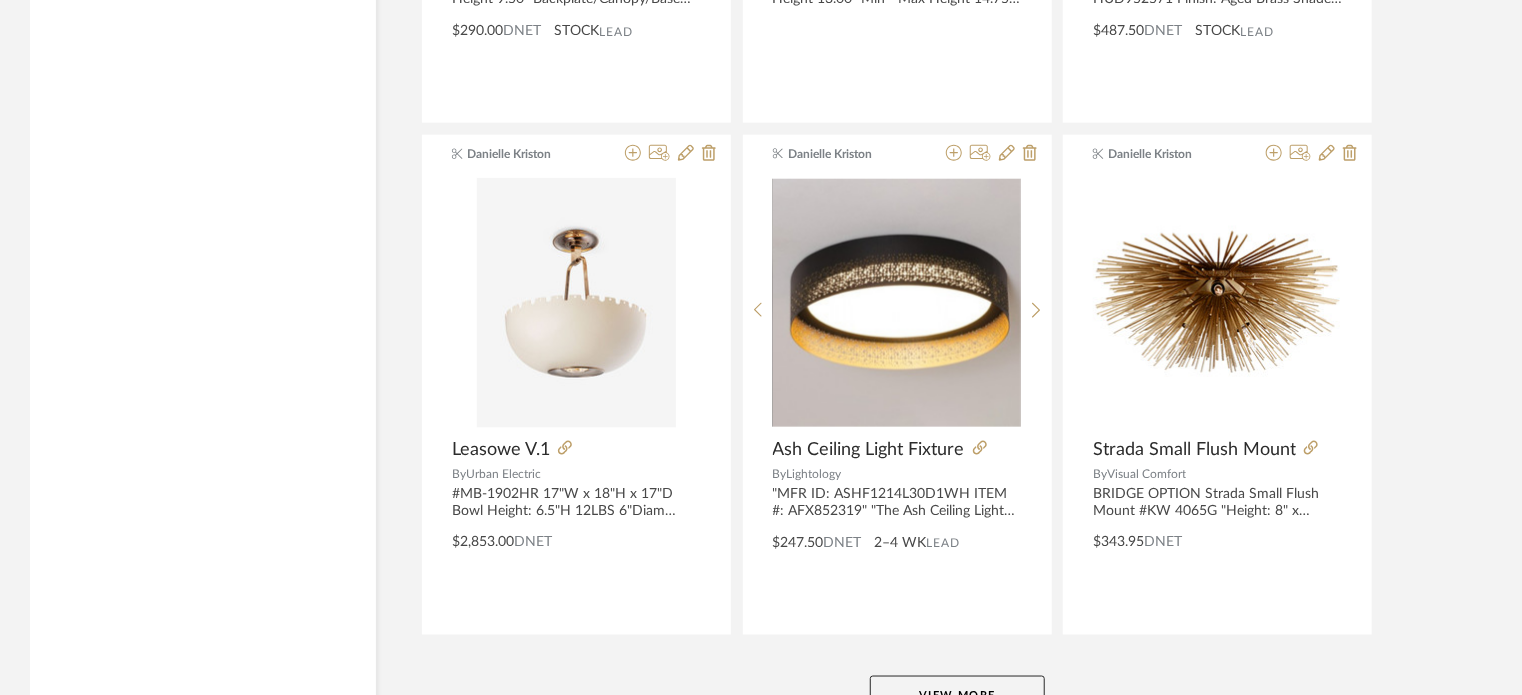 scroll, scrollTop: 73483, scrollLeft: 0, axis: vertical 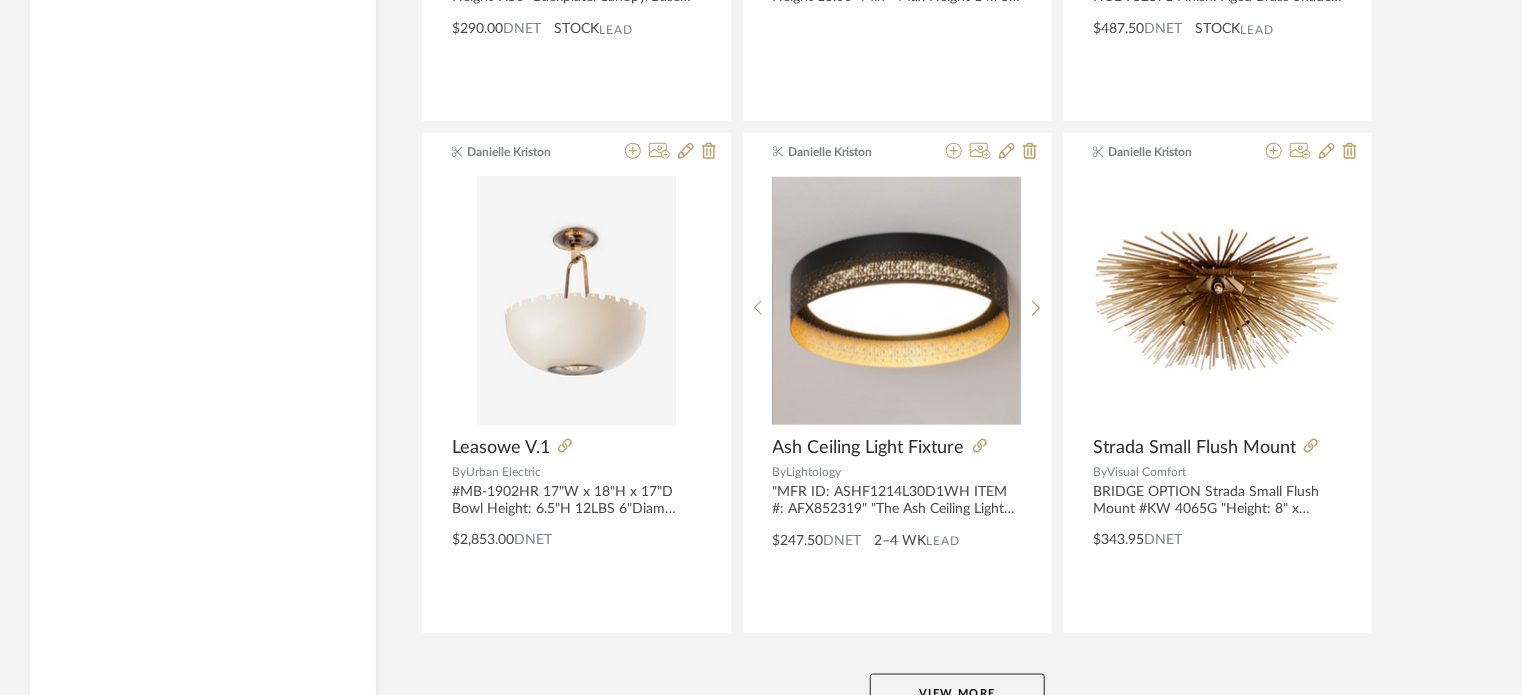 click on "View More" 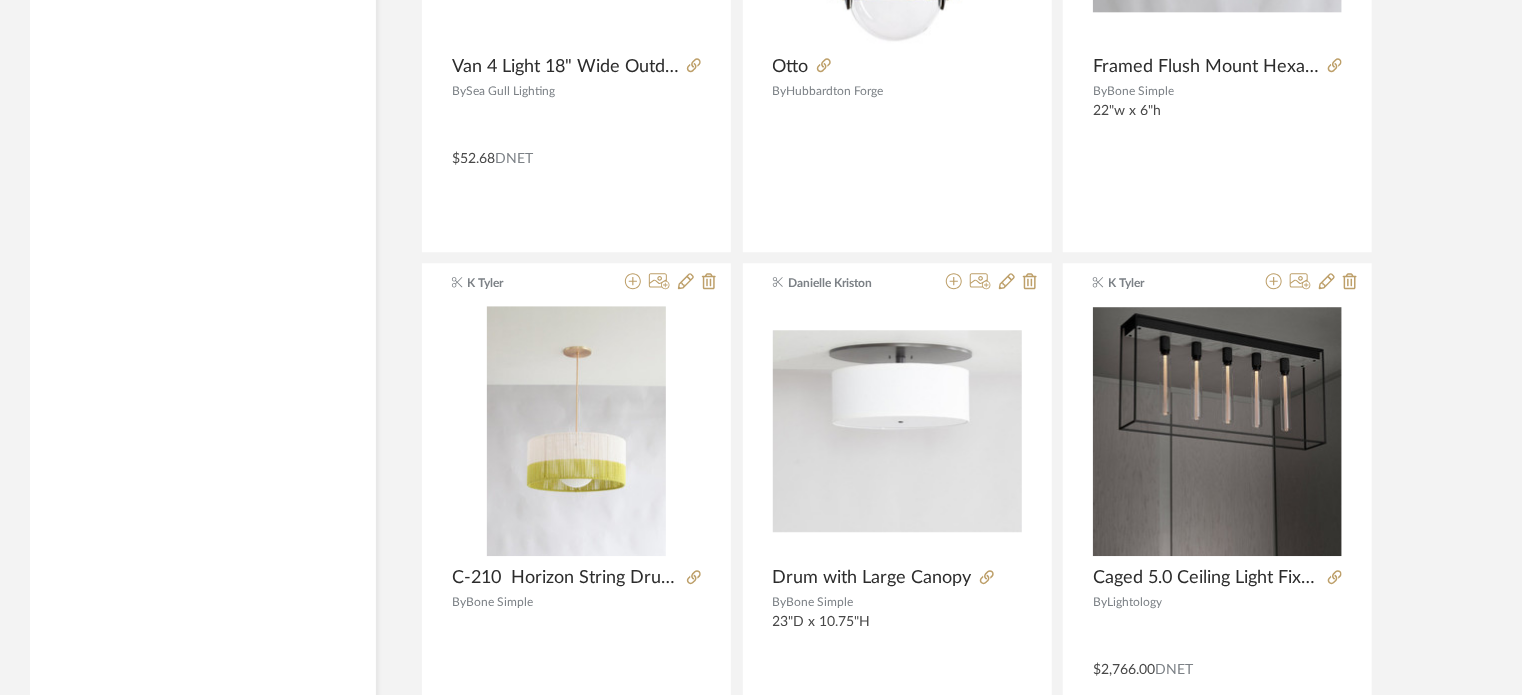 scroll, scrollTop: 48287, scrollLeft: 0, axis: vertical 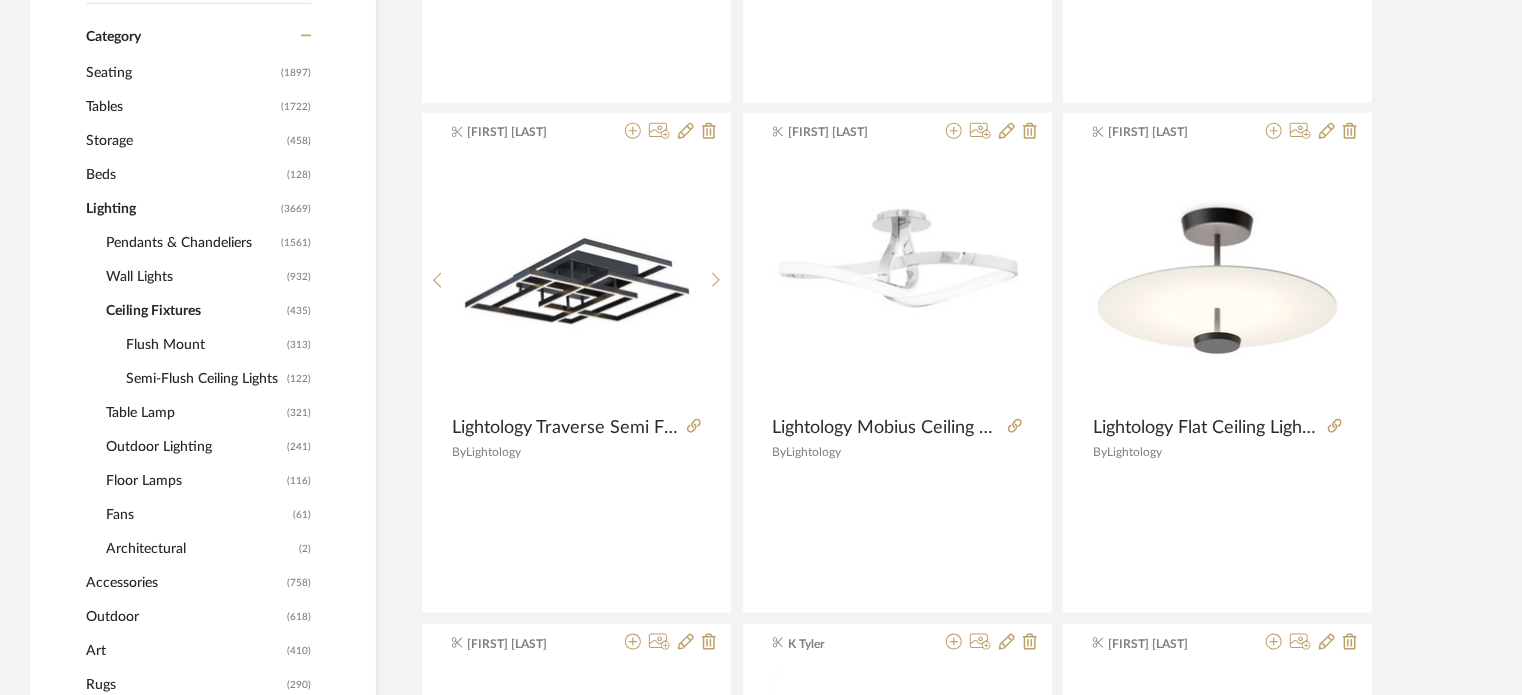 click on "Pendants & Chandeliers" 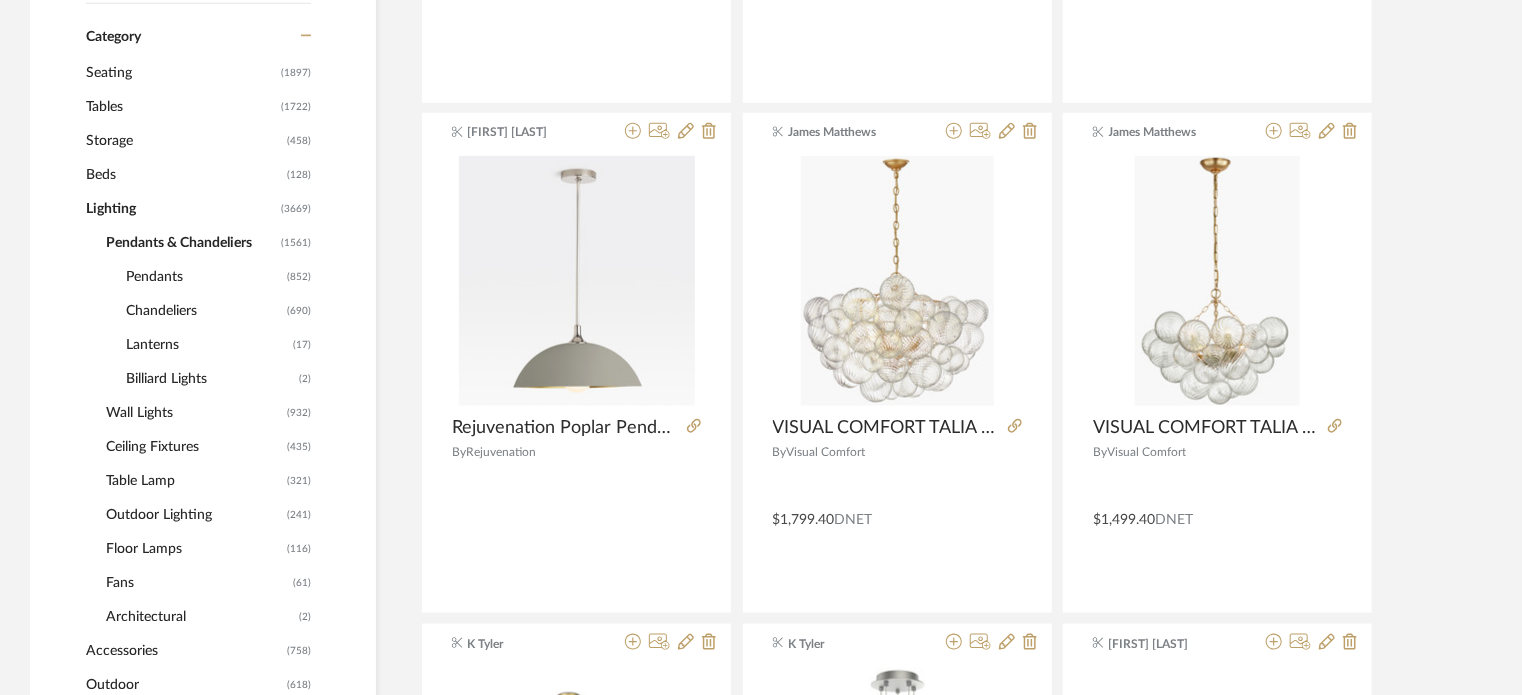 click on "Pendants" 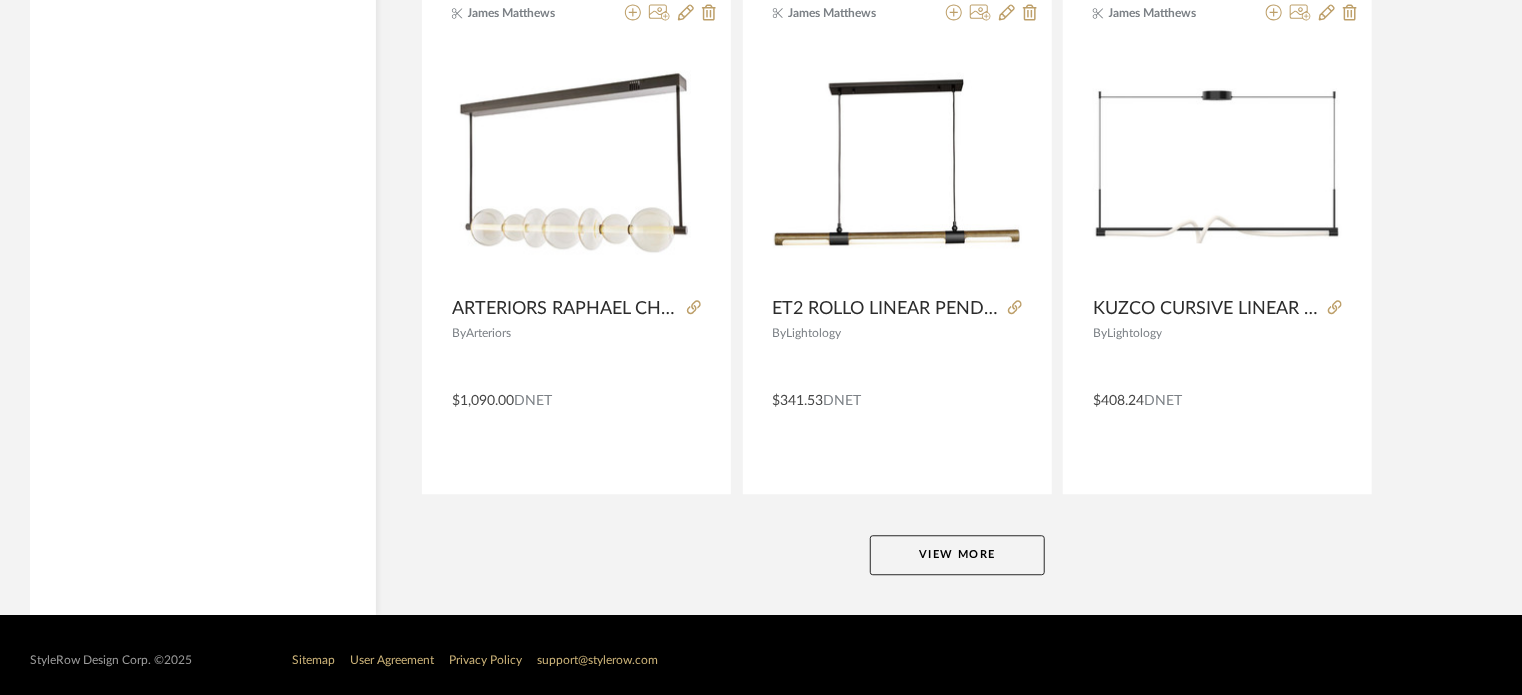 scroll, scrollTop: 6111, scrollLeft: 0, axis: vertical 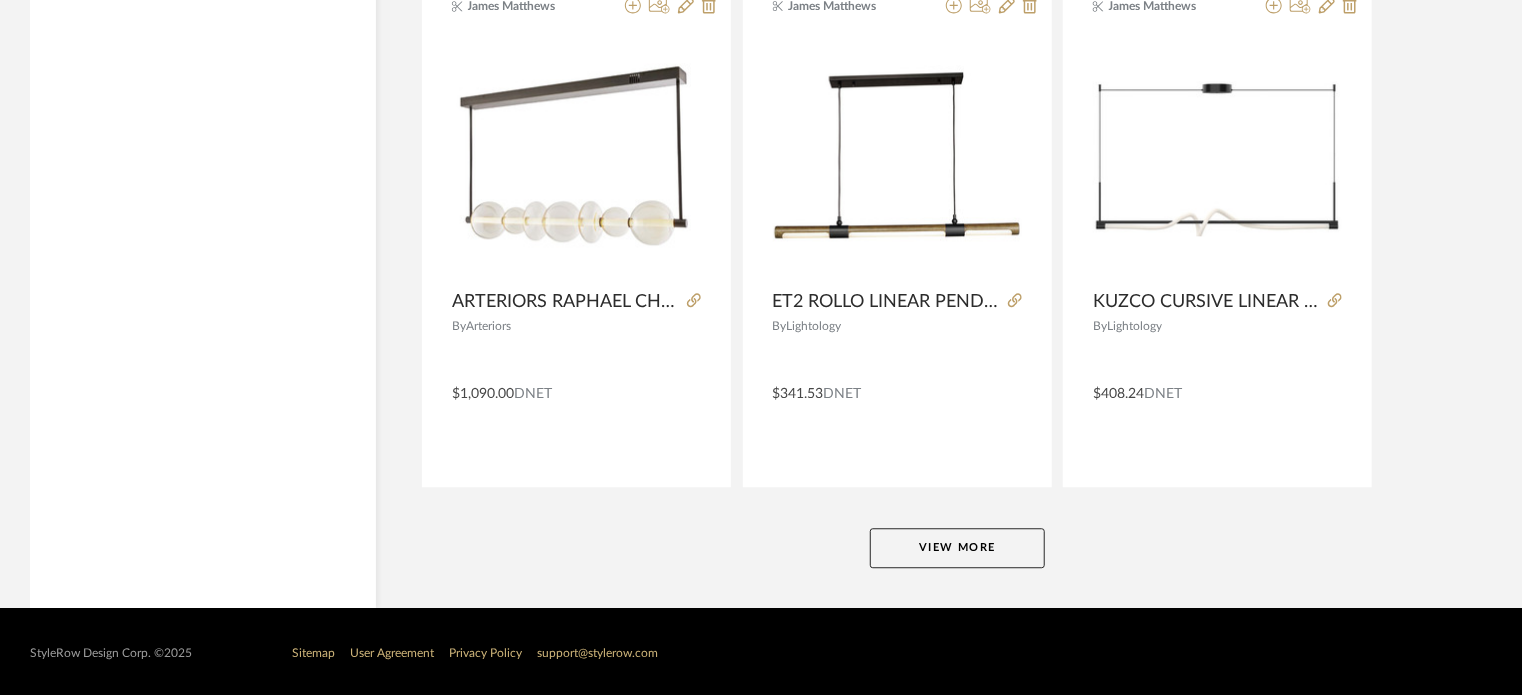 click on "View More" 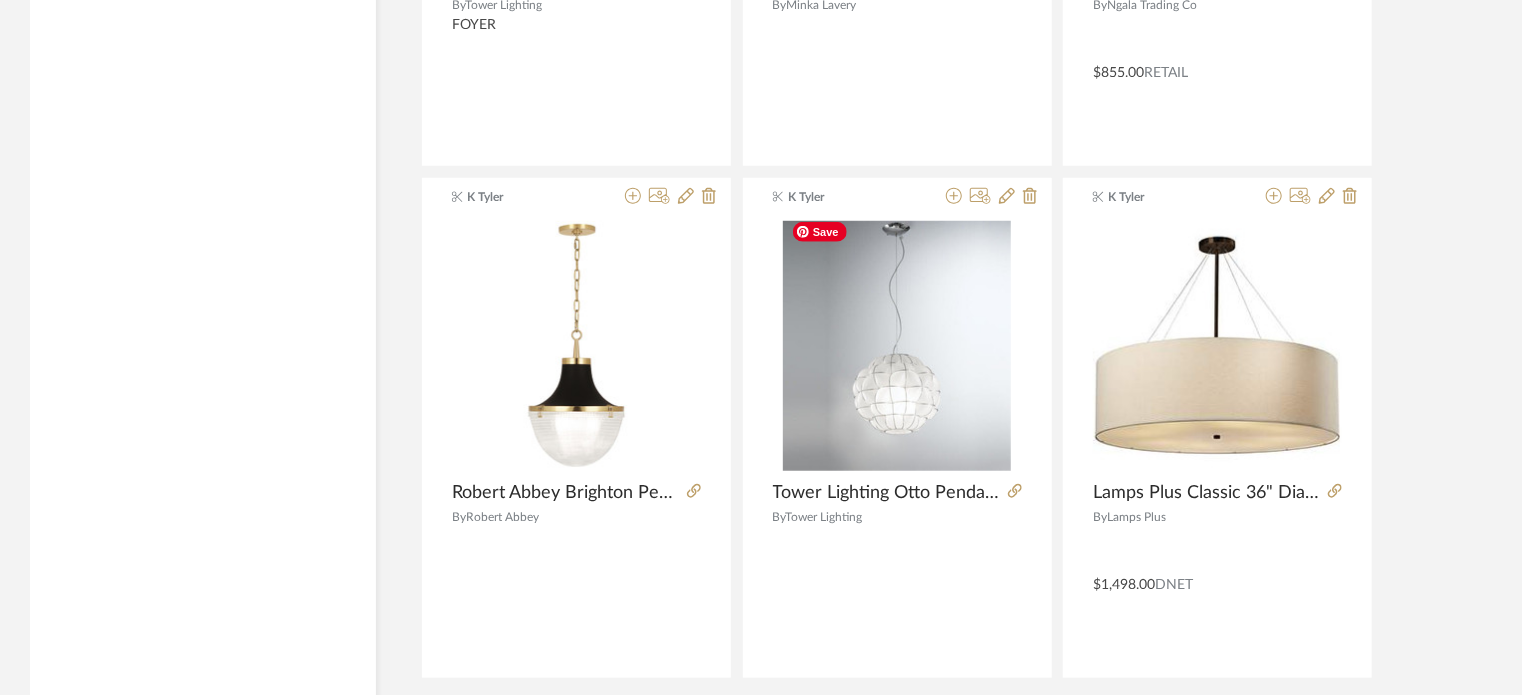 scroll, scrollTop: 12244, scrollLeft: 0, axis: vertical 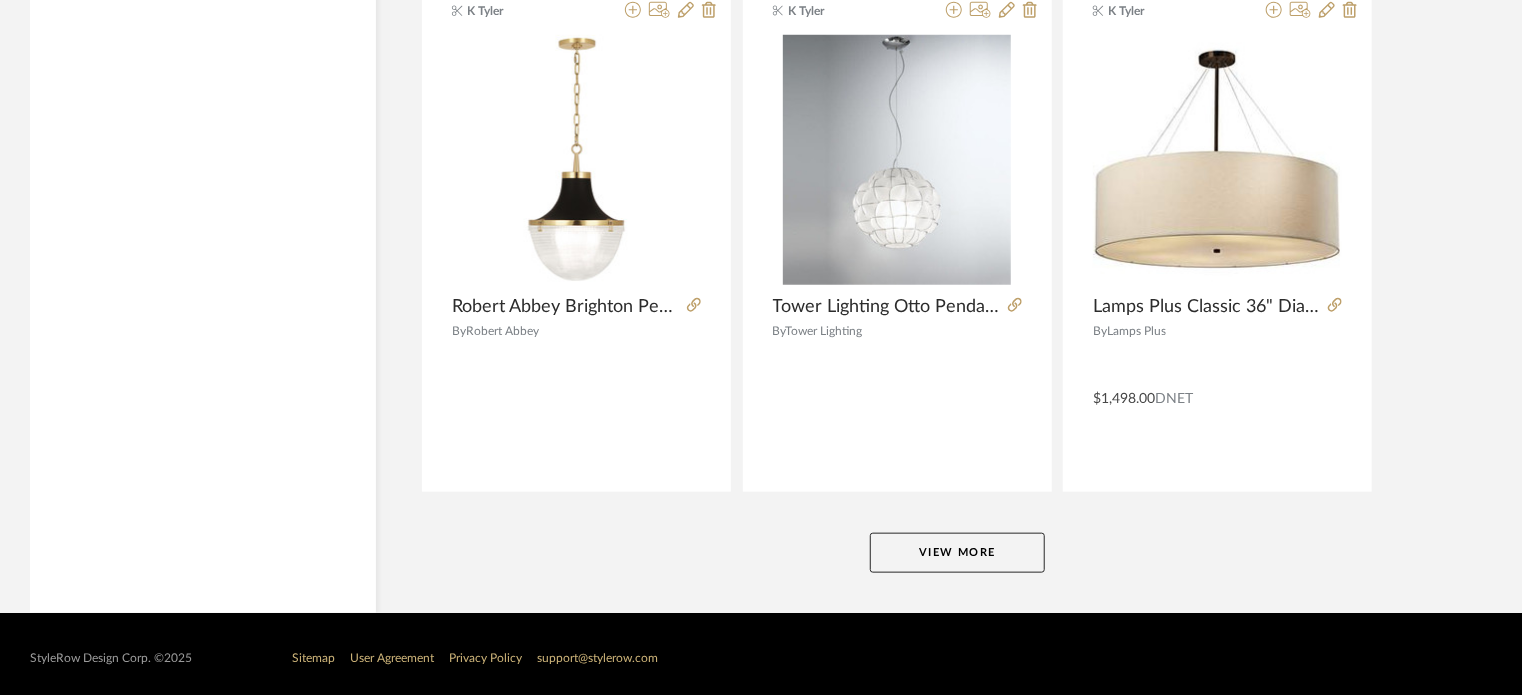 click on "View More" 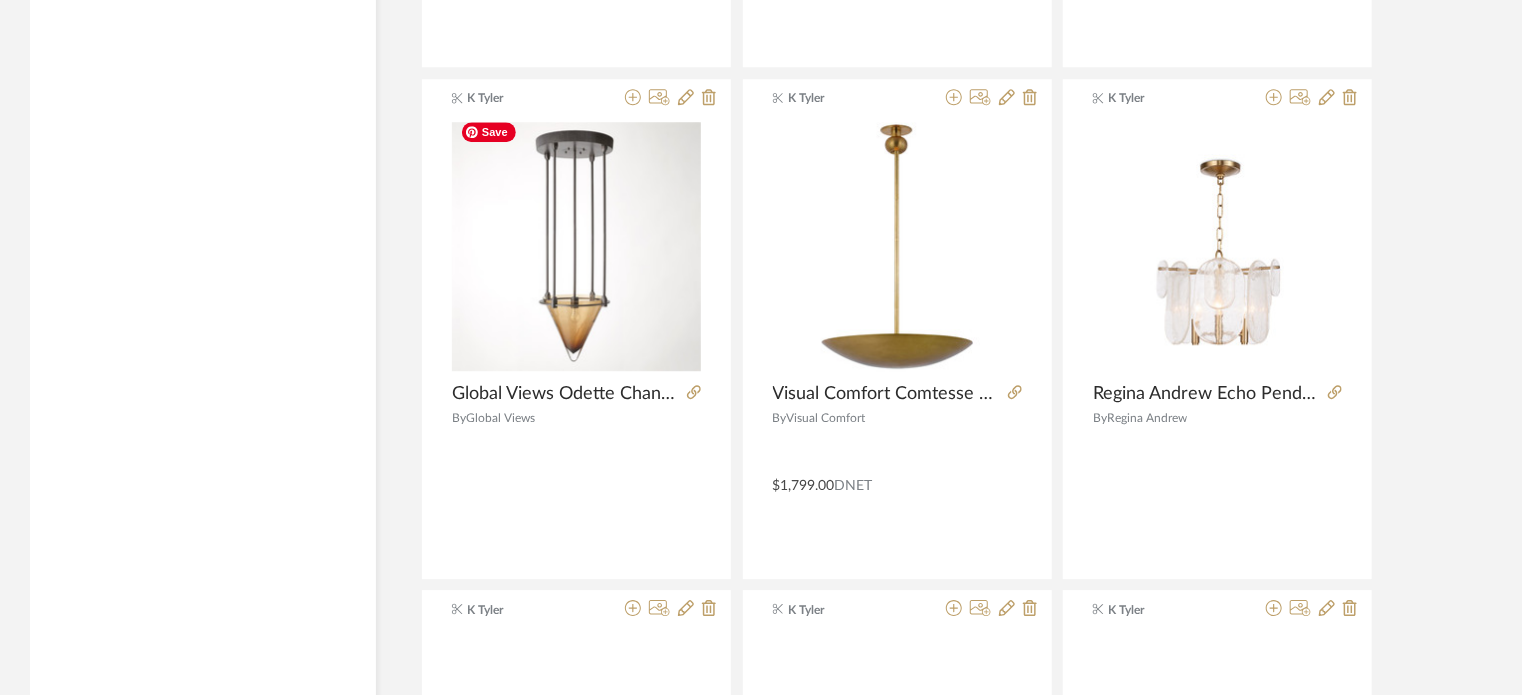 scroll, scrollTop: 14204, scrollLeft: 0, axis: vertical 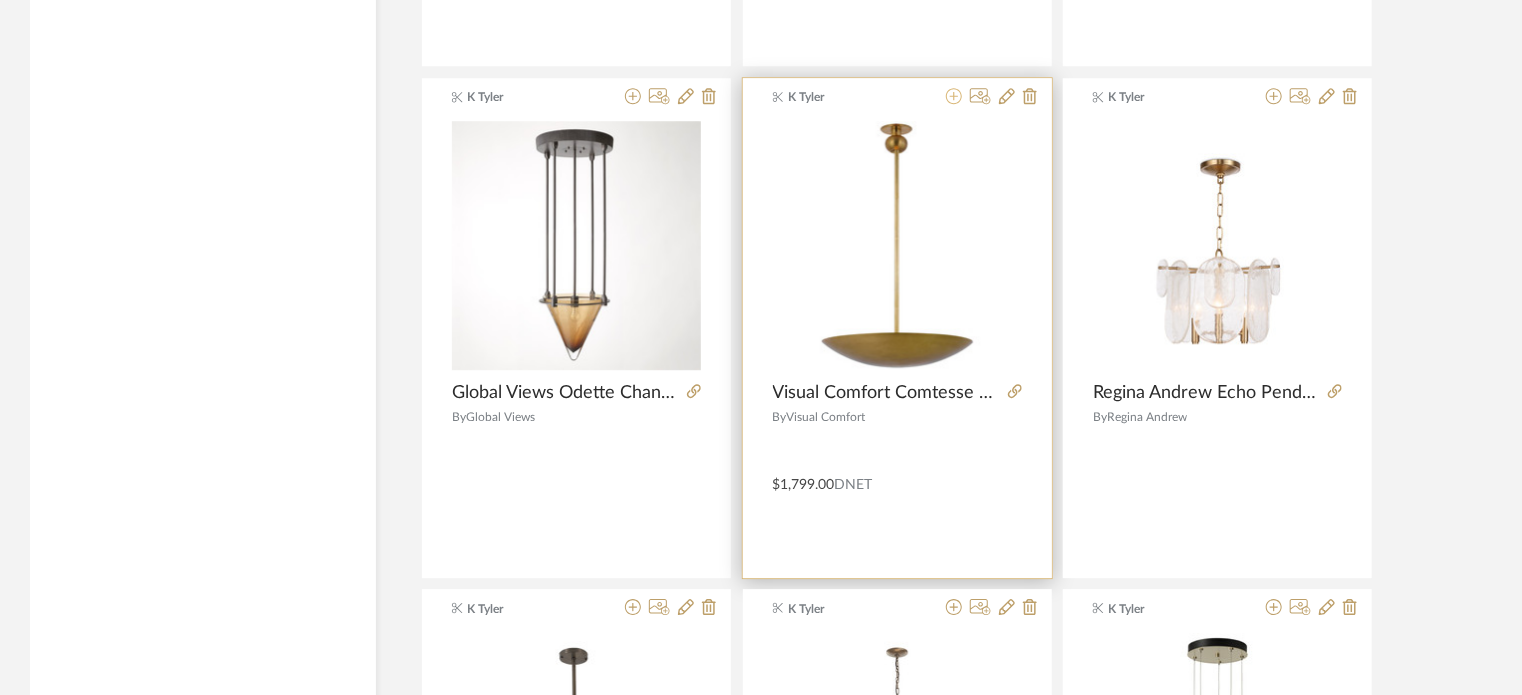 click 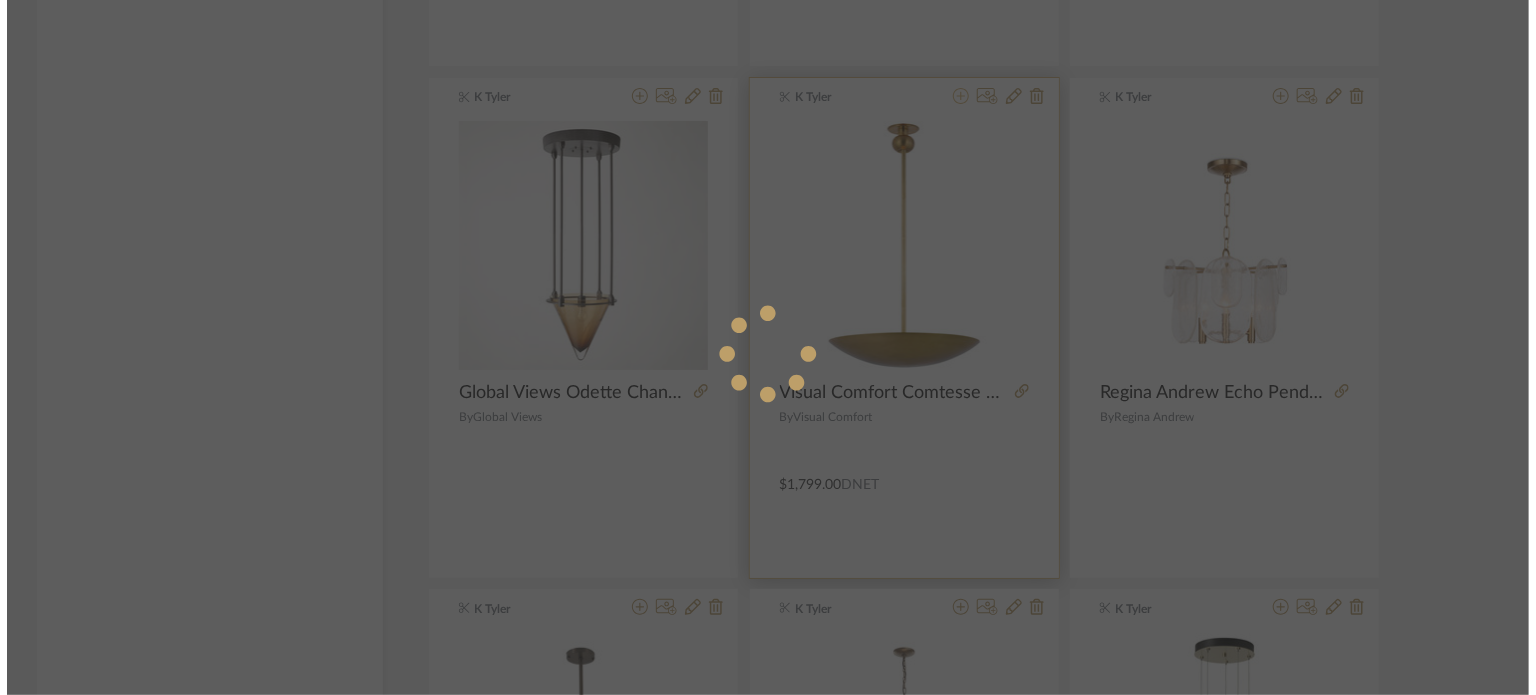 scroll, scrollTop: 0, scrollLeft: 0, axis: both 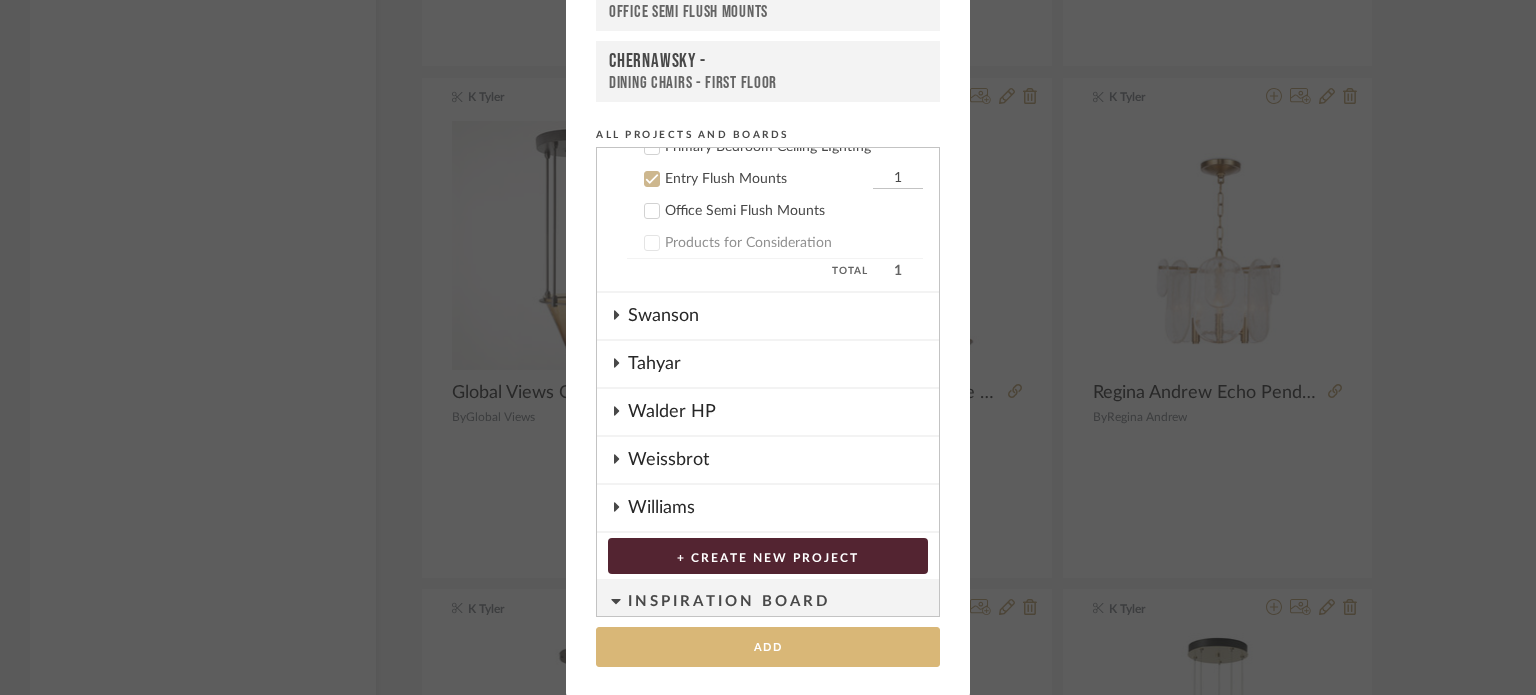 click on "Add" at bounding box center (768, 647) 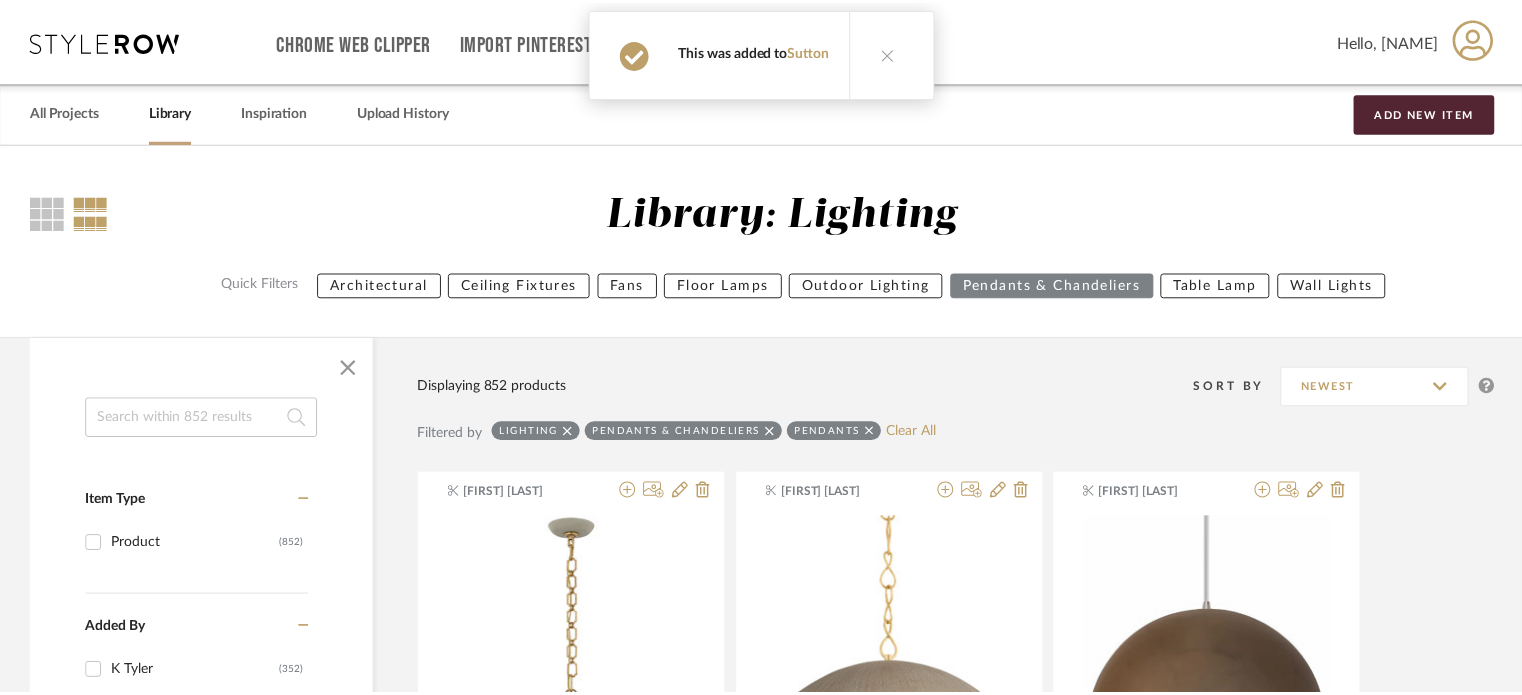 scroll, scrollTop: 14204, scrollLeft: 0, axis: vertical 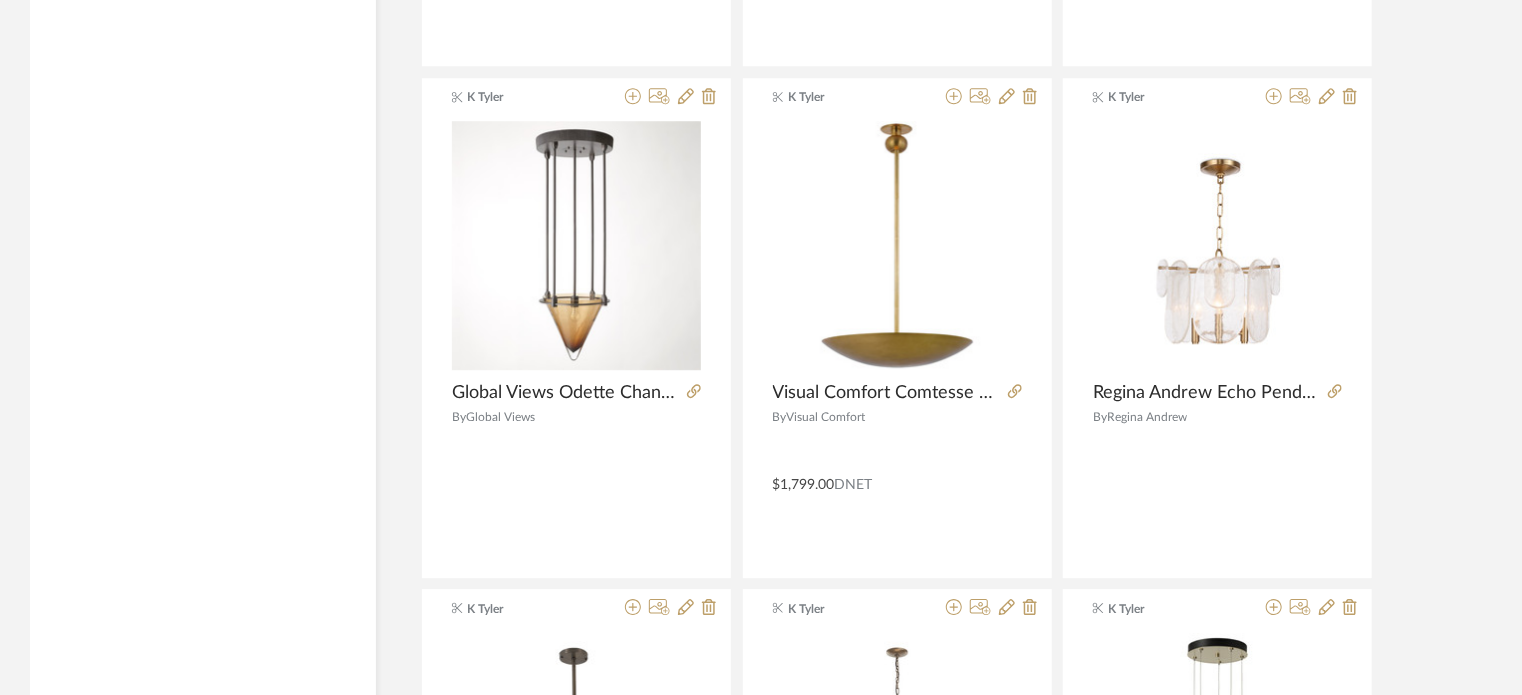 type 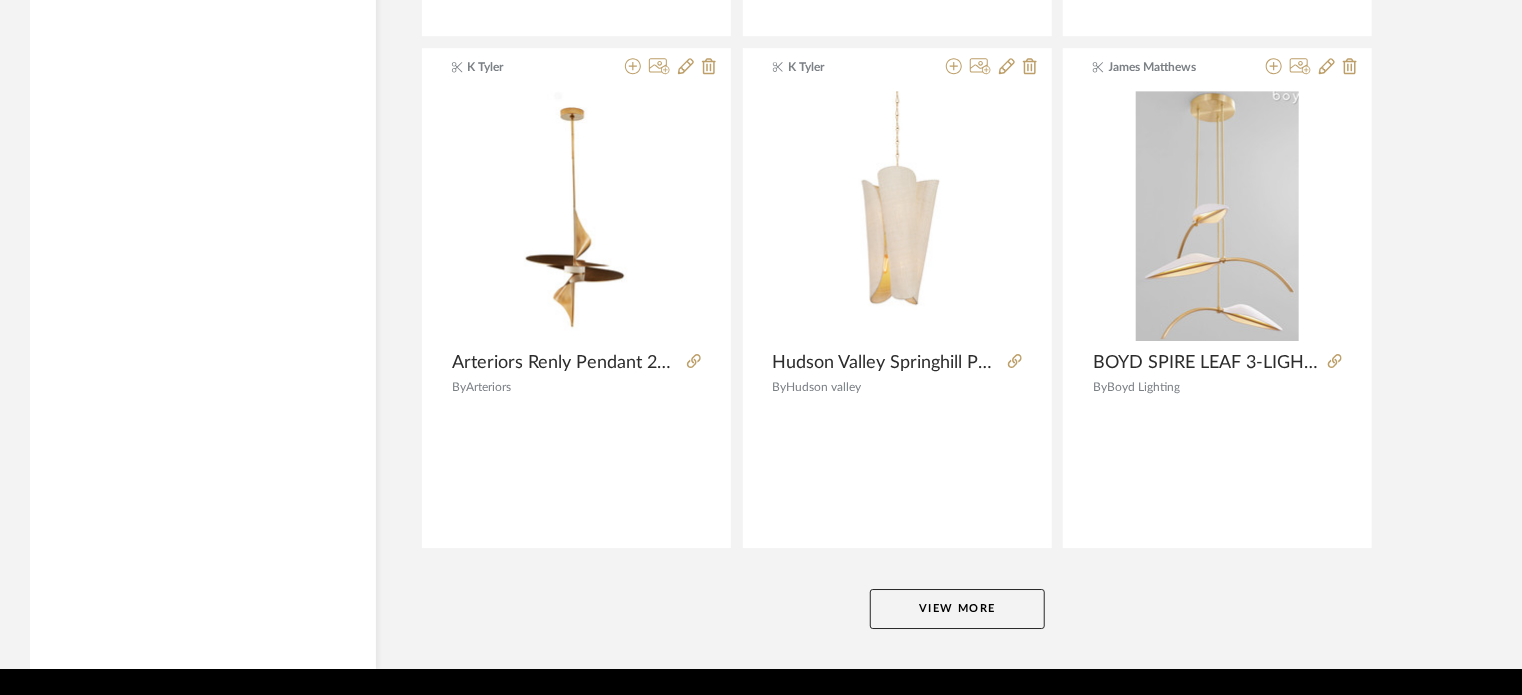 scroll, scrollTop: 18377, scrollLeft: 0, axis: vertical 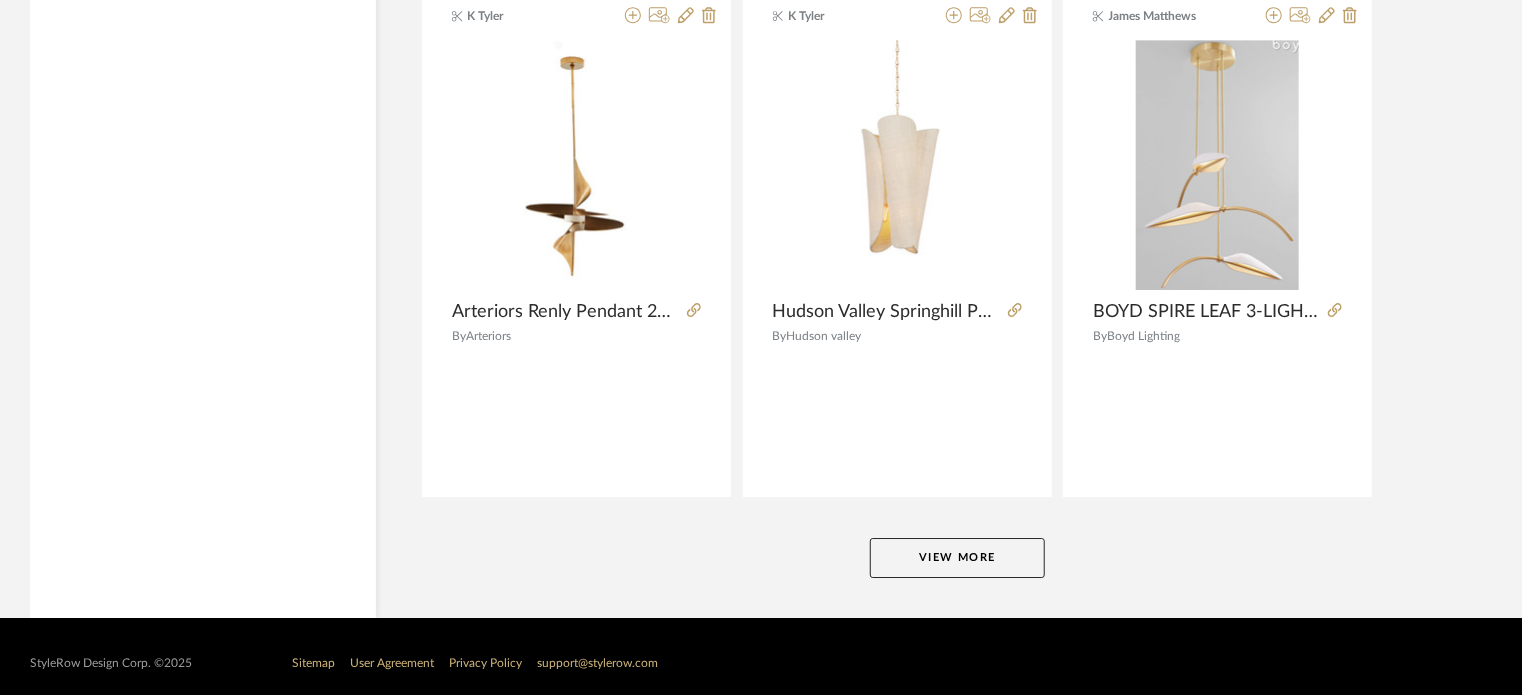 click on "View More" 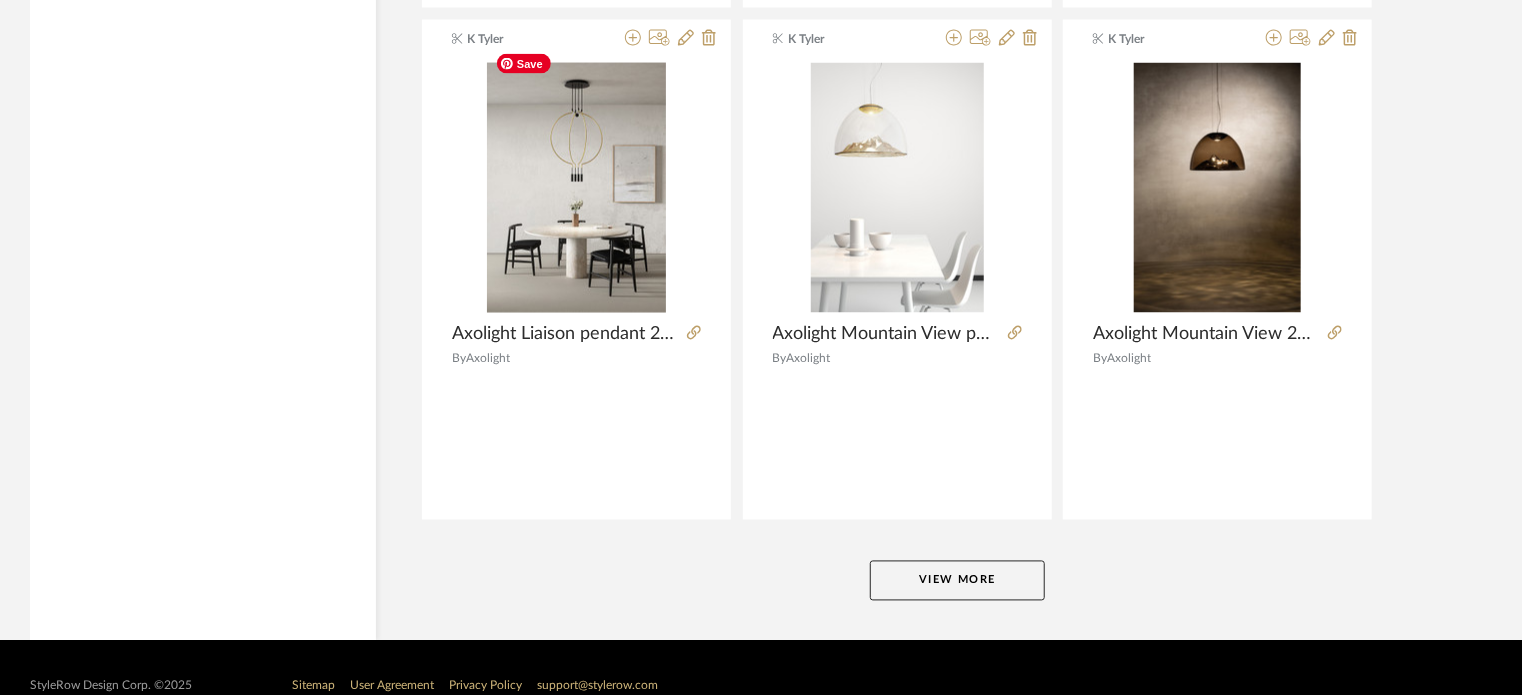 scroll, scrollTop: 24510, scrollLeft: 0, axis: vertical 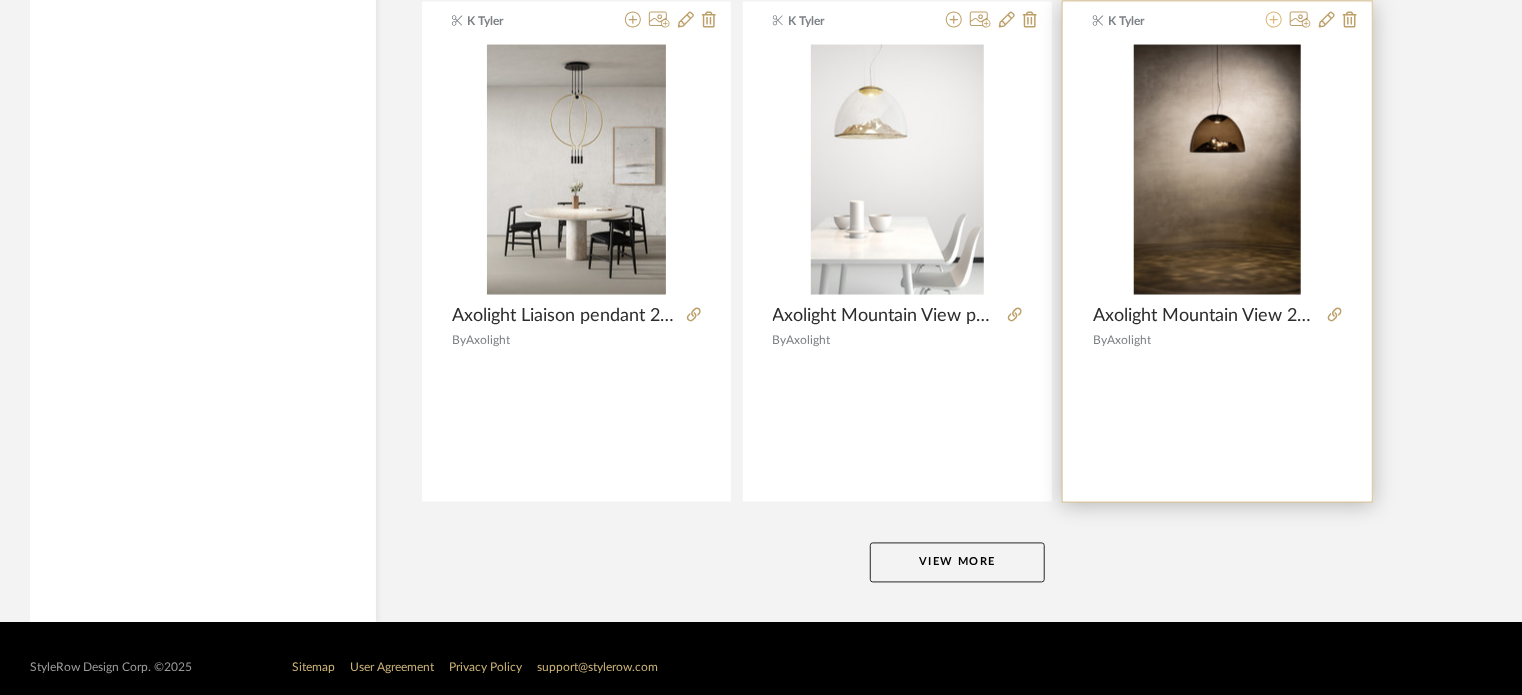 click 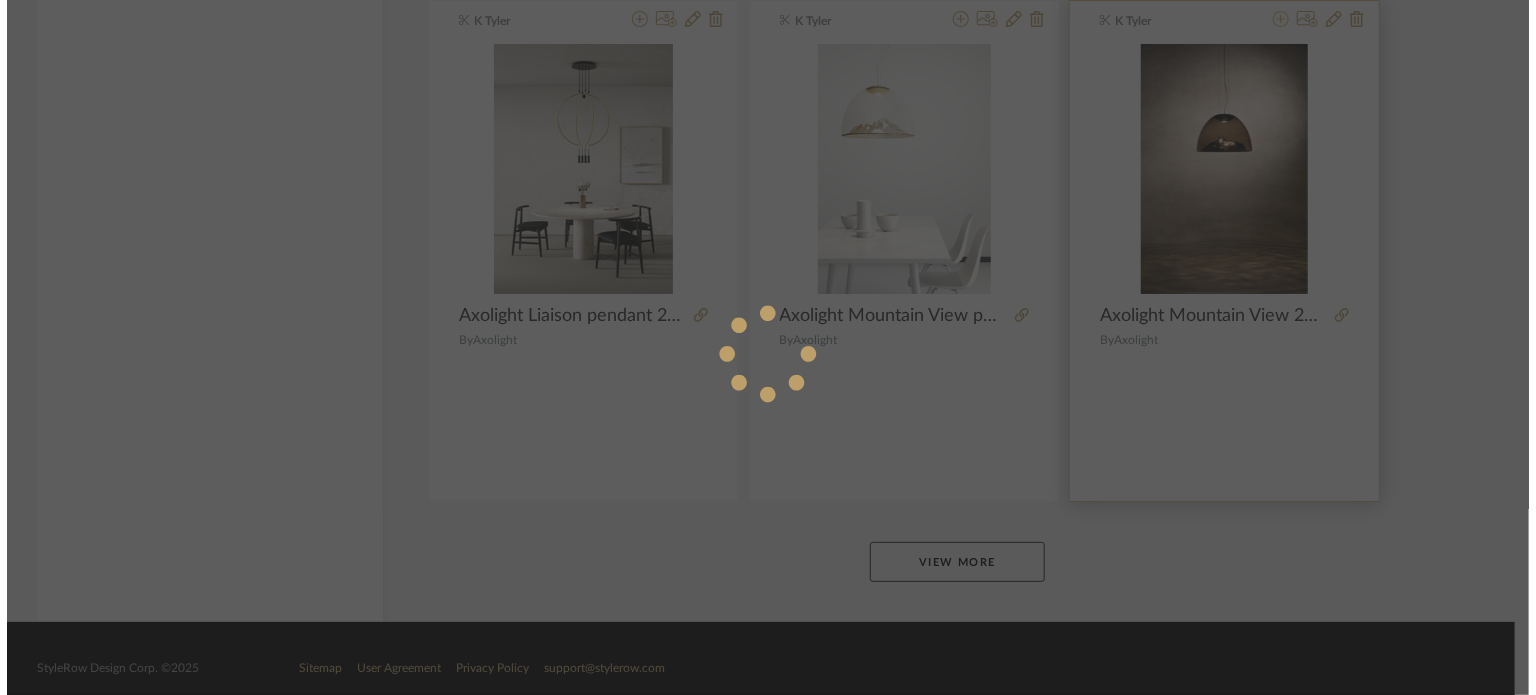 scroll, scrollTop: 0, scrollLeft: 0, axis: both 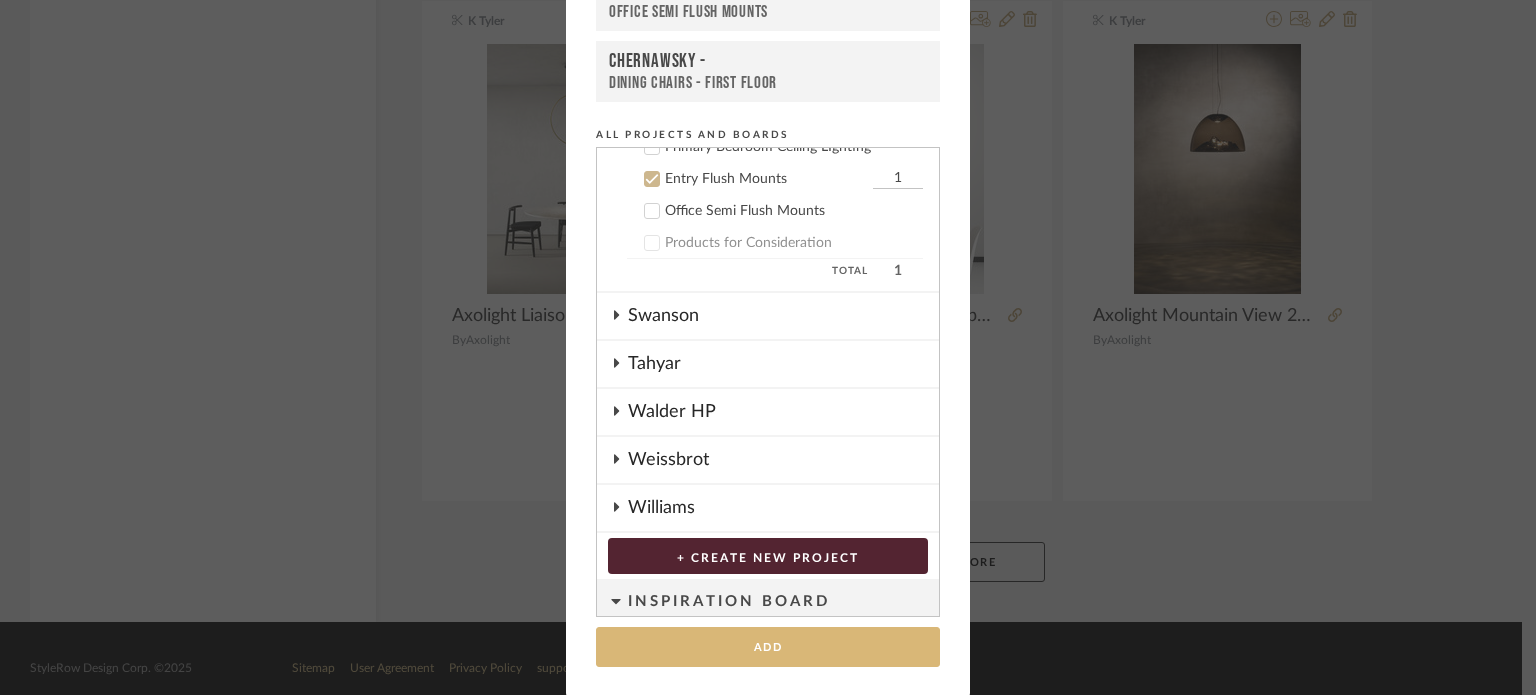 click on "Add" at bounding box center [768, 647] 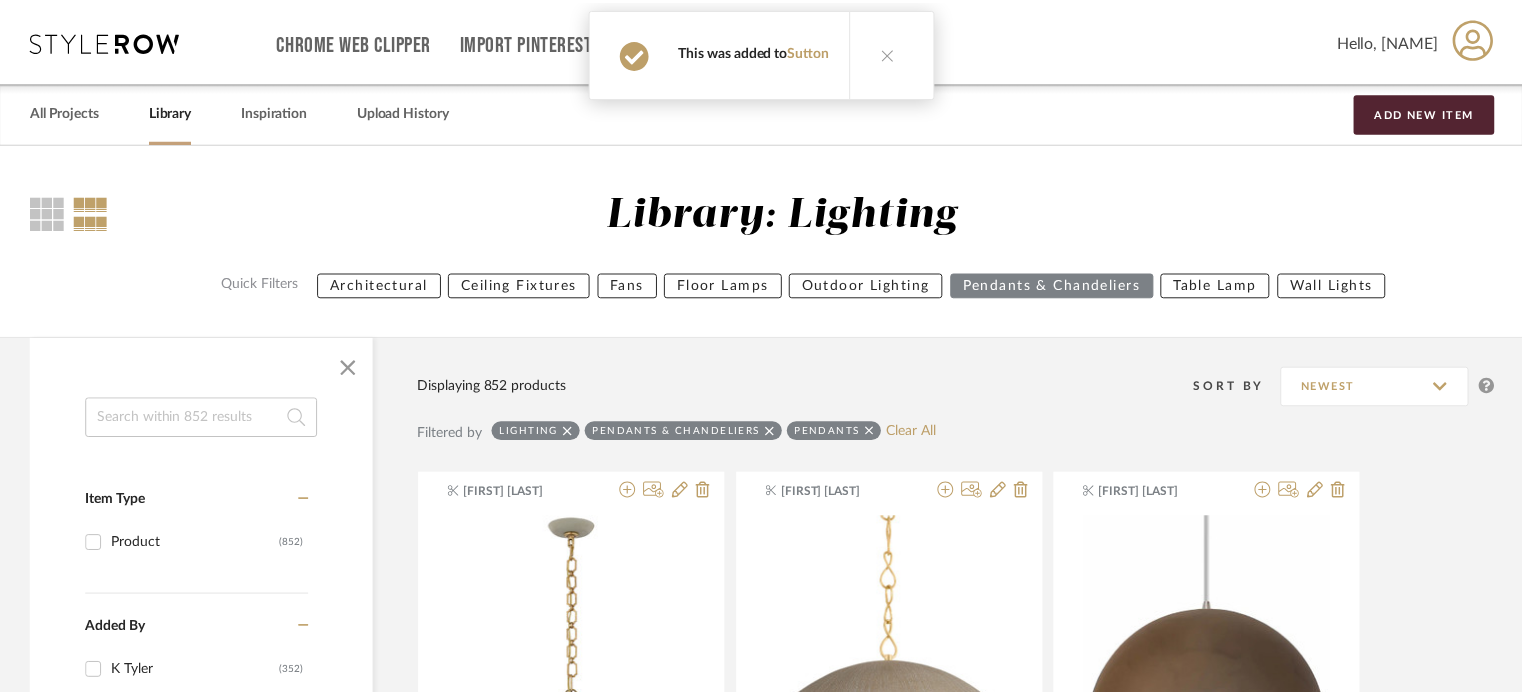 scroll, scrollTop: 24503, scrollLeft: 0, axis: vertical 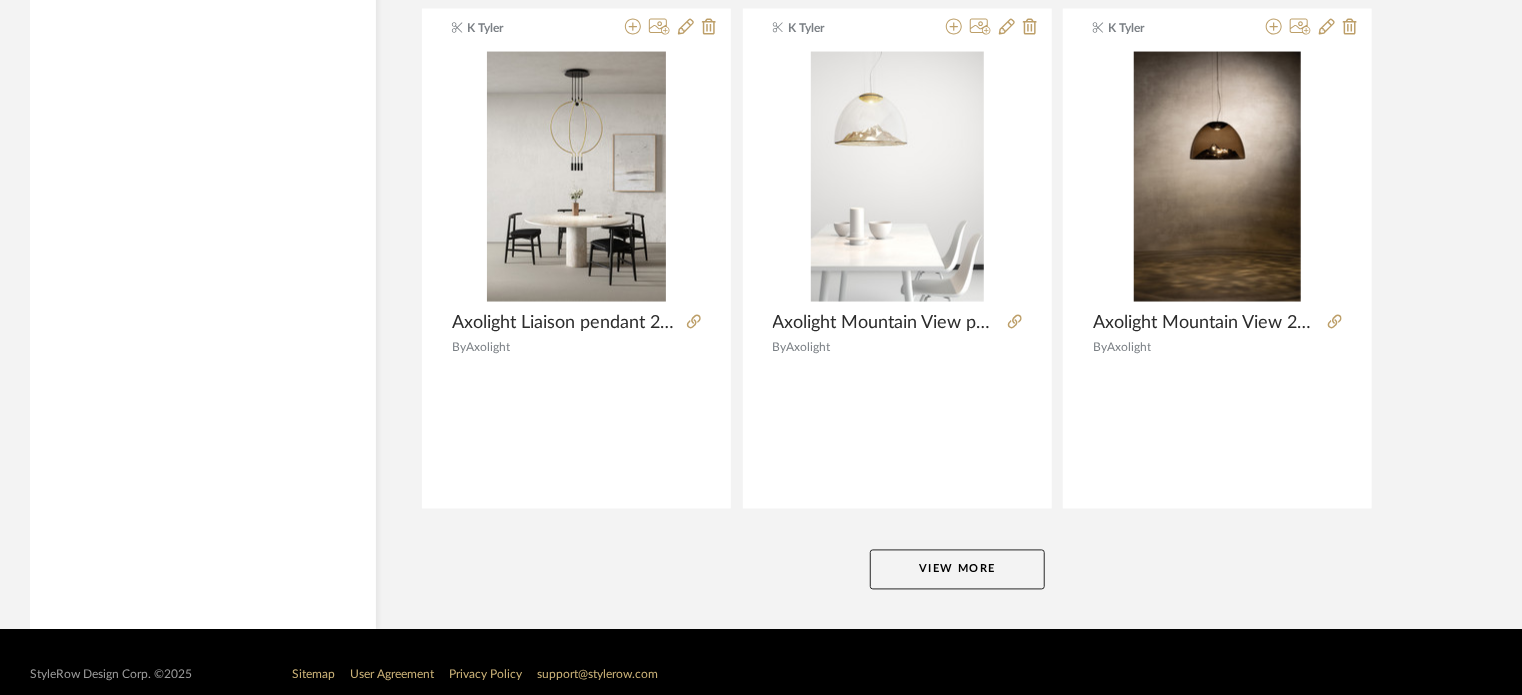 click on "View More" 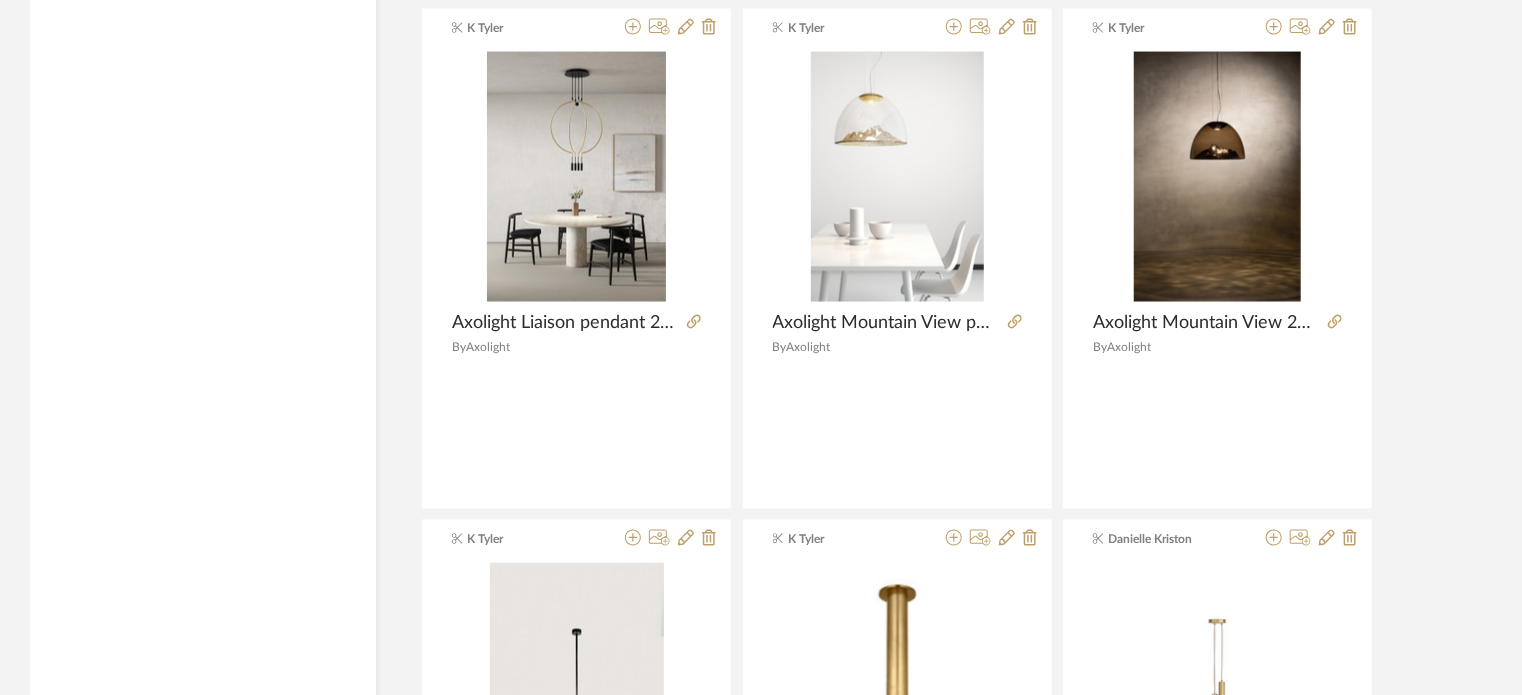 scroll, scrollTop: 23895, scrollLeft: 0, axis: vertical 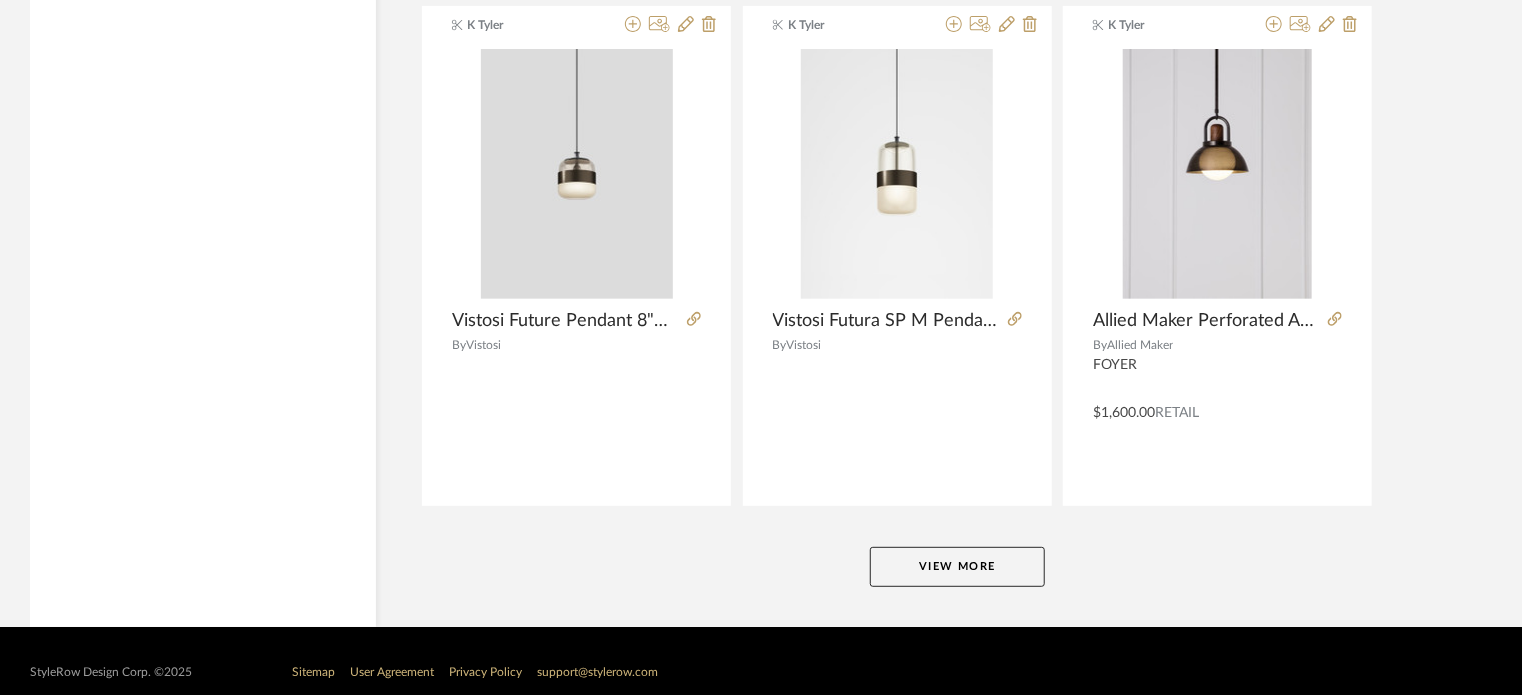 click on "View More" 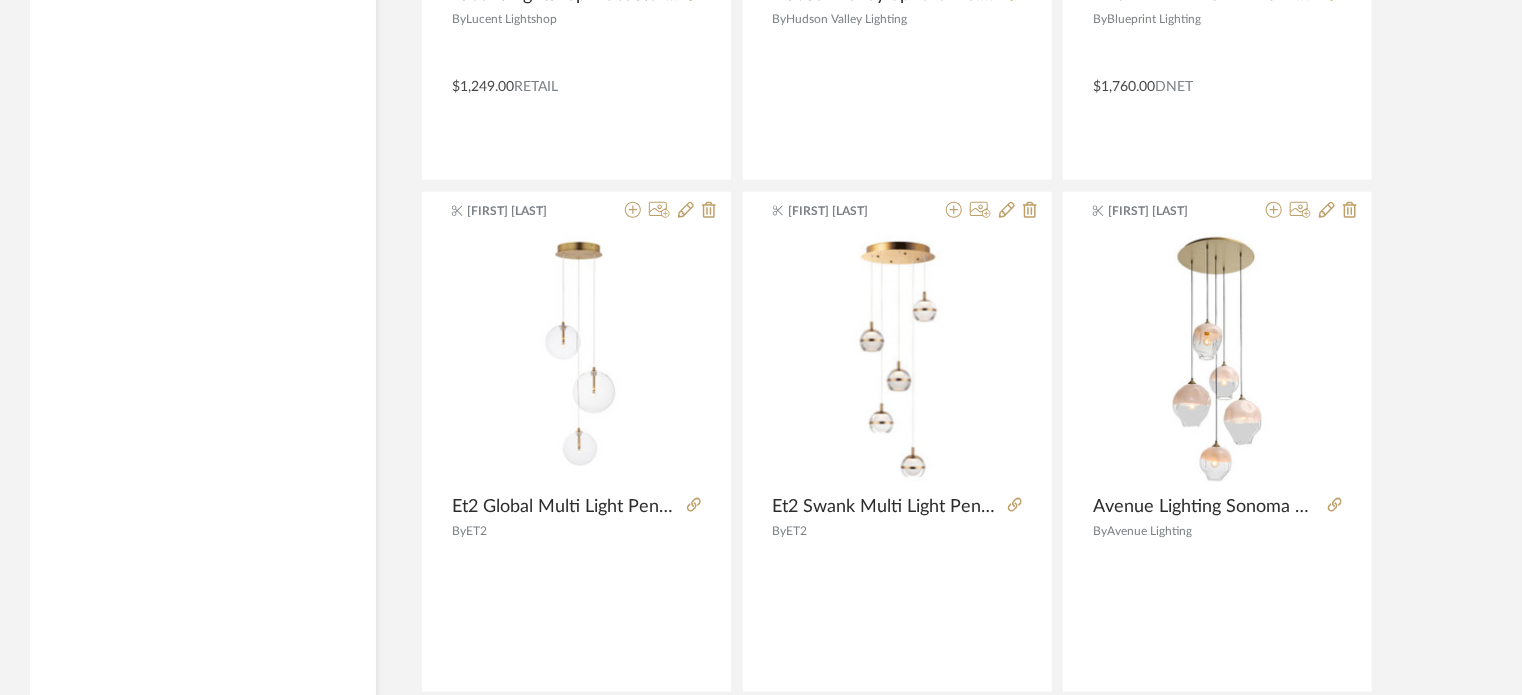 scroll, scrollTop: 31484, scrollLeft: 0, axis: vertical 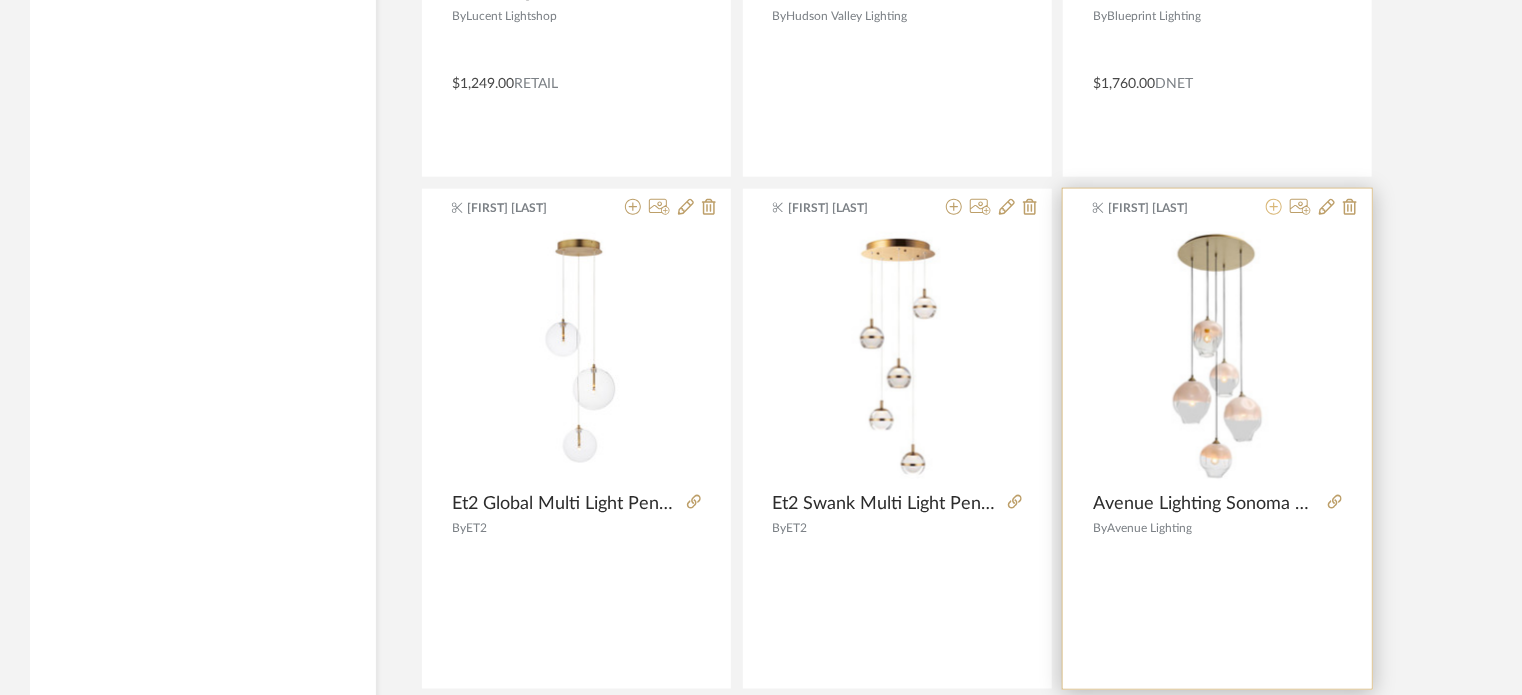 click 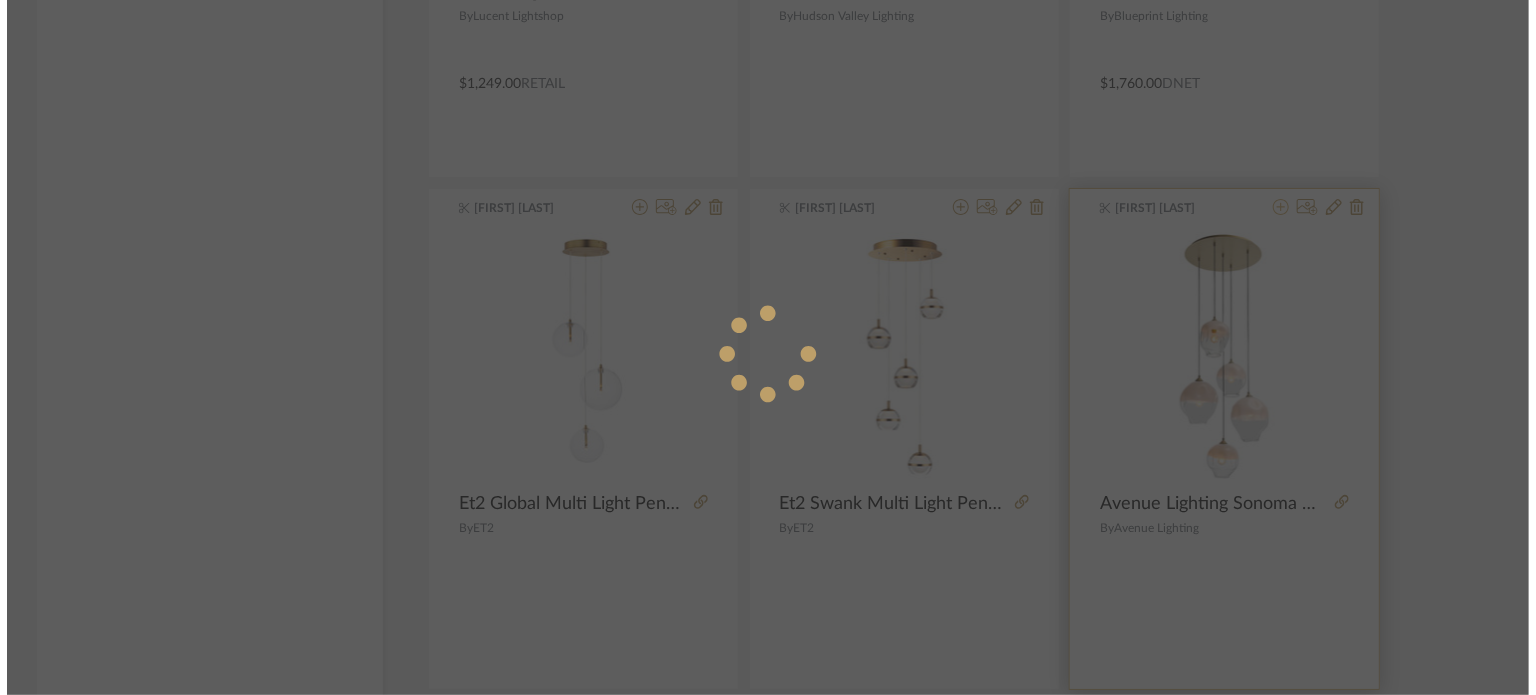 scroll, scrollTop: 0, scrollLeft: 0, axis: both 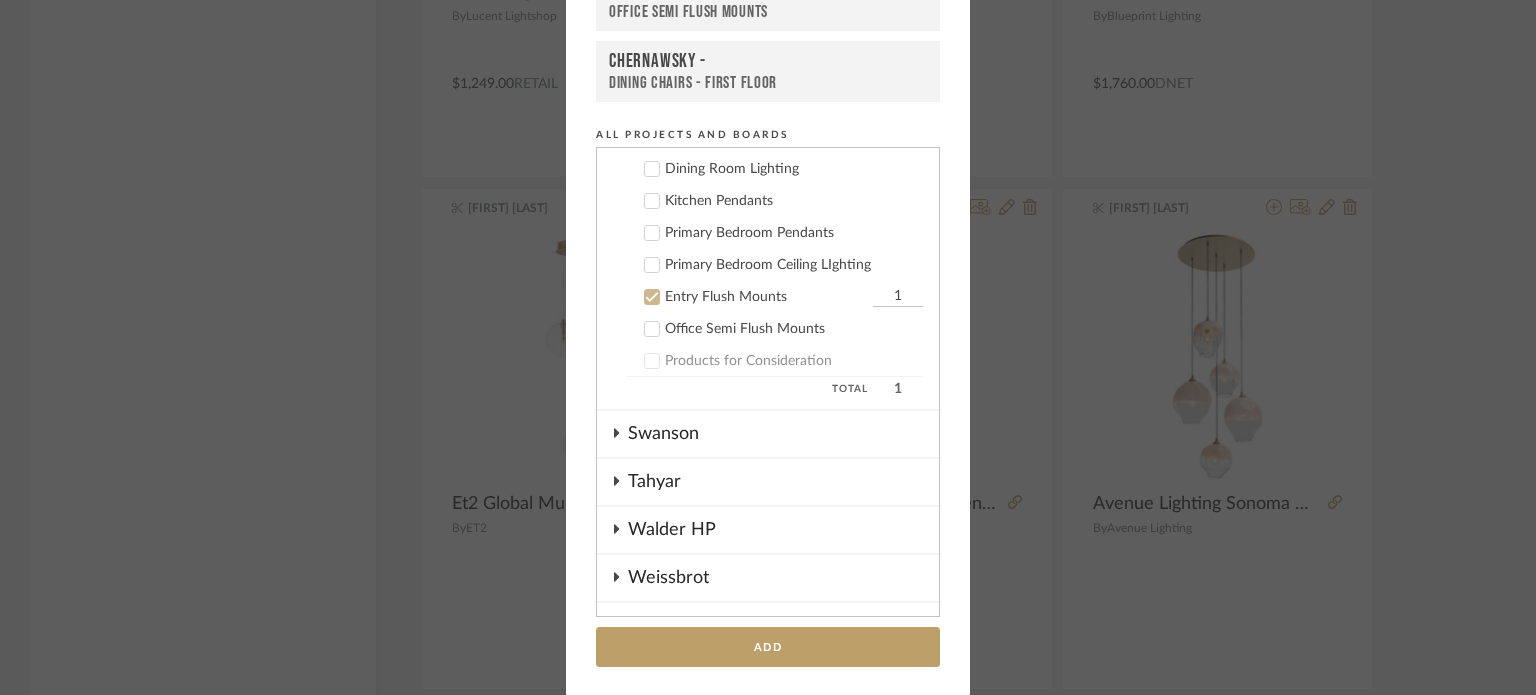 click 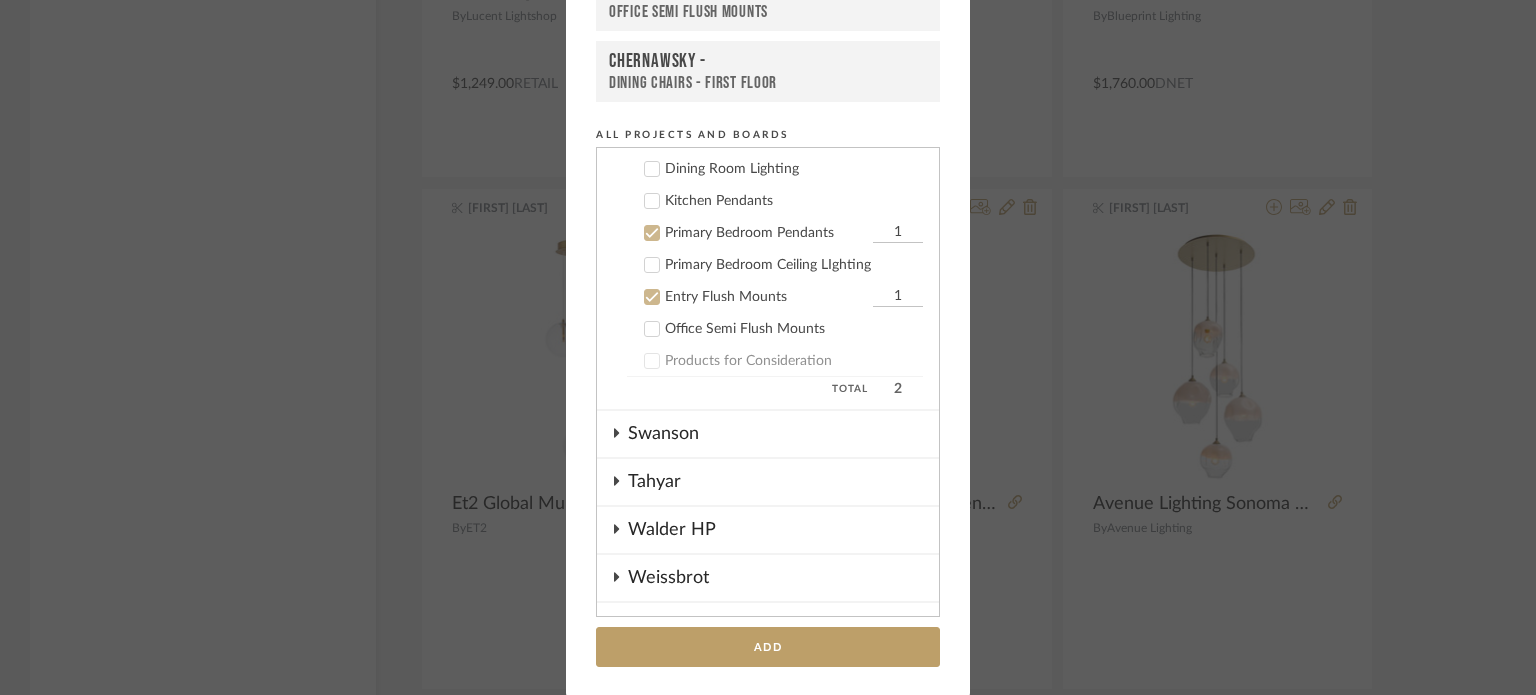 click 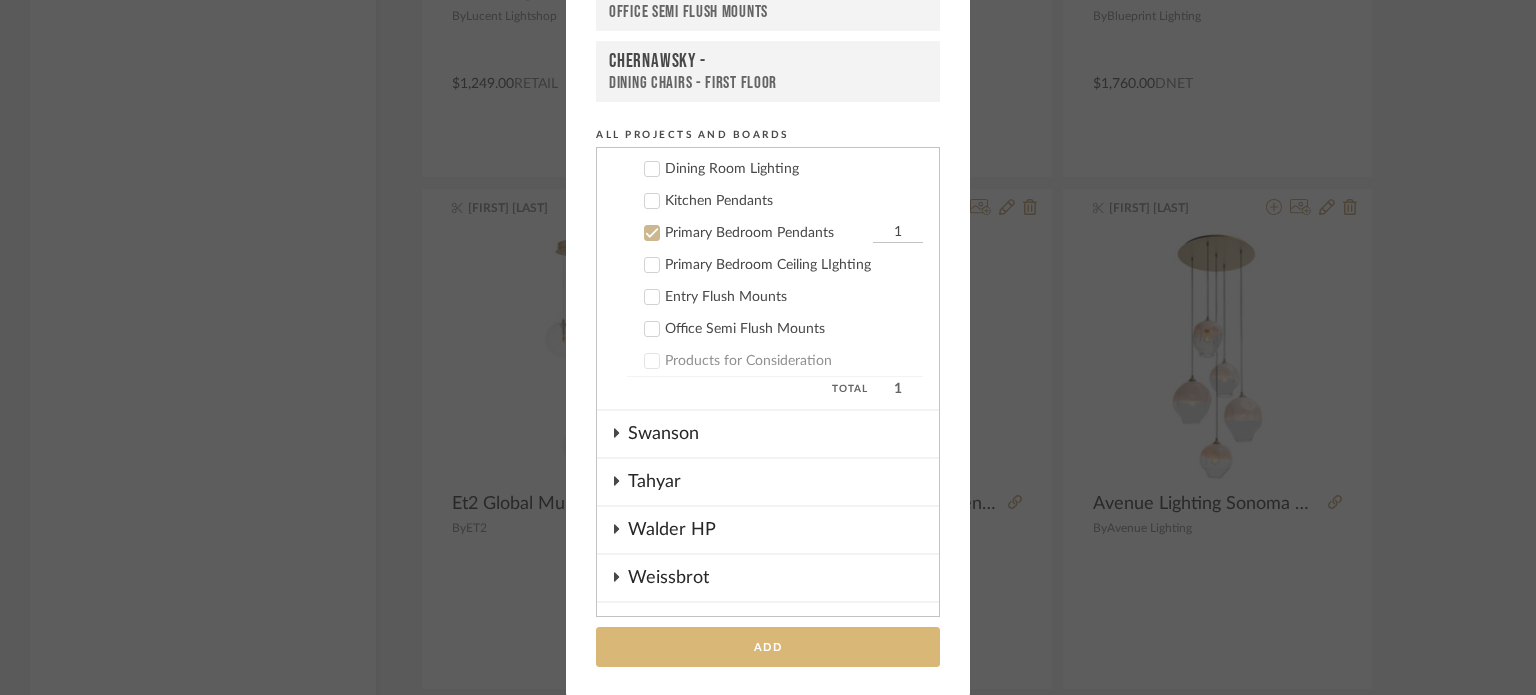 click on "Add" at bounding box center (768, 647) 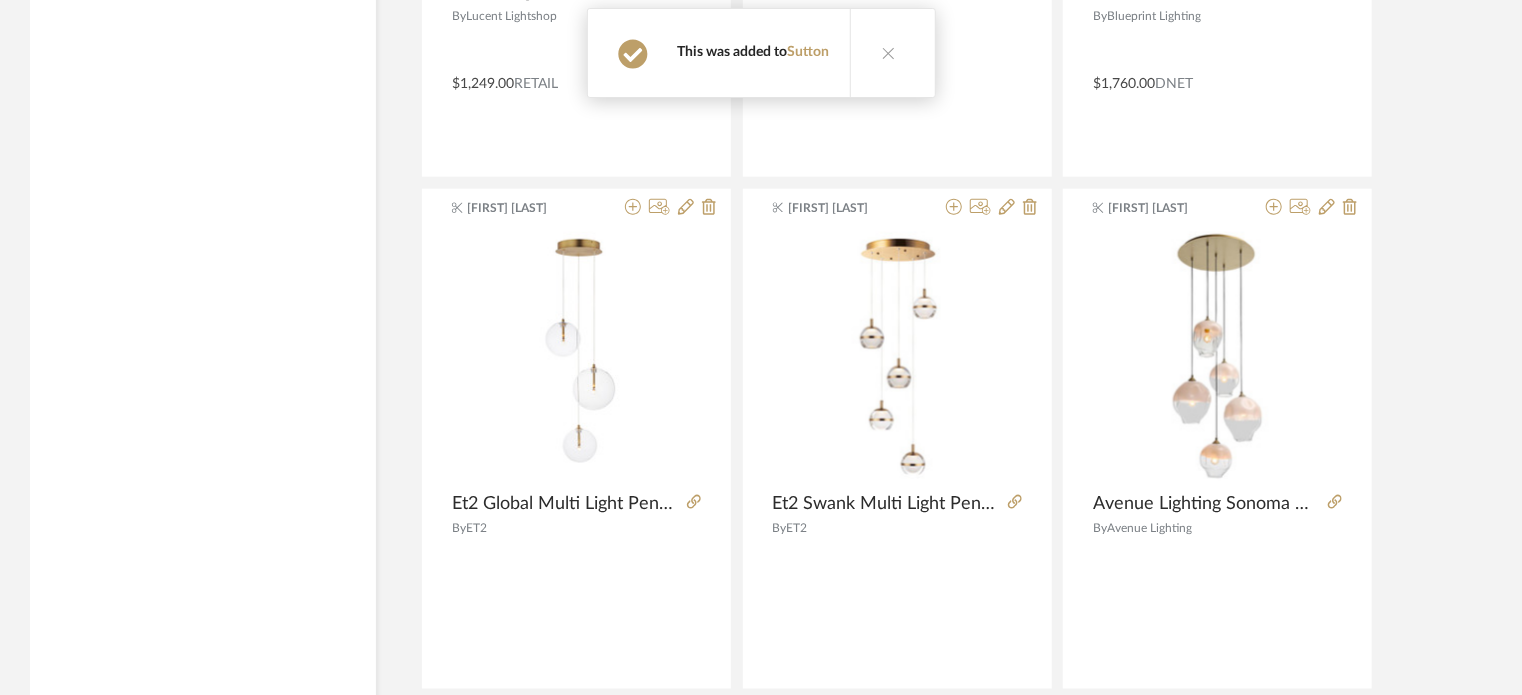 type 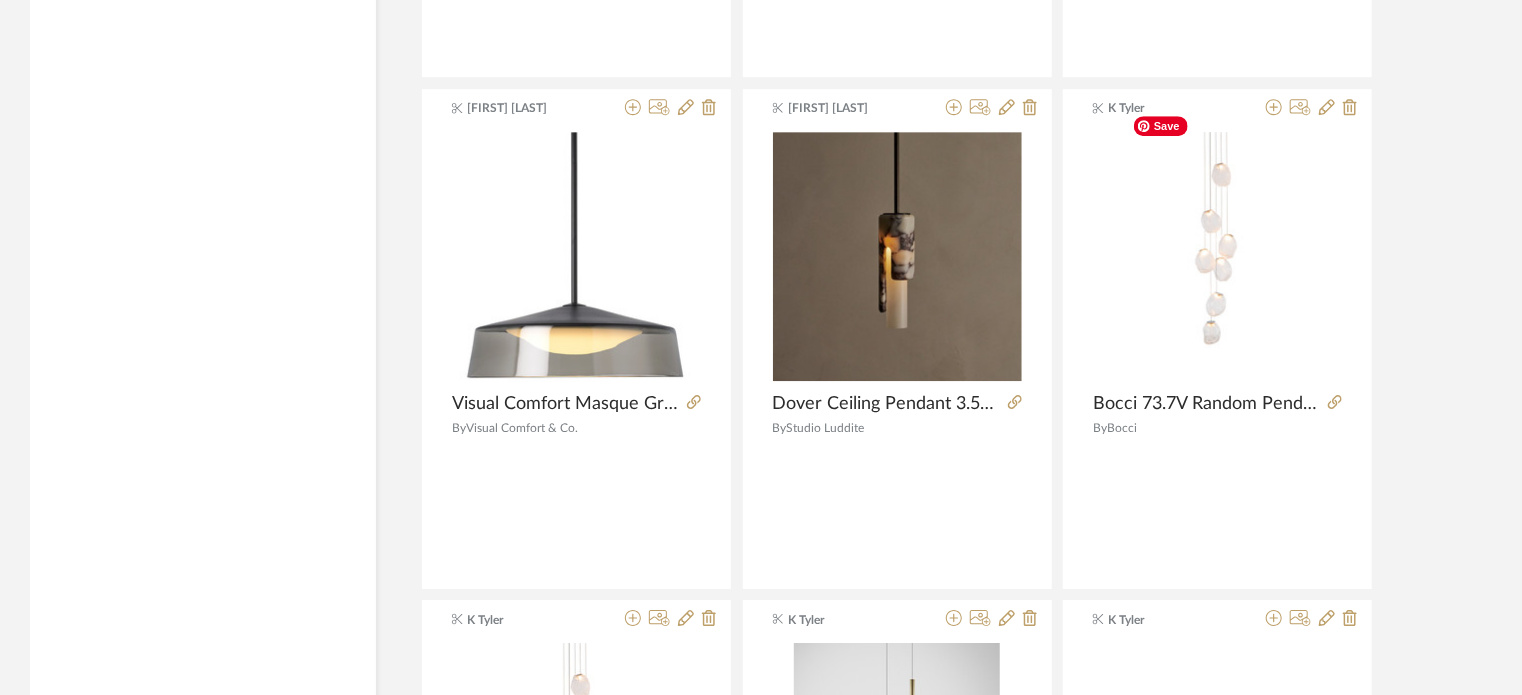 scroll, scrollTop: 33684, scrollLeft: 0, axis: vertical 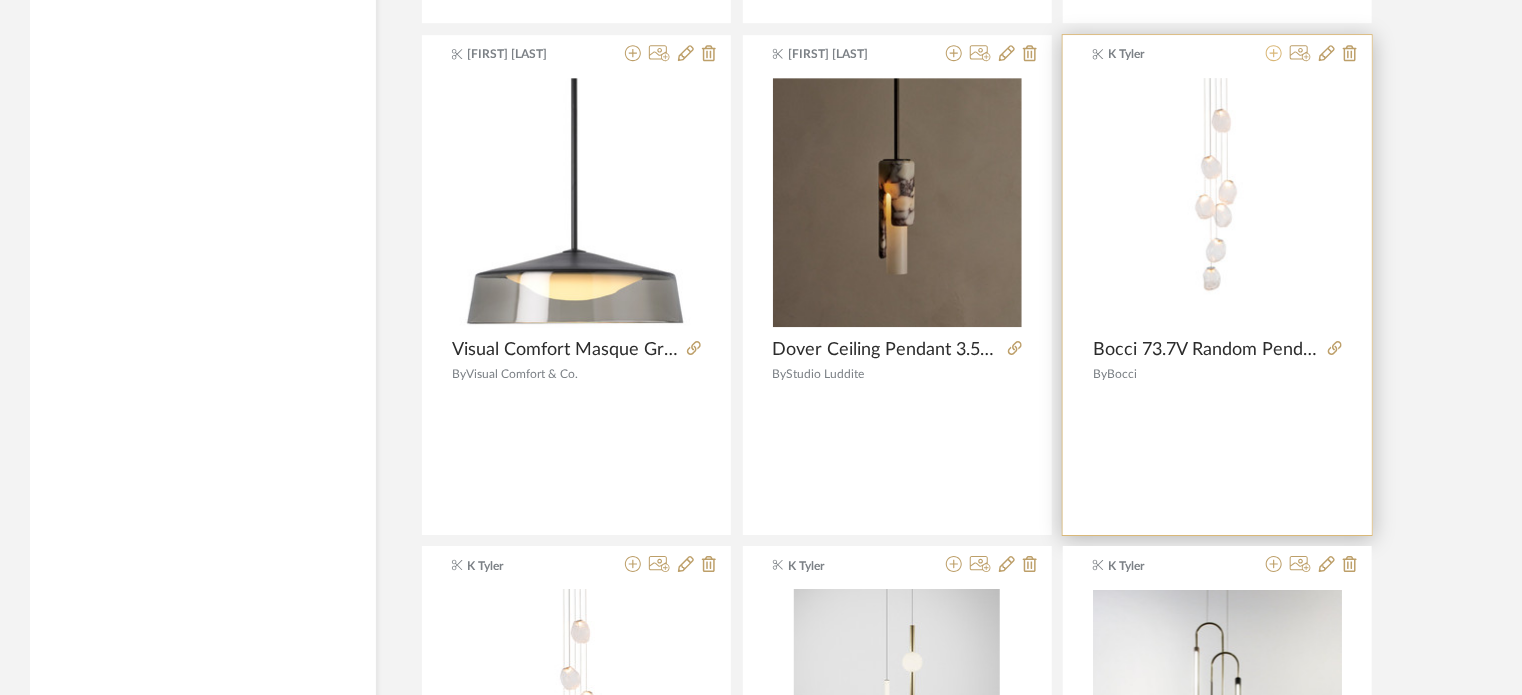 click 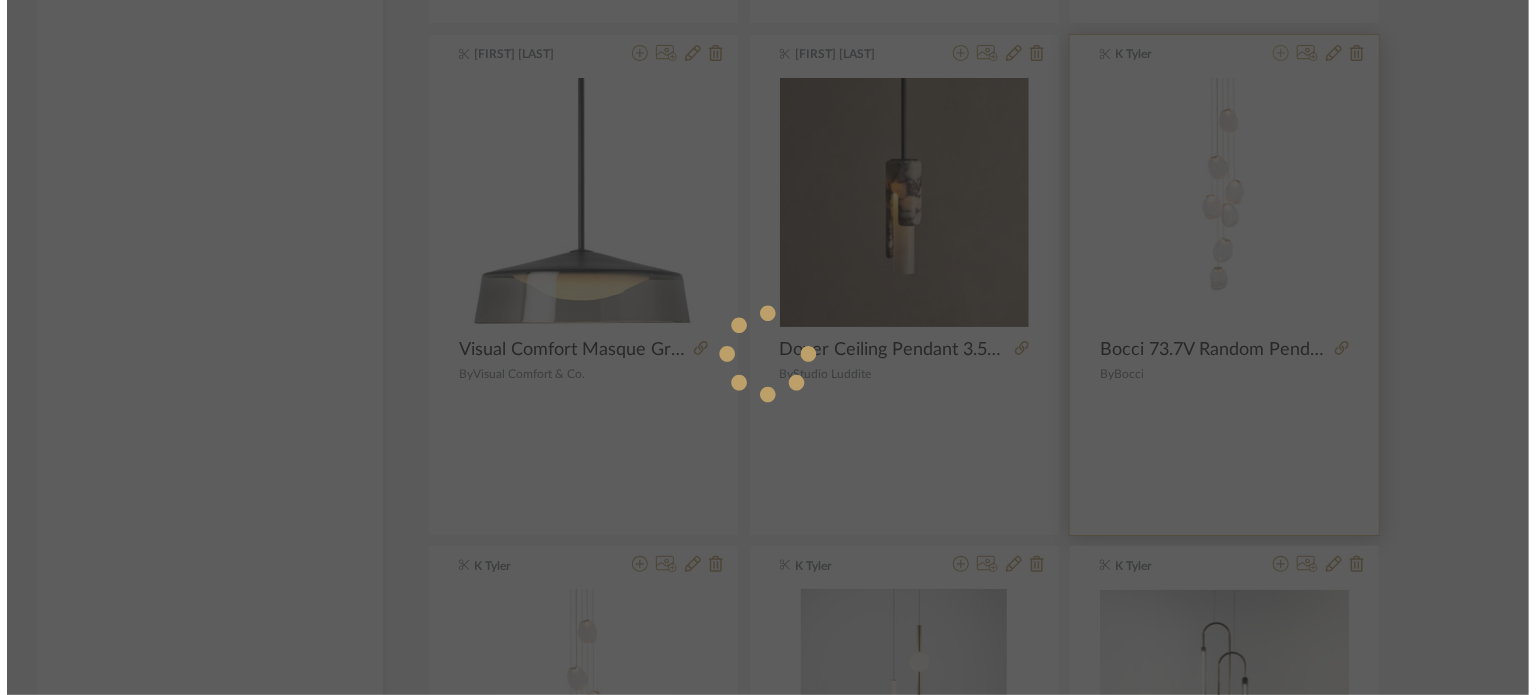 scroll, scrollTop: 0, scrollLeft: 0, axis: both 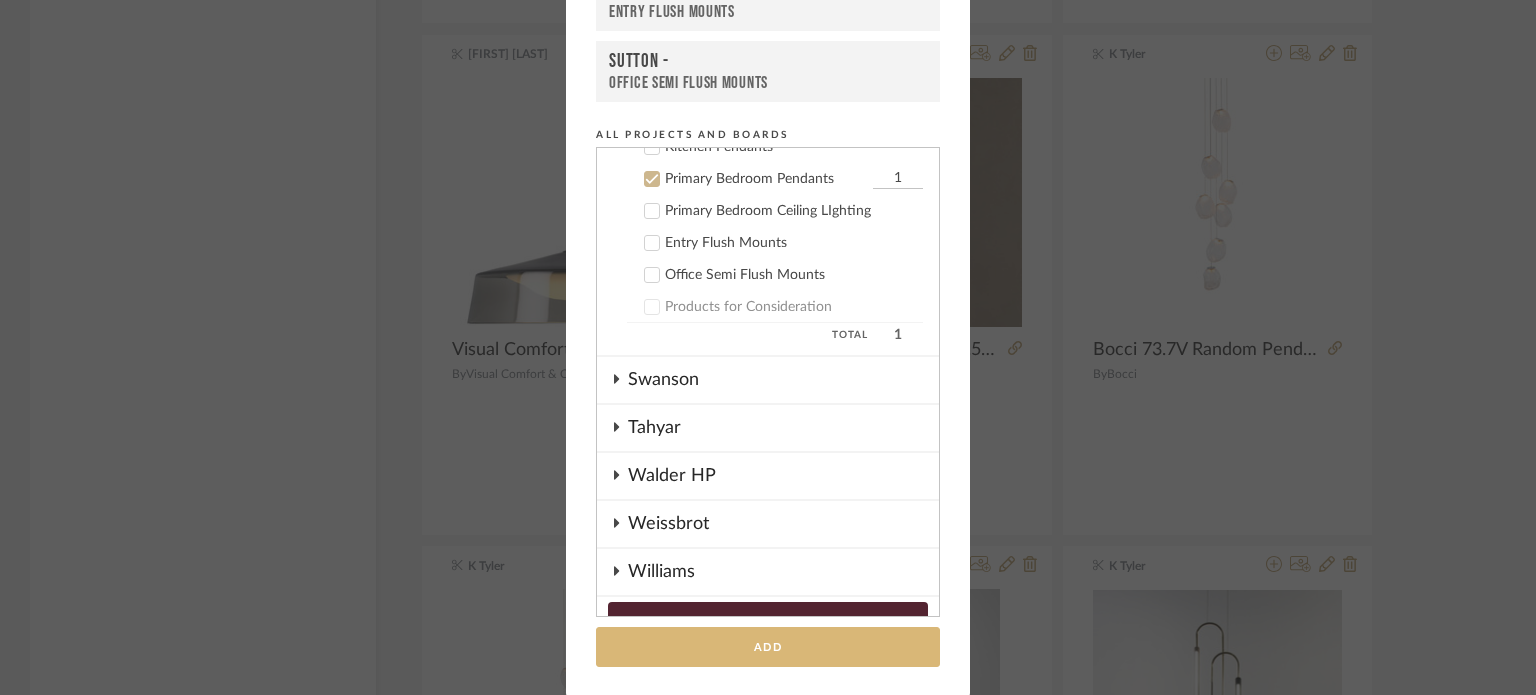 click on "Add" at bounding box center [768, 647] 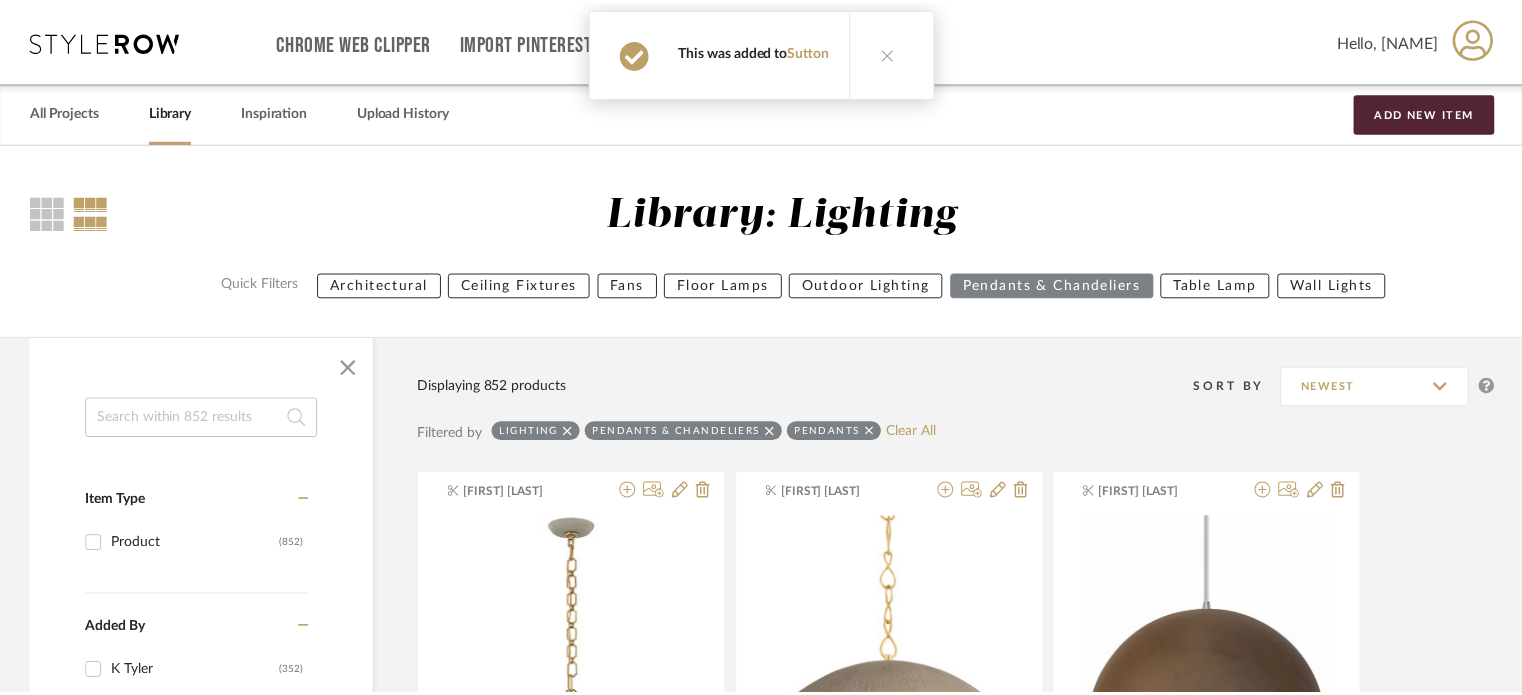 scroll, scrollTop: 33684, scrollLeft: 0, axis: vertical 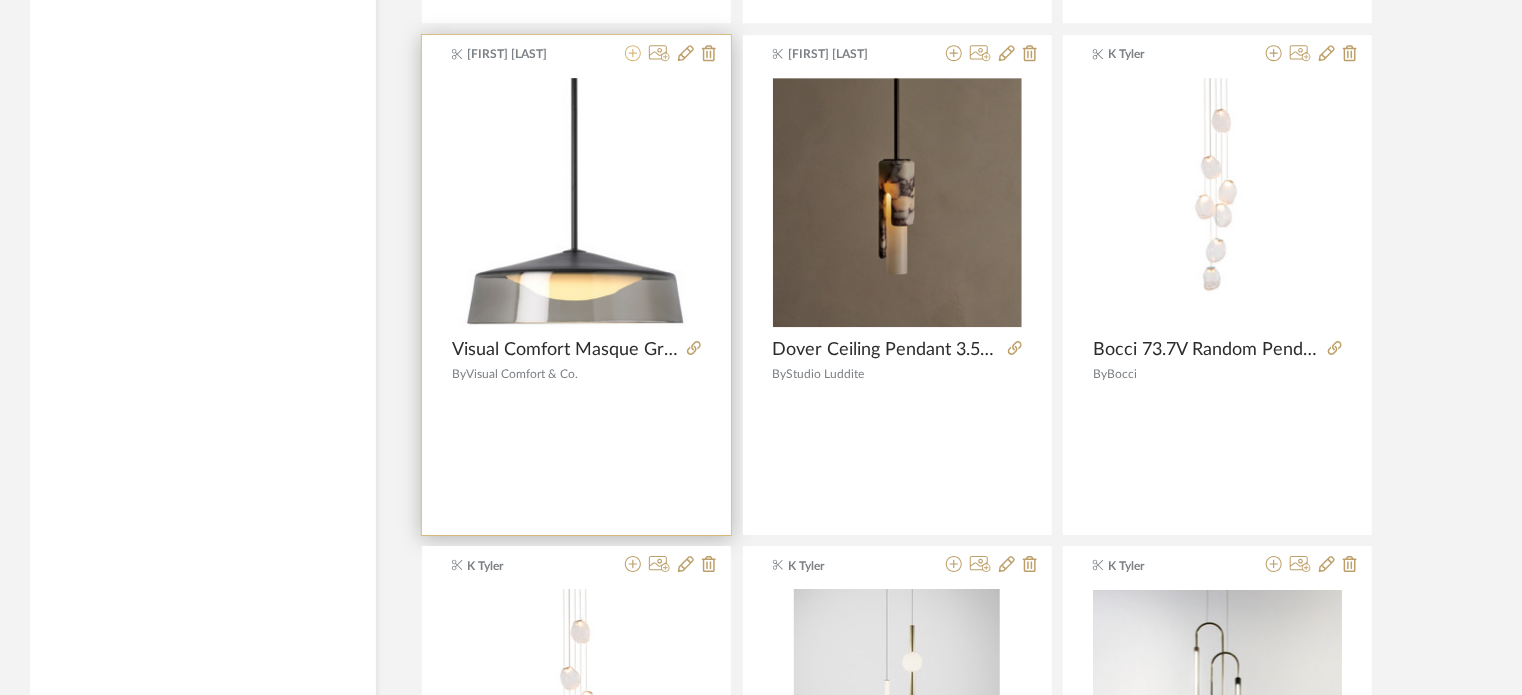 click 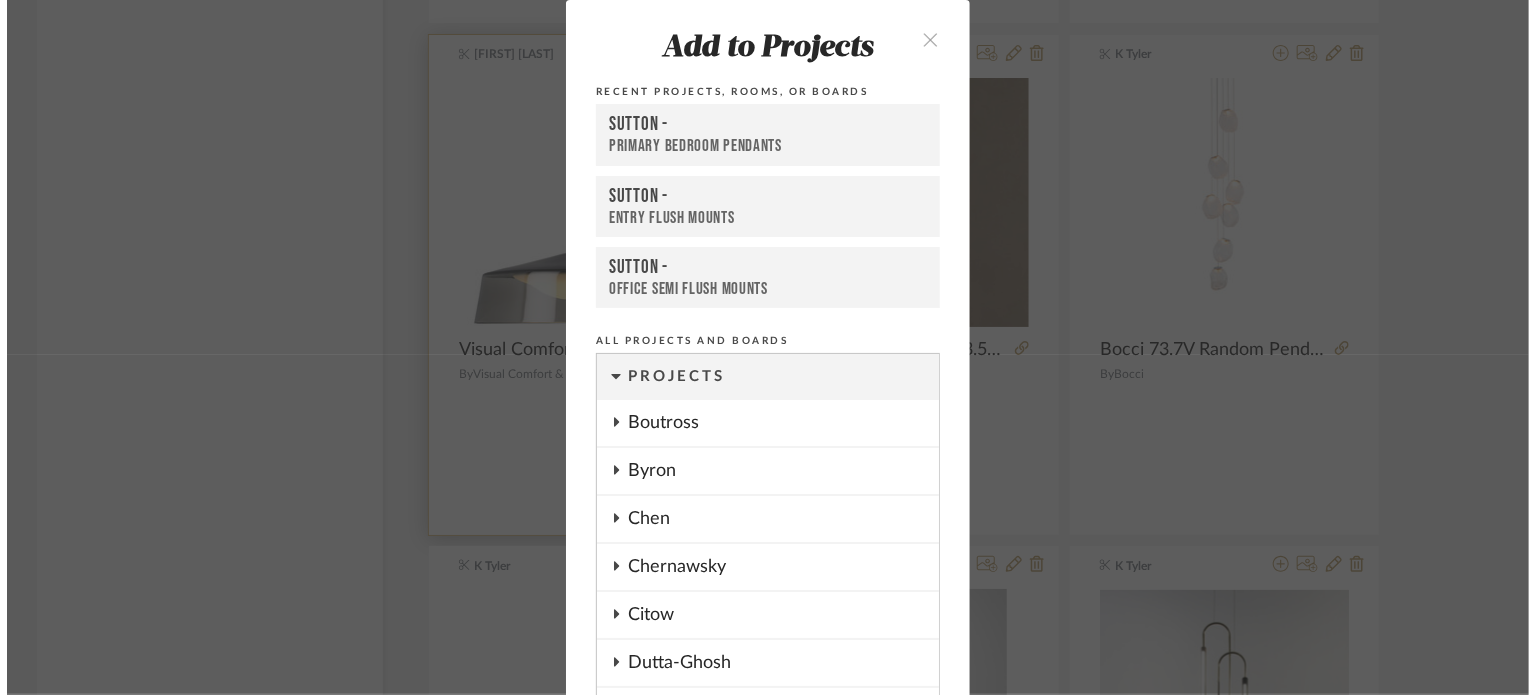 scroll, scrollTop: 0, scrollLeft: 0, axis: both 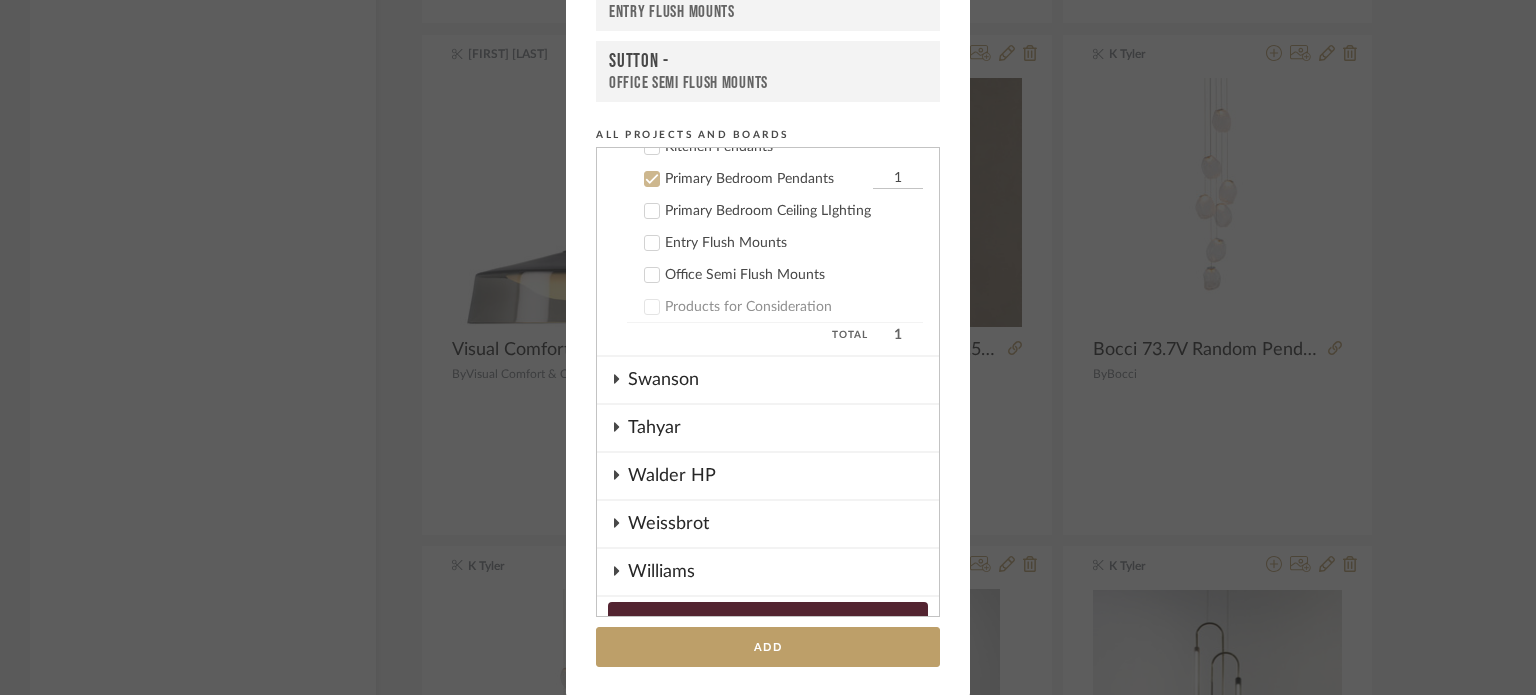 click 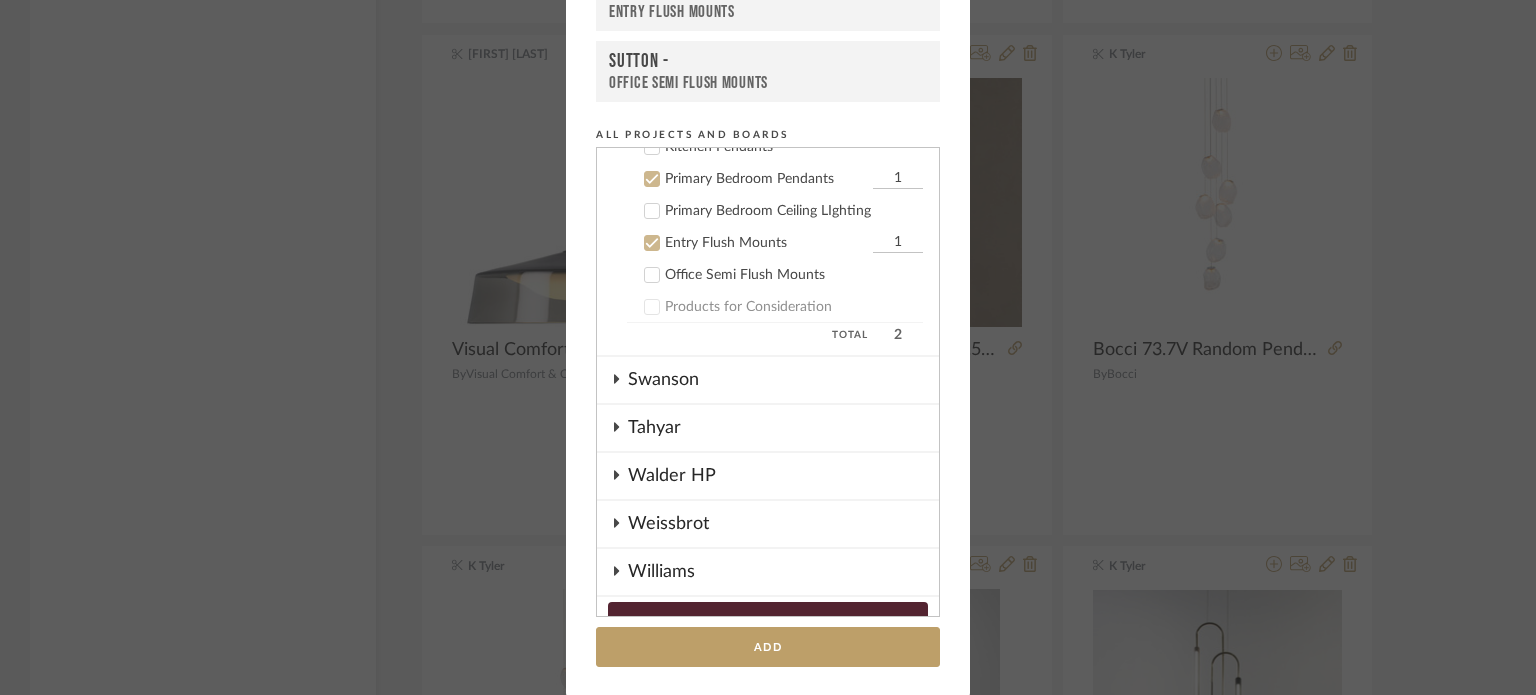 click on "Primary Bedroom Pendants  1" at bounding box center (775, 179) 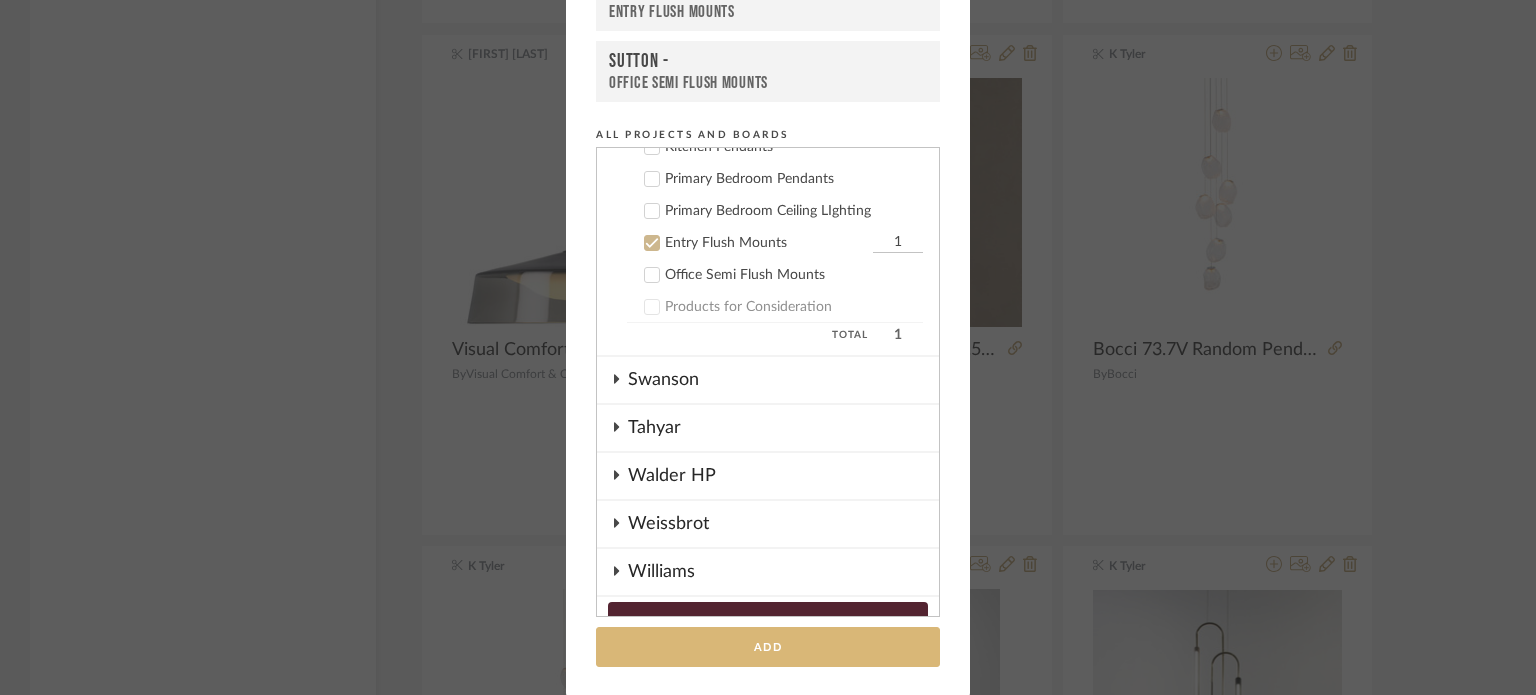 click on "Add" at bounding box center [768, 647] 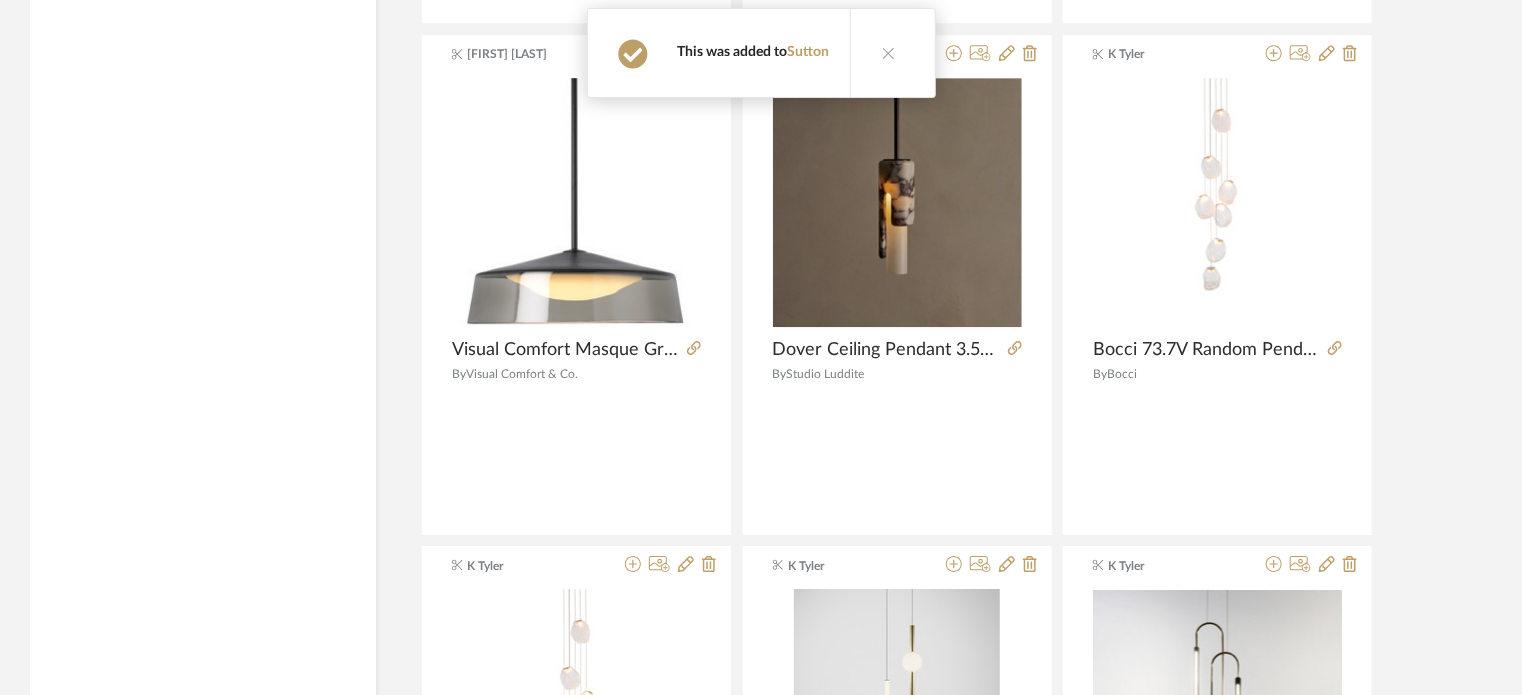 type 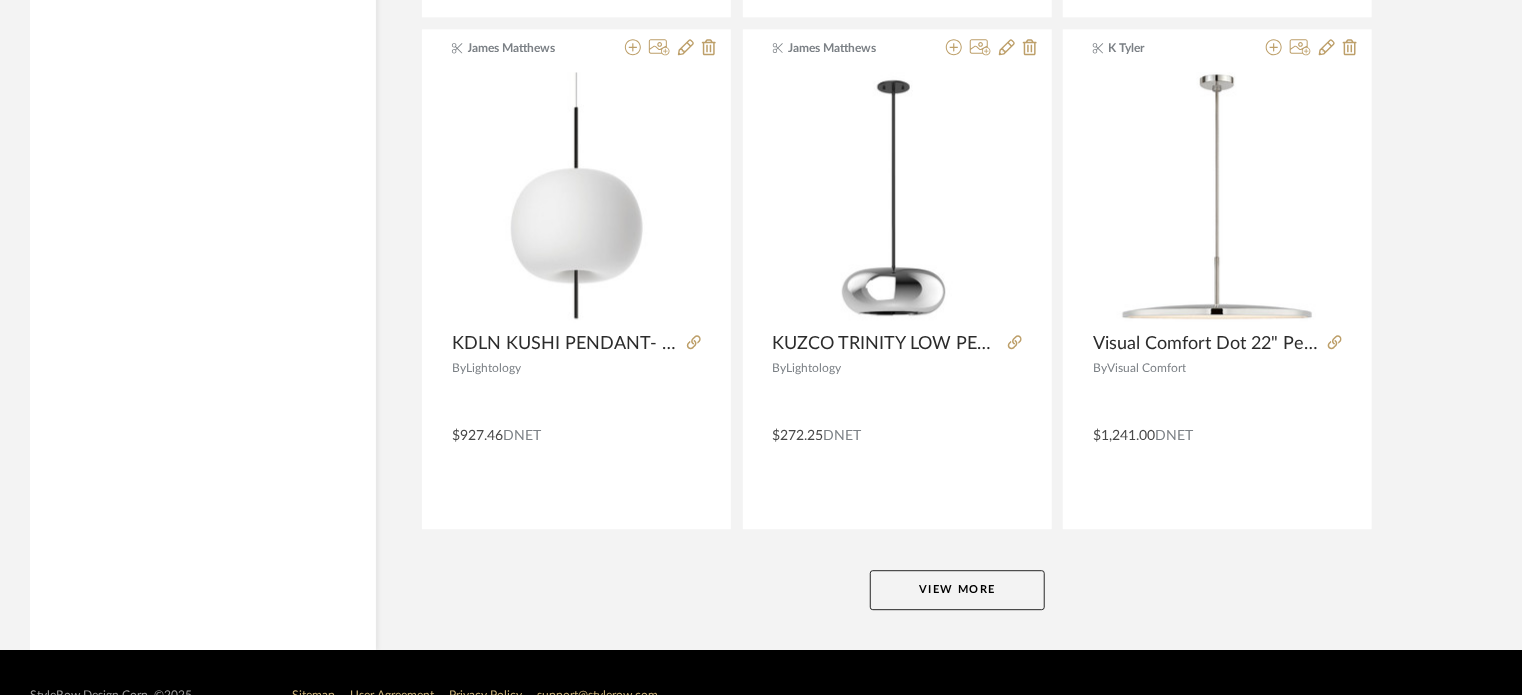 scroll, scrollTop: 36776, scrollLeft: 0, axis: vertical 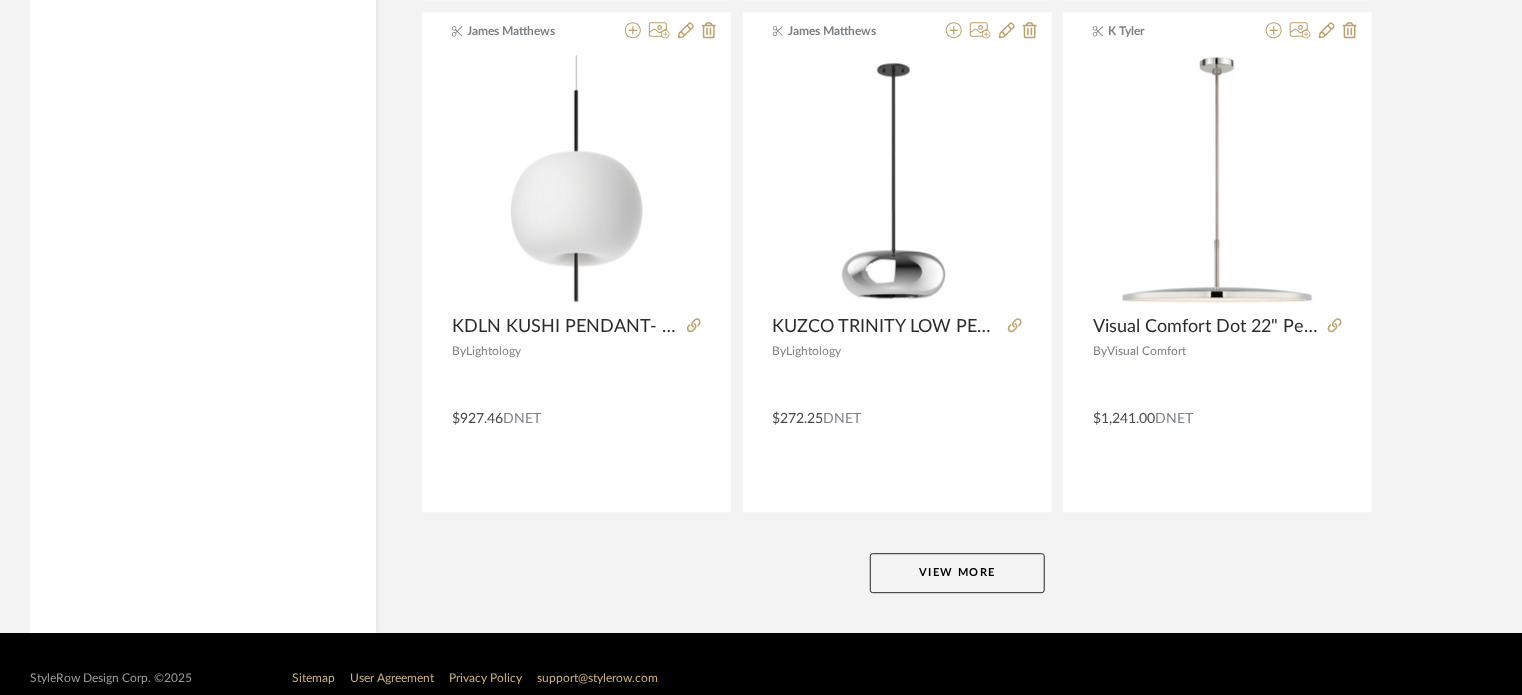 click on "View More" 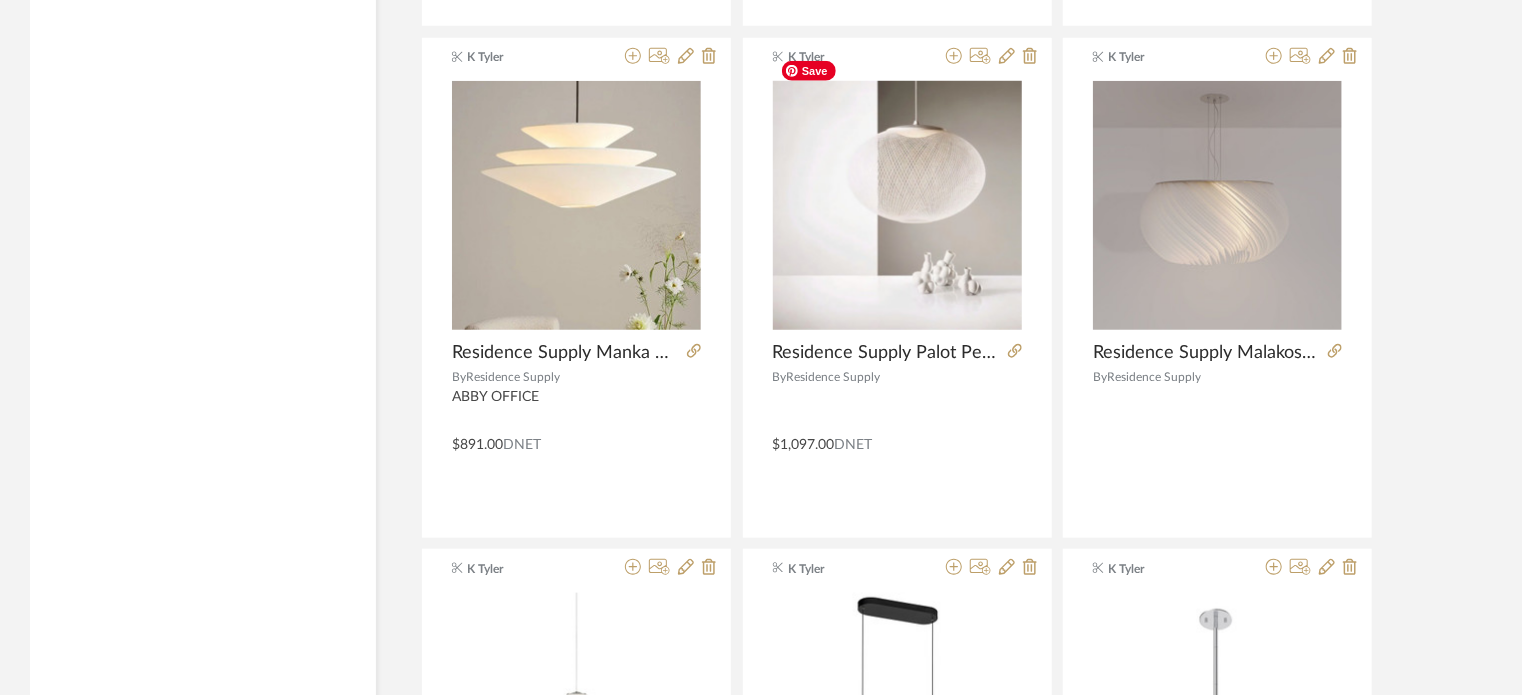 scroll, scrollTop: 38816, scrollLeft: 0, axis: vertical 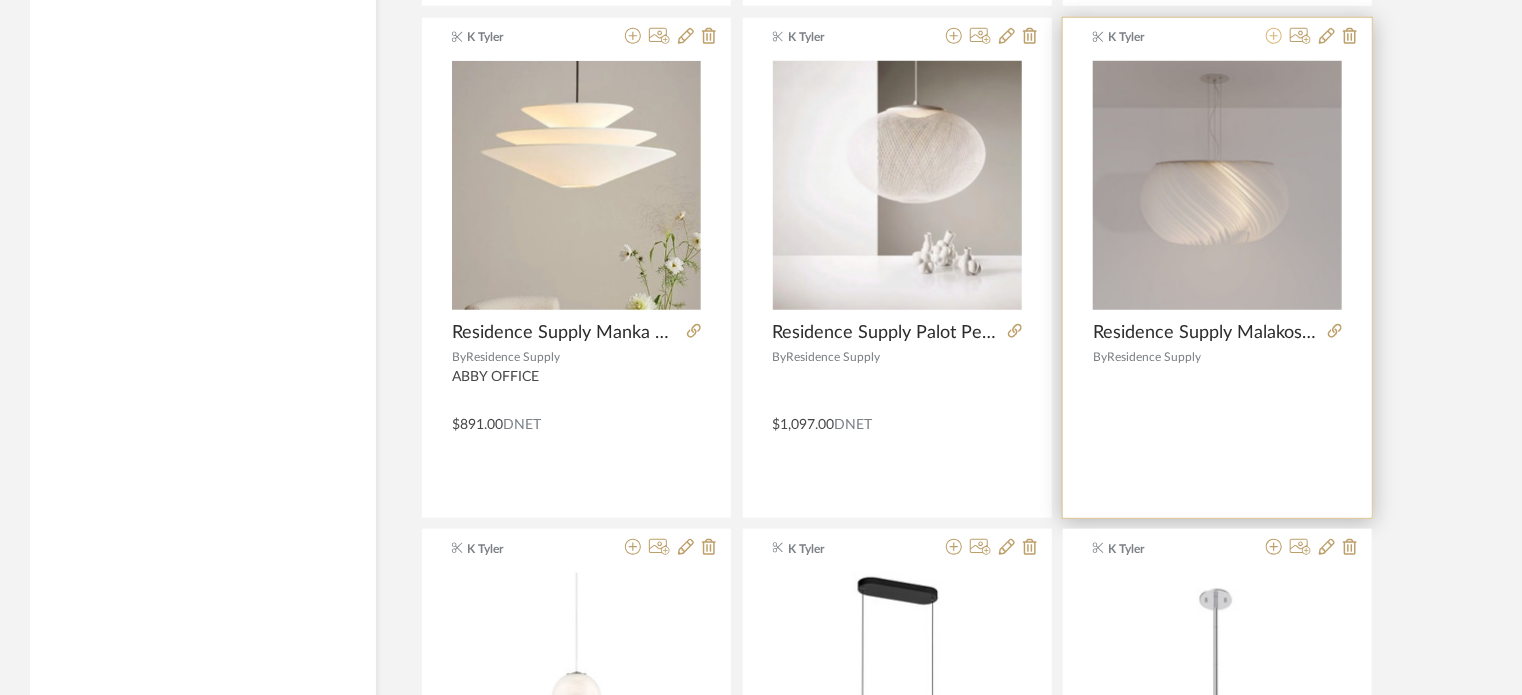 click 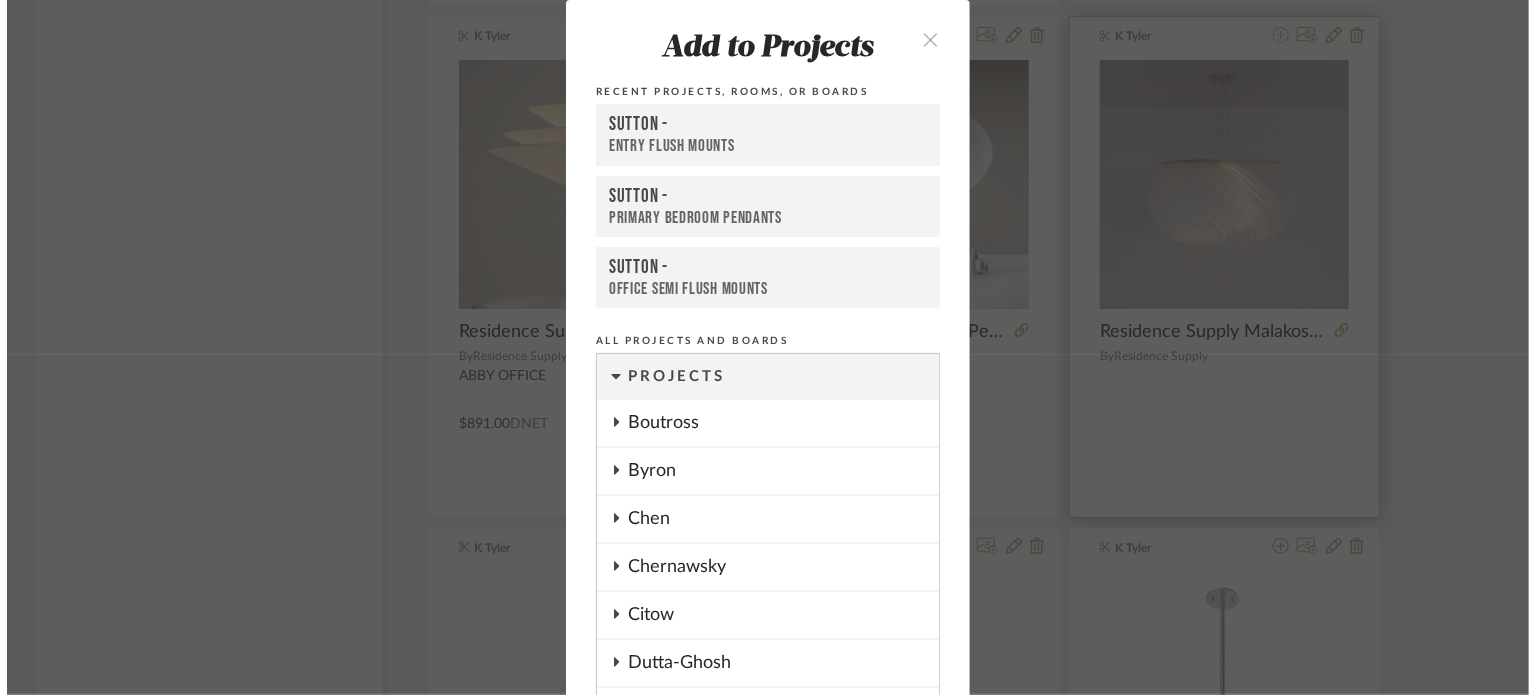 scroll, scrollTop: 0, scrollLeft: 0, axis: both 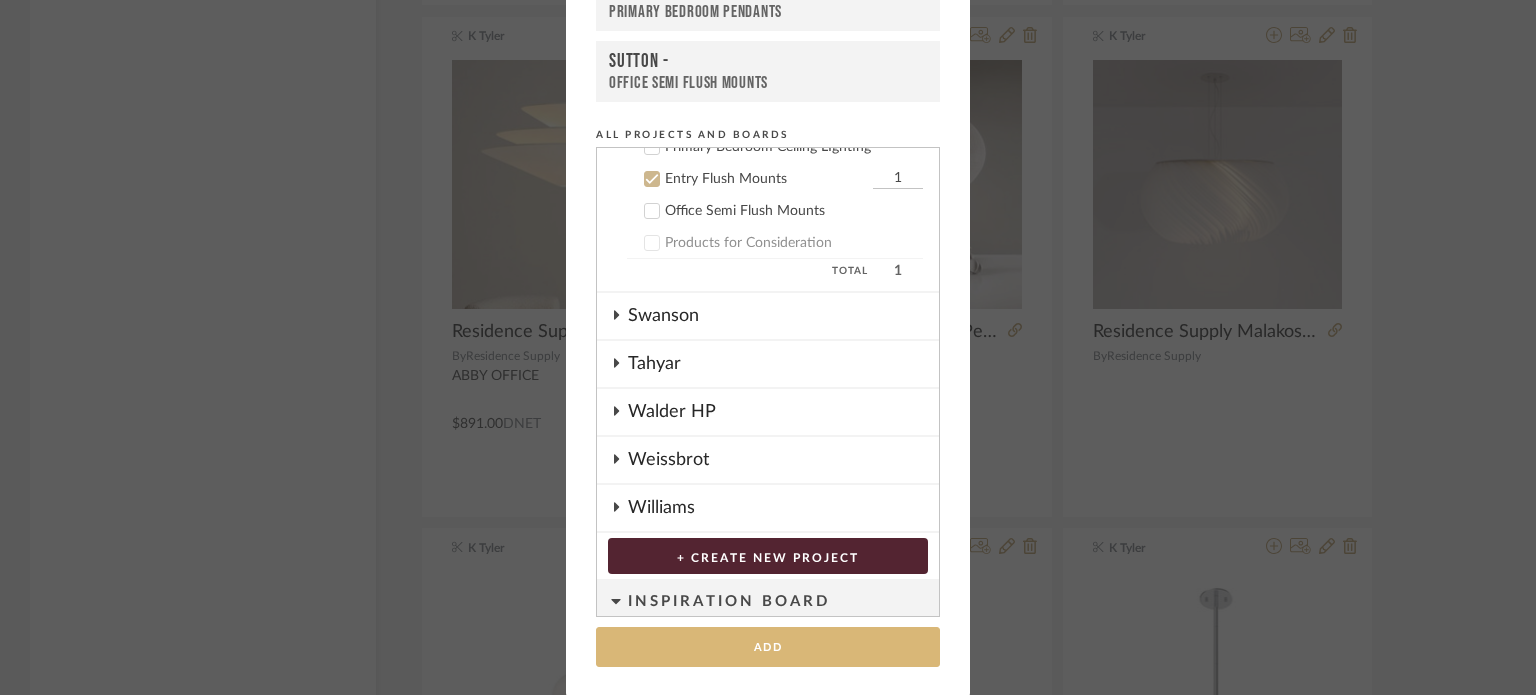 click on "Add" at bounding box center (768, 647) 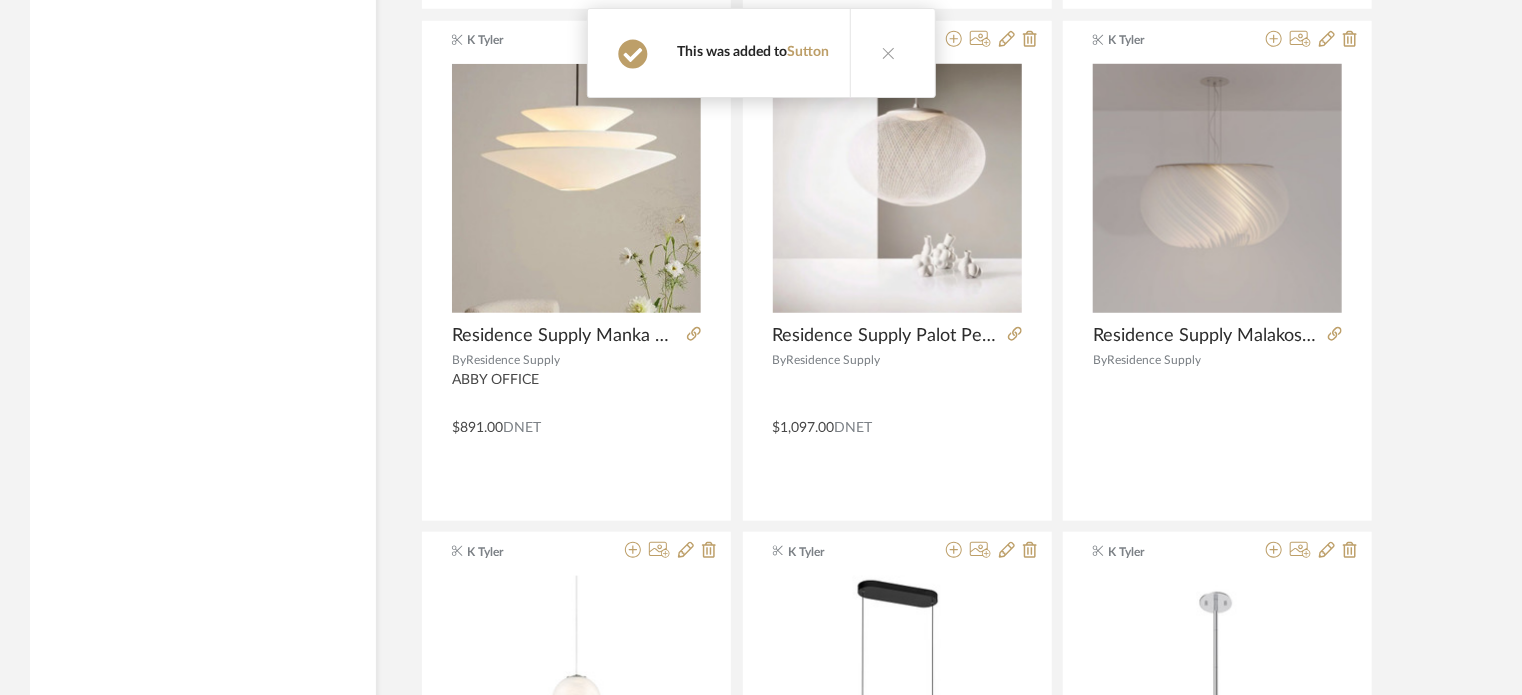 type 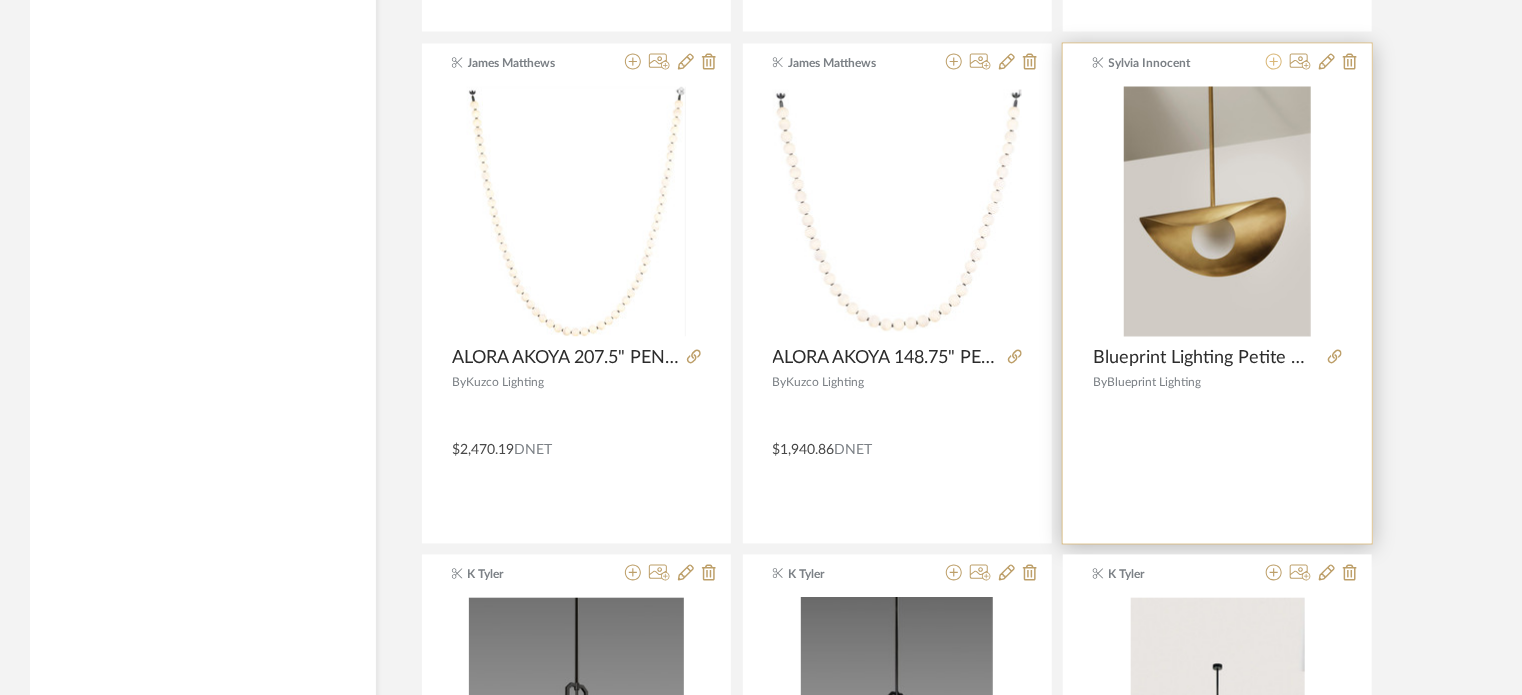 scroll, scrollTop: 39838, scrollLeft: 0, axis: vertical 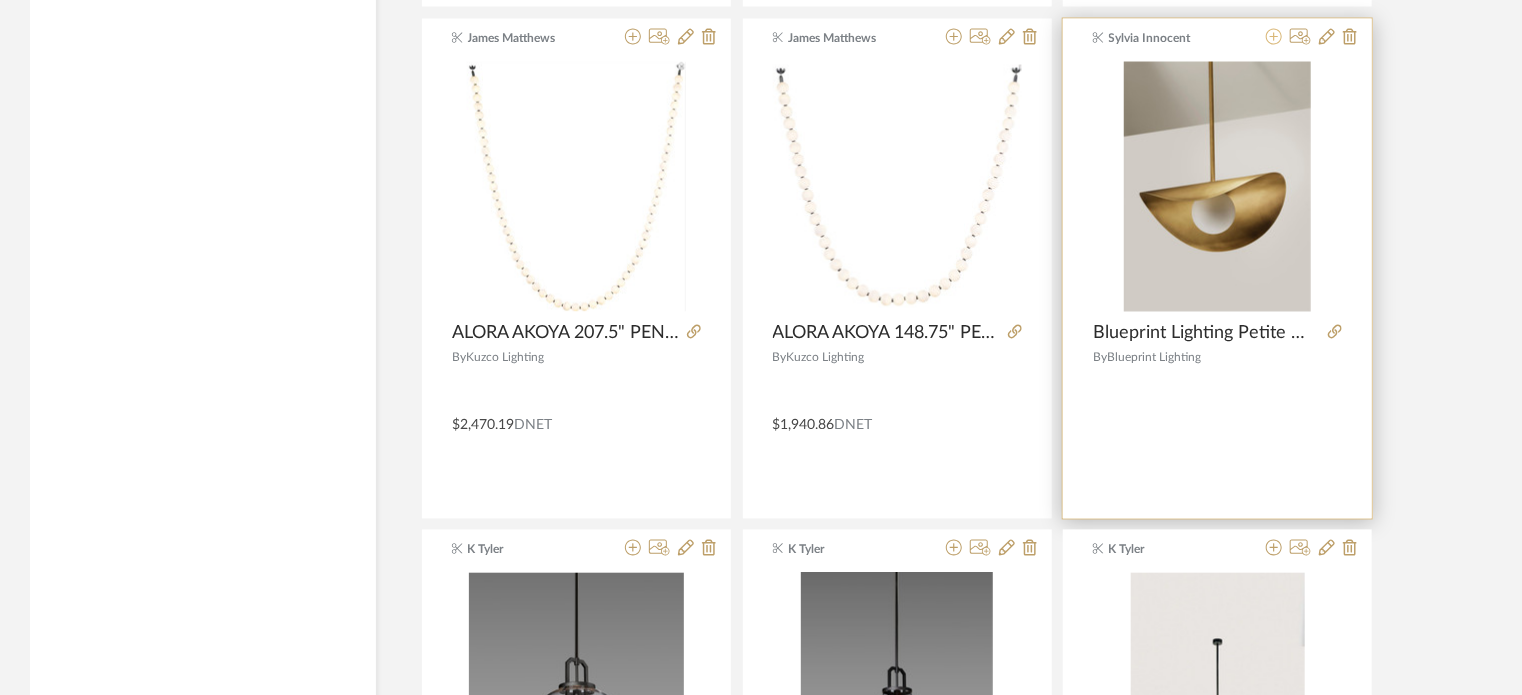 click 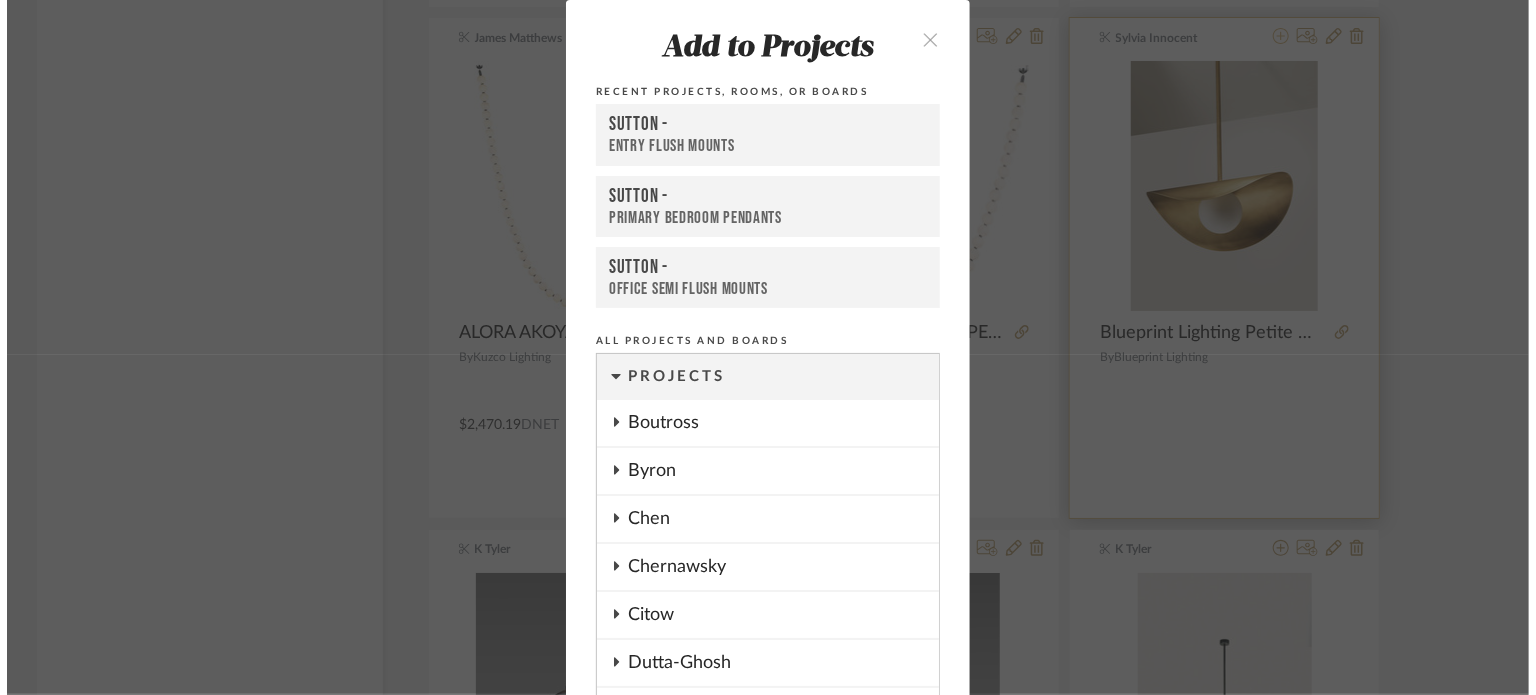 scroll, scrollTop: 0, scrollLeft: 0, axis: both 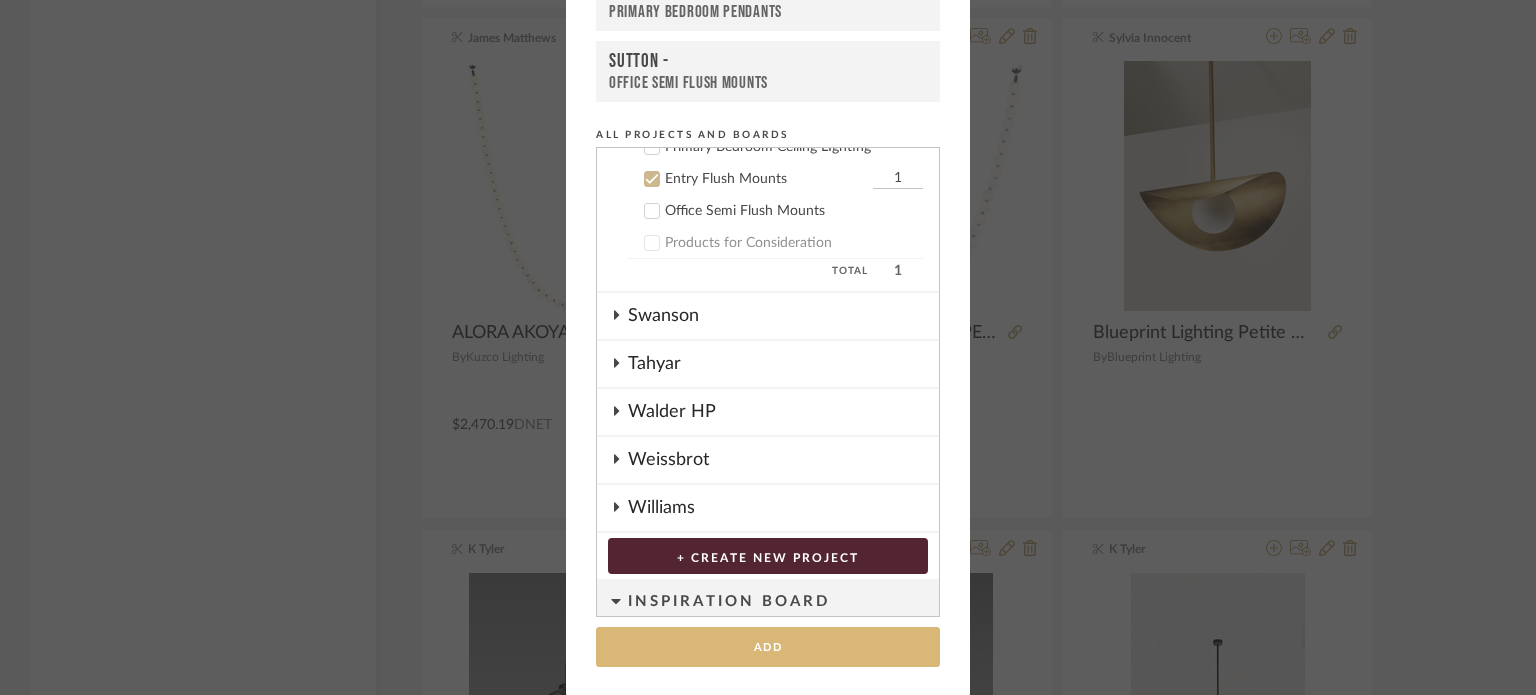 click on "Add" at bounding box center (768, 647) 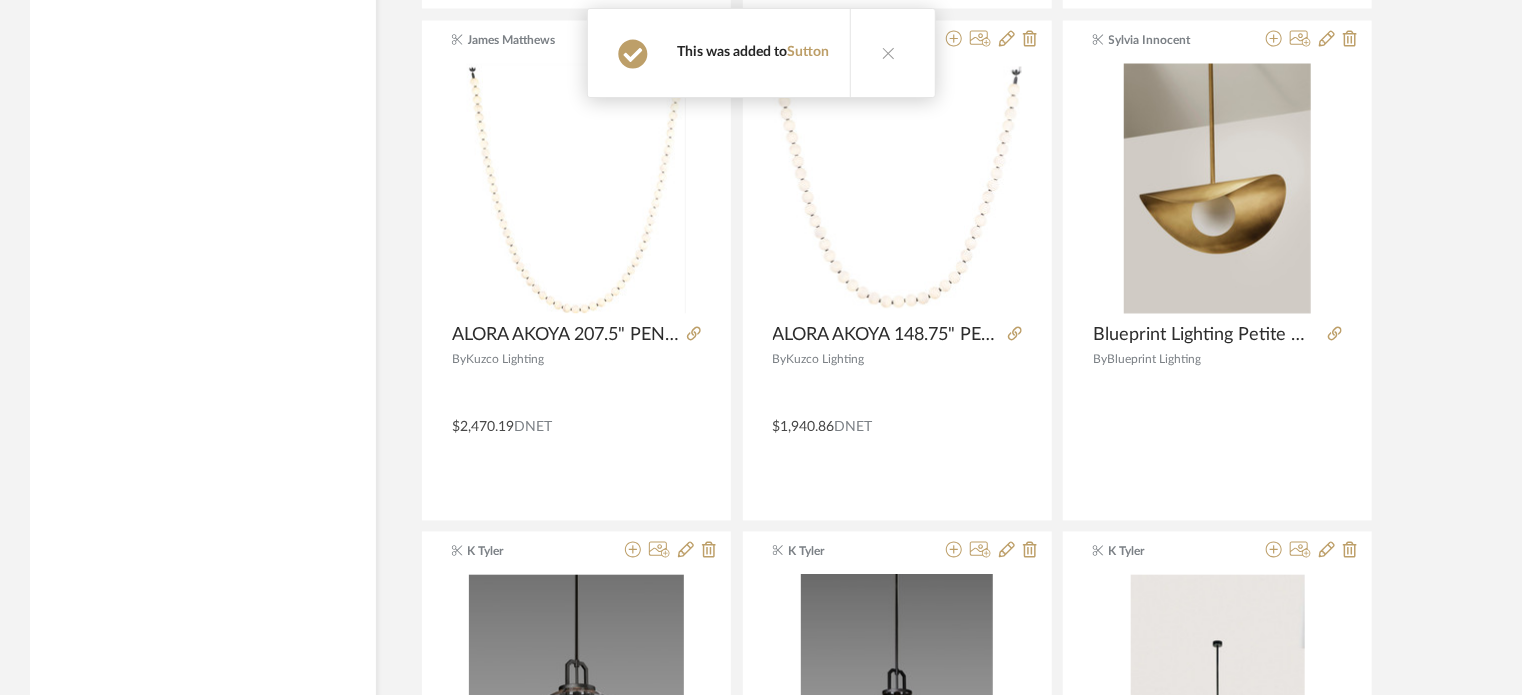 type 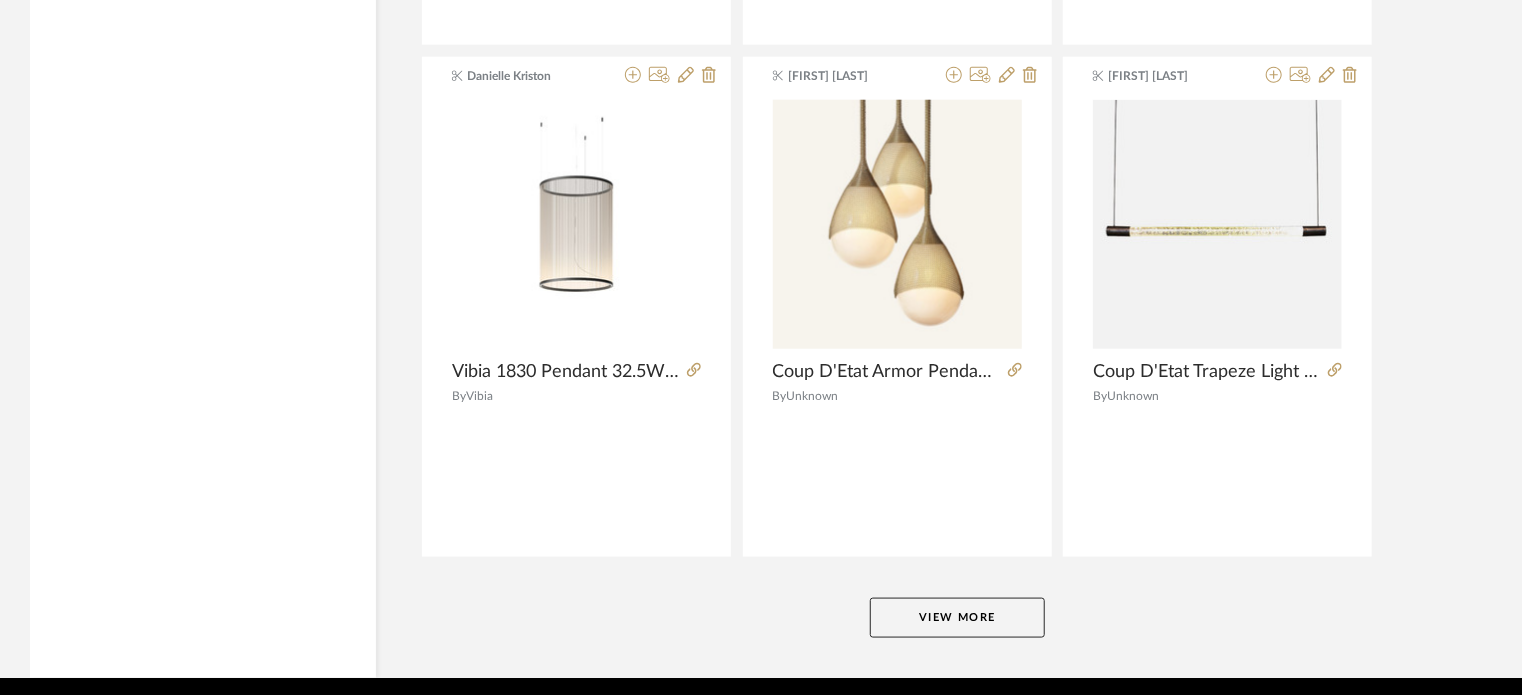 scroll, scrollTop: 42910, scrollLeft: 0, axis: vertical 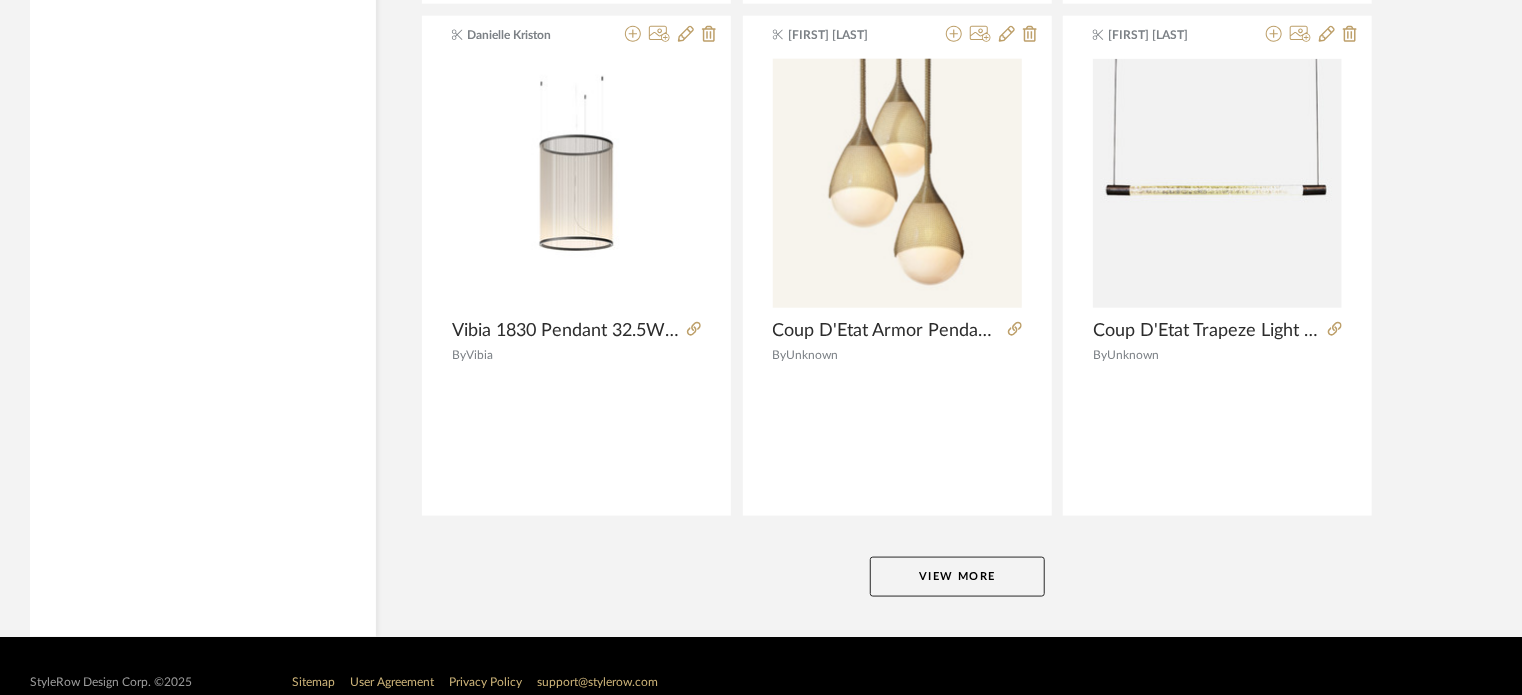 click on "View More" 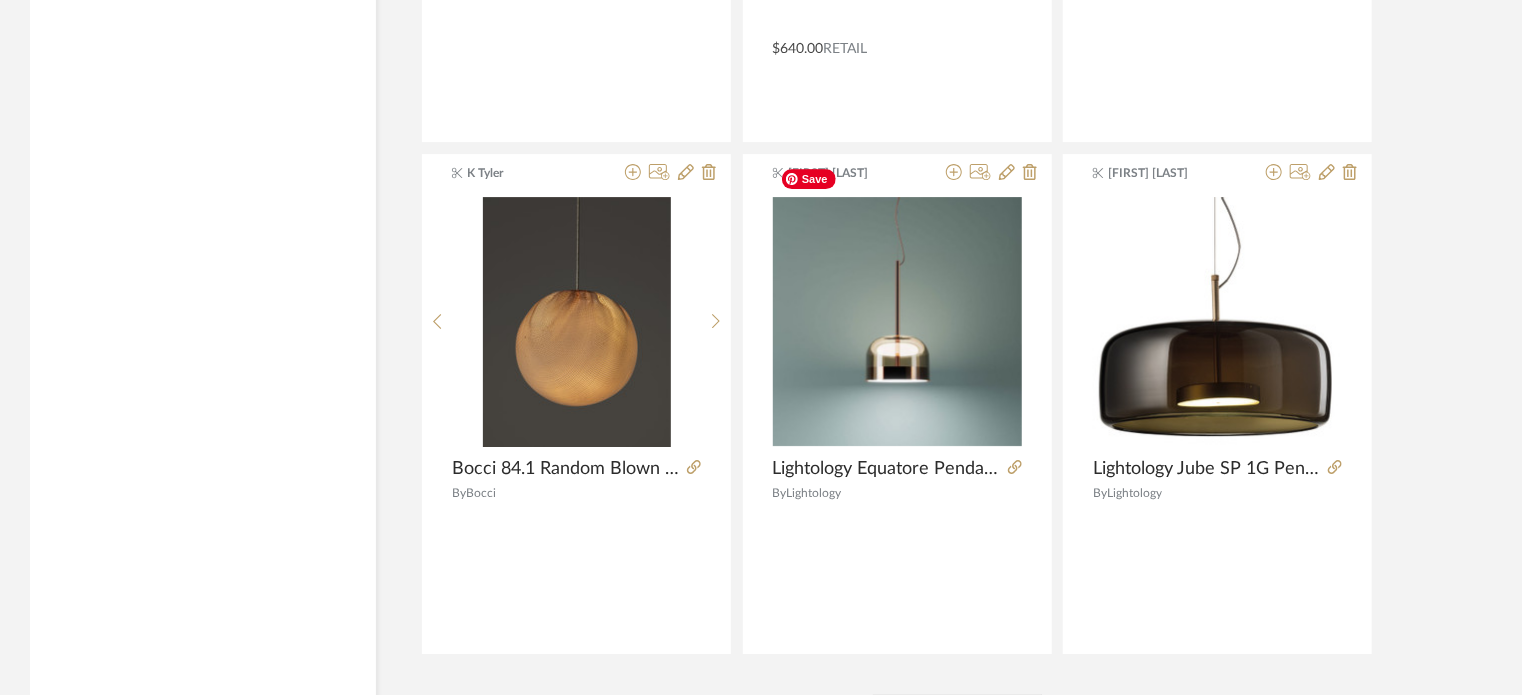 scroll, scrollTop: 49043, scrollLeft: 0, axis: vertical 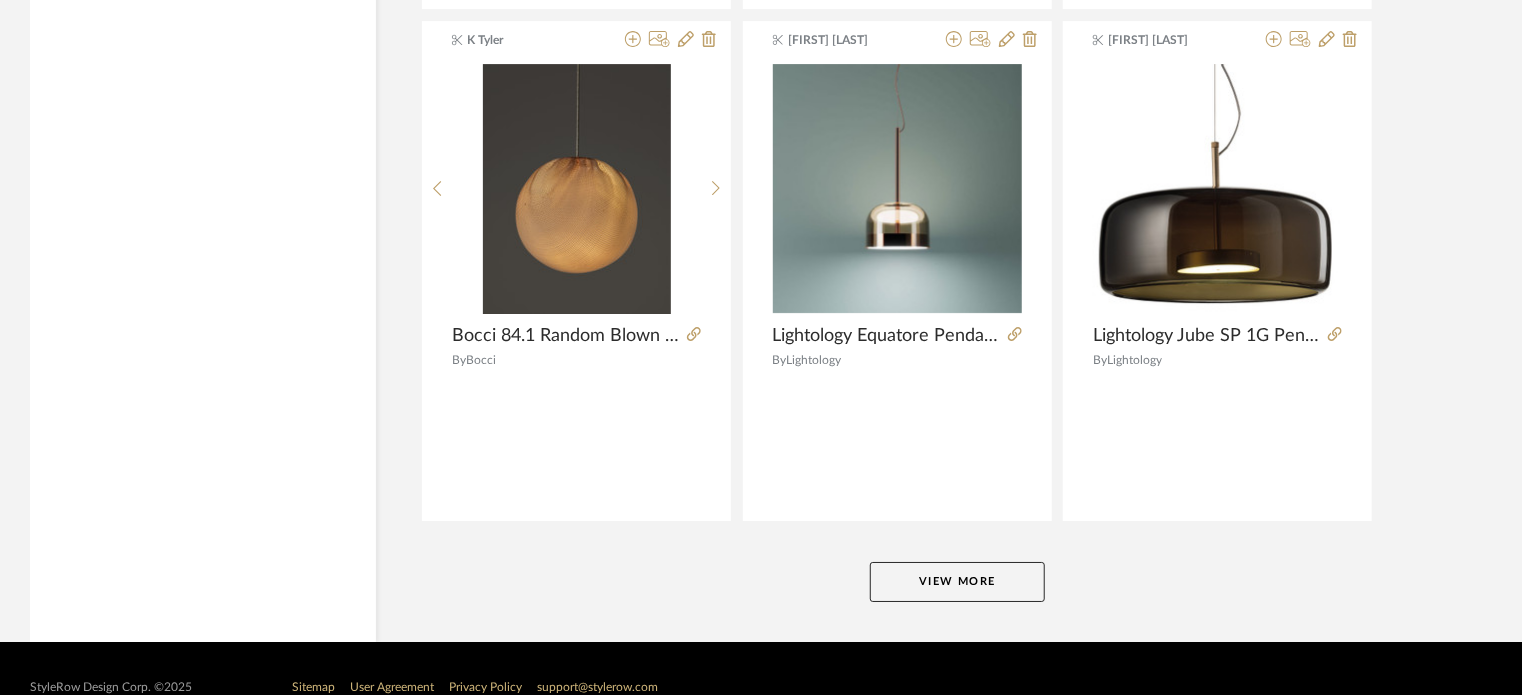 click on "View More" 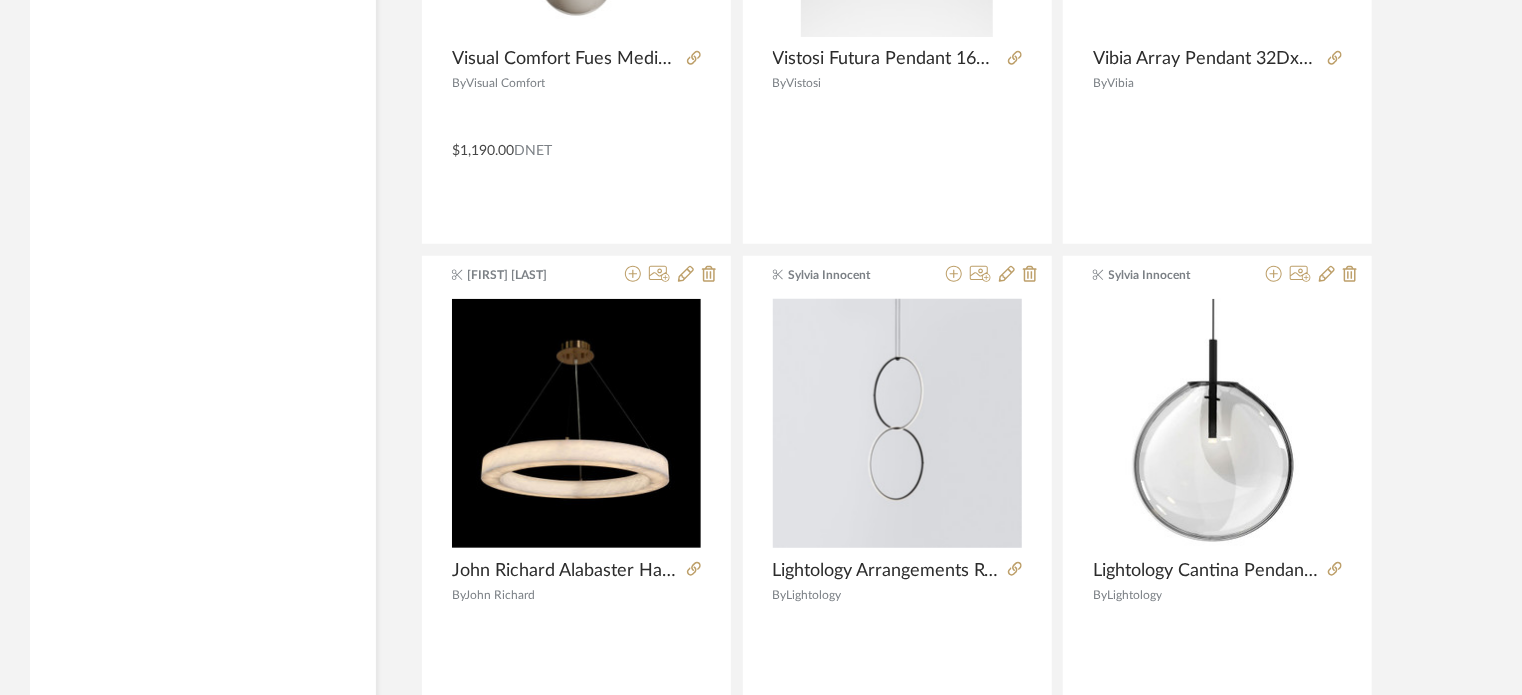 scroll, scrollTop: 53963, scrollLeft: 0, axis: vertical 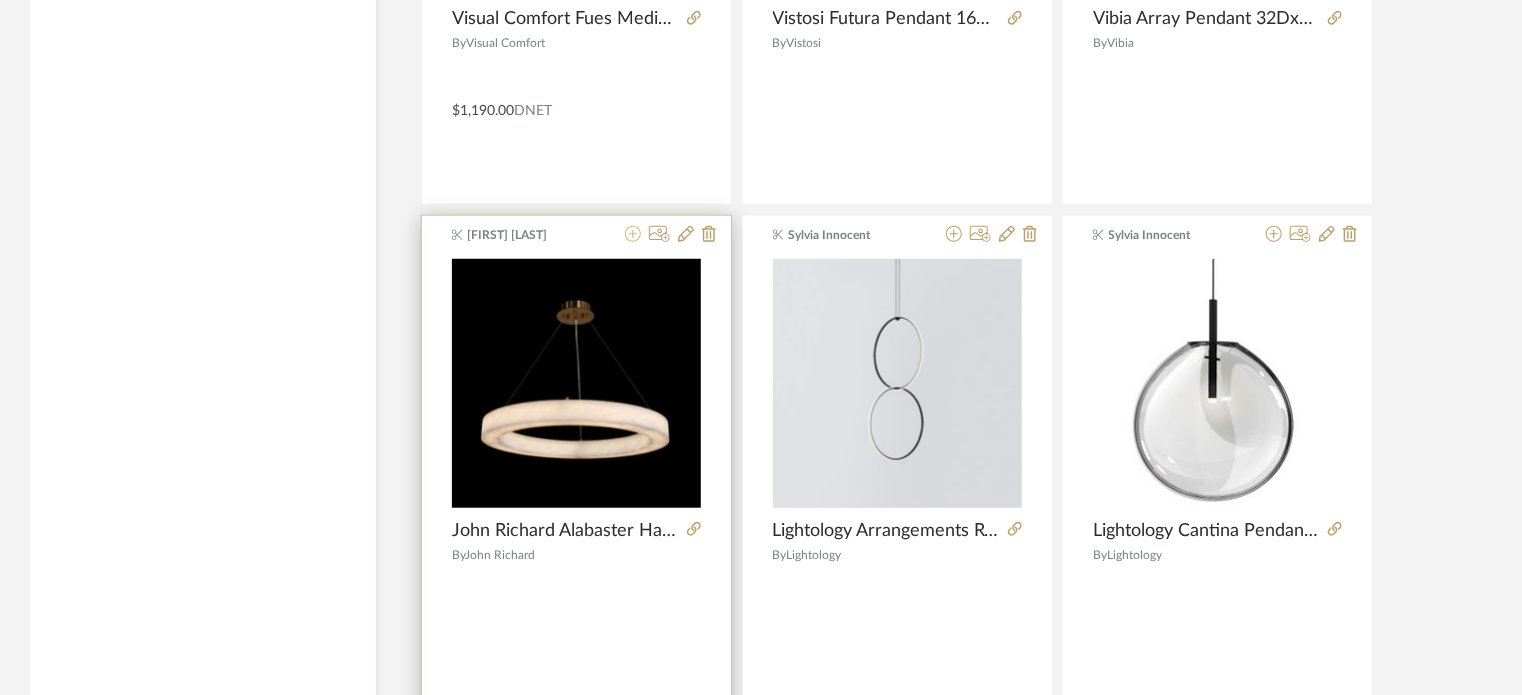 click 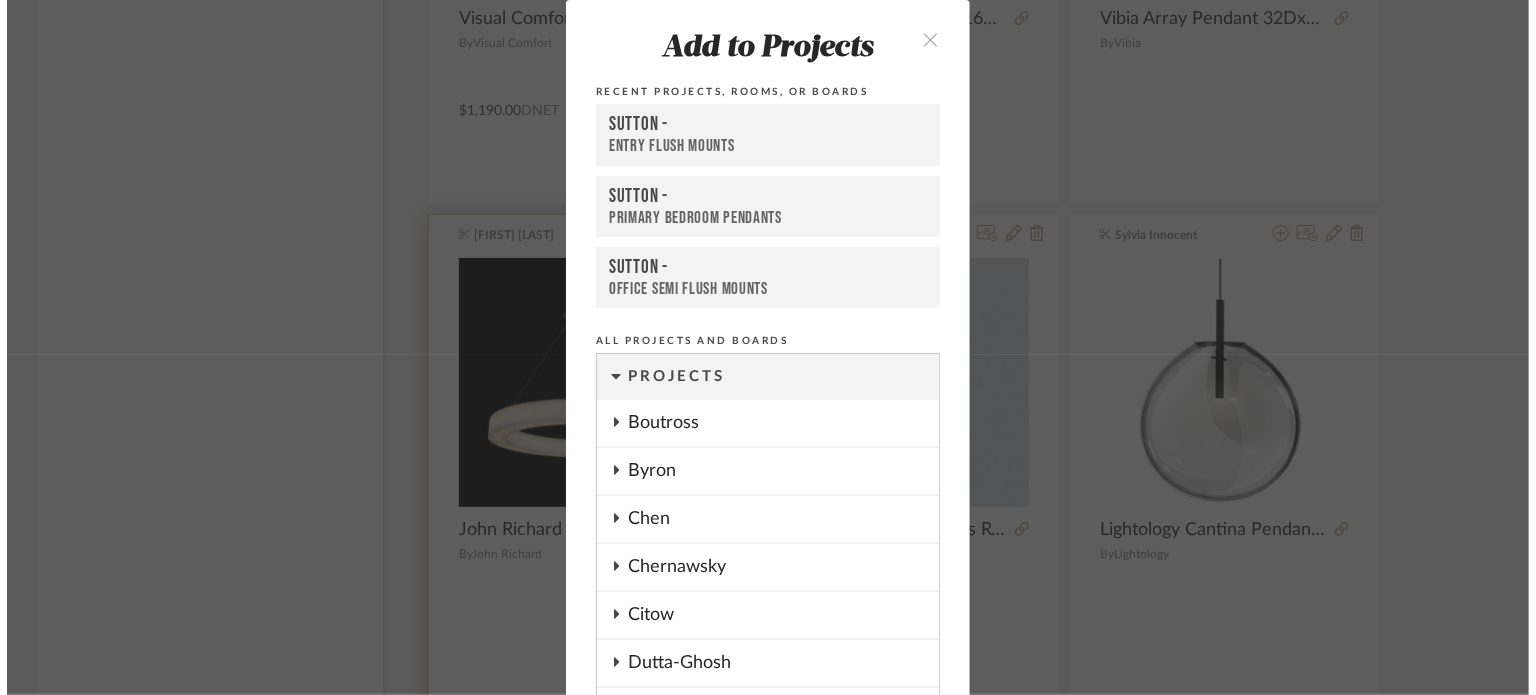 scroll, scrollTop: 0, scrollLeft: 0, axis: both 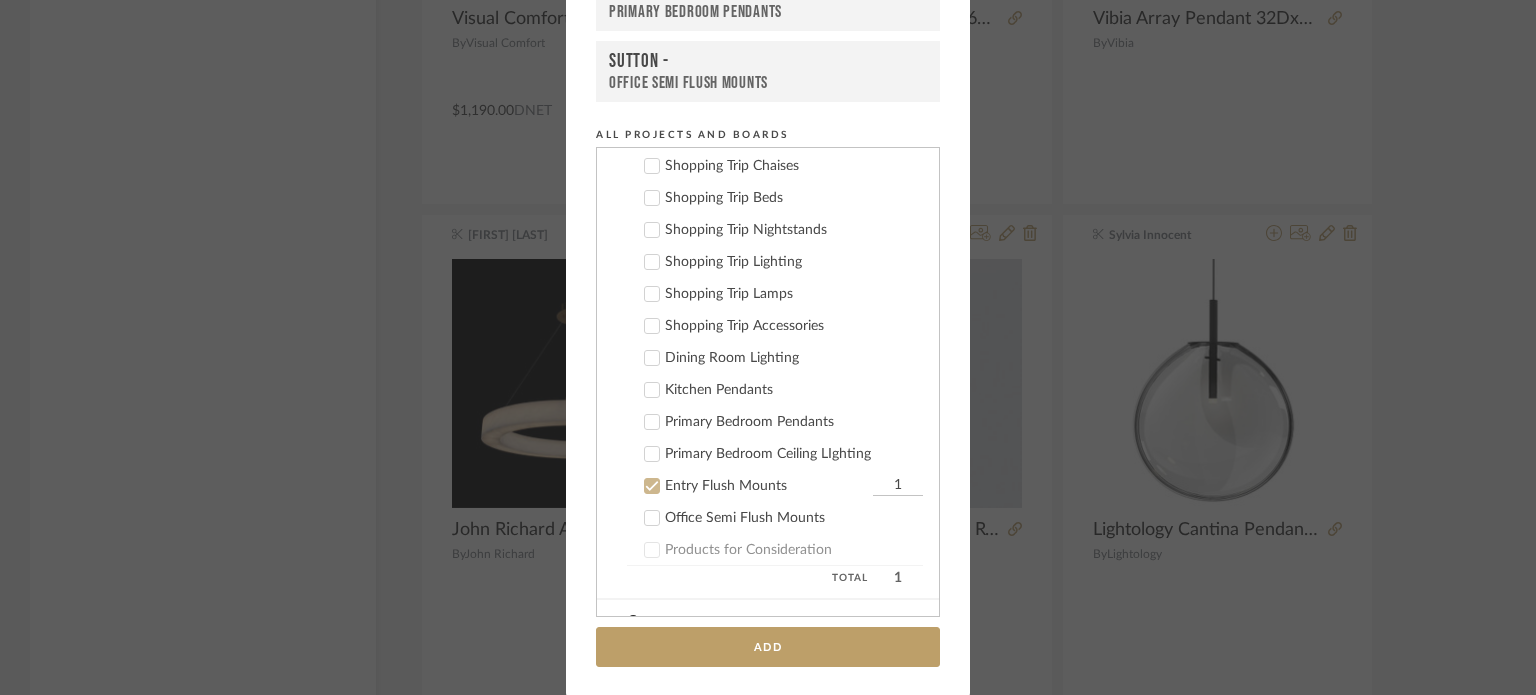 click on "Primary Bedroom Pendants" at bounding box center [794, 422] 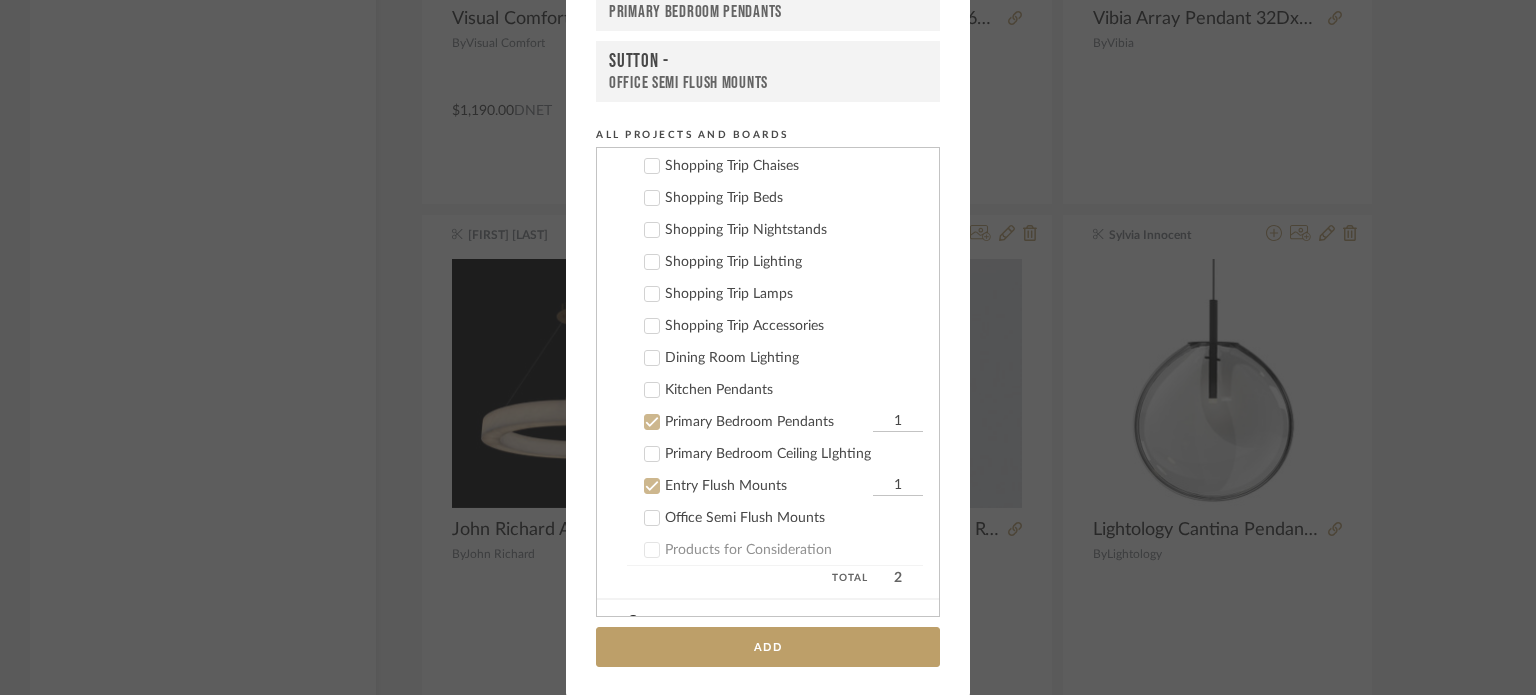 click on "Entry Flush Mounts  1" at bounding box center (775, 486) 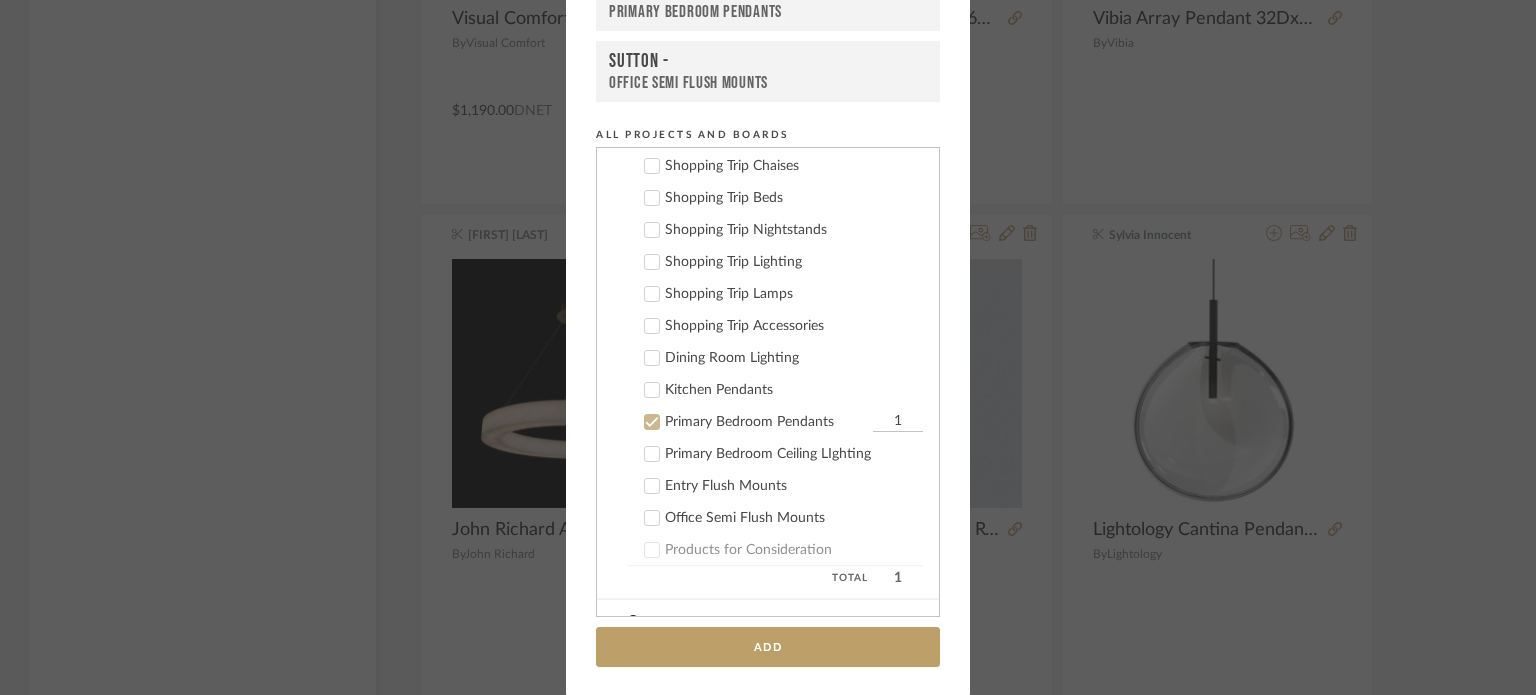 click 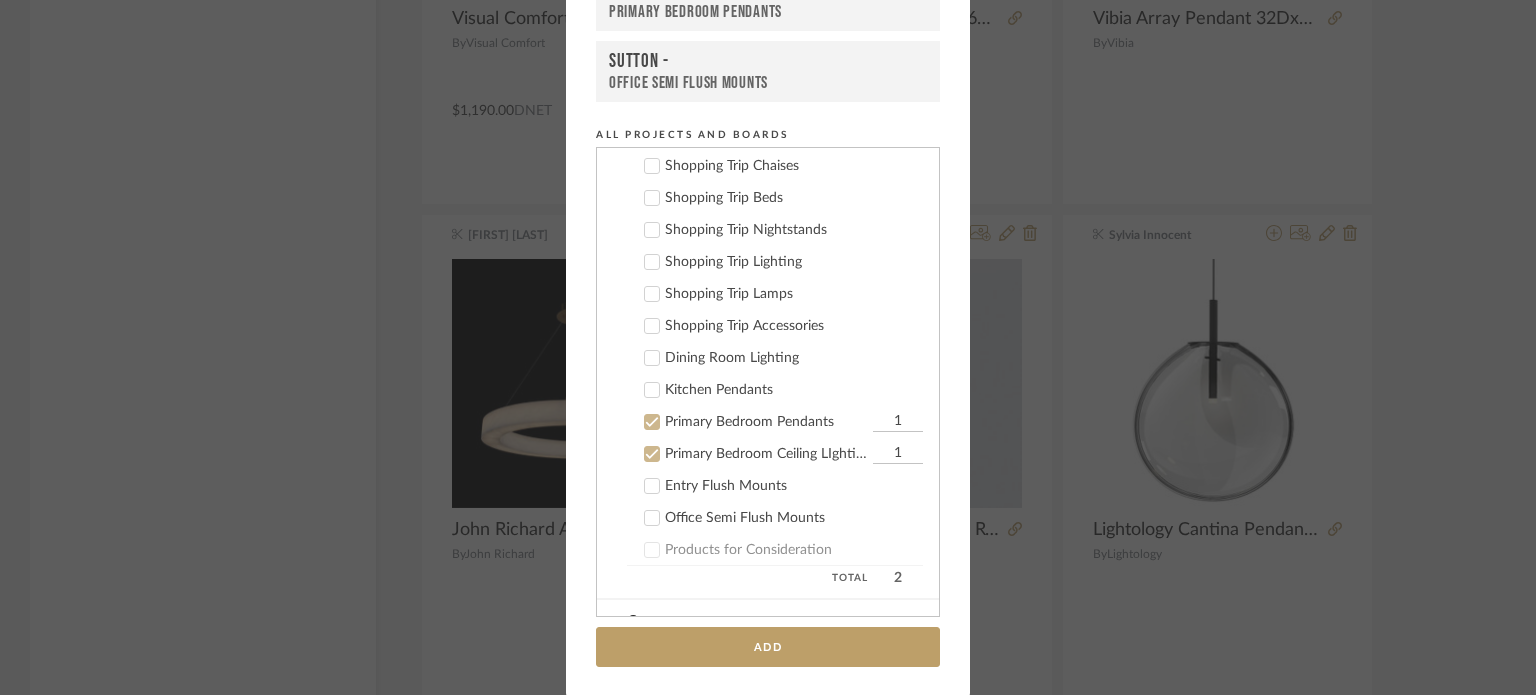 click at bounding box center (652, 422) 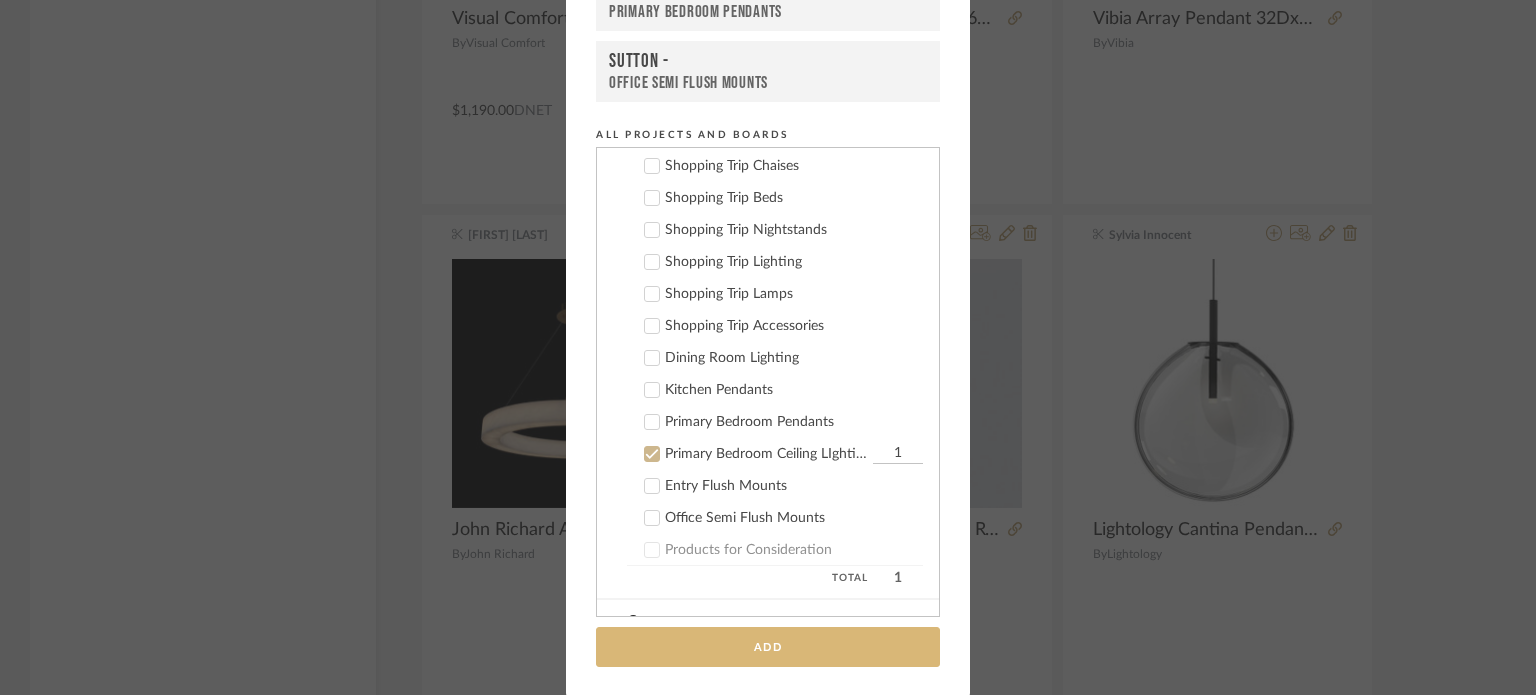 click on "Add" at bounding box center (768, 647) 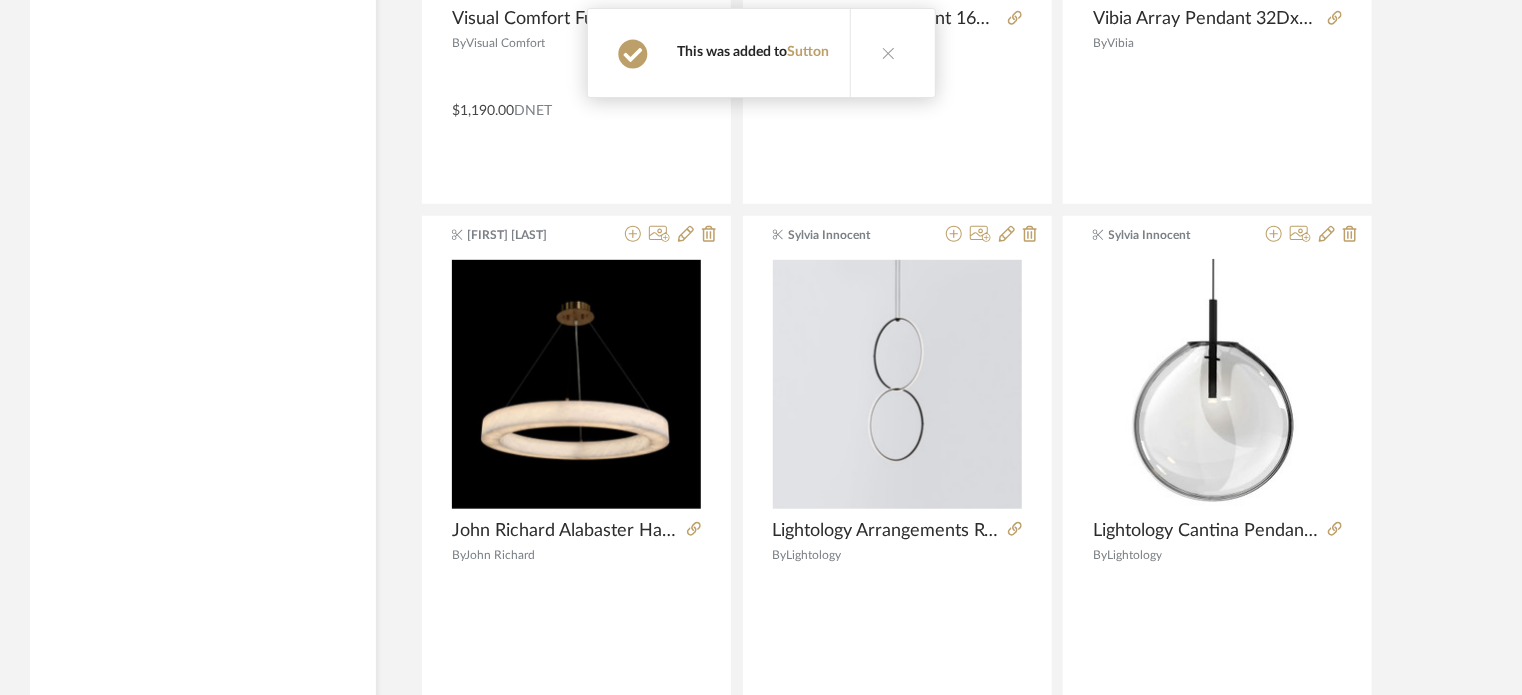 type 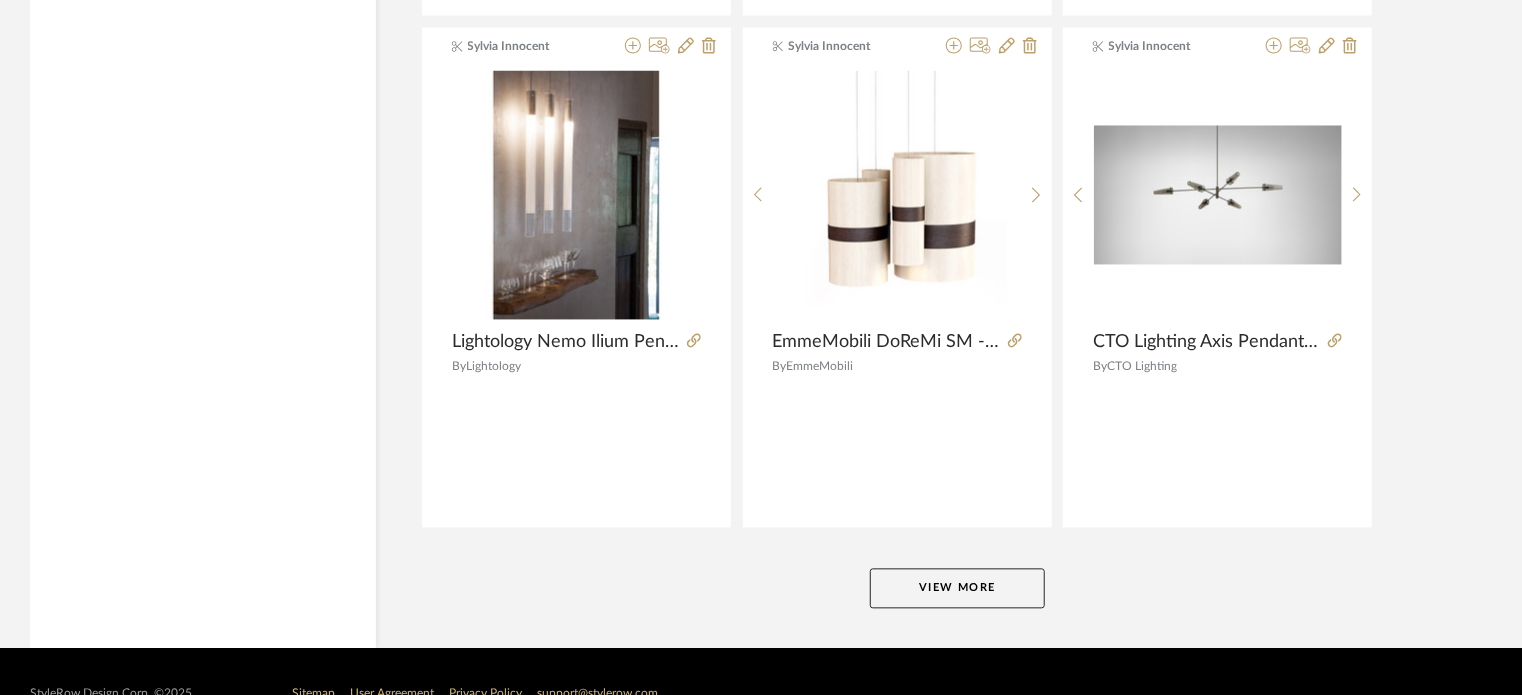 scroll, scrollTop: 55176, scrollLeft: 0, axis: vertical 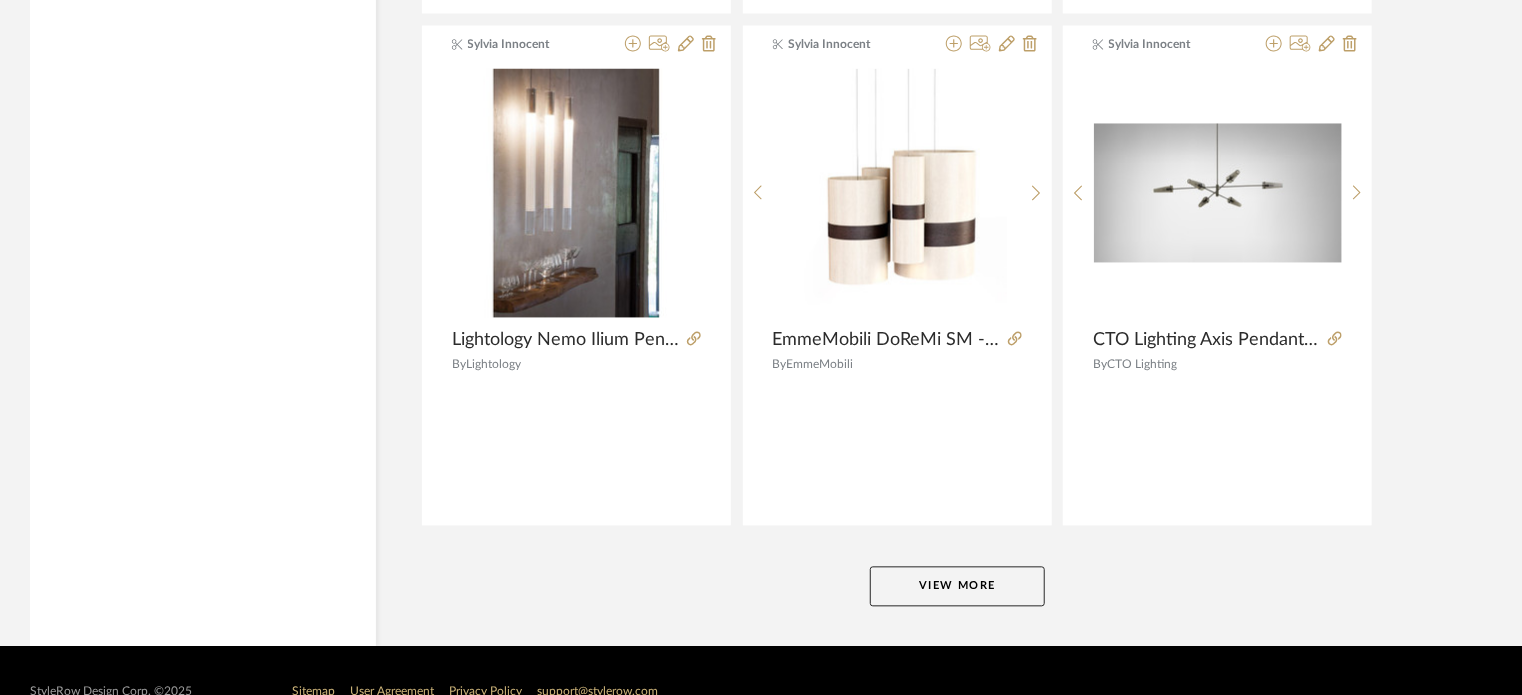 click on "View More" 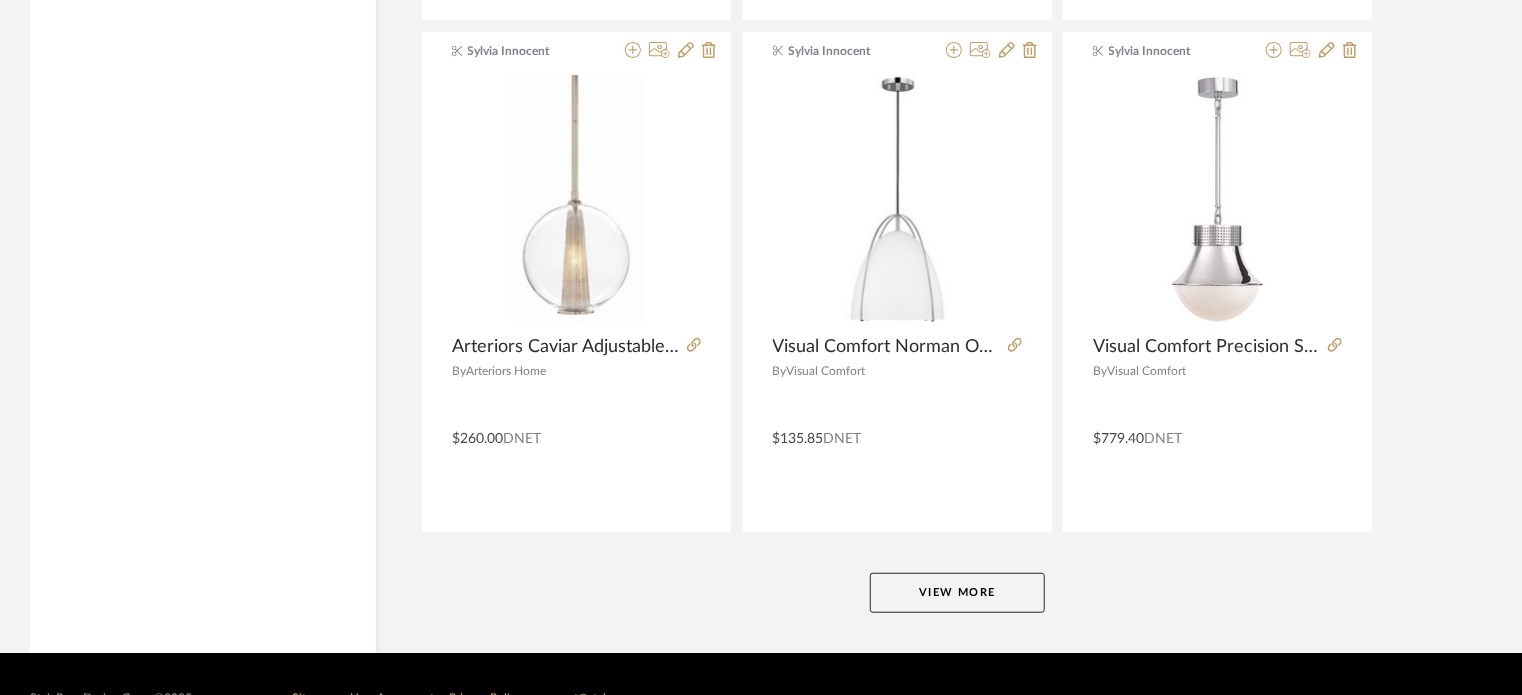 scroll, scrollTop: 61309, scrollLeft: 0, axis: vertical 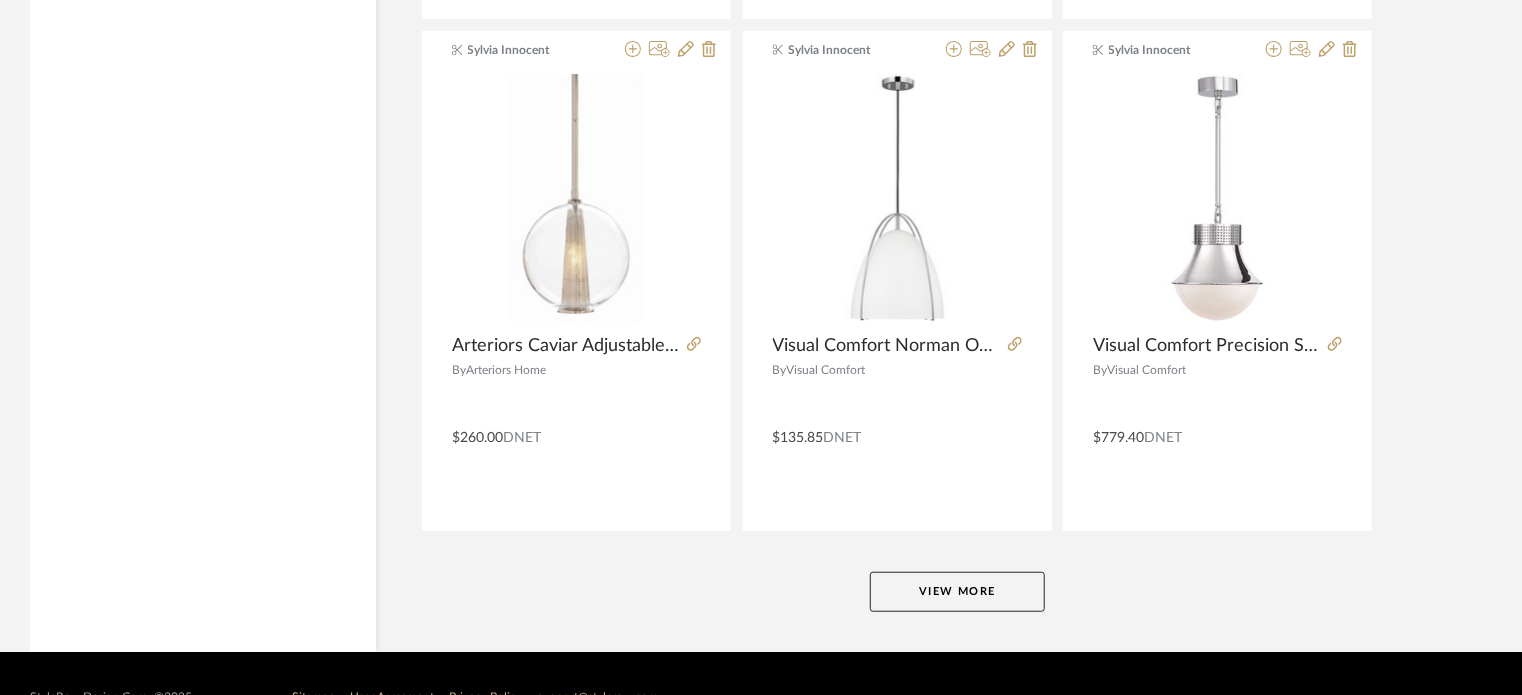 click on "View More" 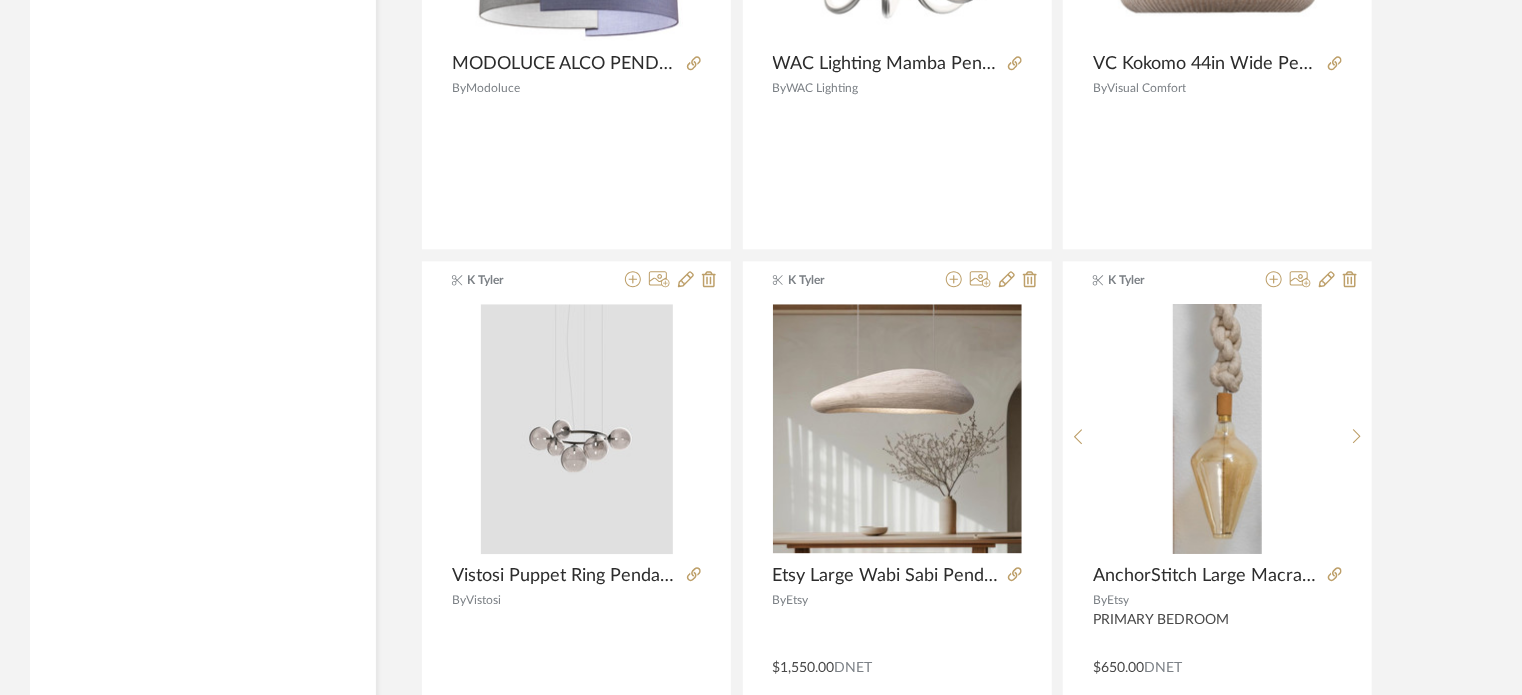 scroll, scrollTop: 67203, scrollLeft: 0, axis: vertical 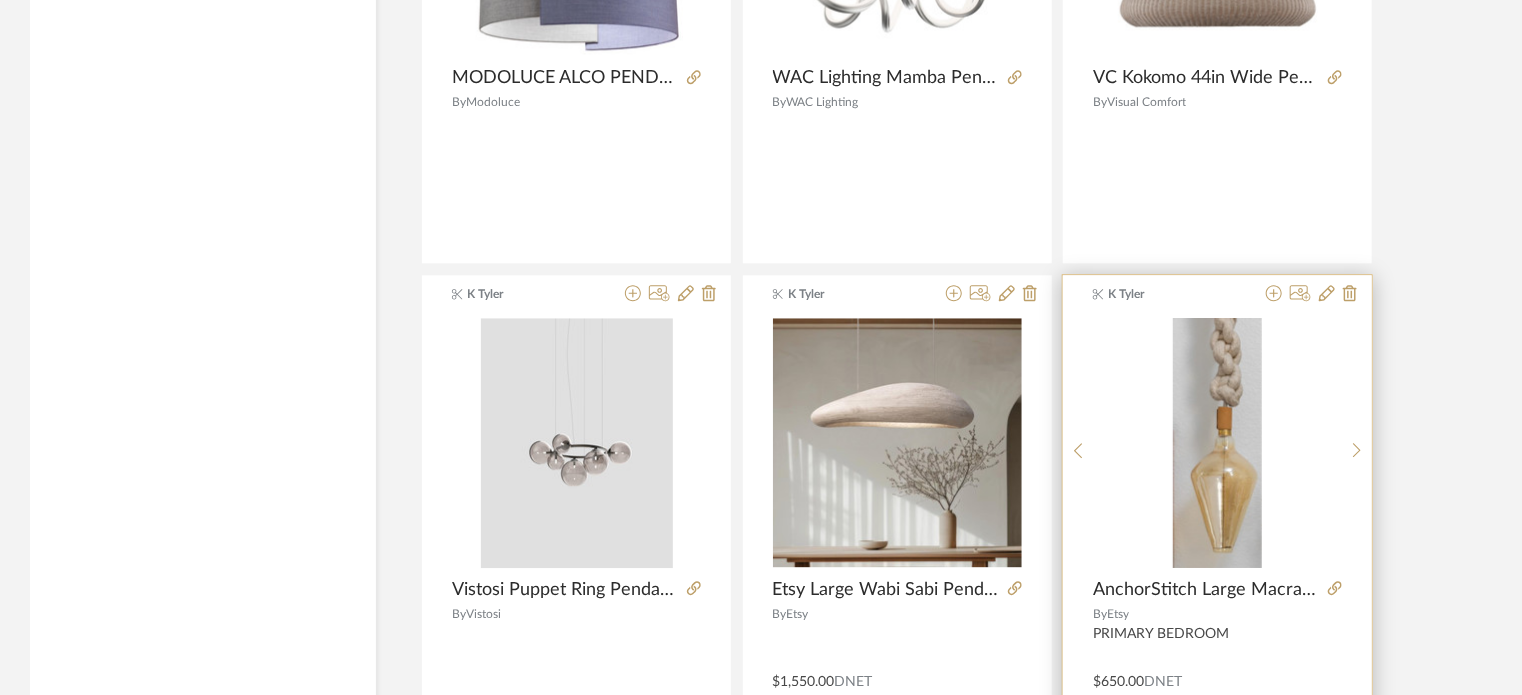 click on "K Tyler AnchorStitch Large Macrame Light By   Etsy  PRIMARY BEDROOM $650.00  DNET" at bounding box center [1217, 525] 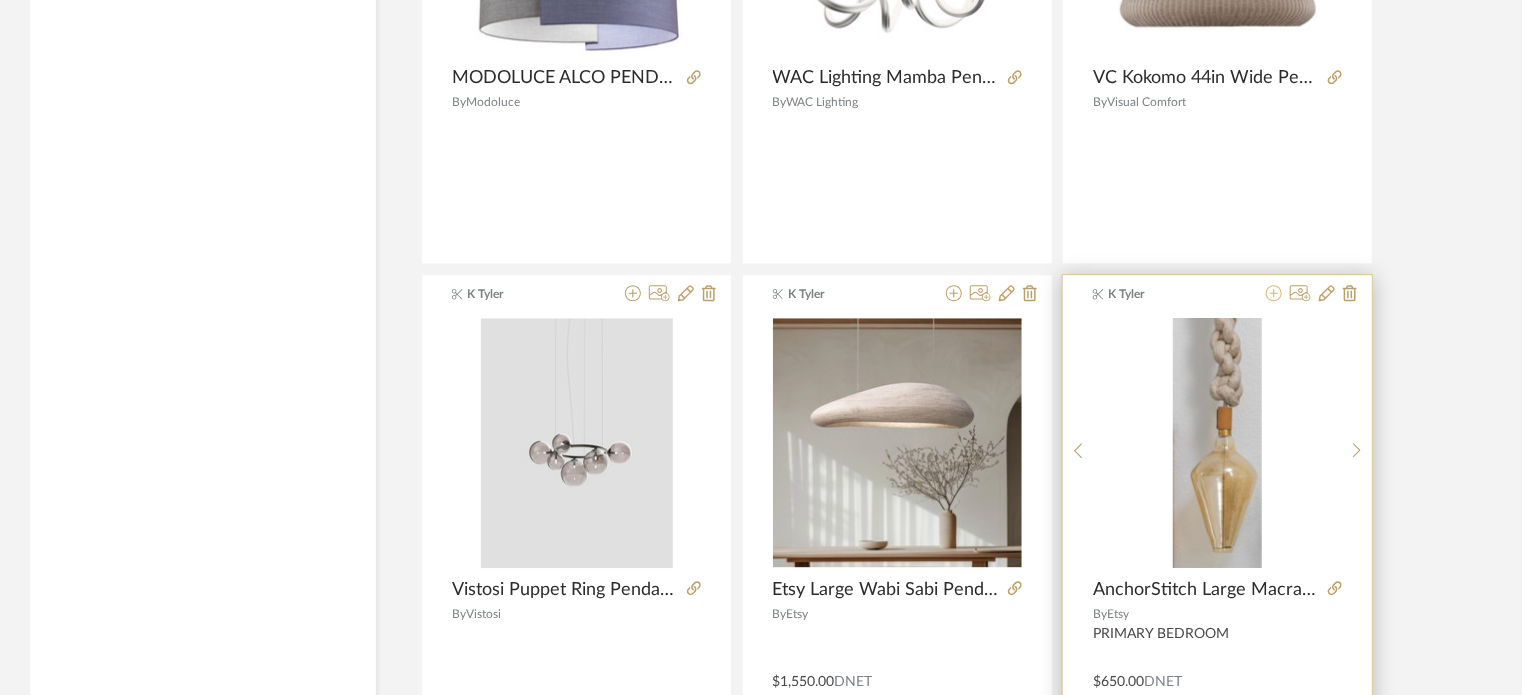 click 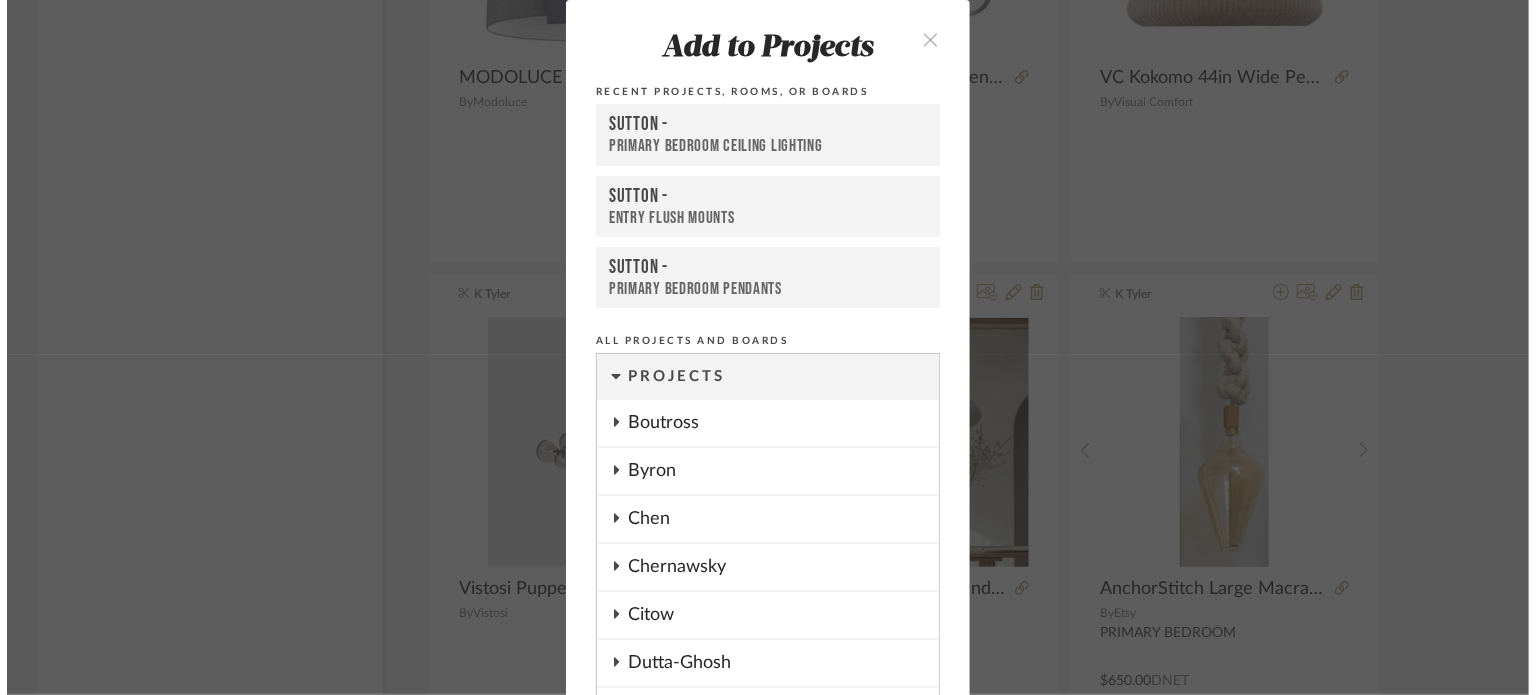 scroll, scrollTop: 0, scrollLeft: 0, axis: both 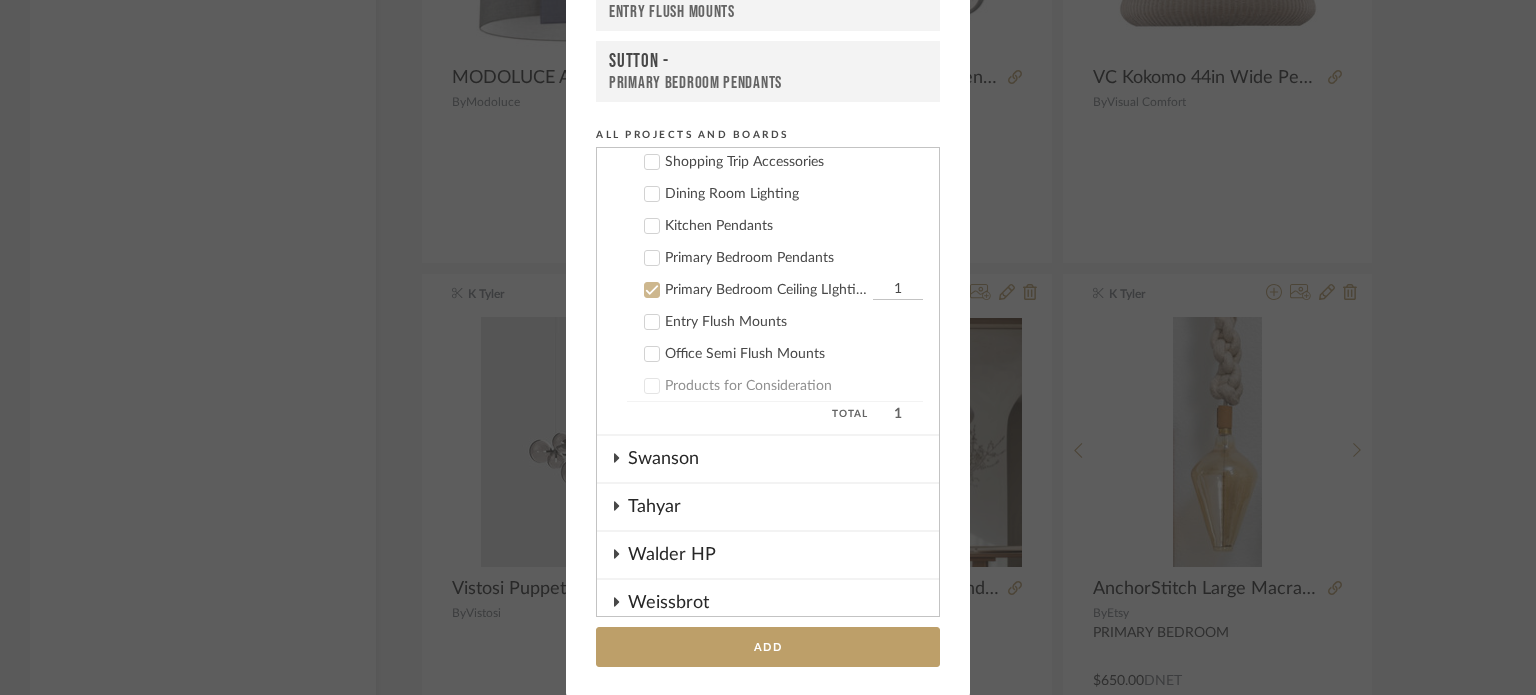 click on "Primary Bedroom Pendants" at bounding box center (794, 258) 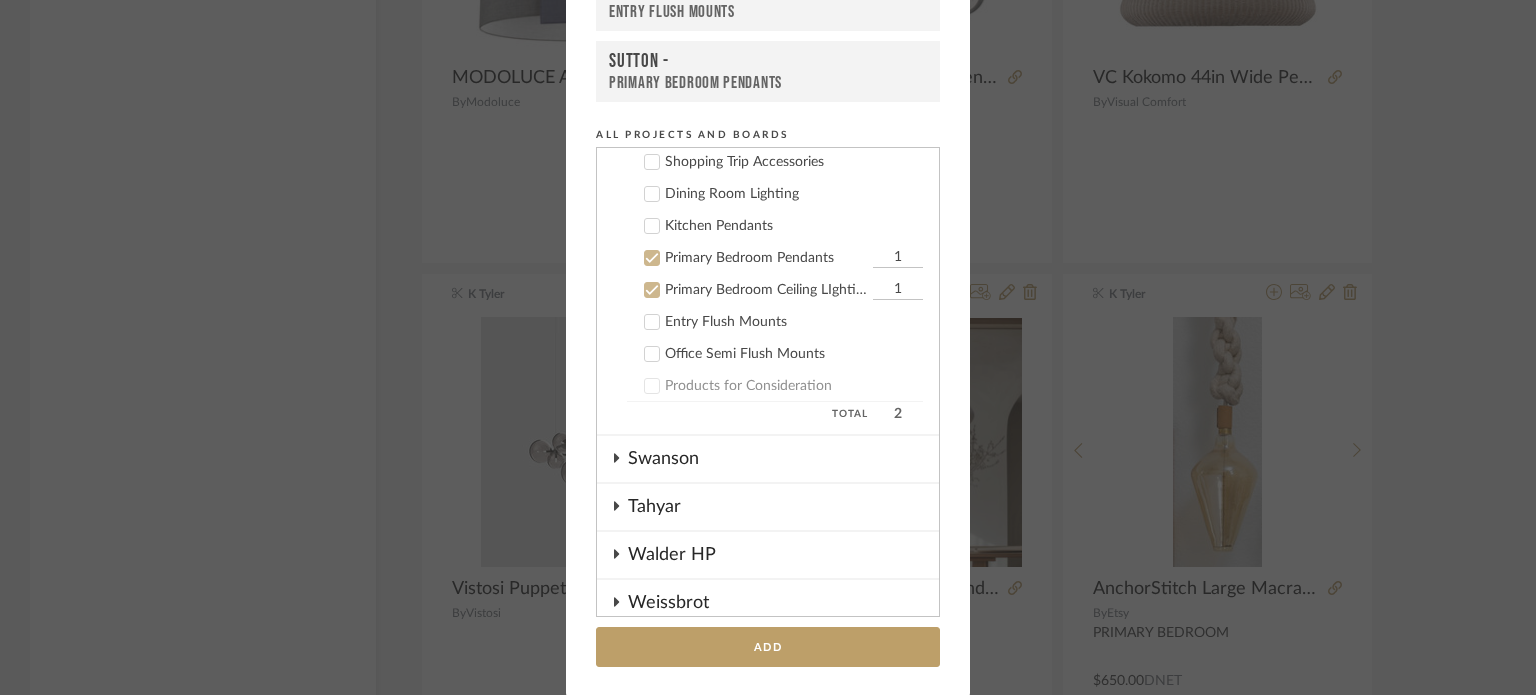 click on "Primary Bedroom Ceiling LIghting 1" at bounding box center [775, 290] 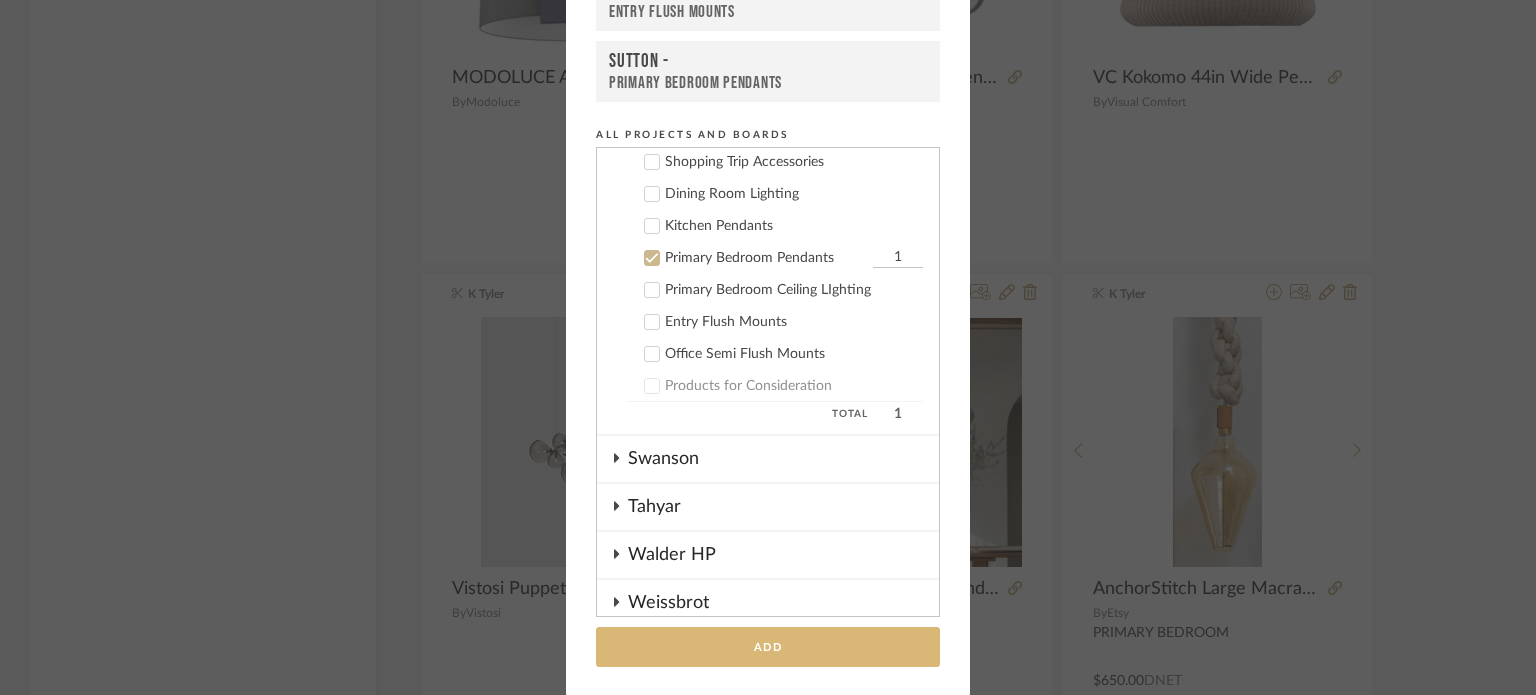 click on "Add" at bounding box center [768, 647] 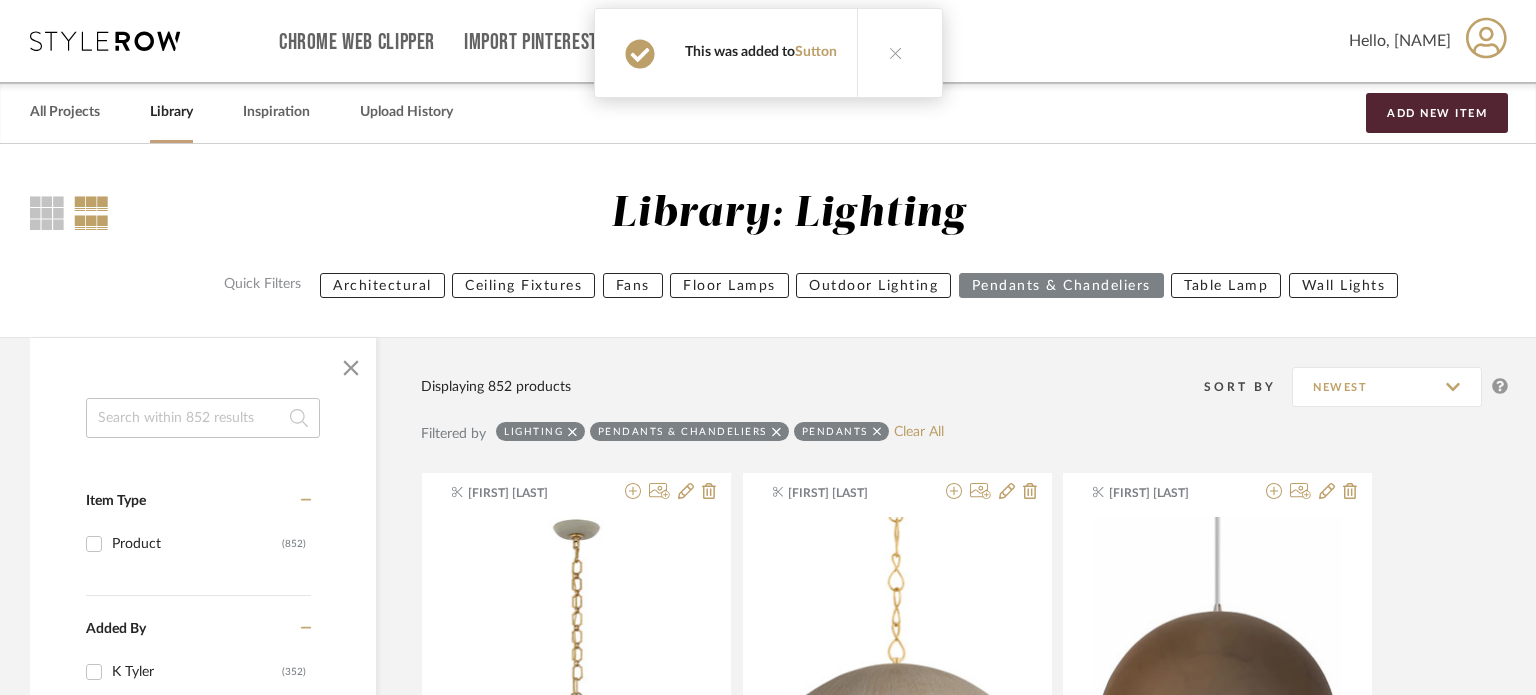 type 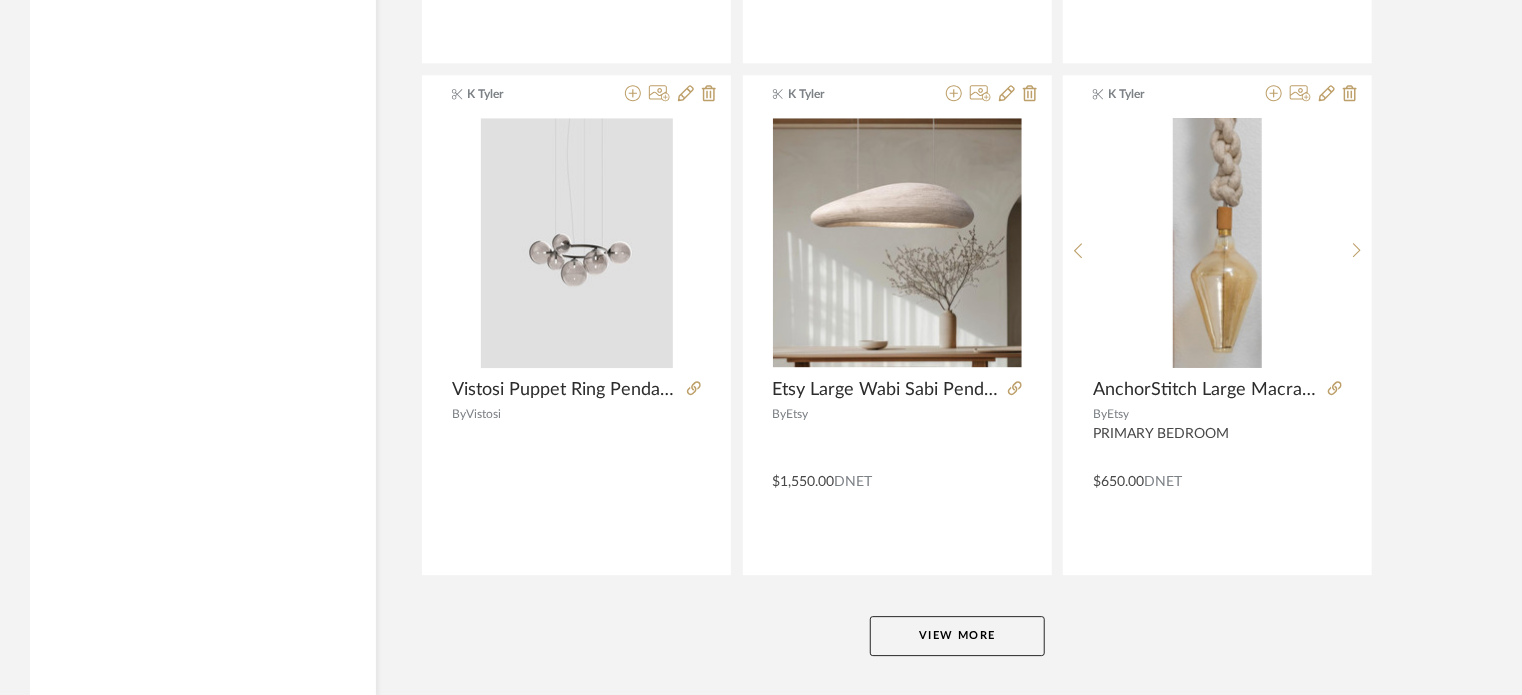 scroll, scrollTop: 67443, scrollLeft: 0, axis: vertical 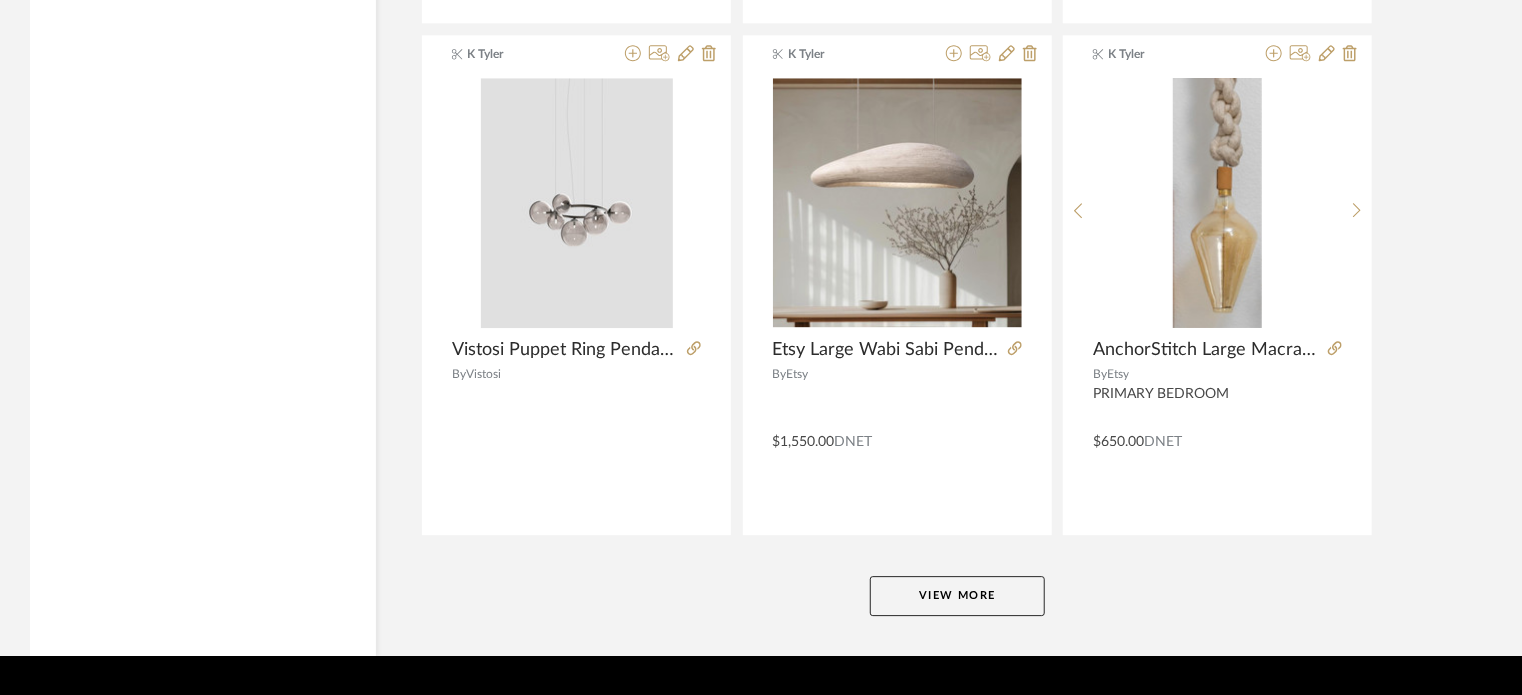 click on "View More" 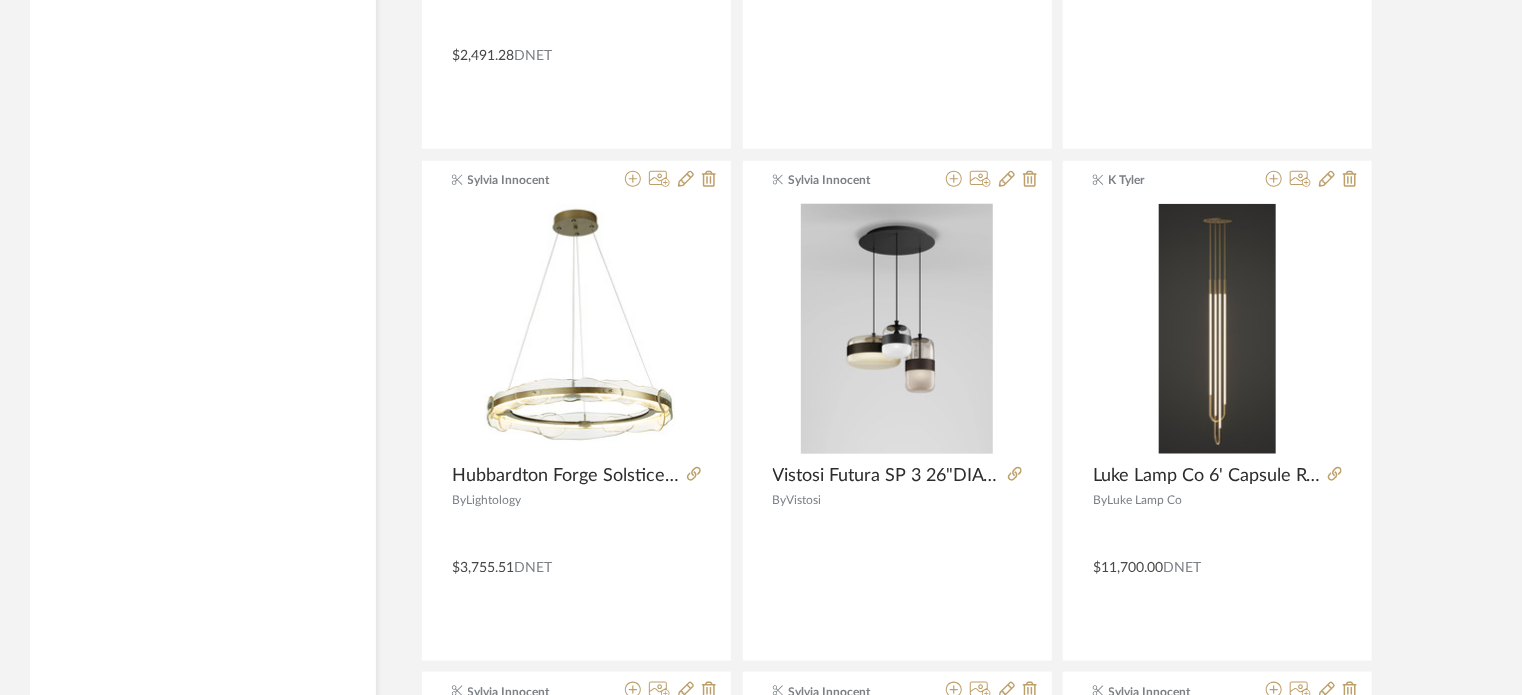 scroll, scrollTop: 69323, scrollLeft: 0, axis: vertical 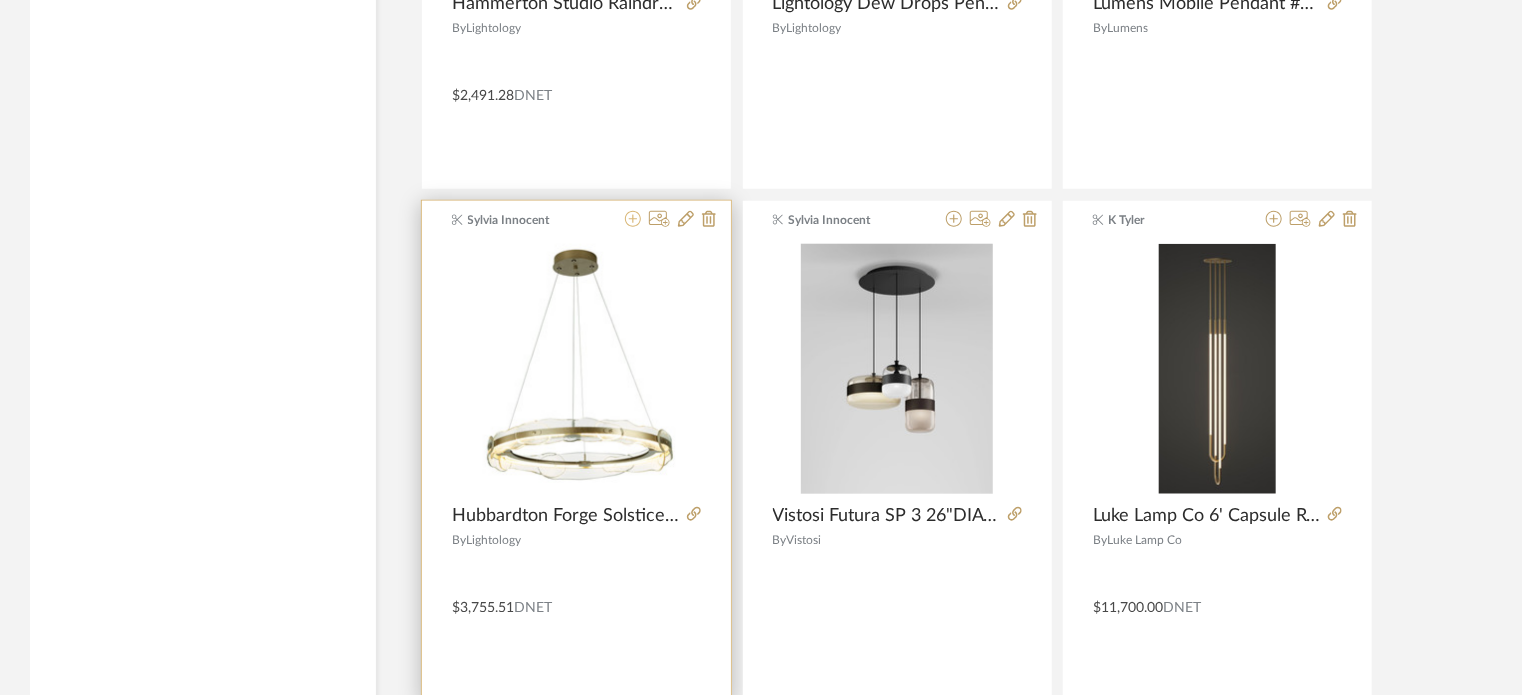 click 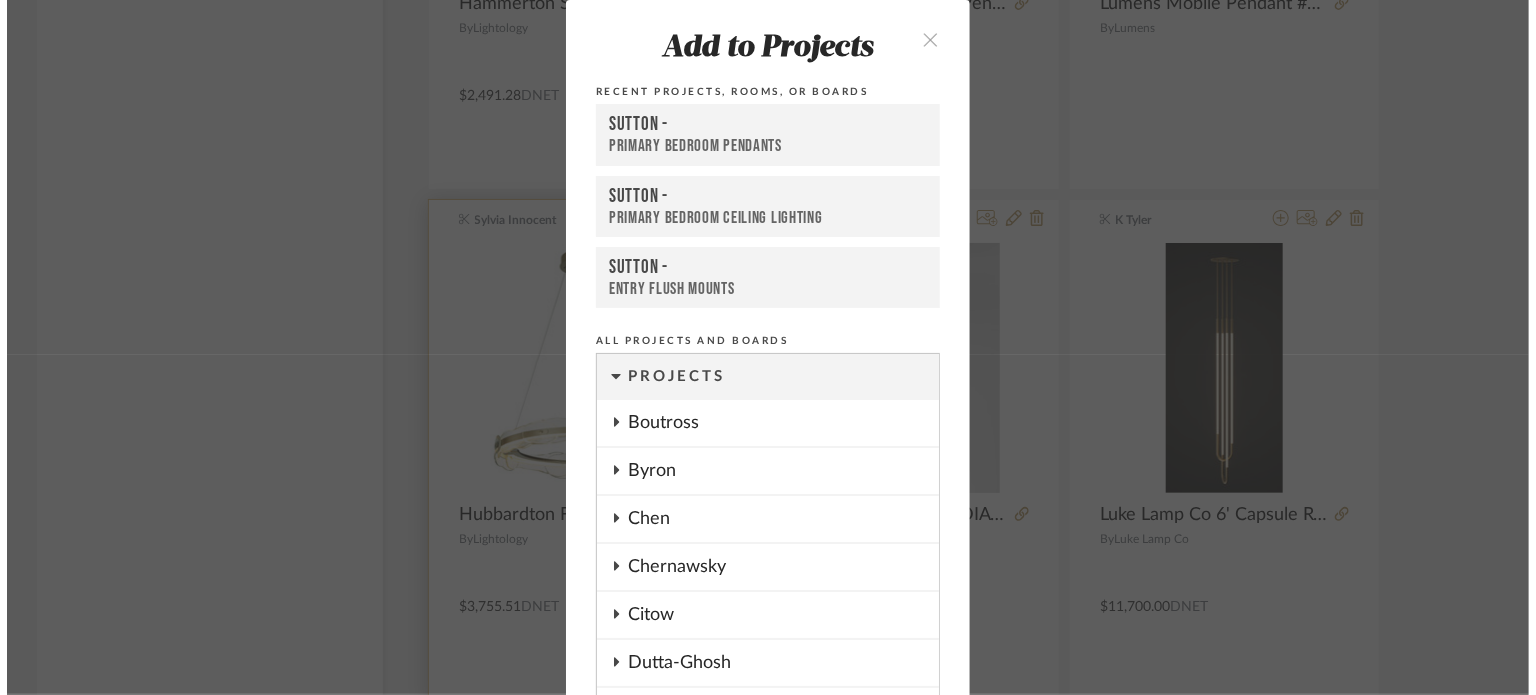 scroll, scrollTop: 0, scrollLeft: 0, axis: both 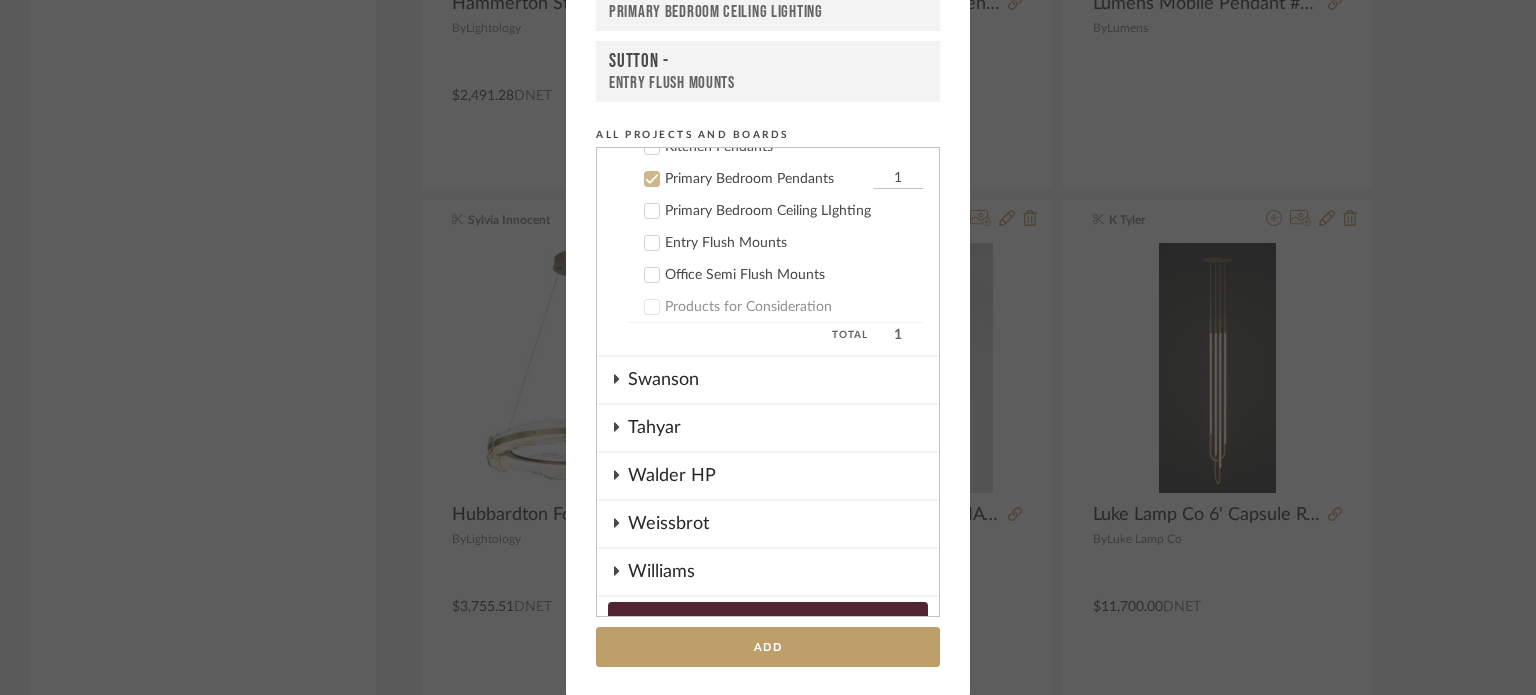 click on "Primary Bedroom Ceiling LIghting" at bounding box center [775, 211] 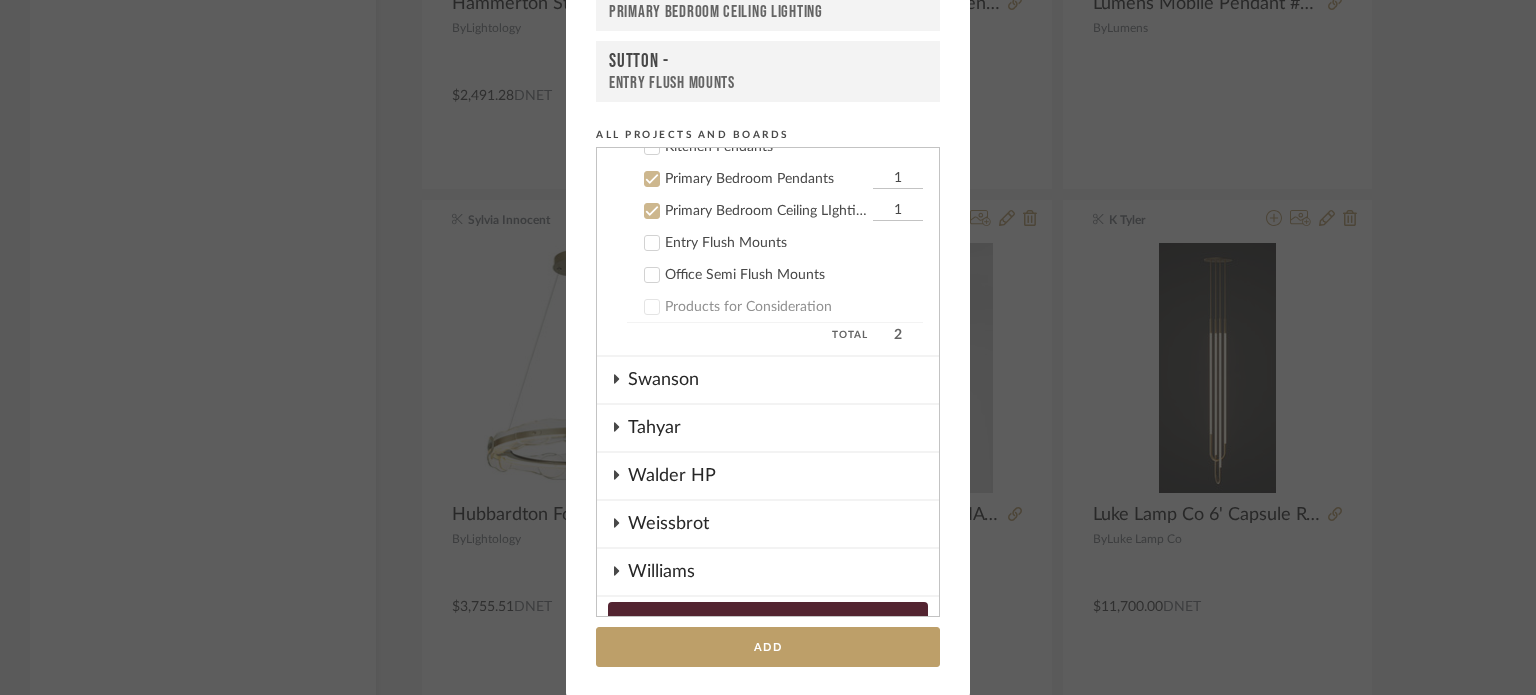 click at bounding box center (652, 179) 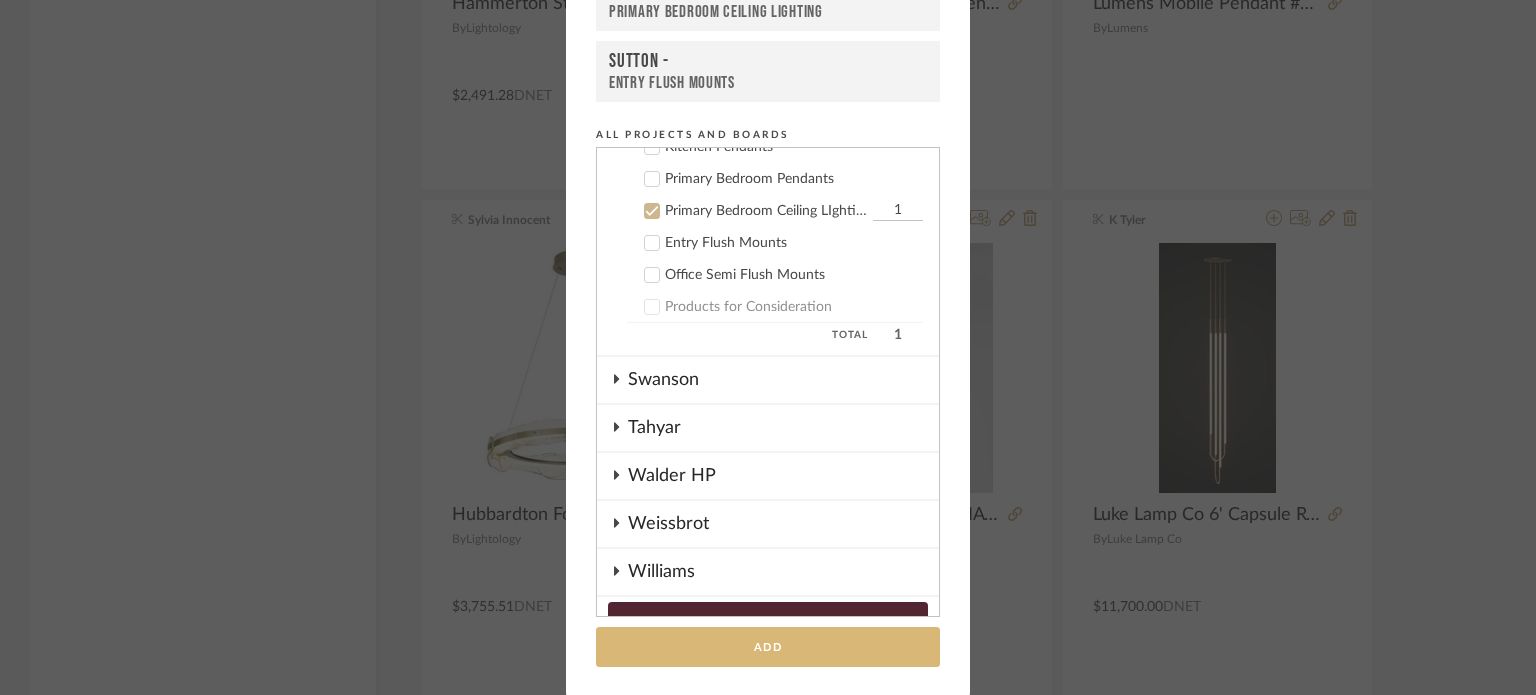 click on "Add" at bounding box center (768, 647) 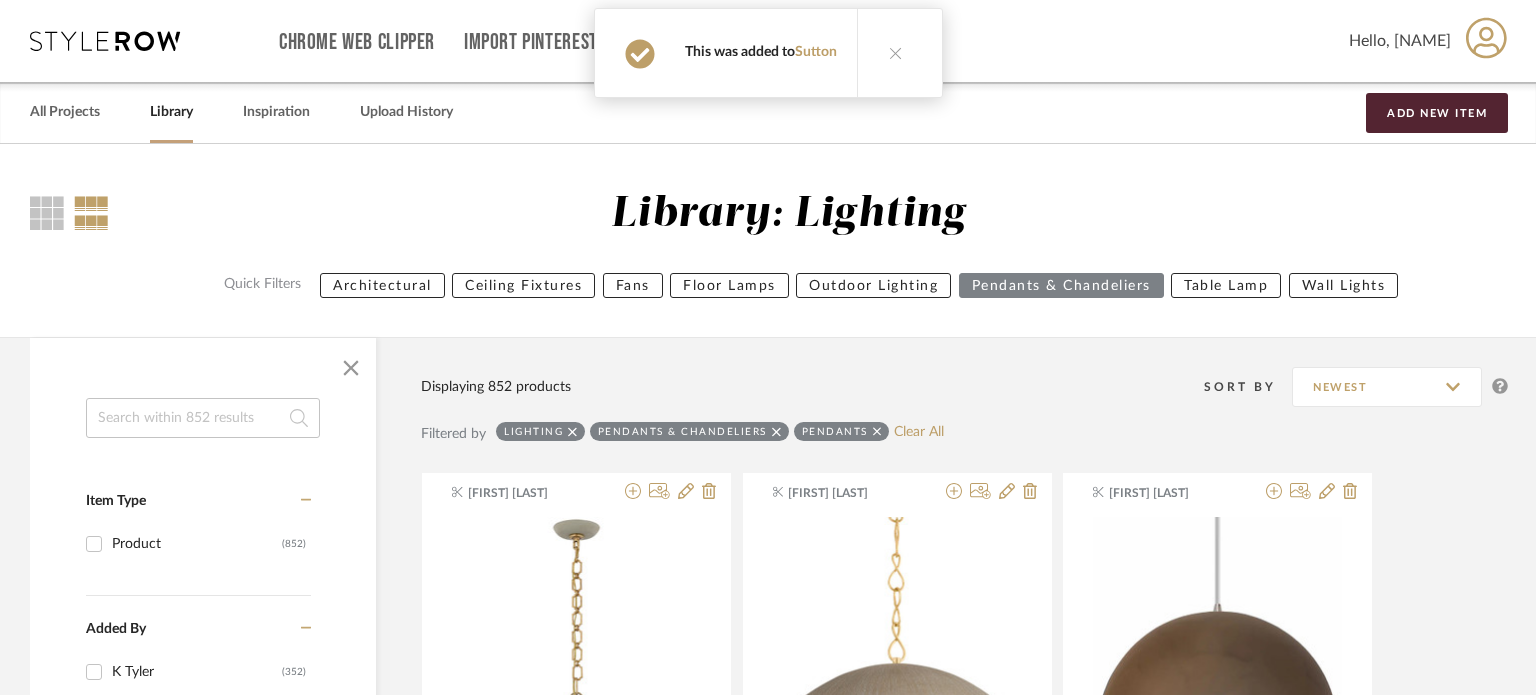 type 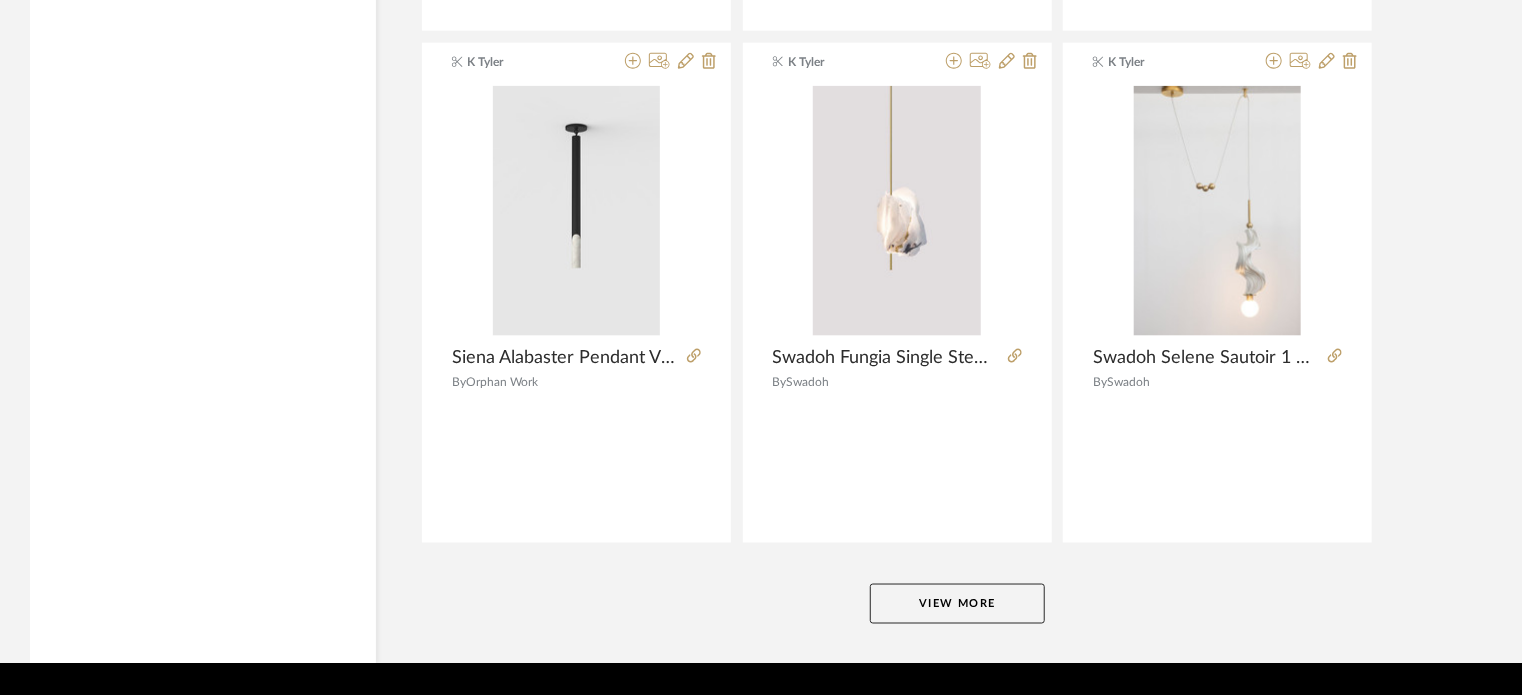 scroll, scrollTop: 73576, scrollLeft: 0, axis: vertical 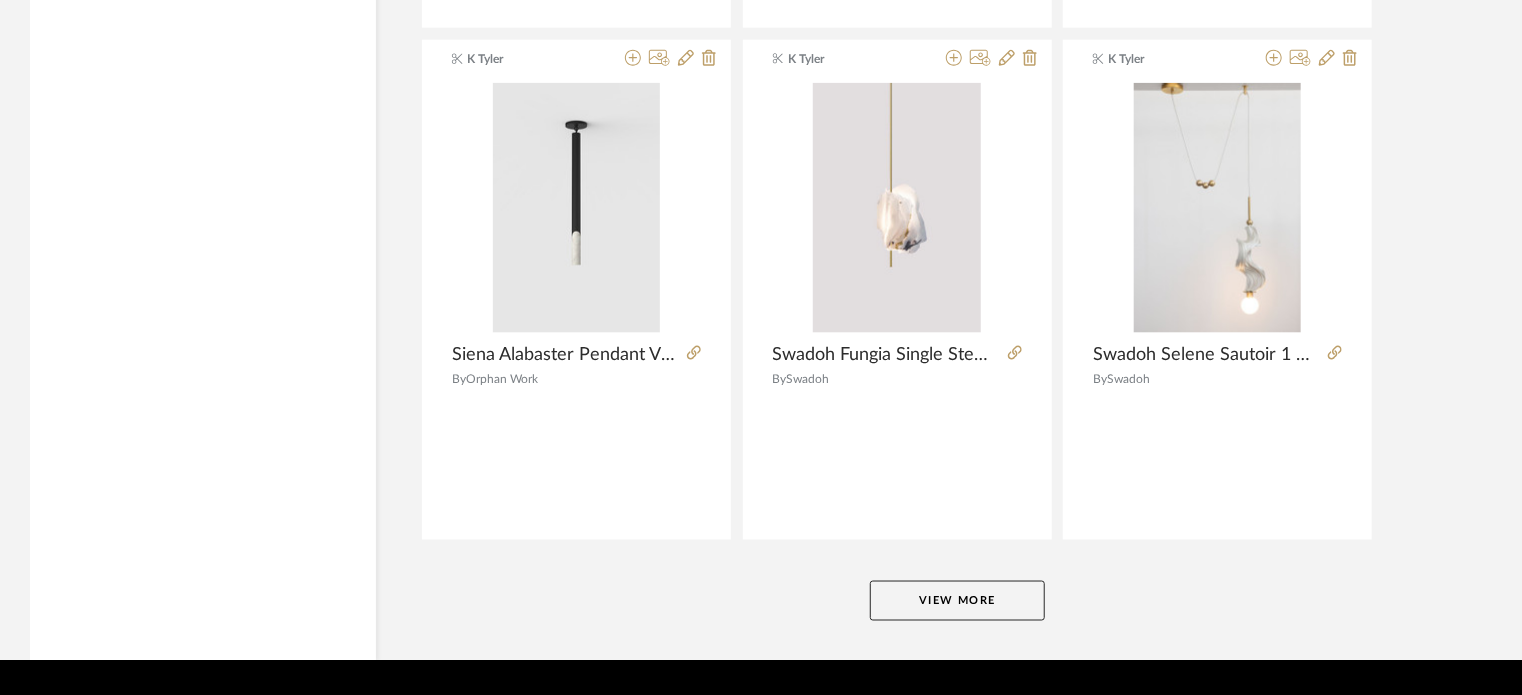 click on "View More" 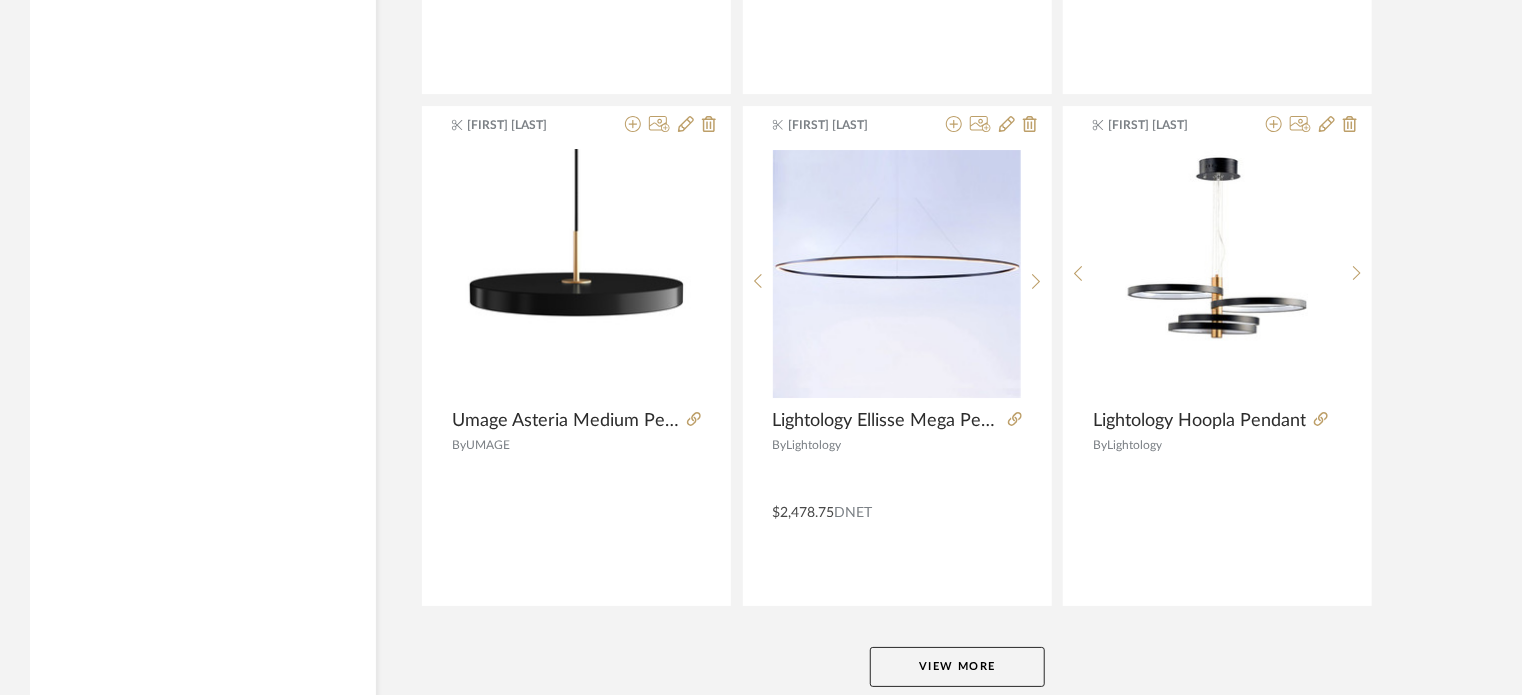 scroll, scrollTop: 79709, scrollLeft: 0, axis: vertical 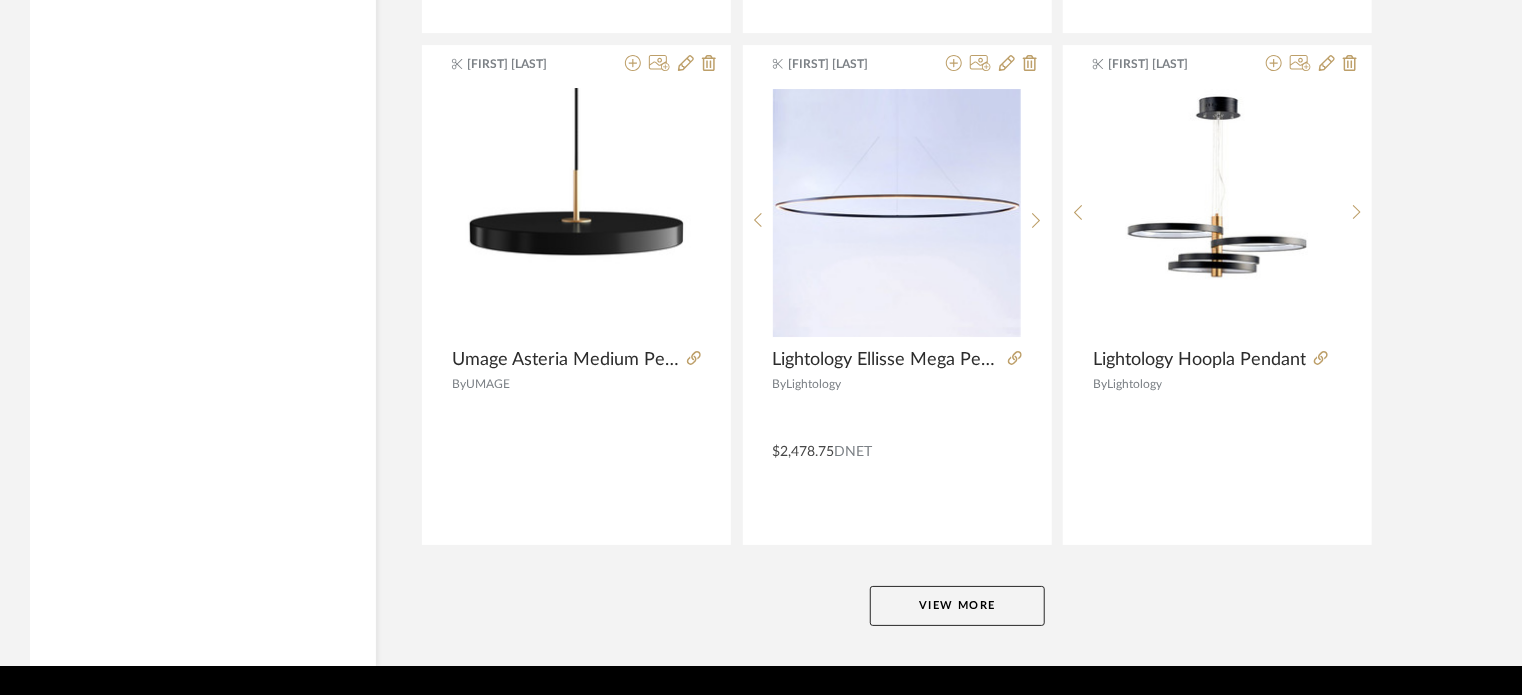 click on "View More" 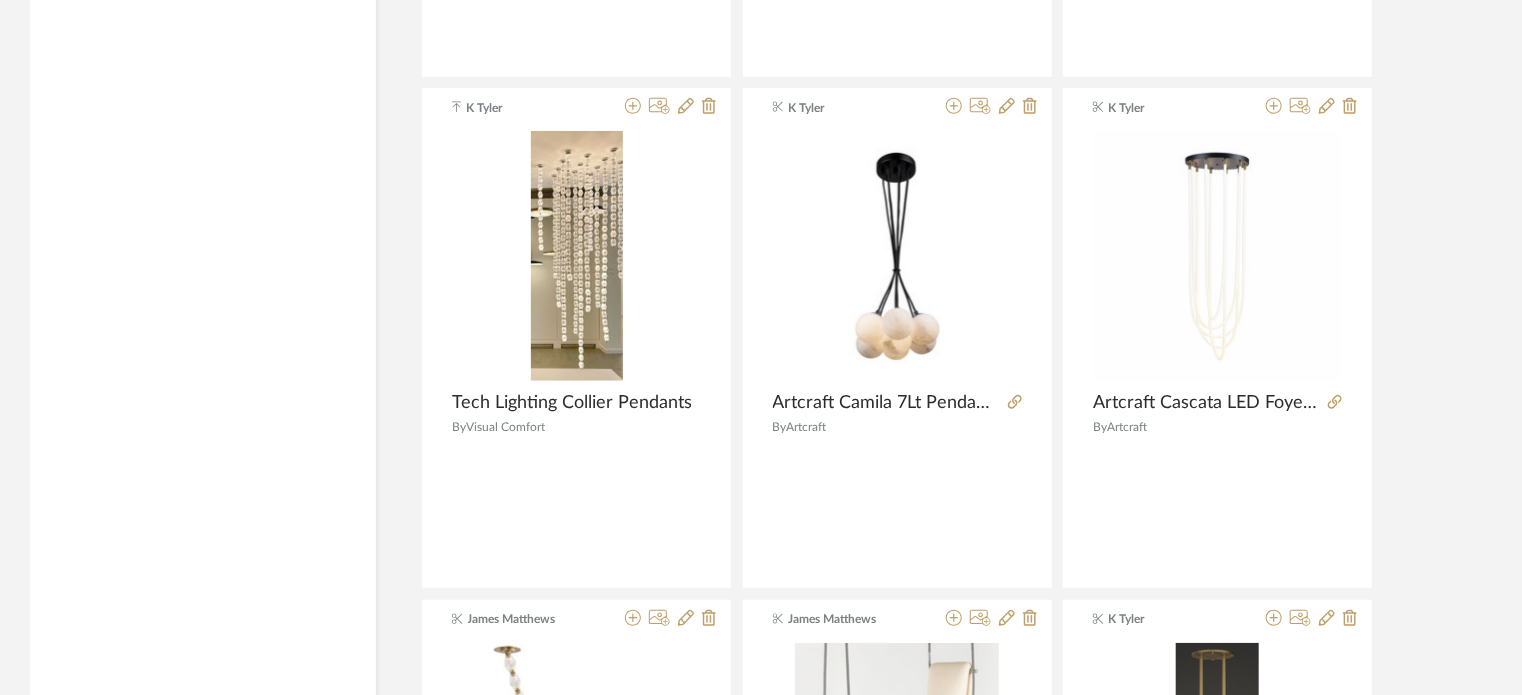 scroll, scrollTop: 84229, scrollLeft: 0, axis: vertical 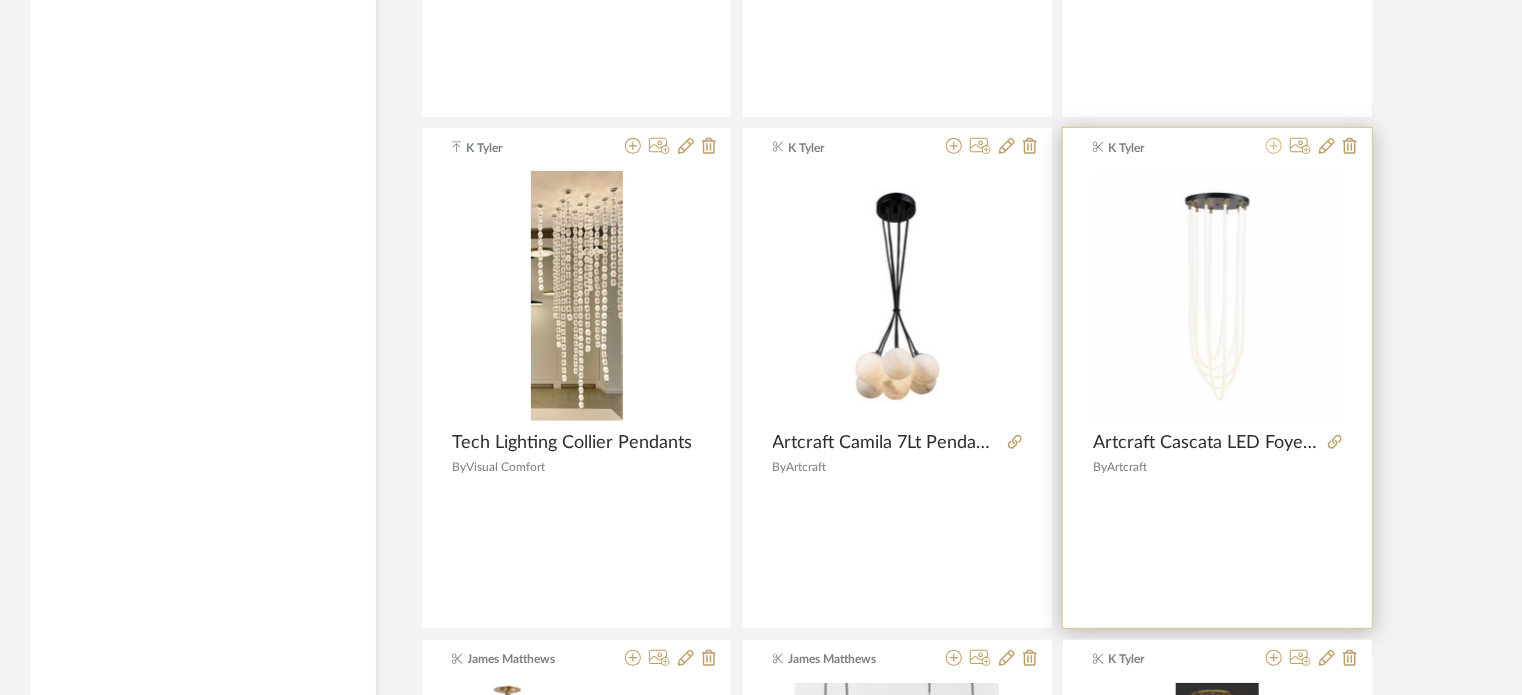 click 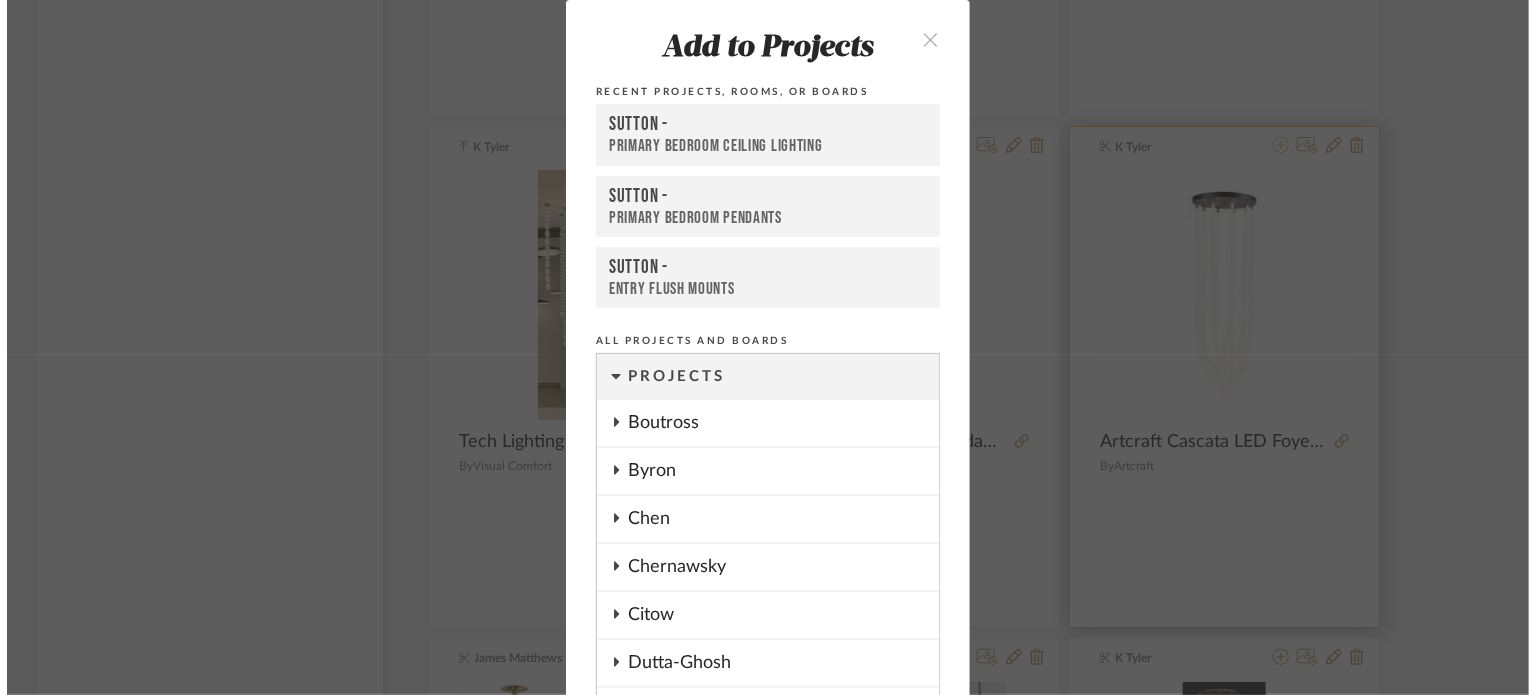 scroll, scrollTop: 0, scrollLeft: 0, axis: both 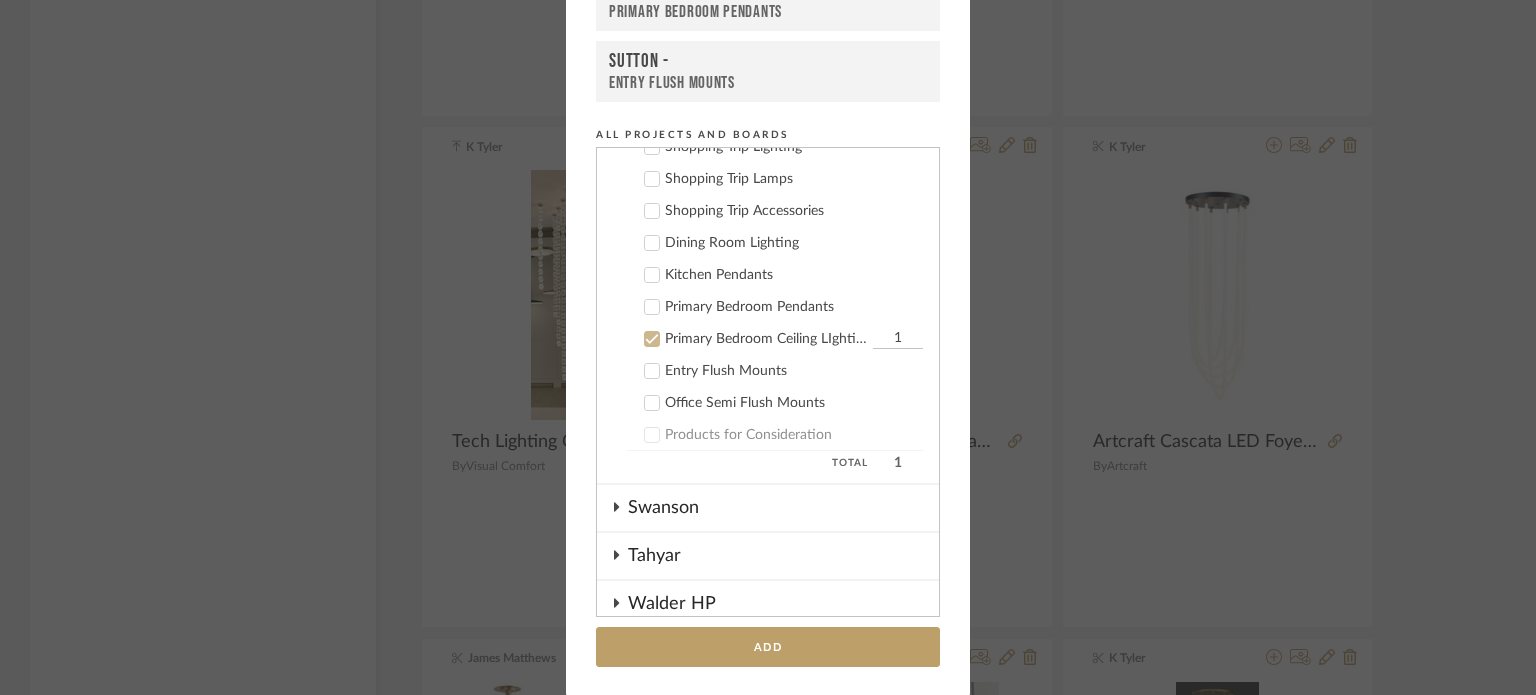 click on "Dining Room Lighting" at bounding box center (760, 242) 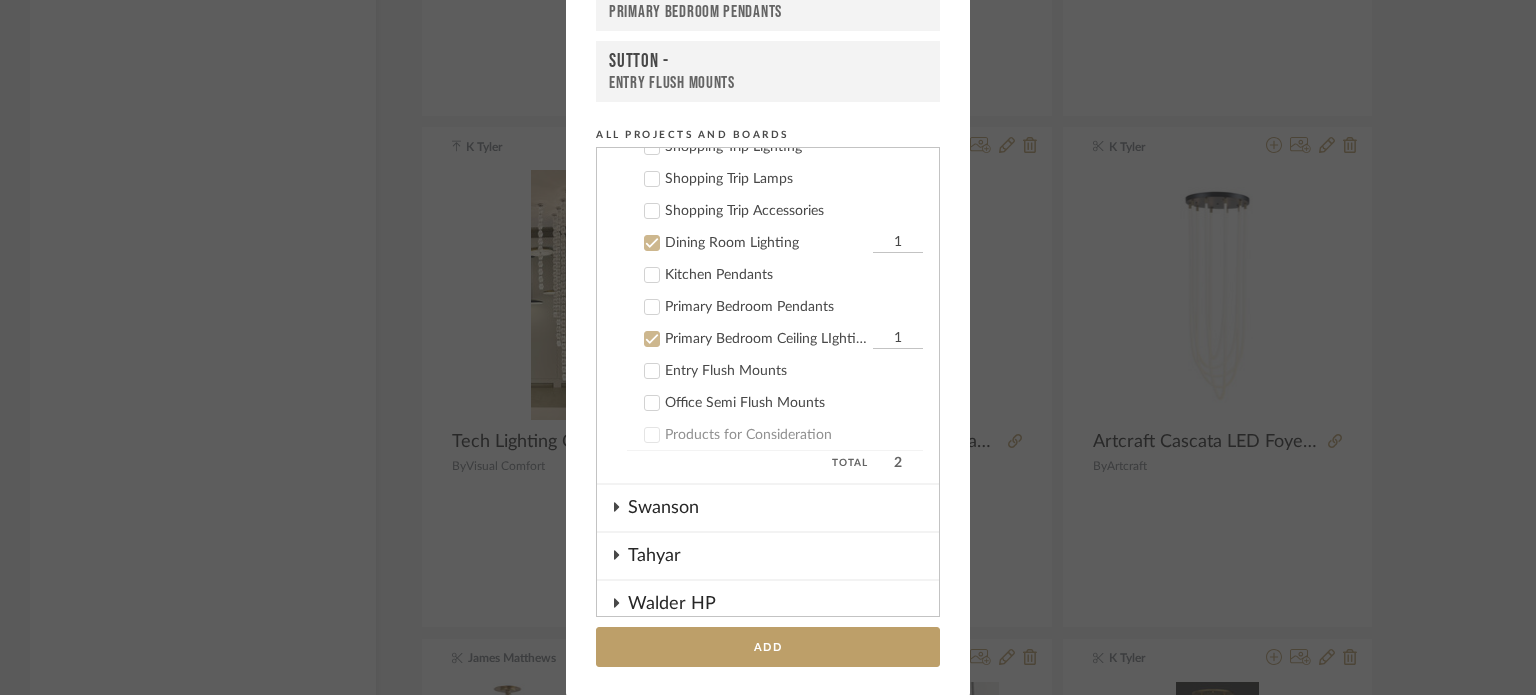 click 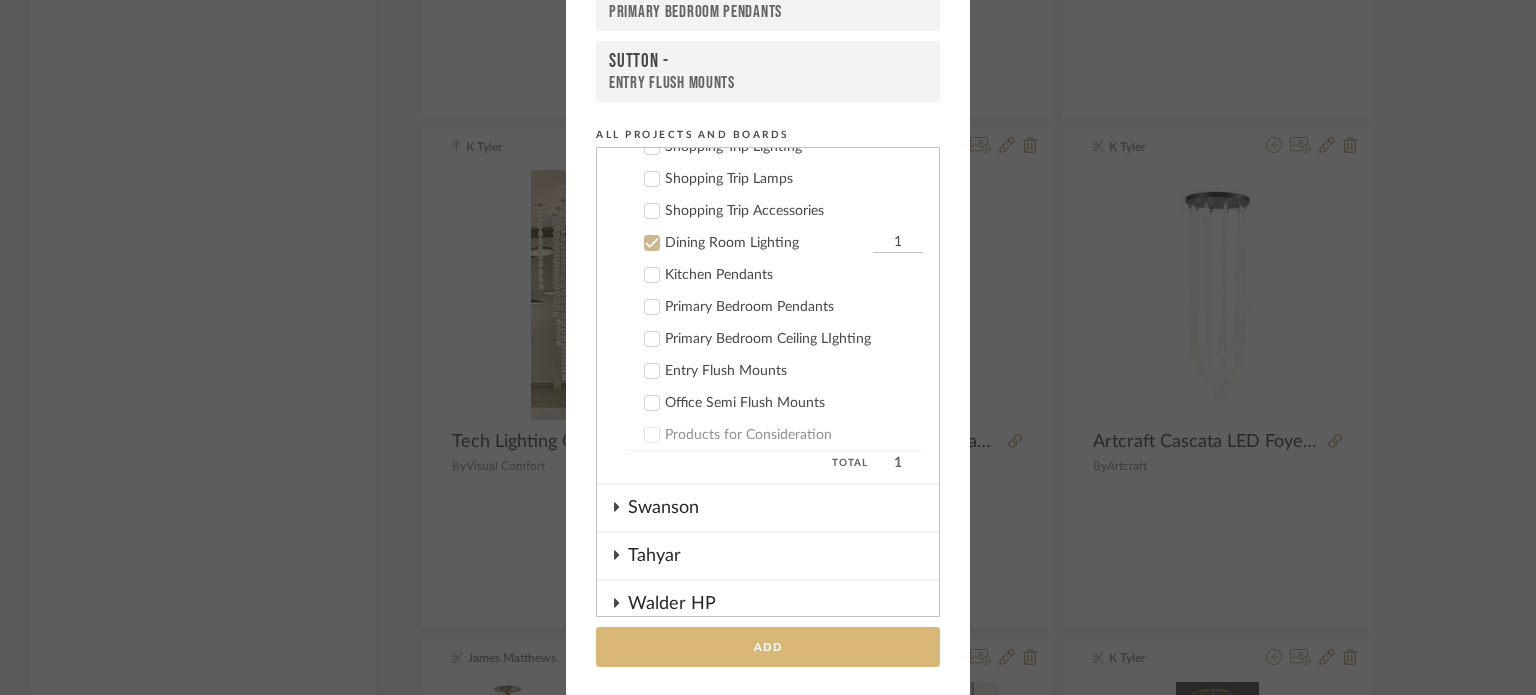 click on "Add" at bounding box center [768, 647] 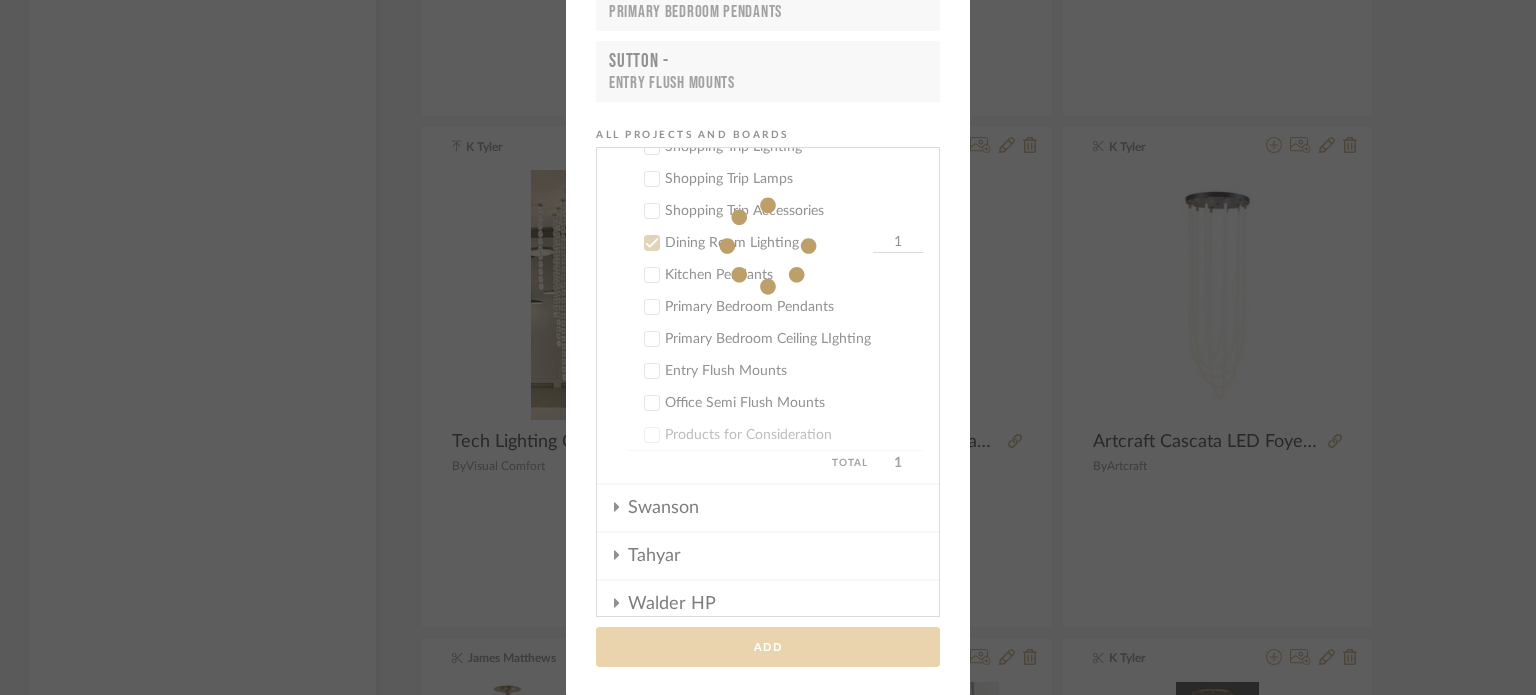 type 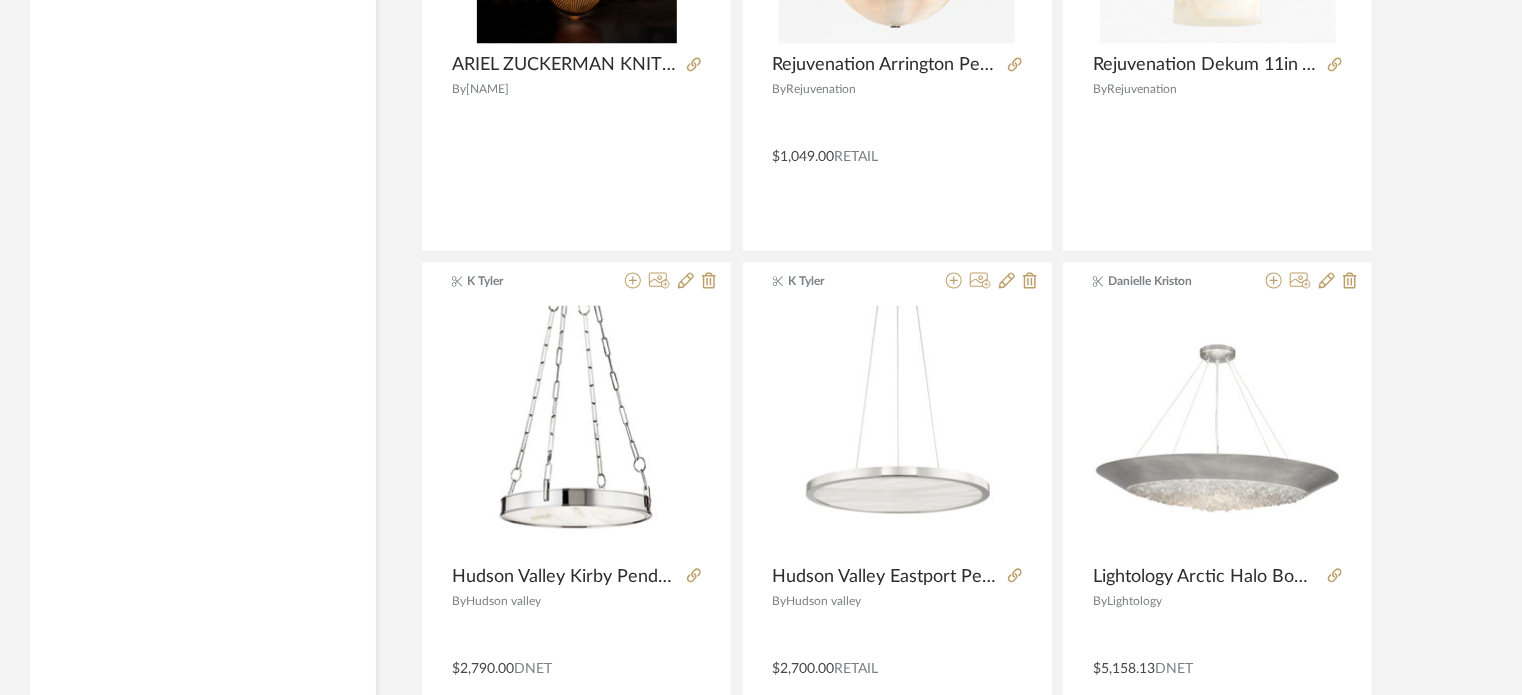 scroll, scrollTop: 85842, scrollLeft: 0, axis: vertical 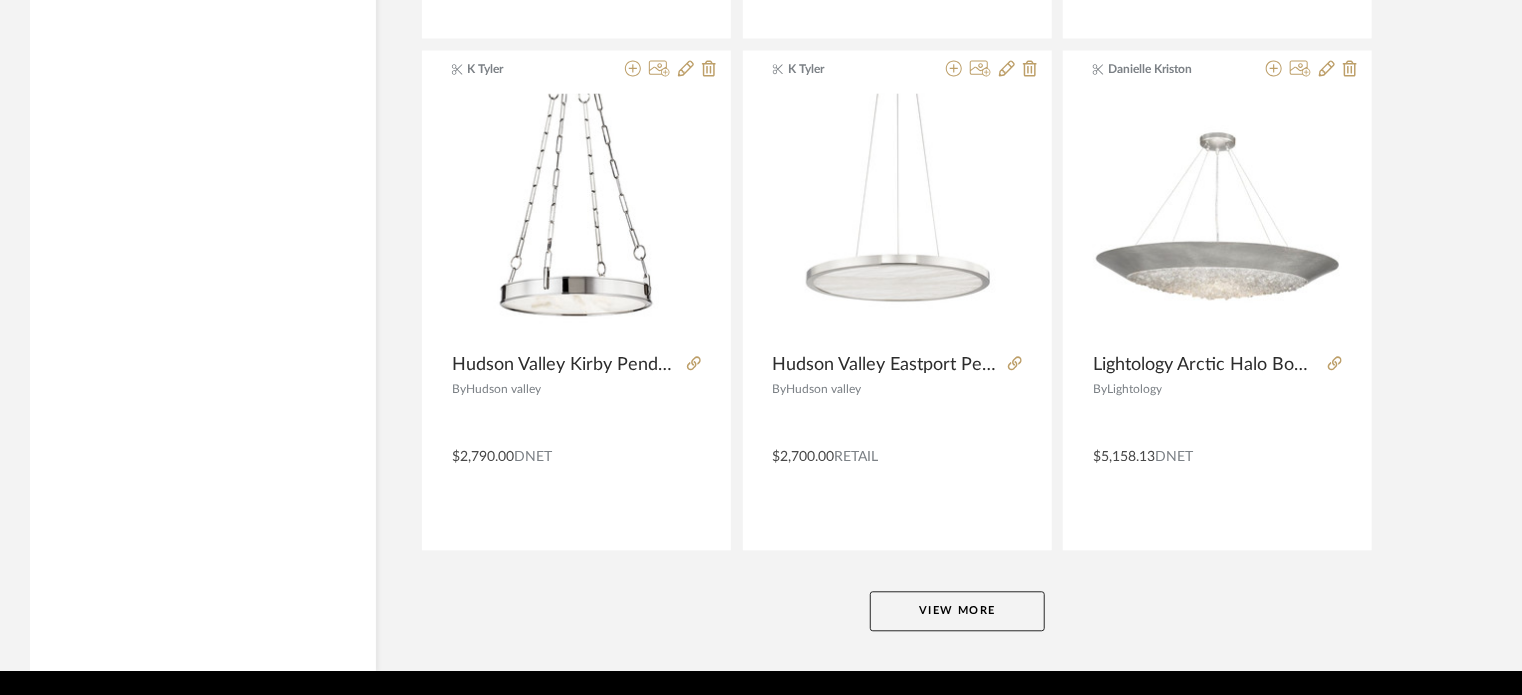 click on "View More" 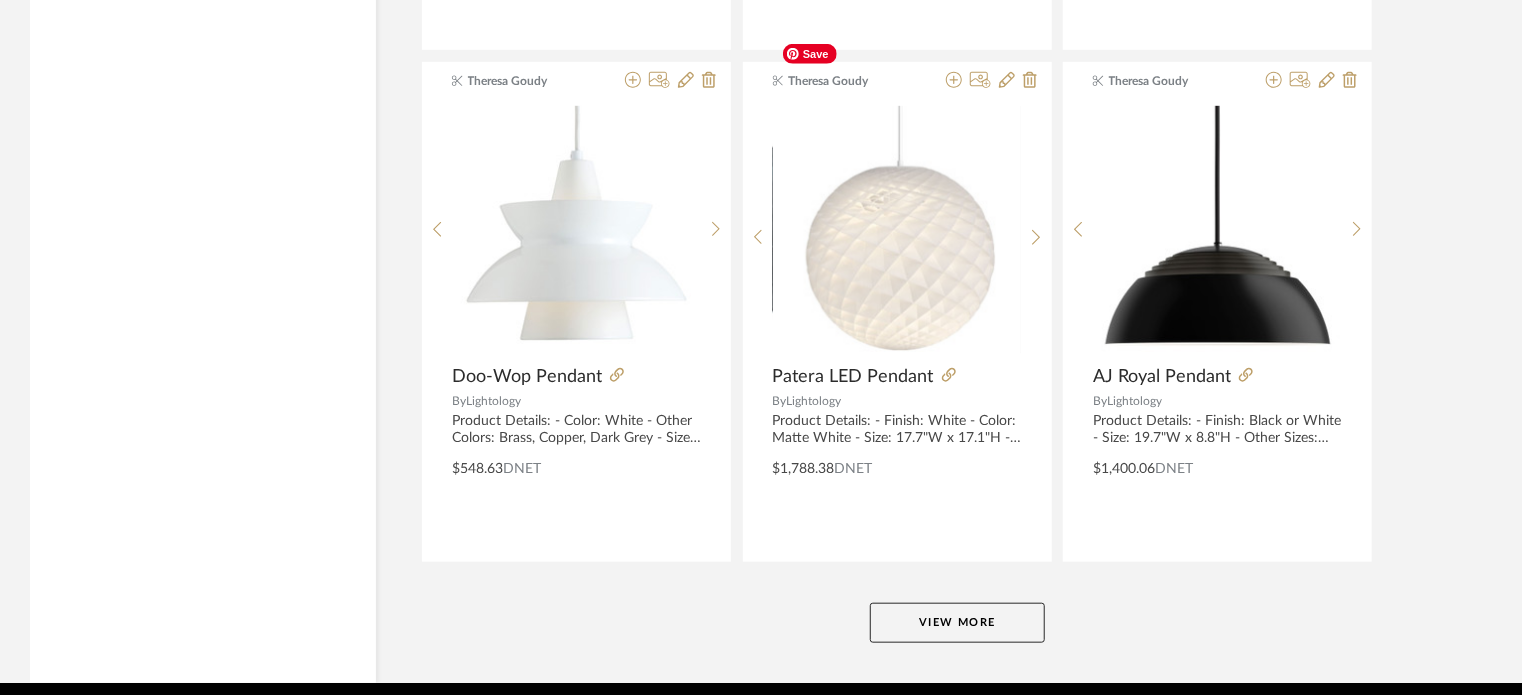 scroll, scrollTop: 91976, scrollLeft: 0, axis: vertical 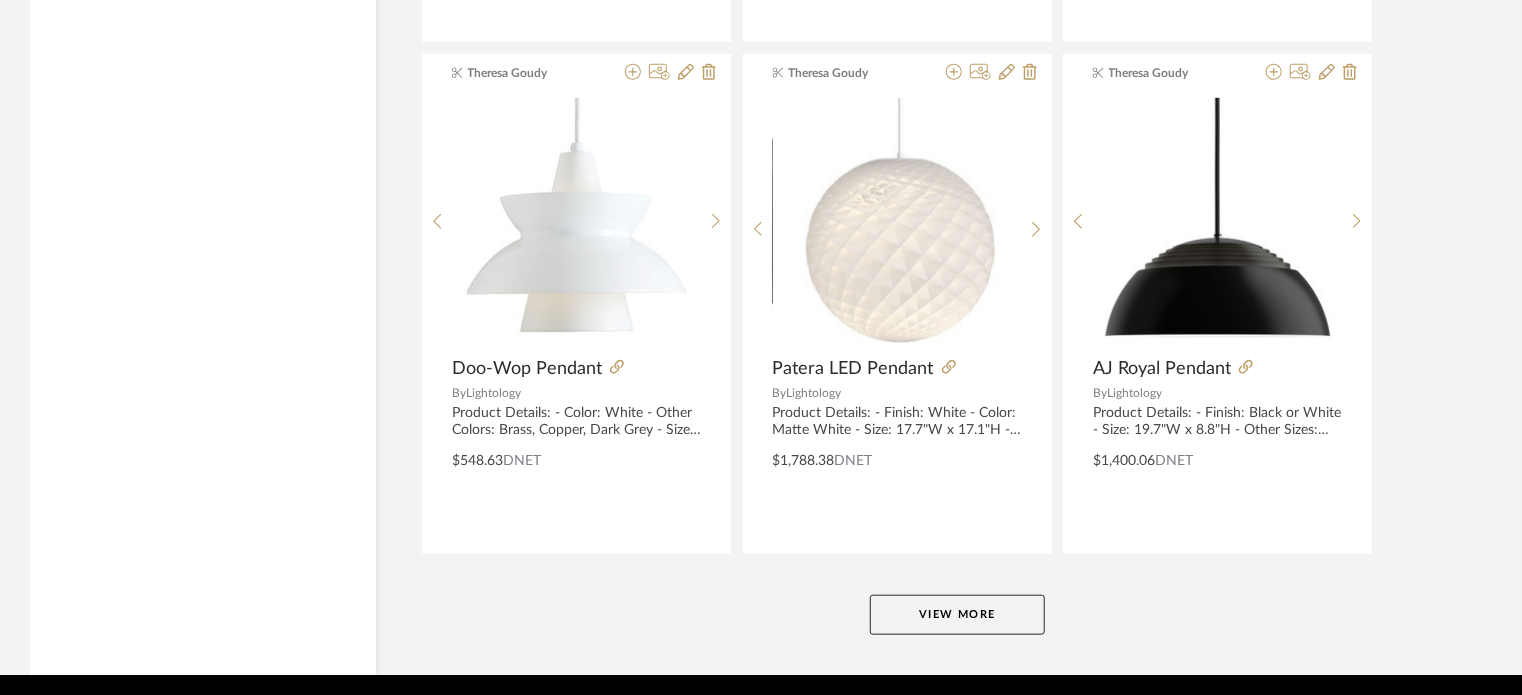 click on "View More" 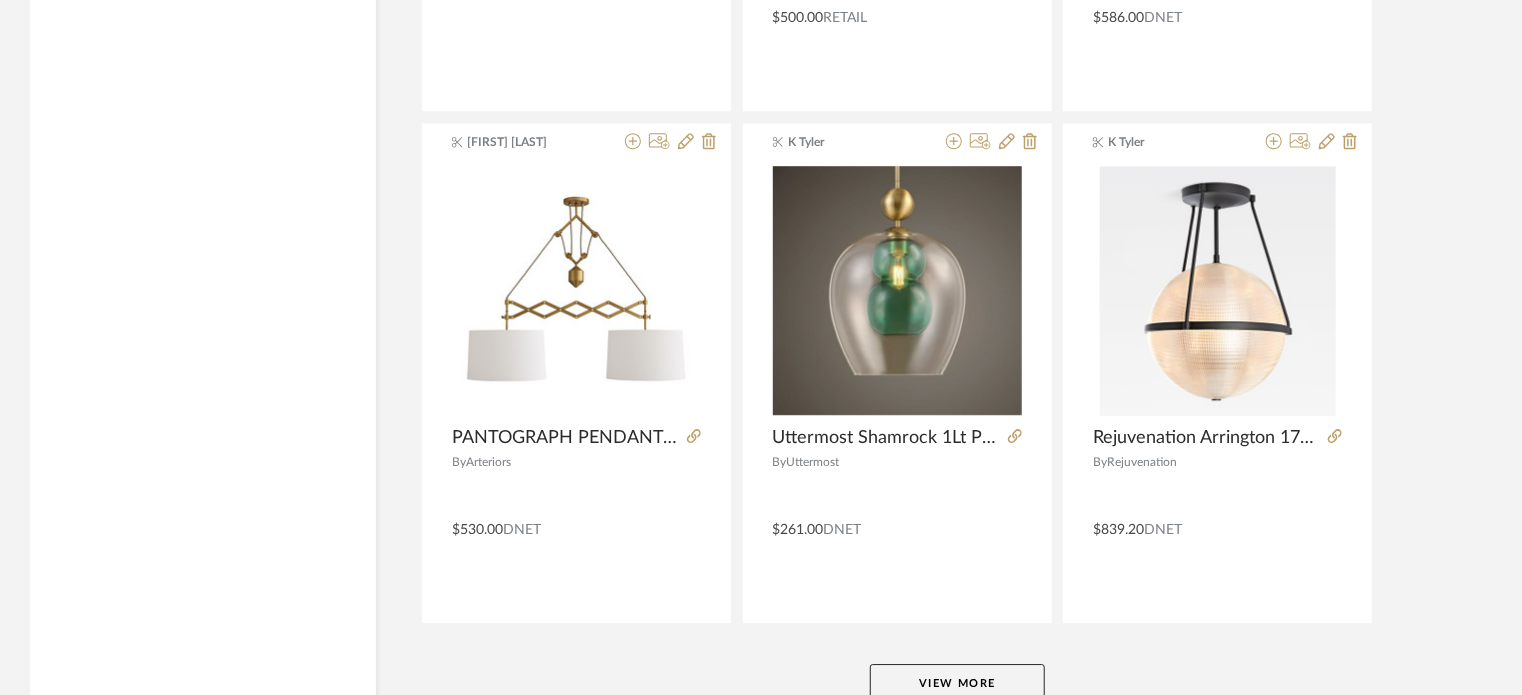 scroll, scrollTop: 98108, scrollLeft: 0, axis: vertical 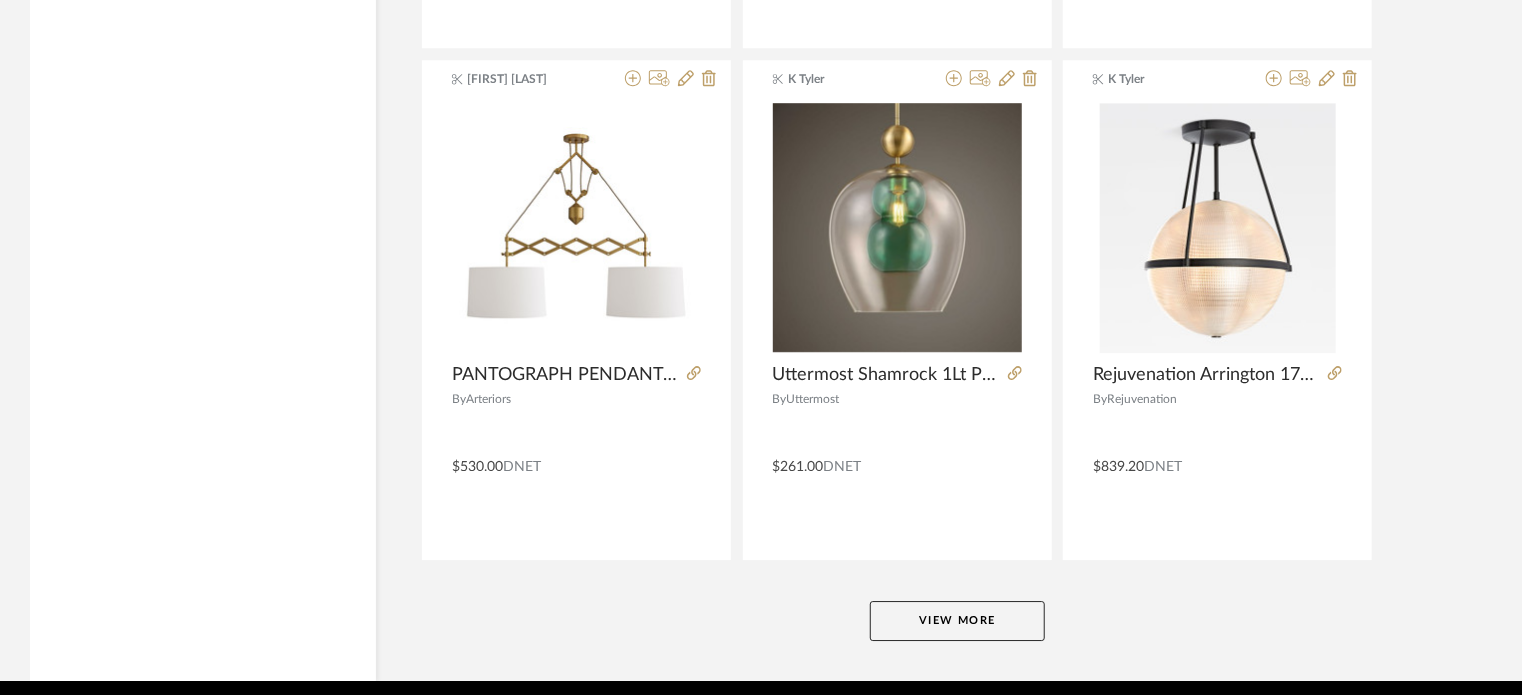click on "View More" 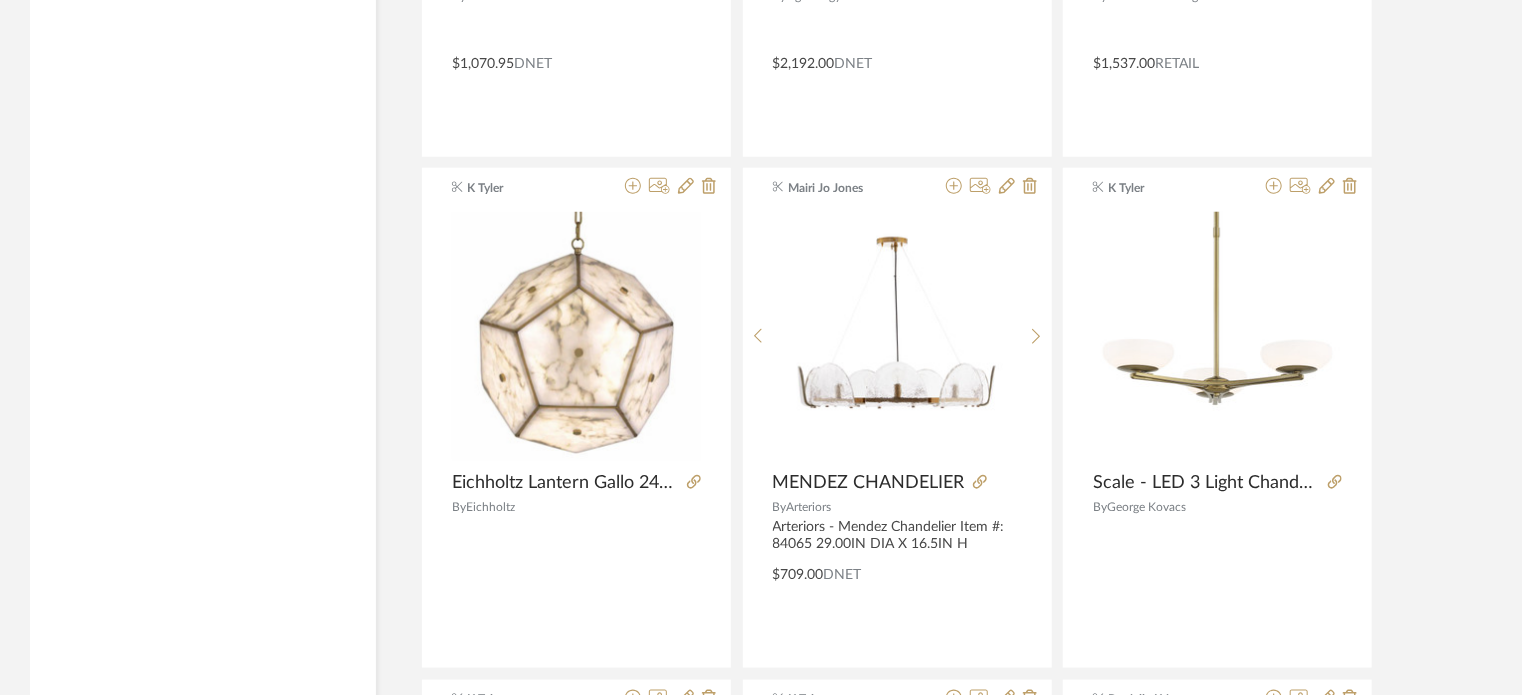 scroll, scrollTop: 103628, scrollLeft: 0, axis: vertical 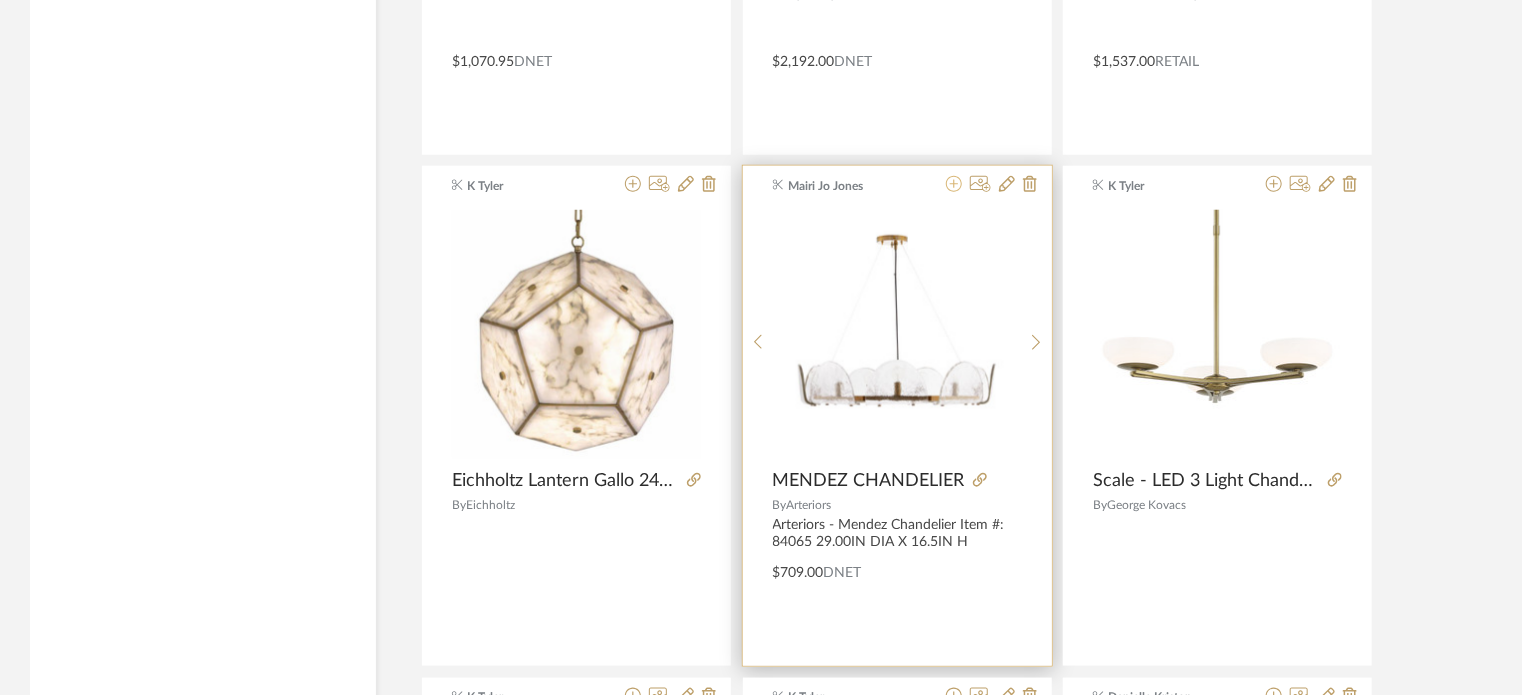 click 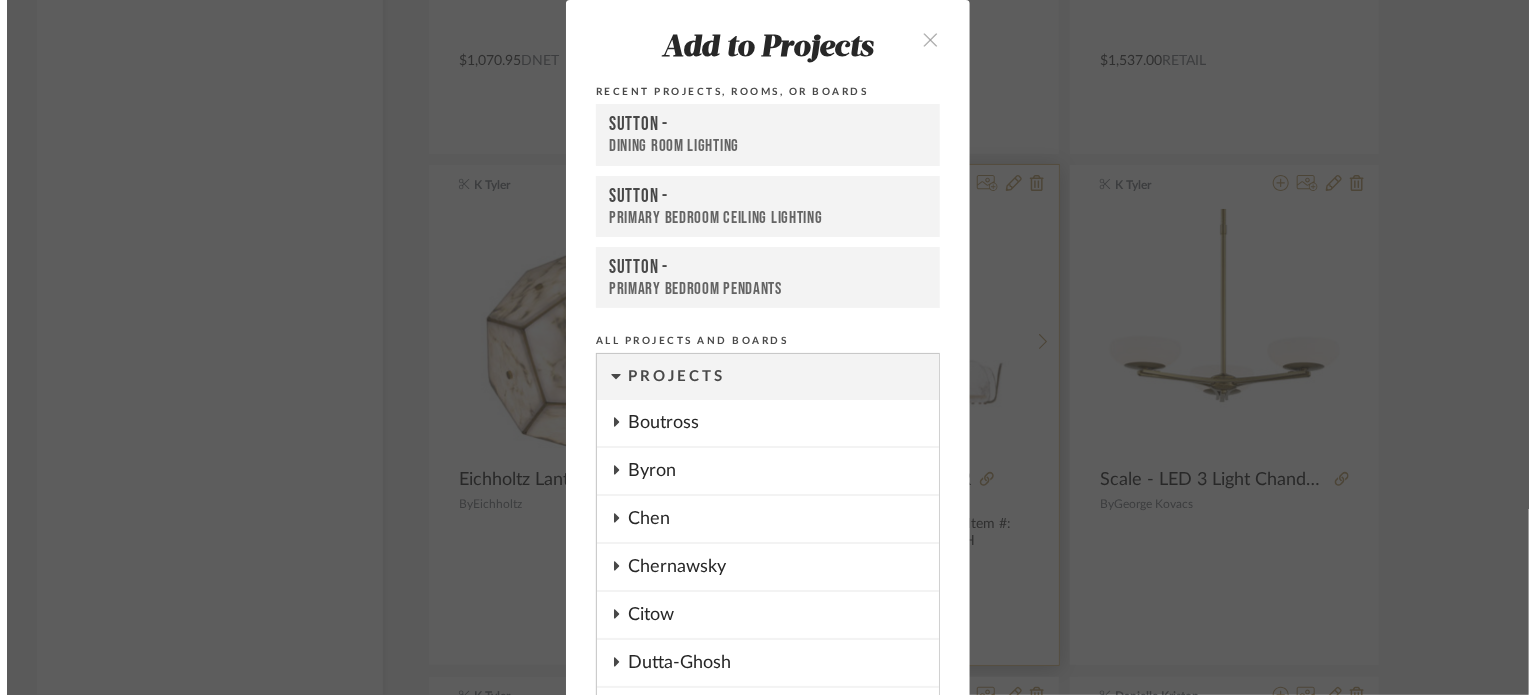 scroll, scrollTop: 0, scrollLeft: 0, axis: both 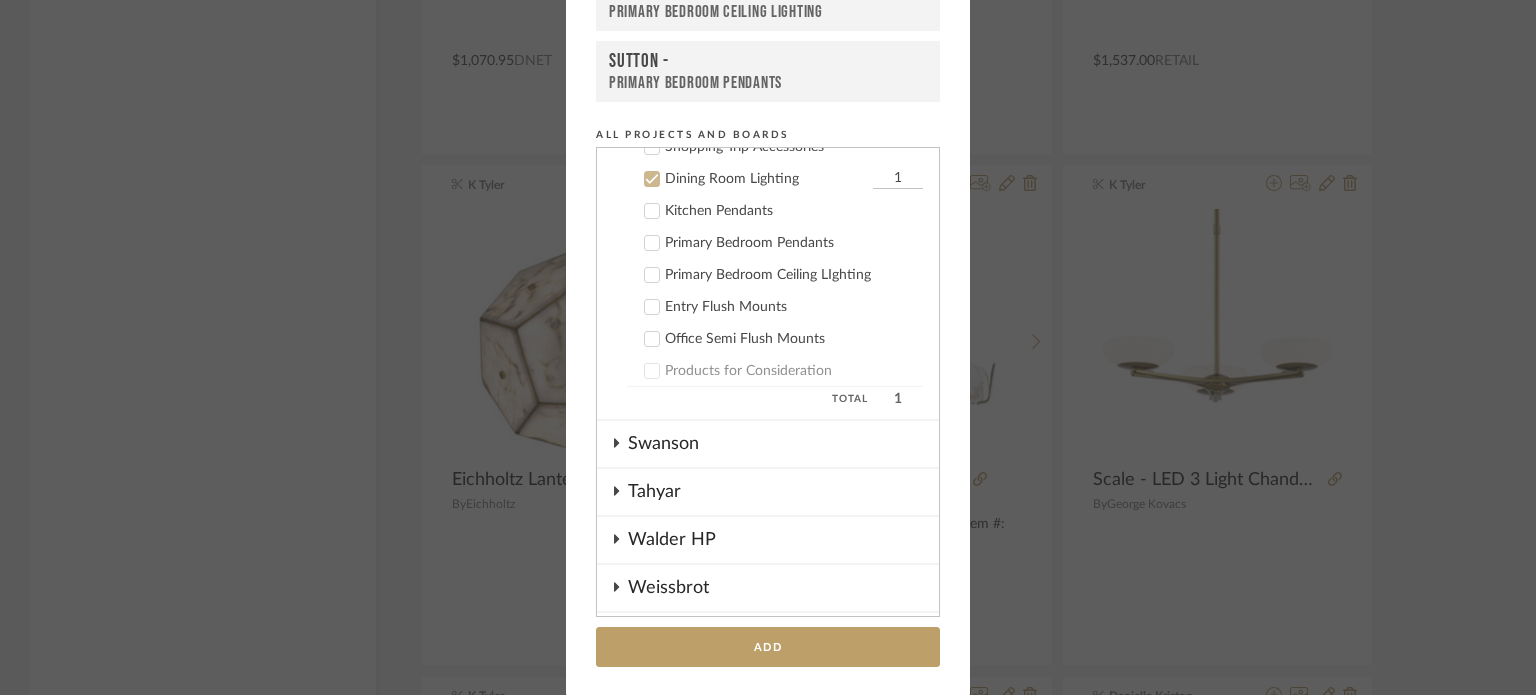 click on "Primary Bedroom Ceiling LIghting" at bounding box center (768, 12) 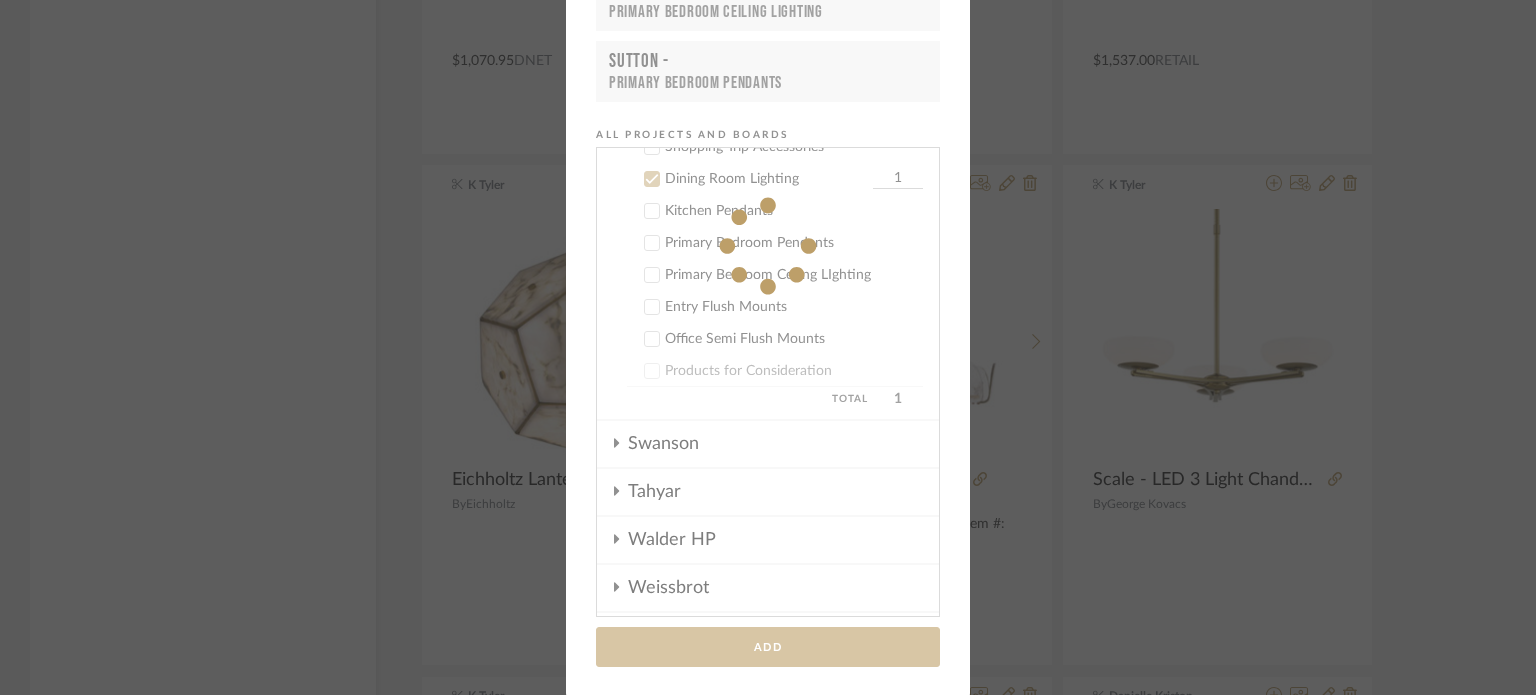 type 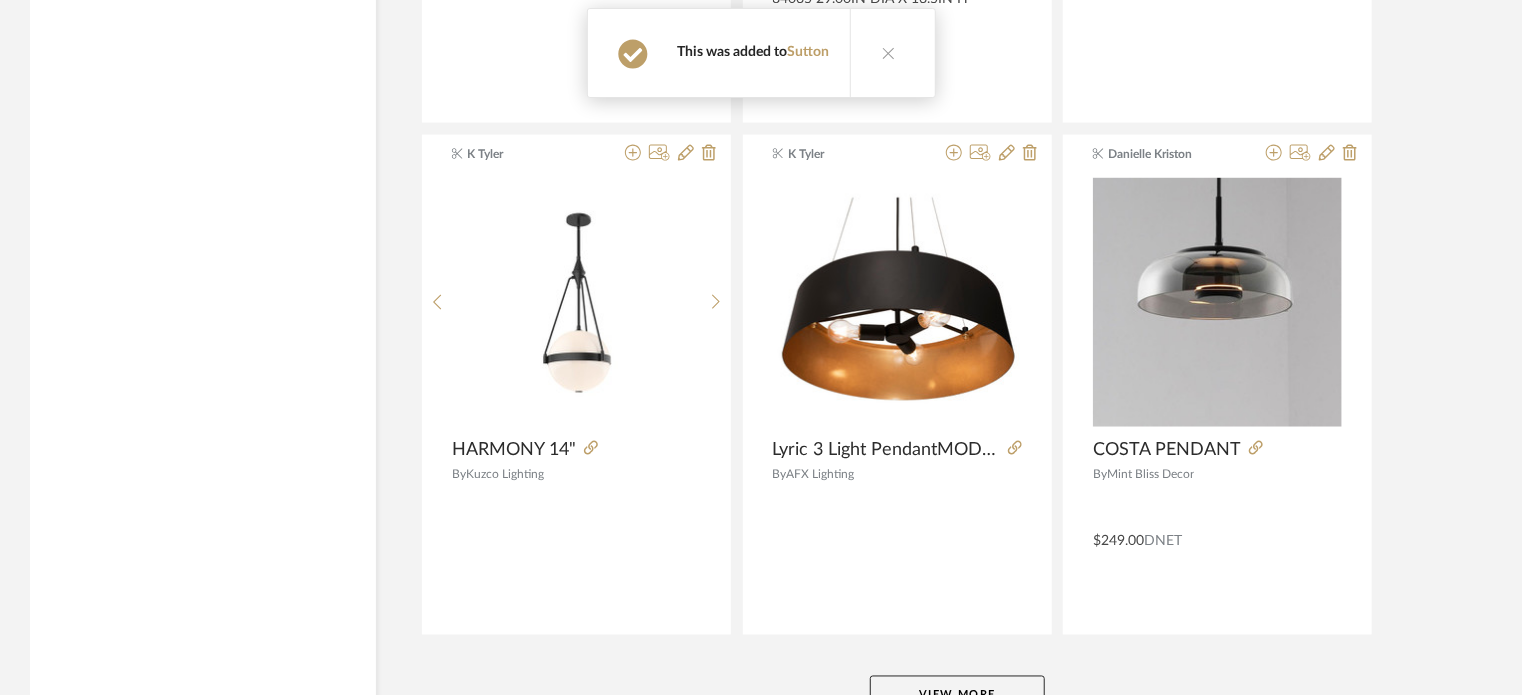 scroll, scrollTop: 104228, scrollLeft: 0, axis: vertical 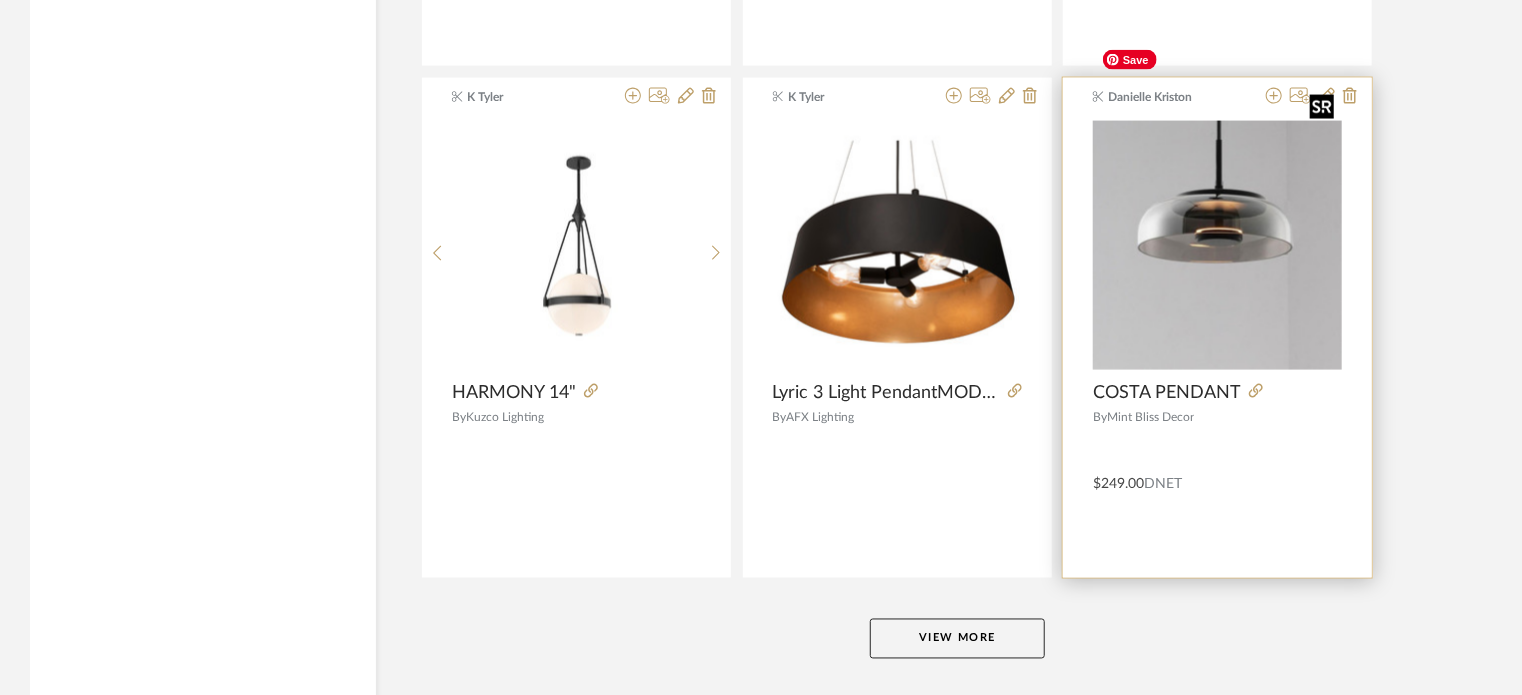 click at bounding box center [1217, 245] 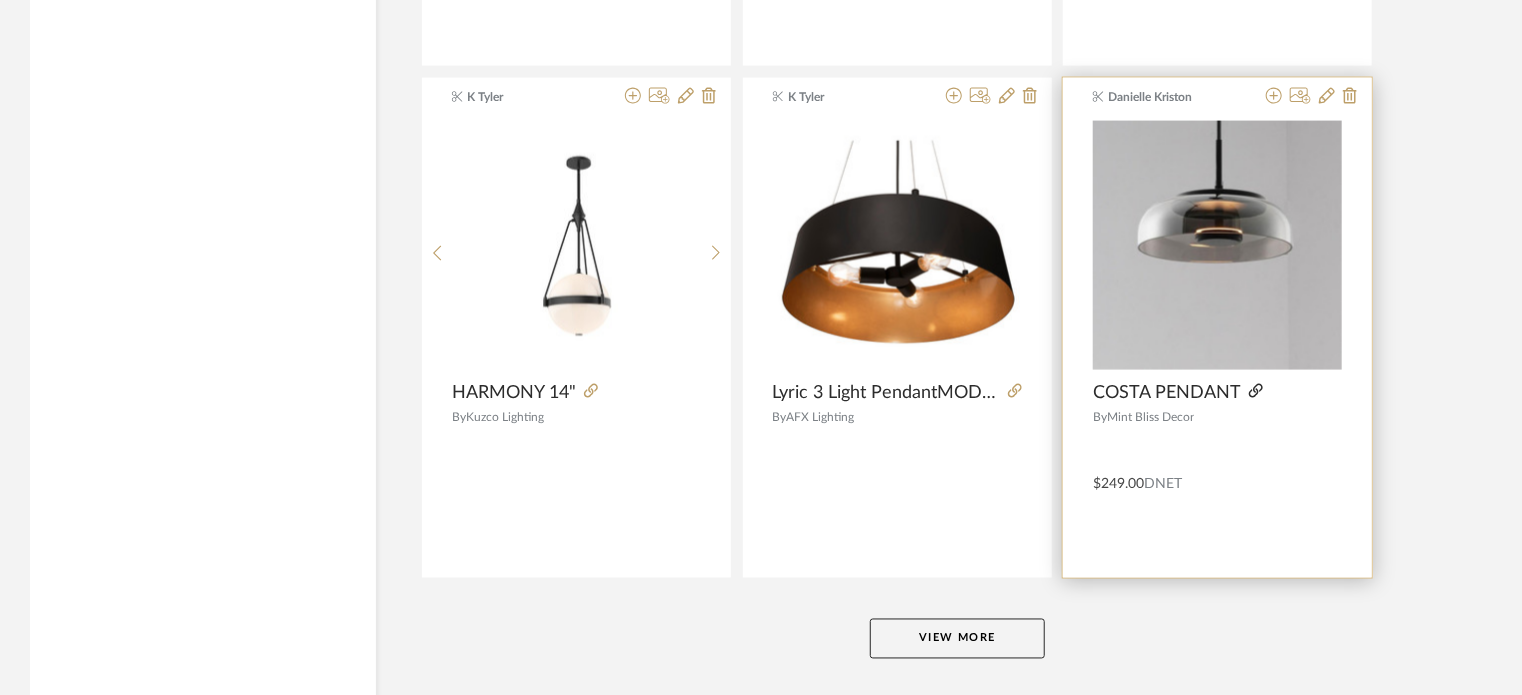 click 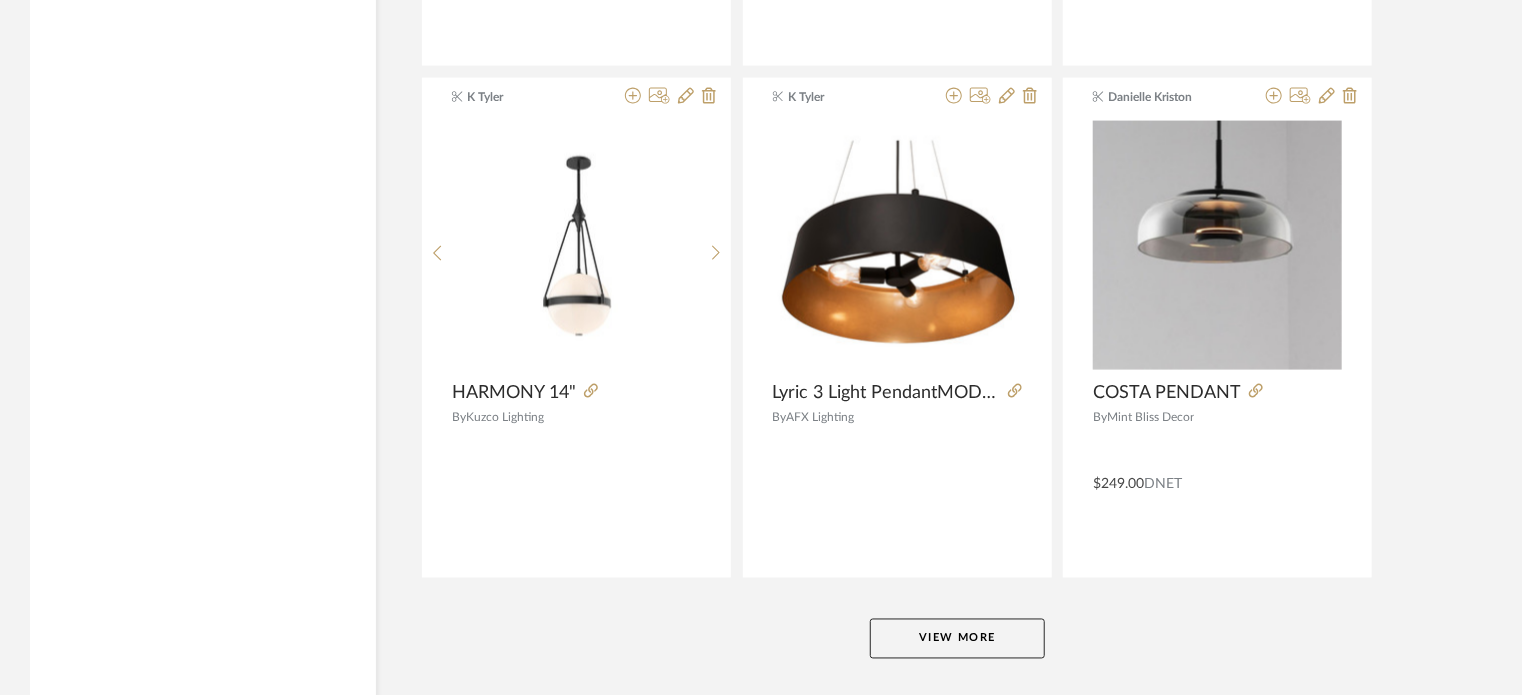 click on "View More" 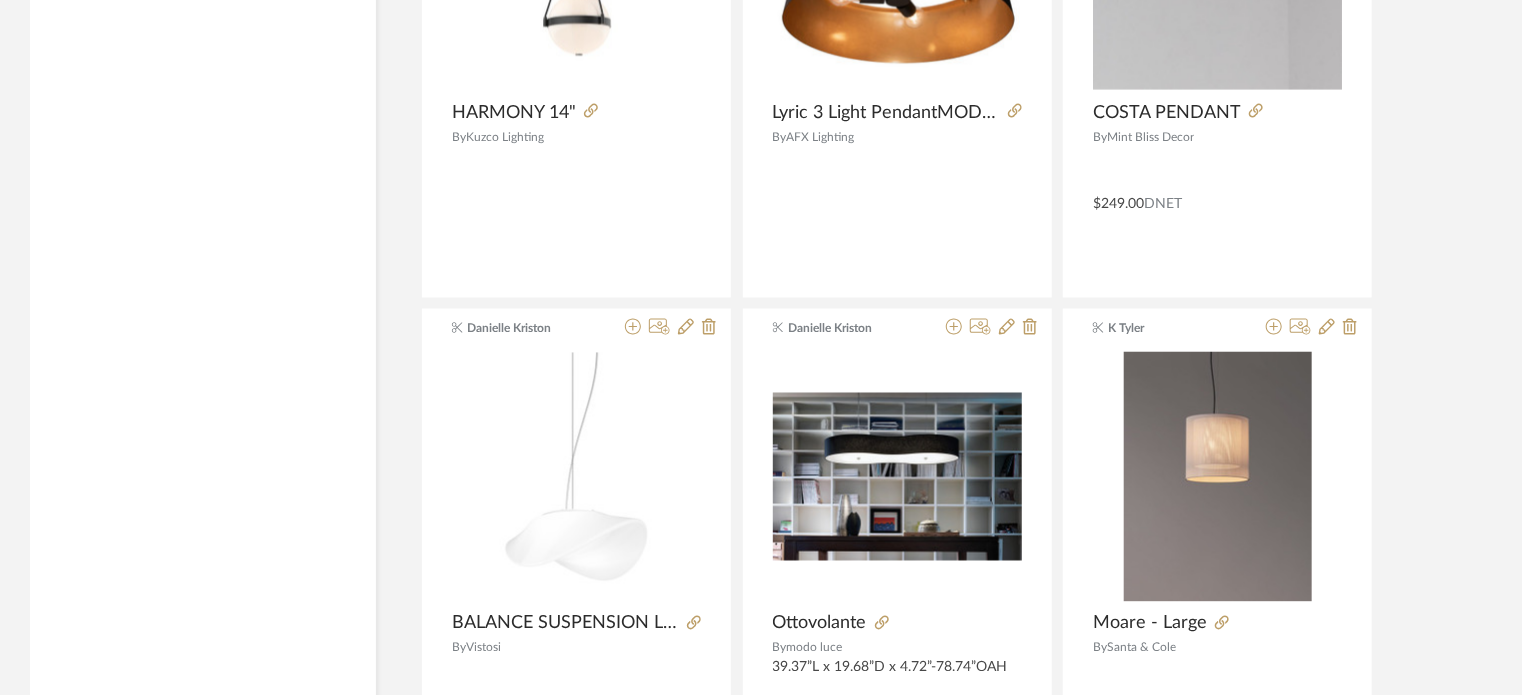 scroll, scrollTop: 104540, scrollLeft: 0, axis: vertical 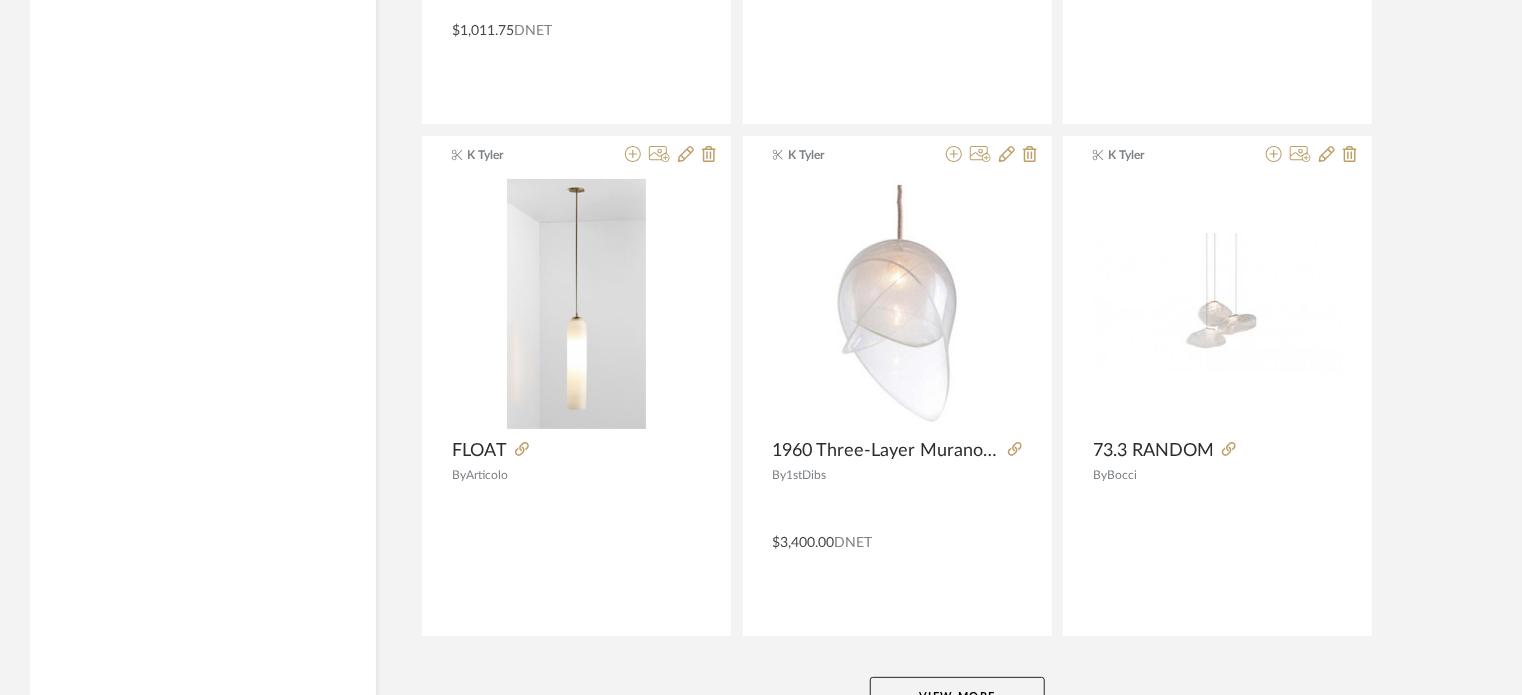 click on "View More" 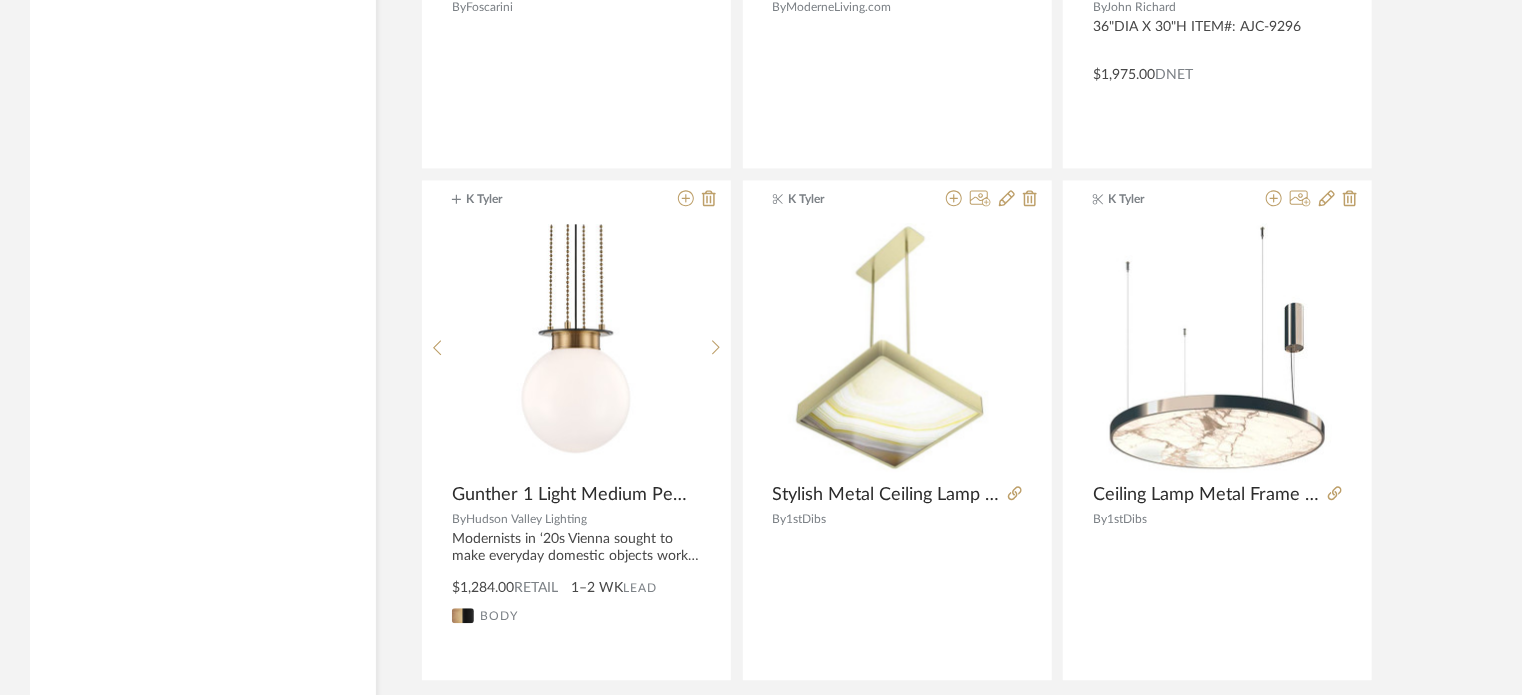 scroll, scrollTop: 116468, scrollLeft: 0, axis: vertical 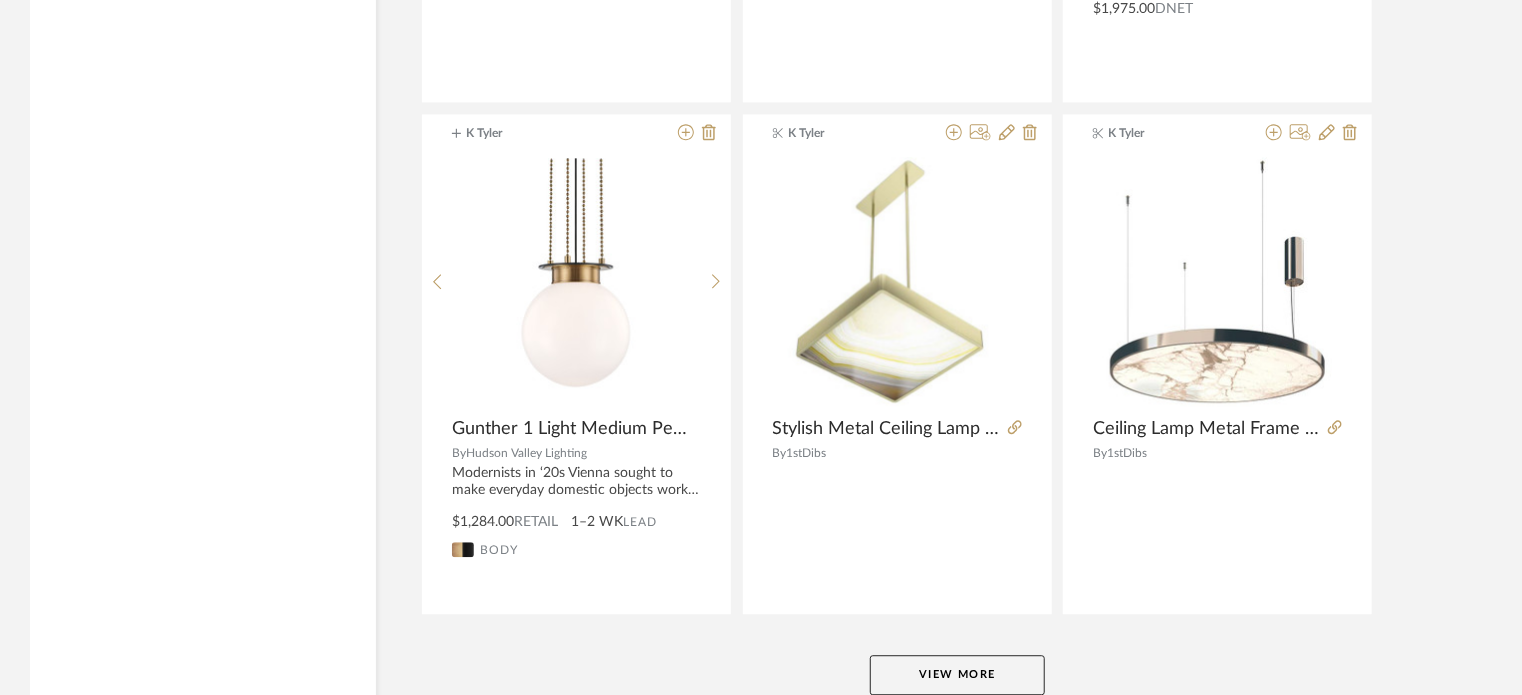 click on "View More" 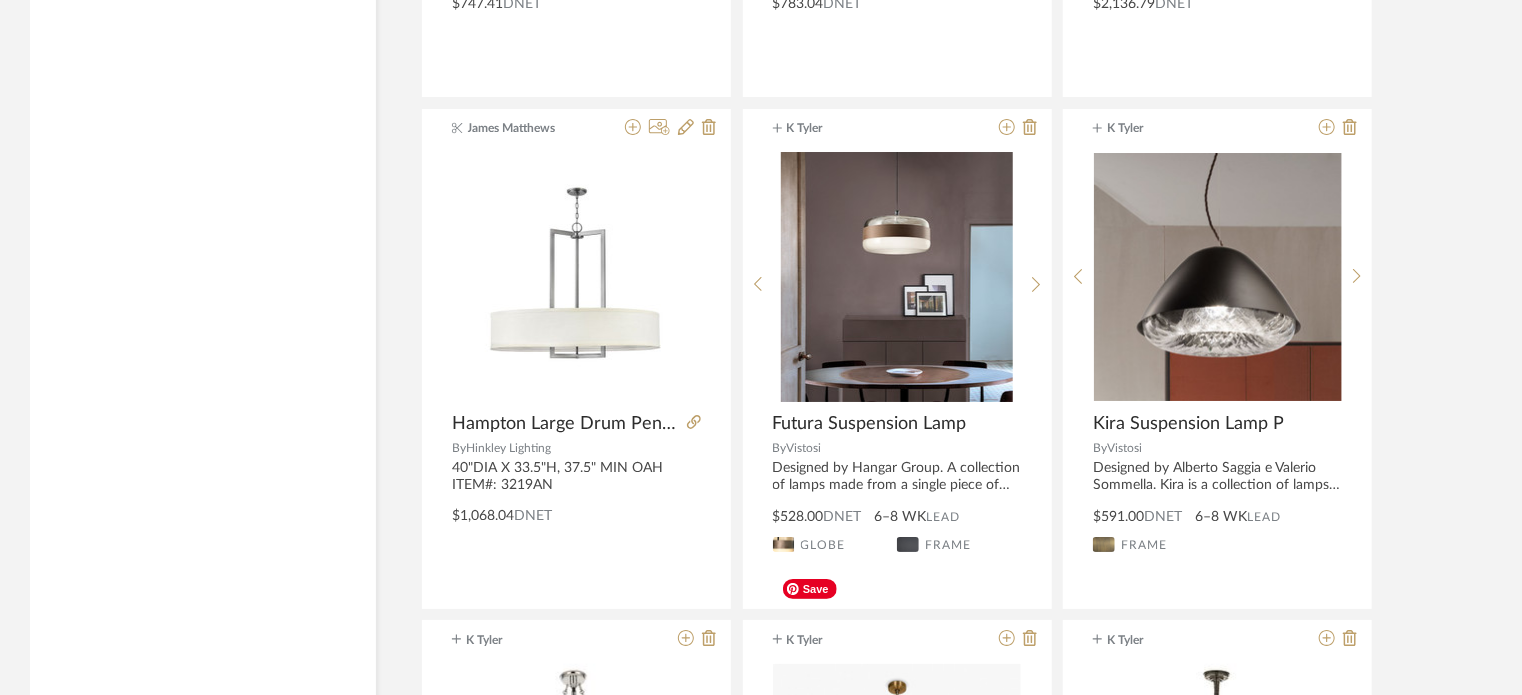 scroll, scrollTop: 121628, scrollLeft: 0, axis: vertical 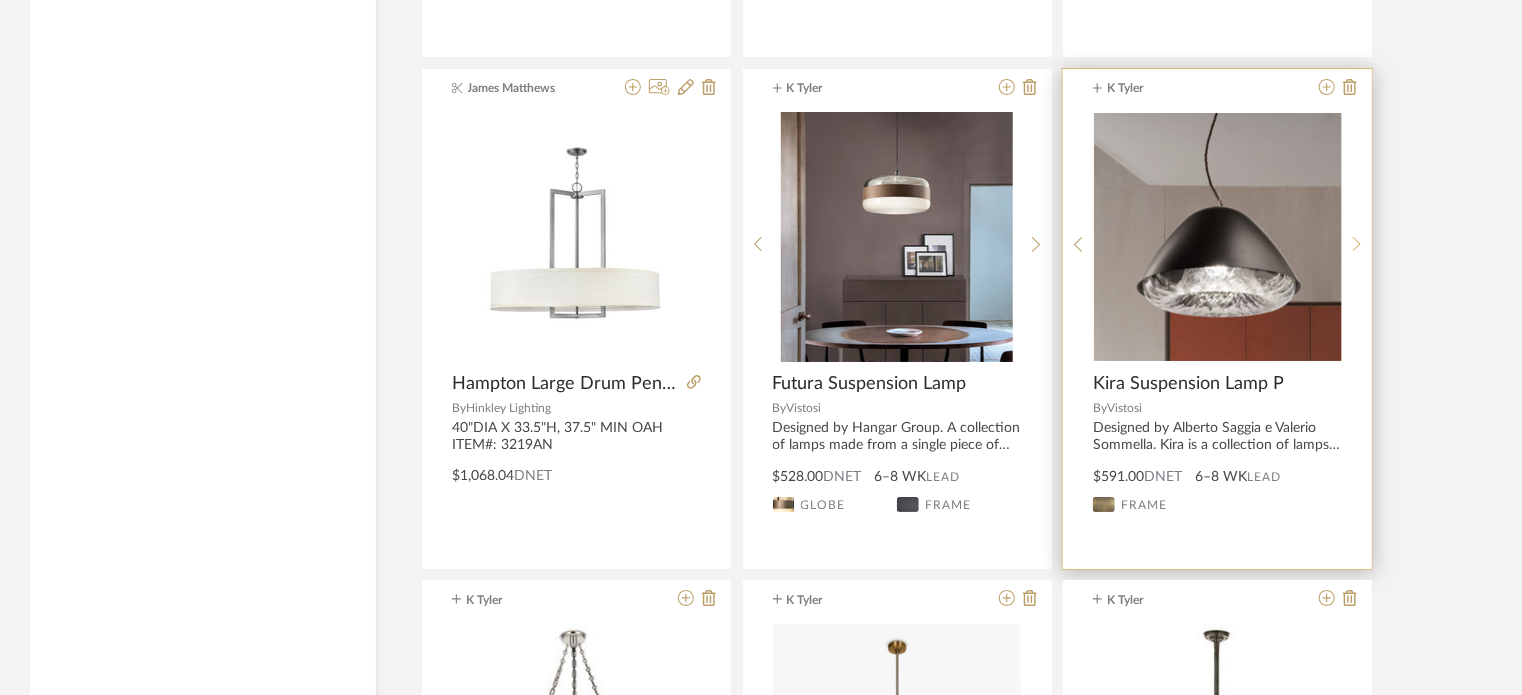 click 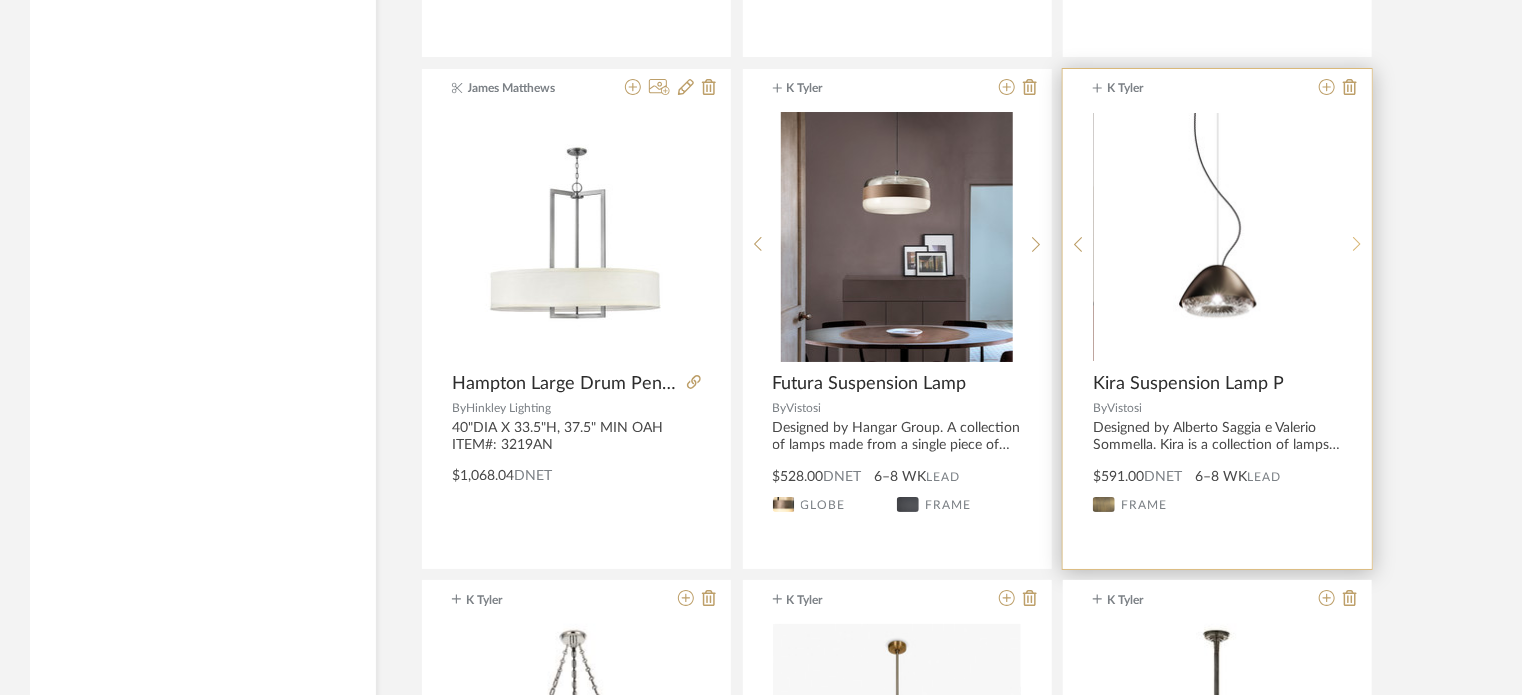 click 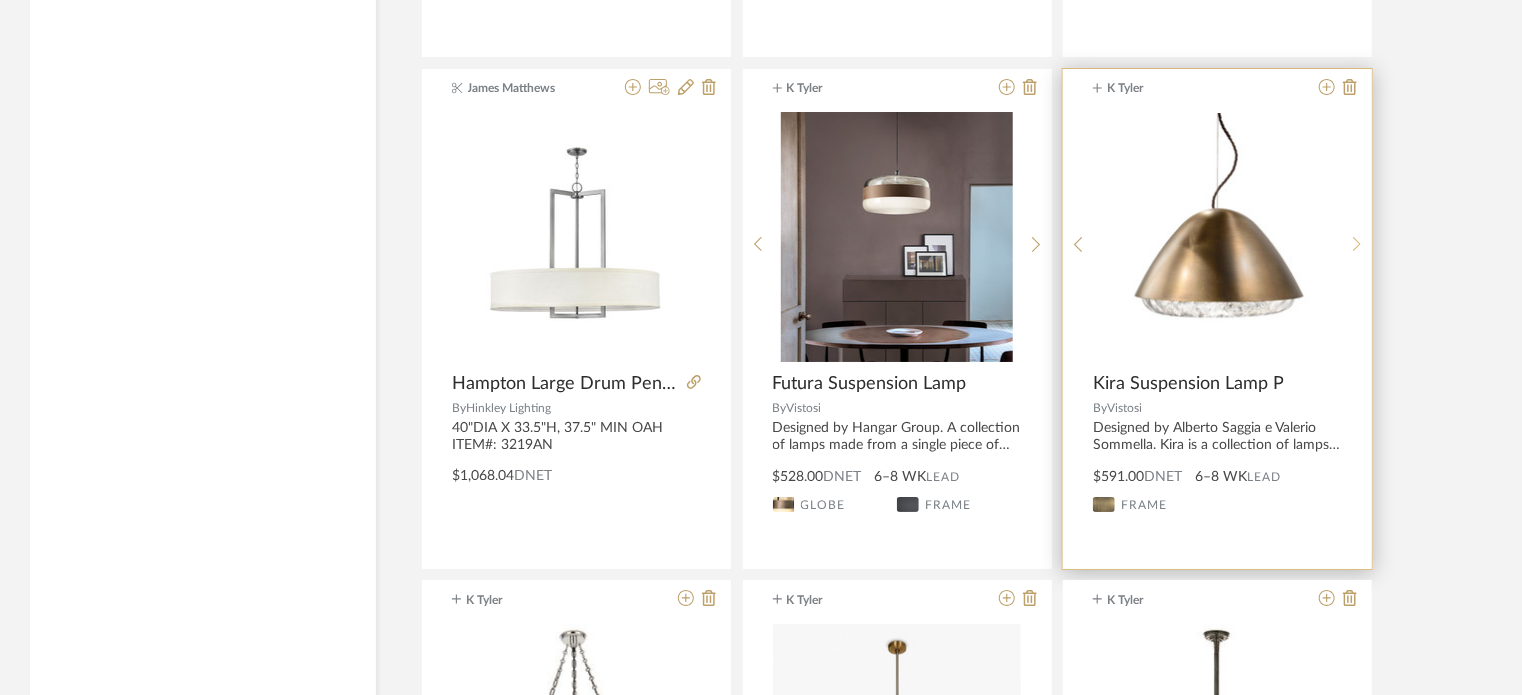 click 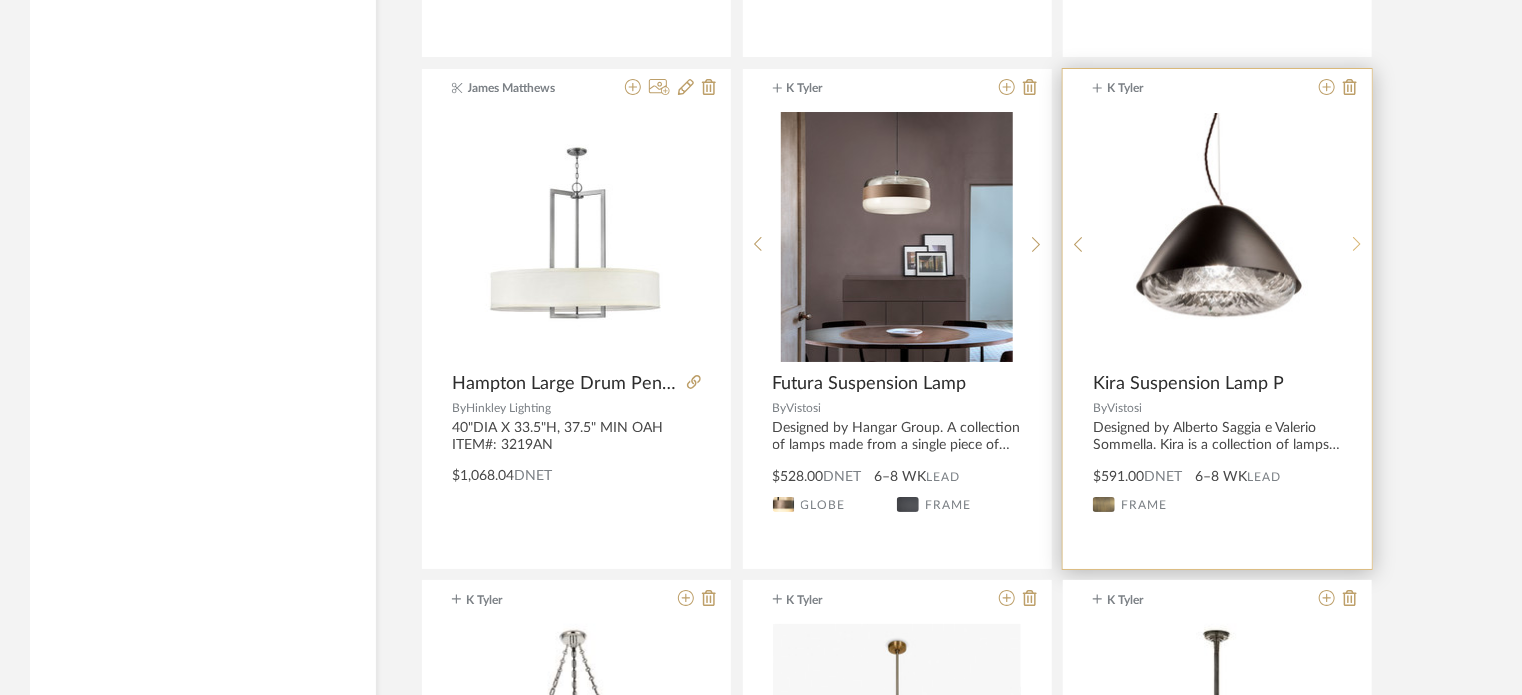 click 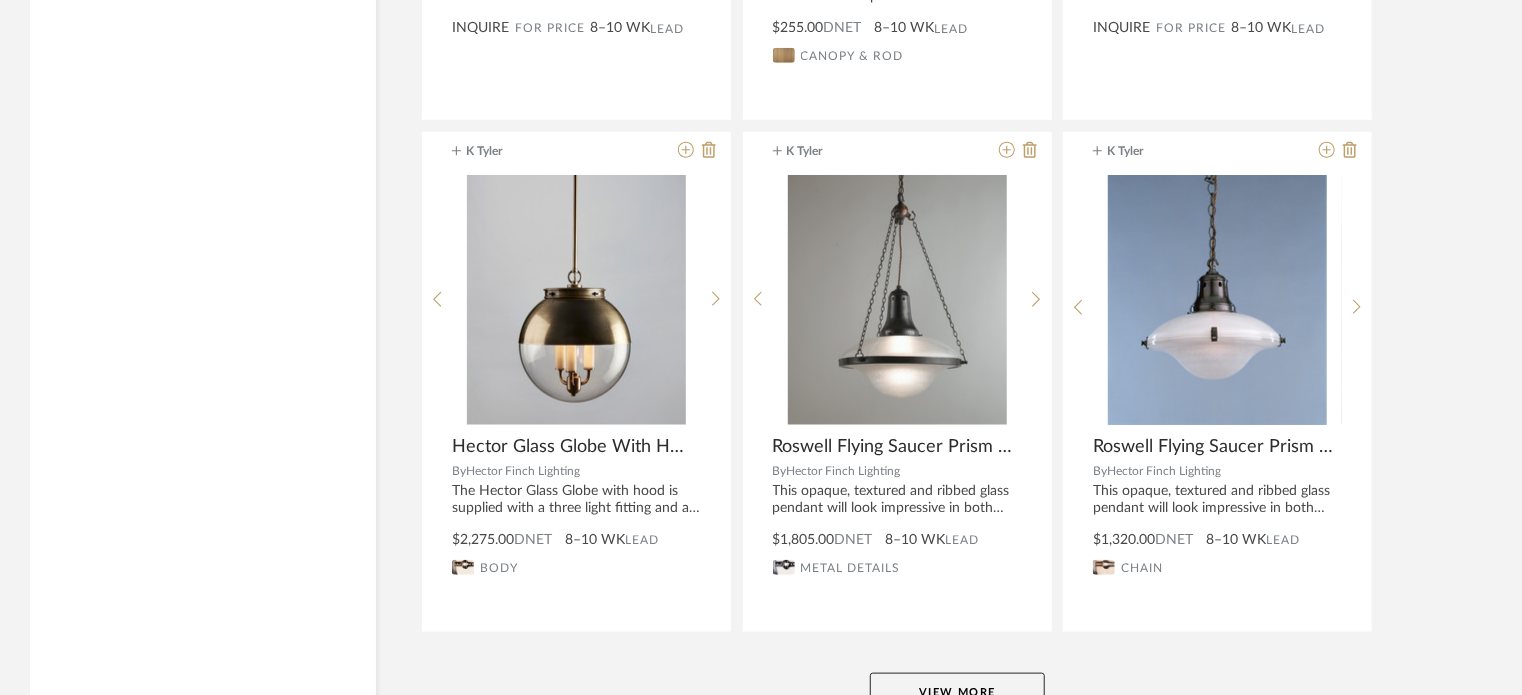 scroll, scrollTop: 122641, scrollLeft: 0, axis: vertical 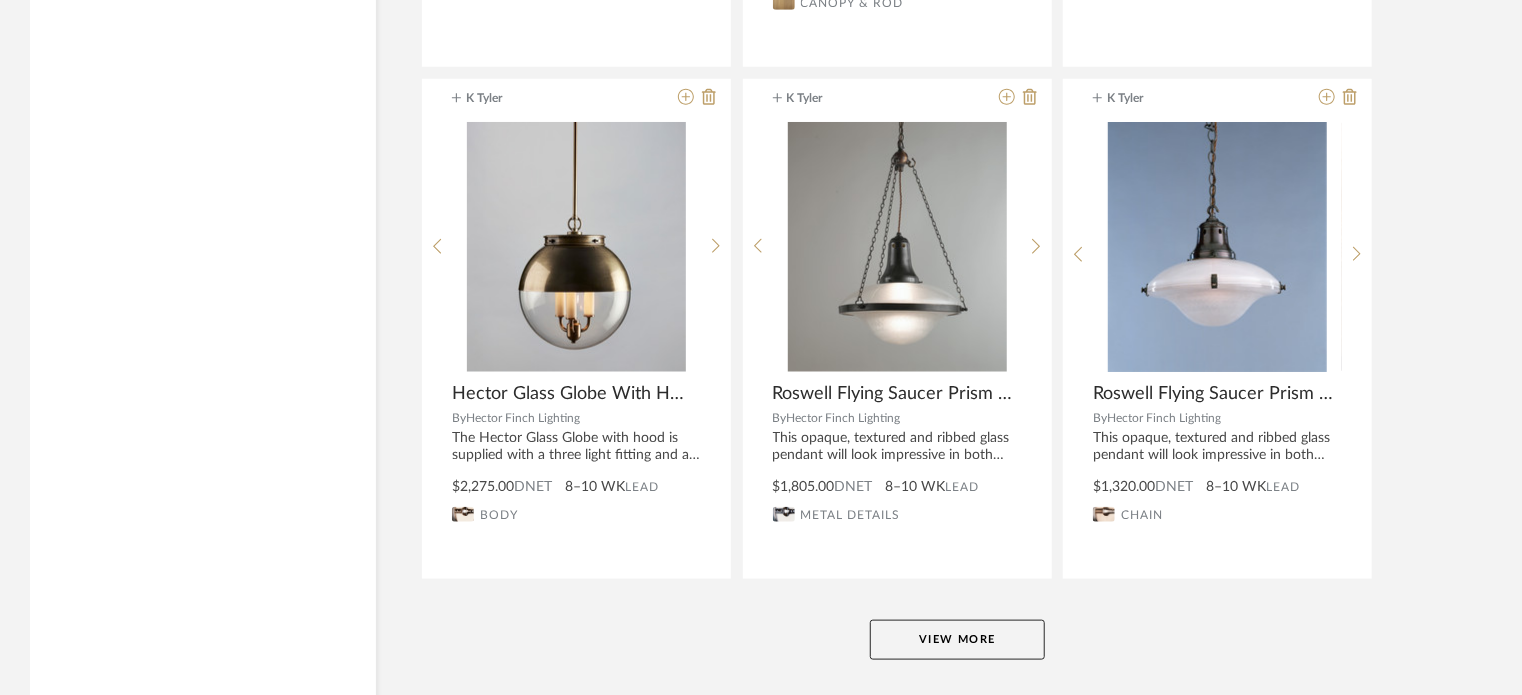 click on "View More" 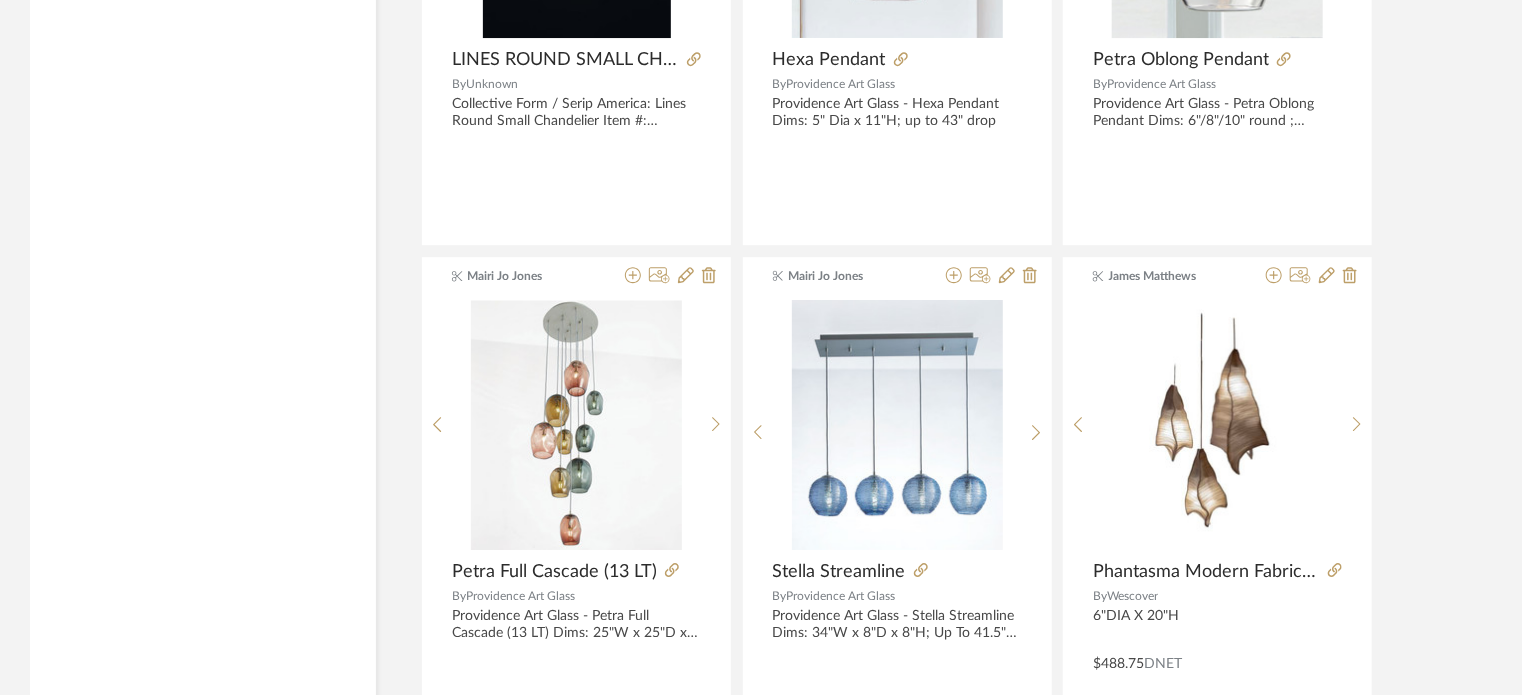 scroll, scrollTop: 128721, scrollLeft: 0, axis: vertical 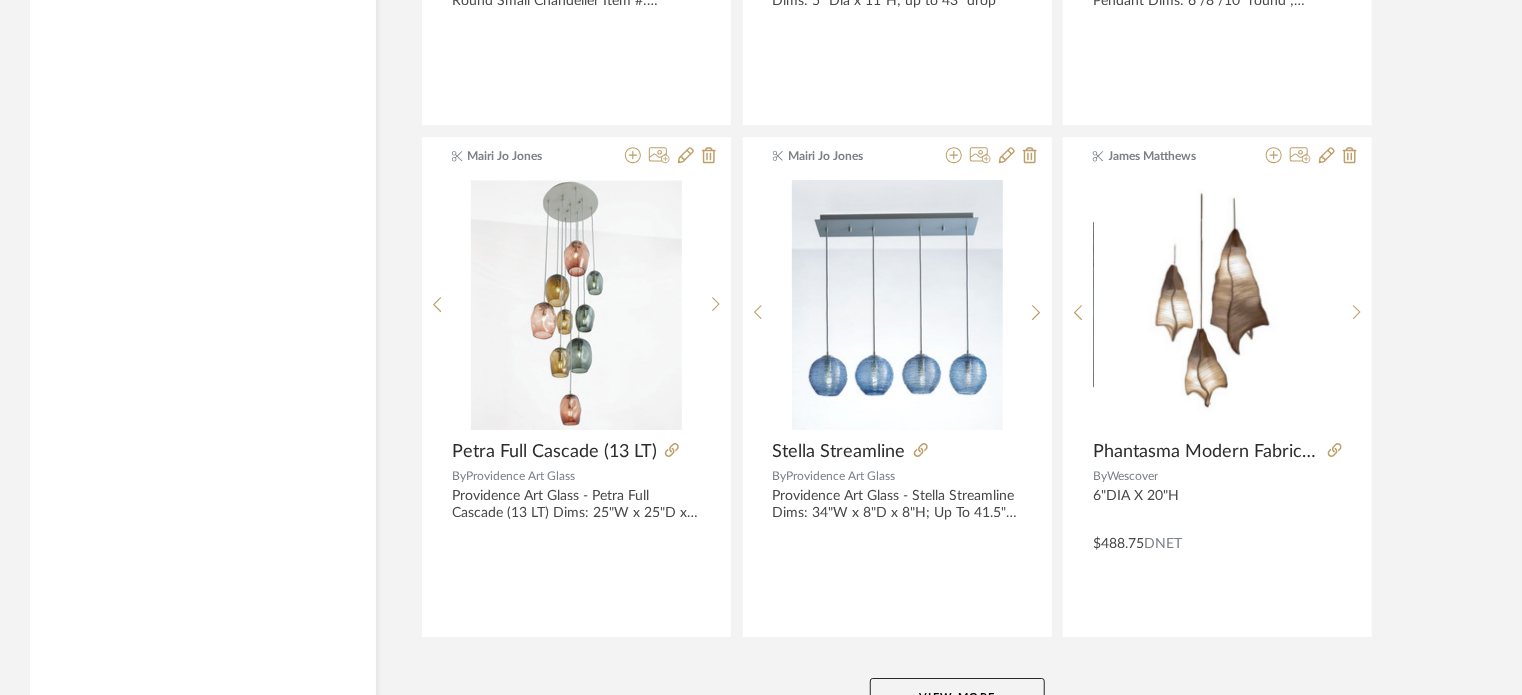 click on "View More" 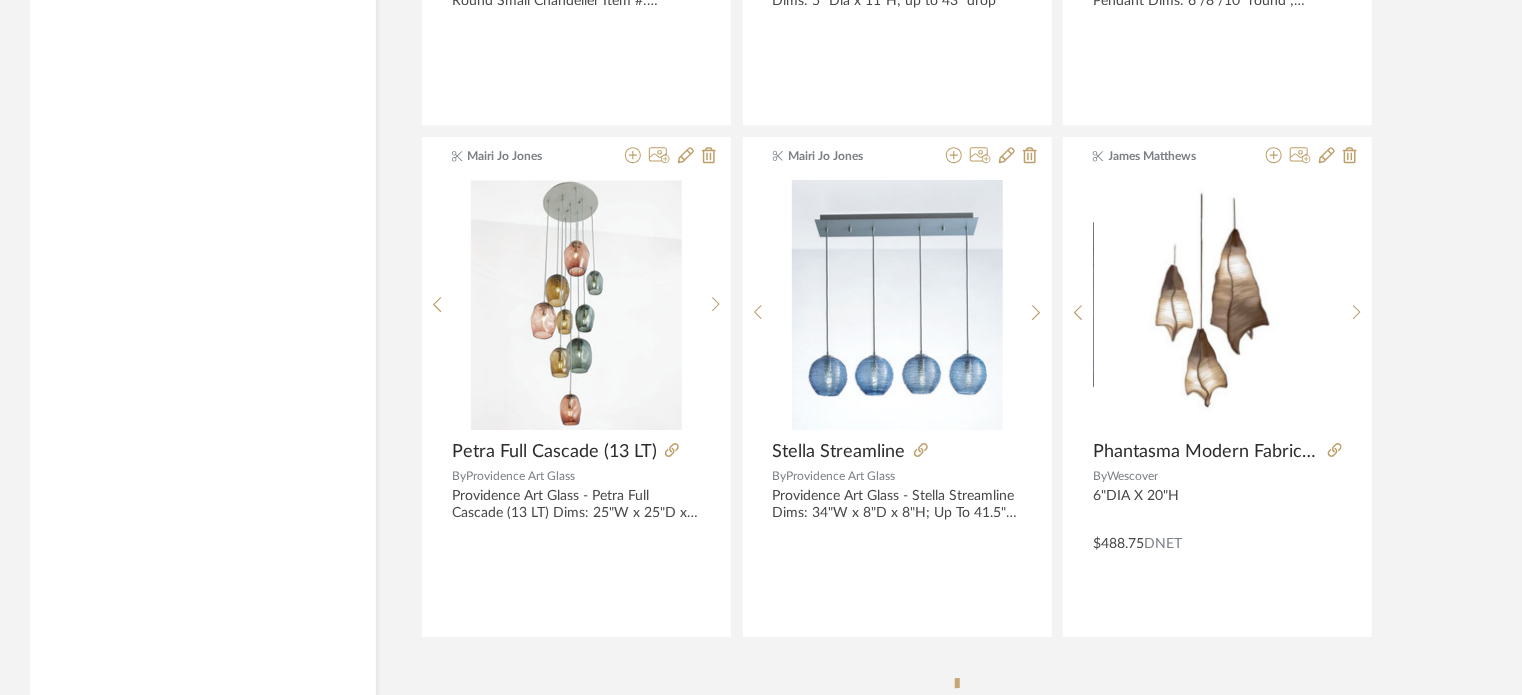 click 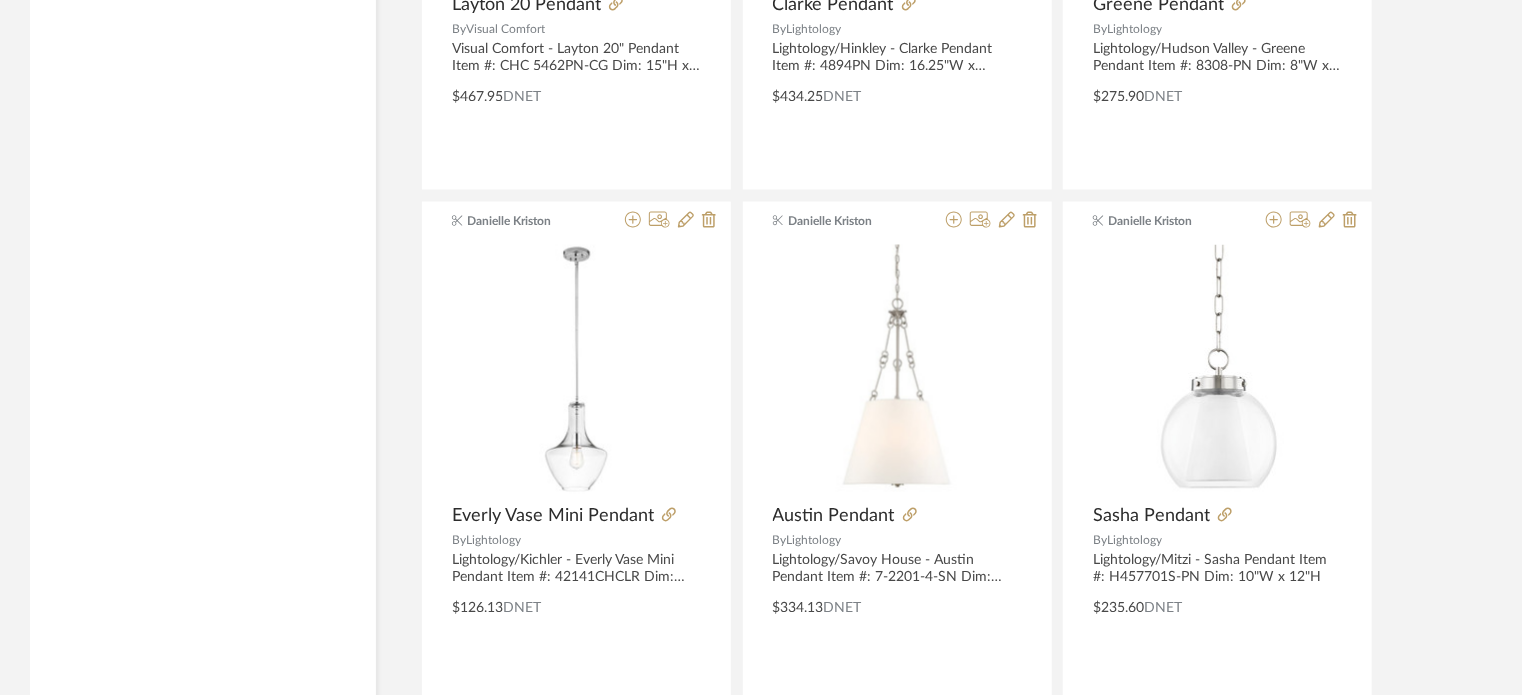 scroll, scrollTop: 134908, scrollLeft: 0, axis: vertical 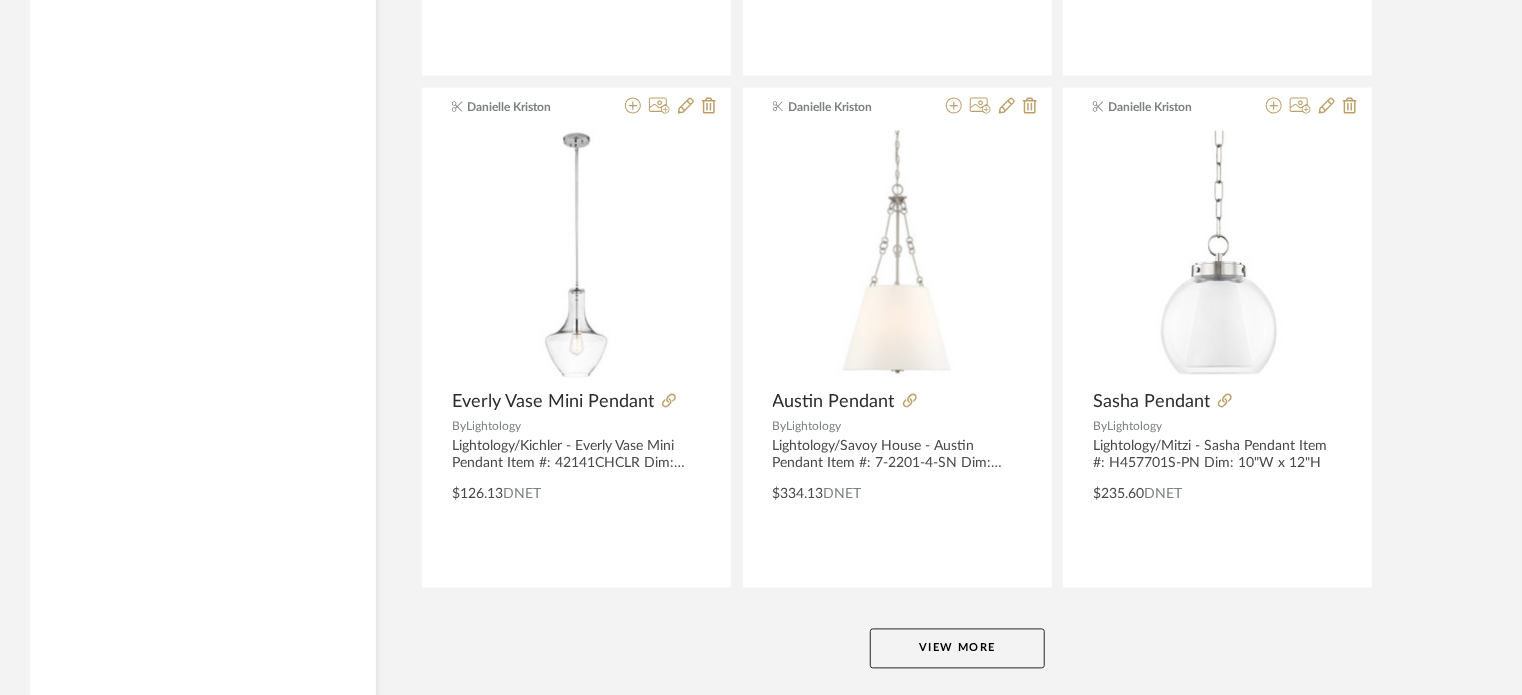 click on "View More" 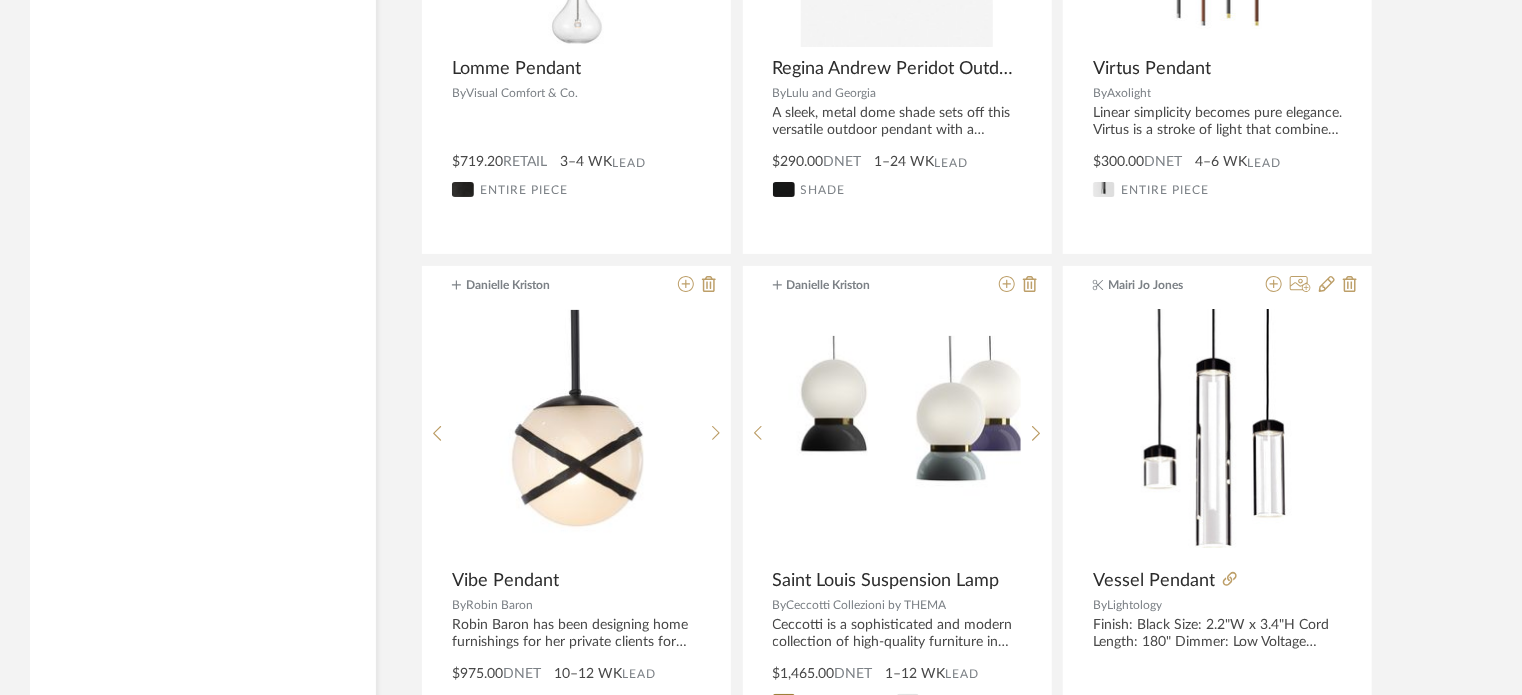scroll, scrollTop: 140908, scrollLeft: 0, axis: vertical 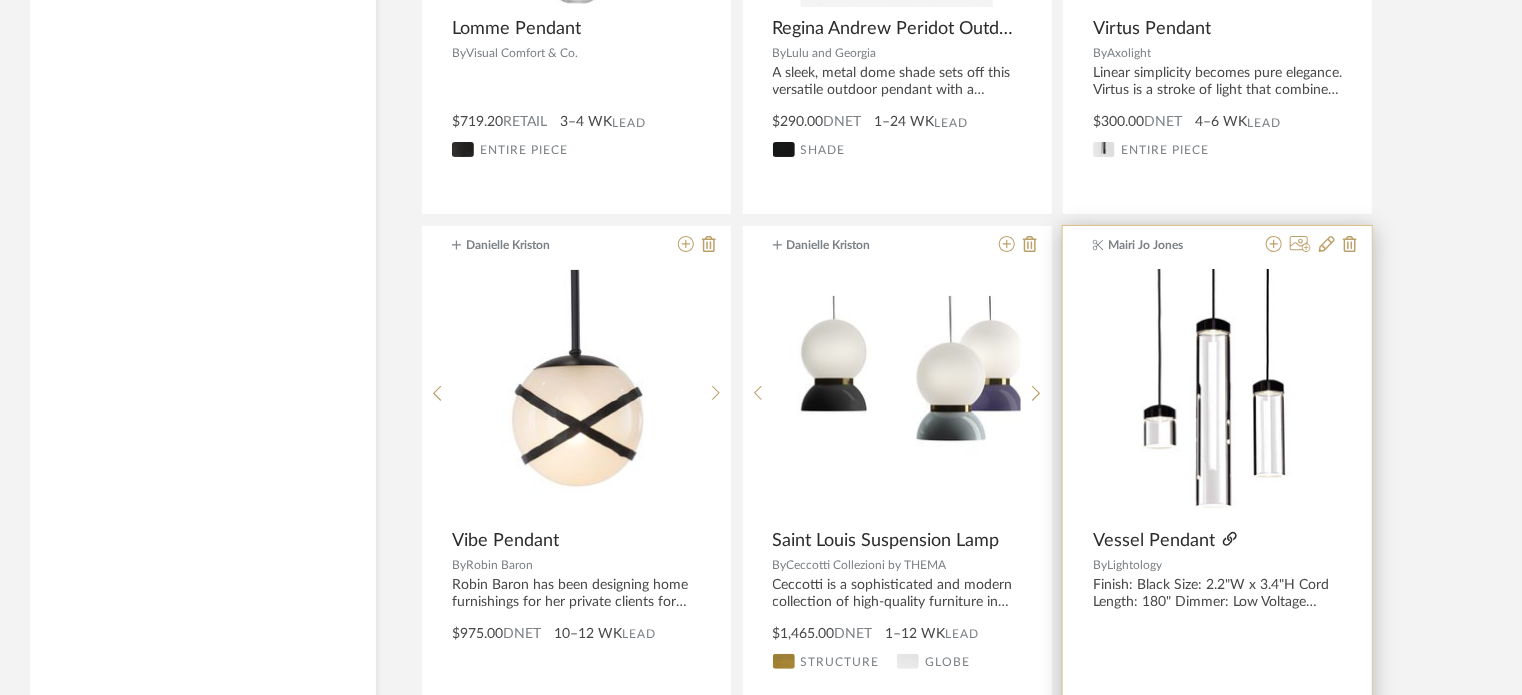 click 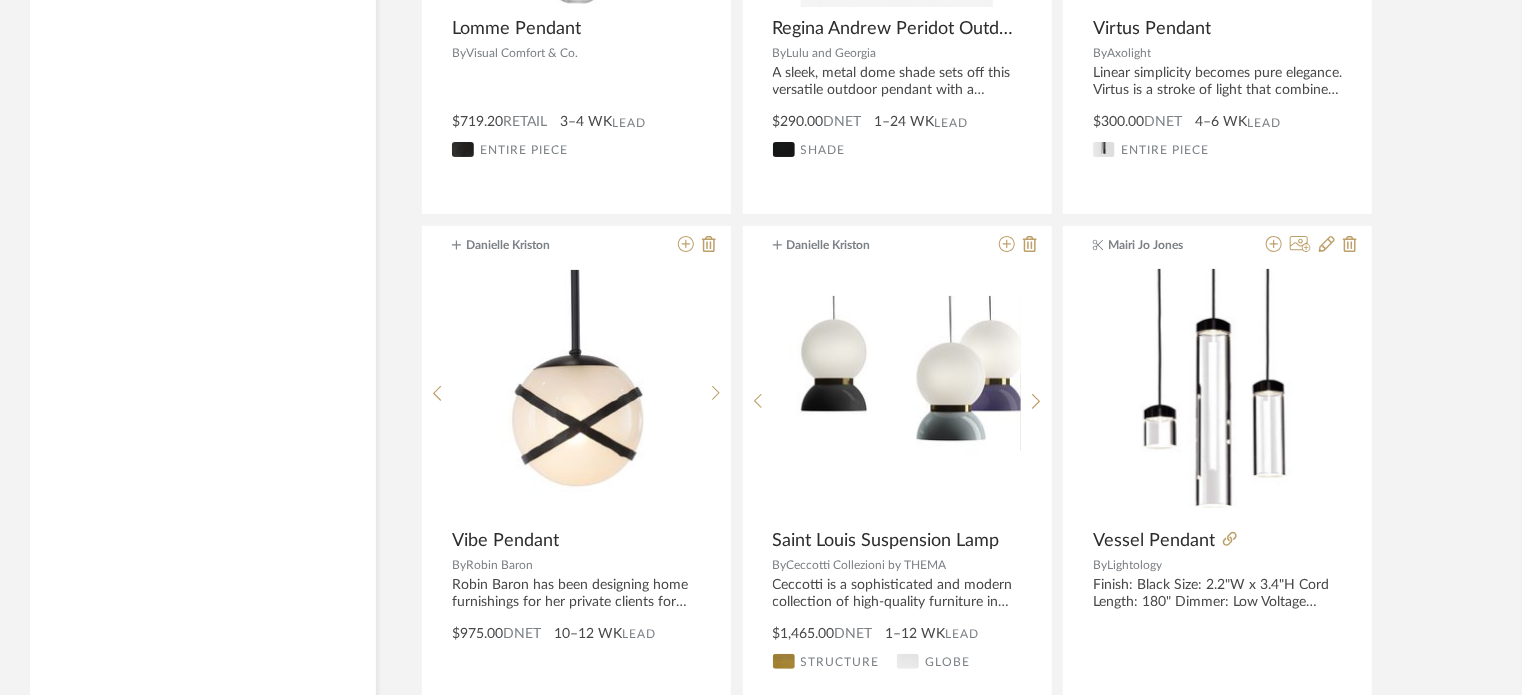 click on "View More" 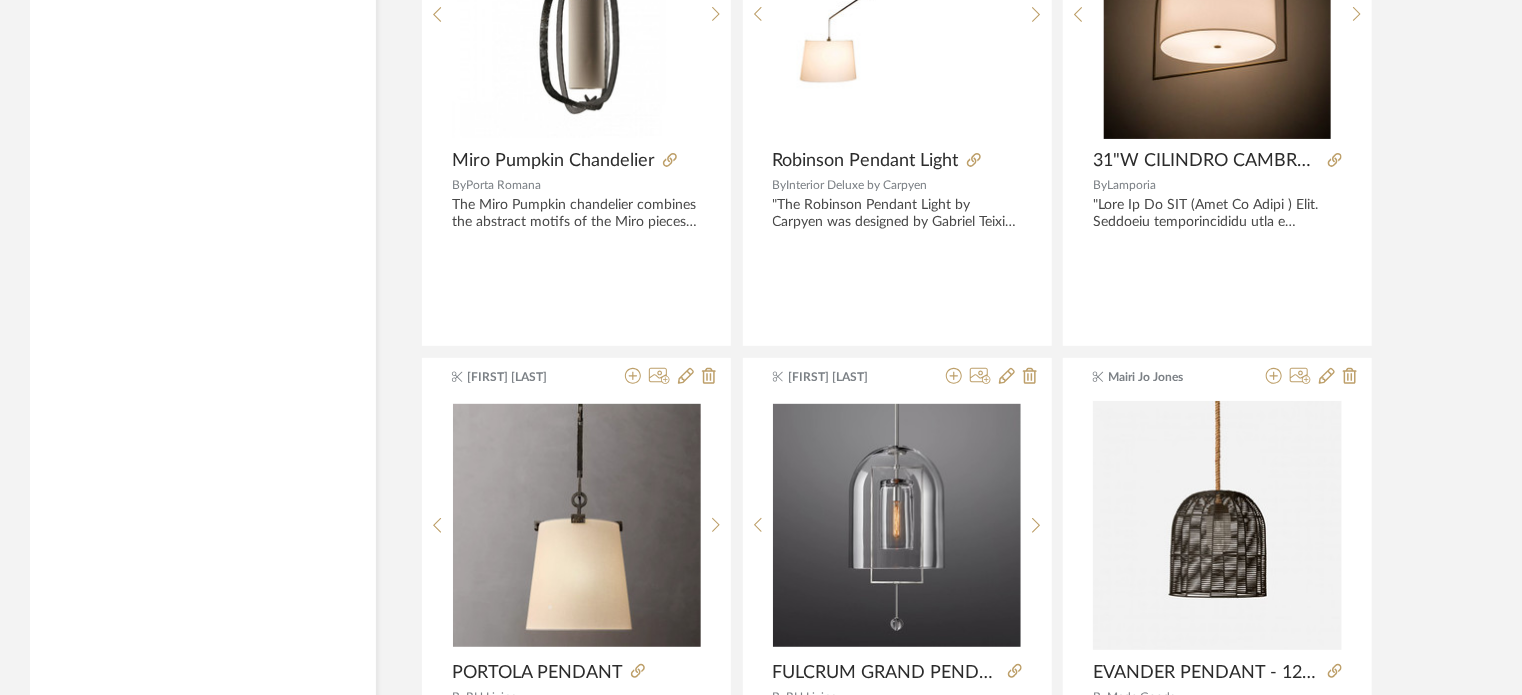 scroll, scrollTop: 145050, scrollLeft: 0, axis: vertical 